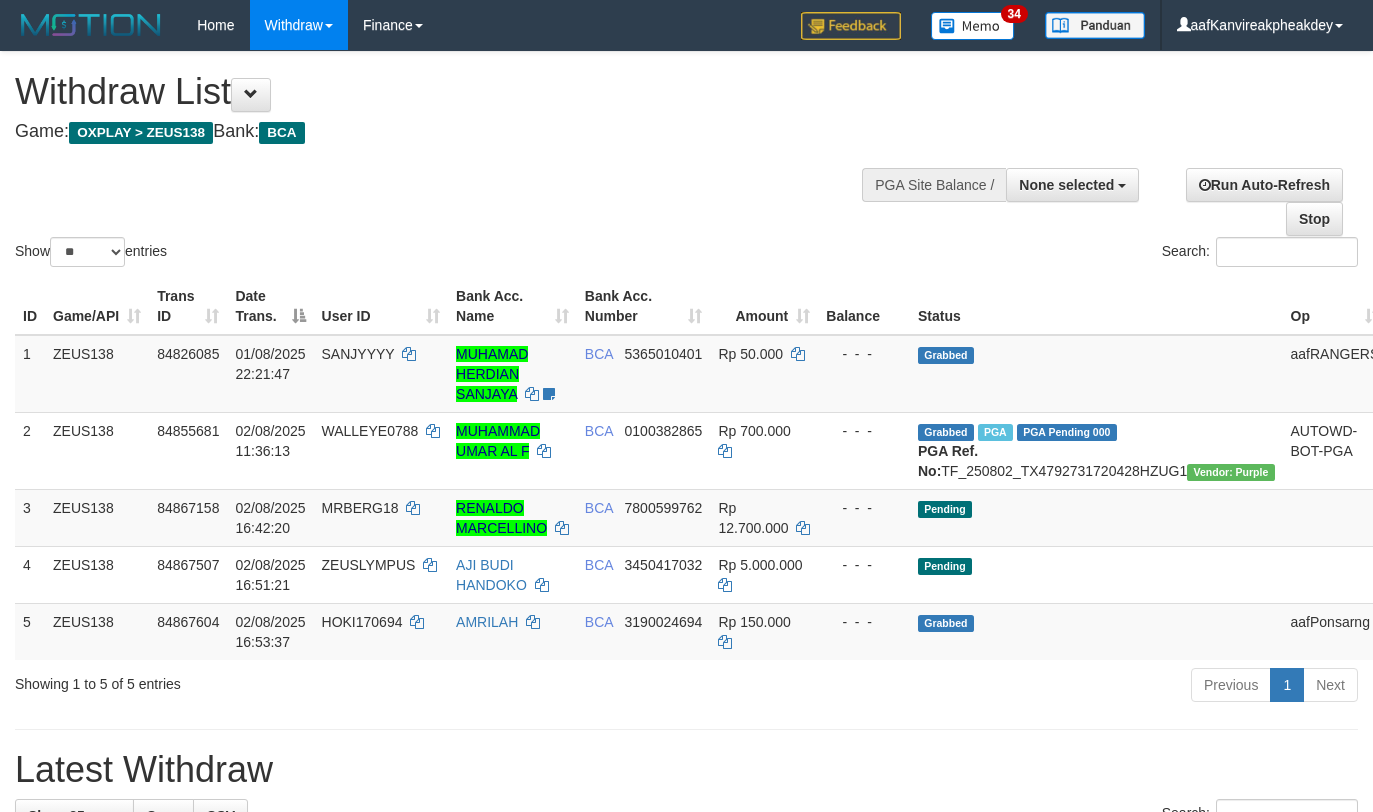 select 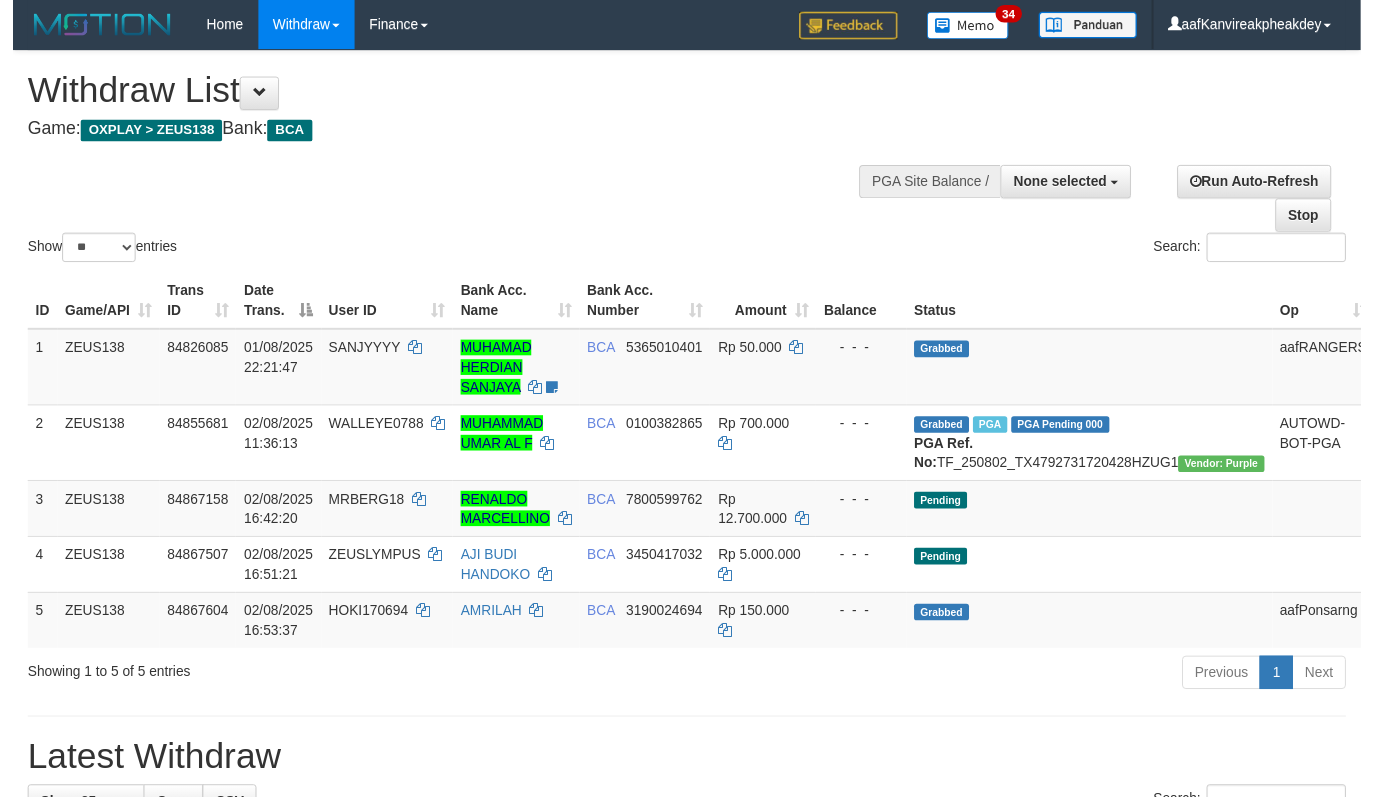 scroll, scrollTop: 0, scrollLeft: 0, axis: both 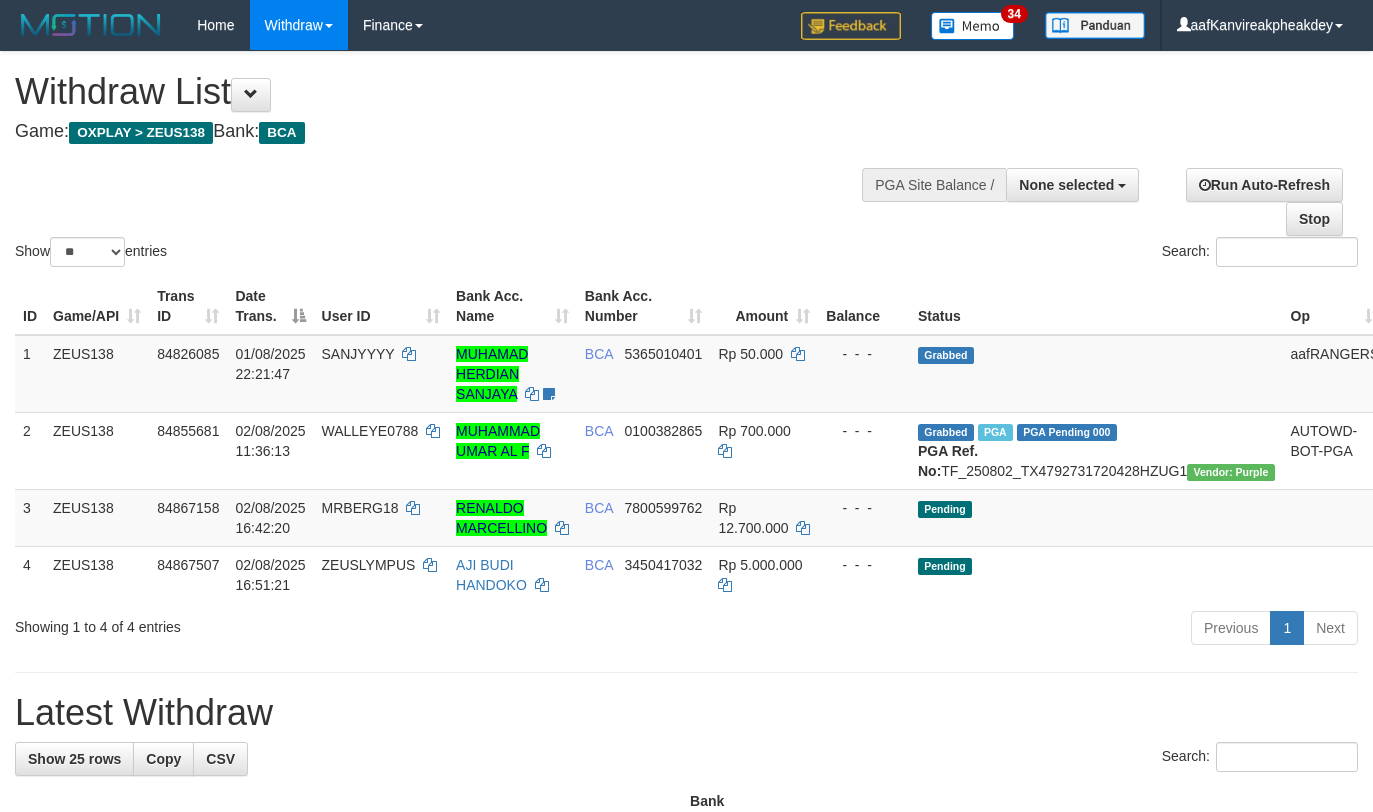 select 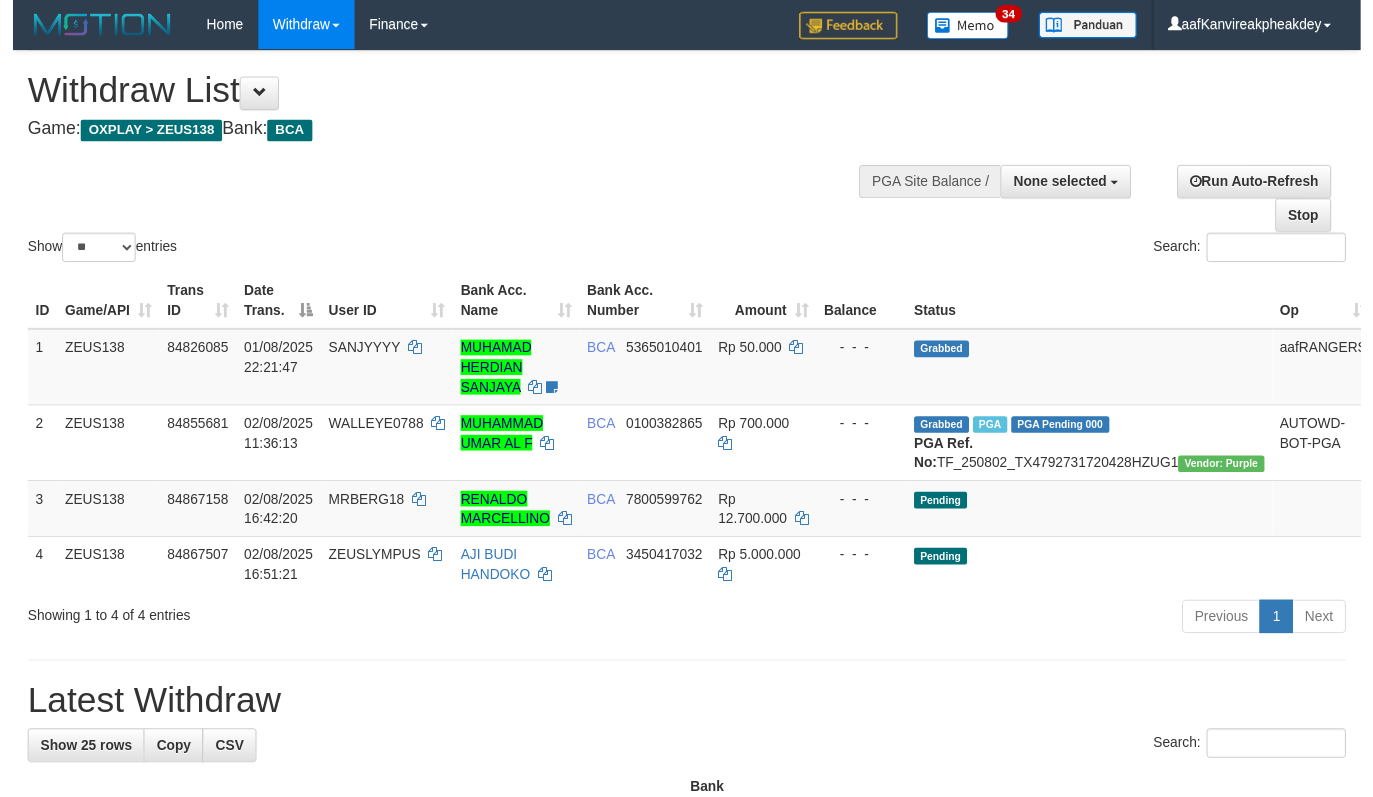 scroll, scrollTop: 0, scrollLeft: 0, axis: both 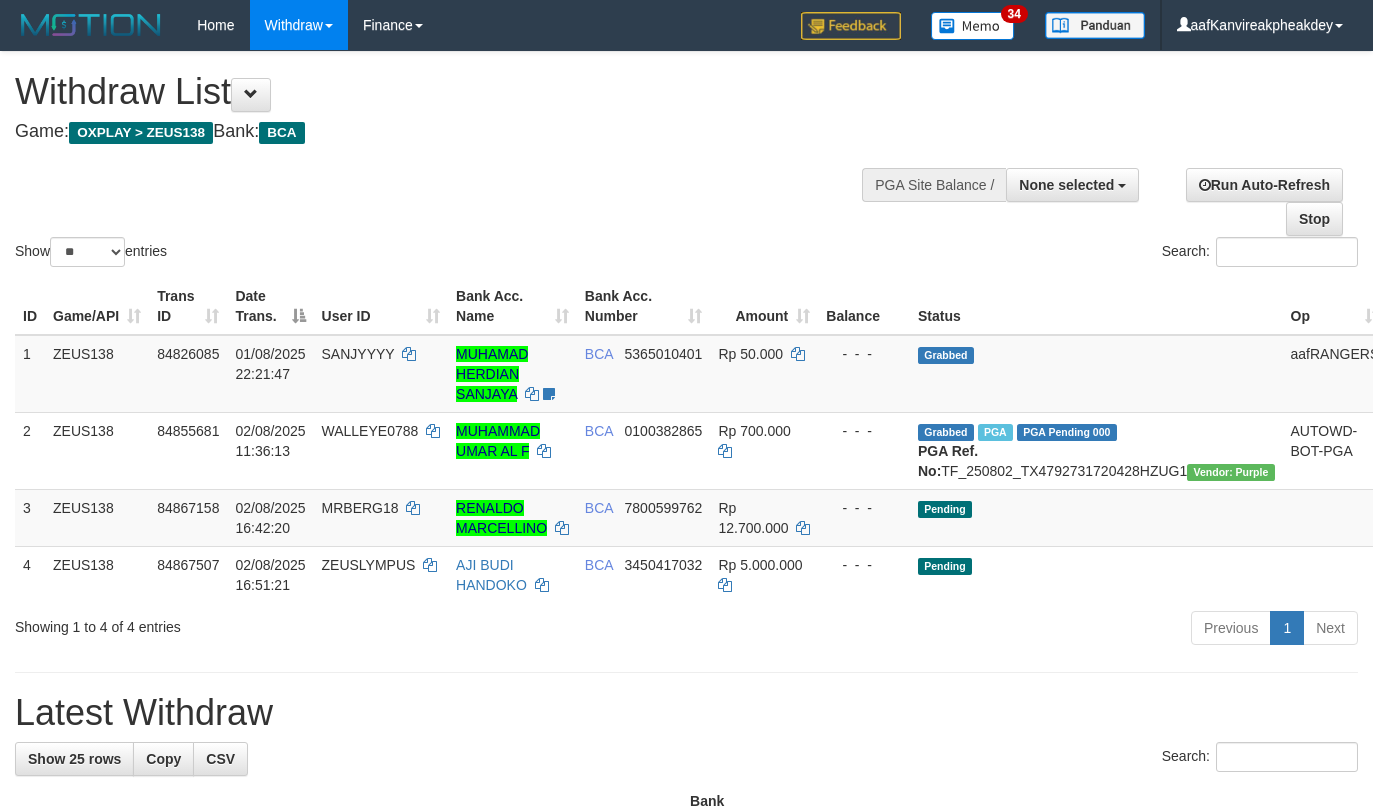 select 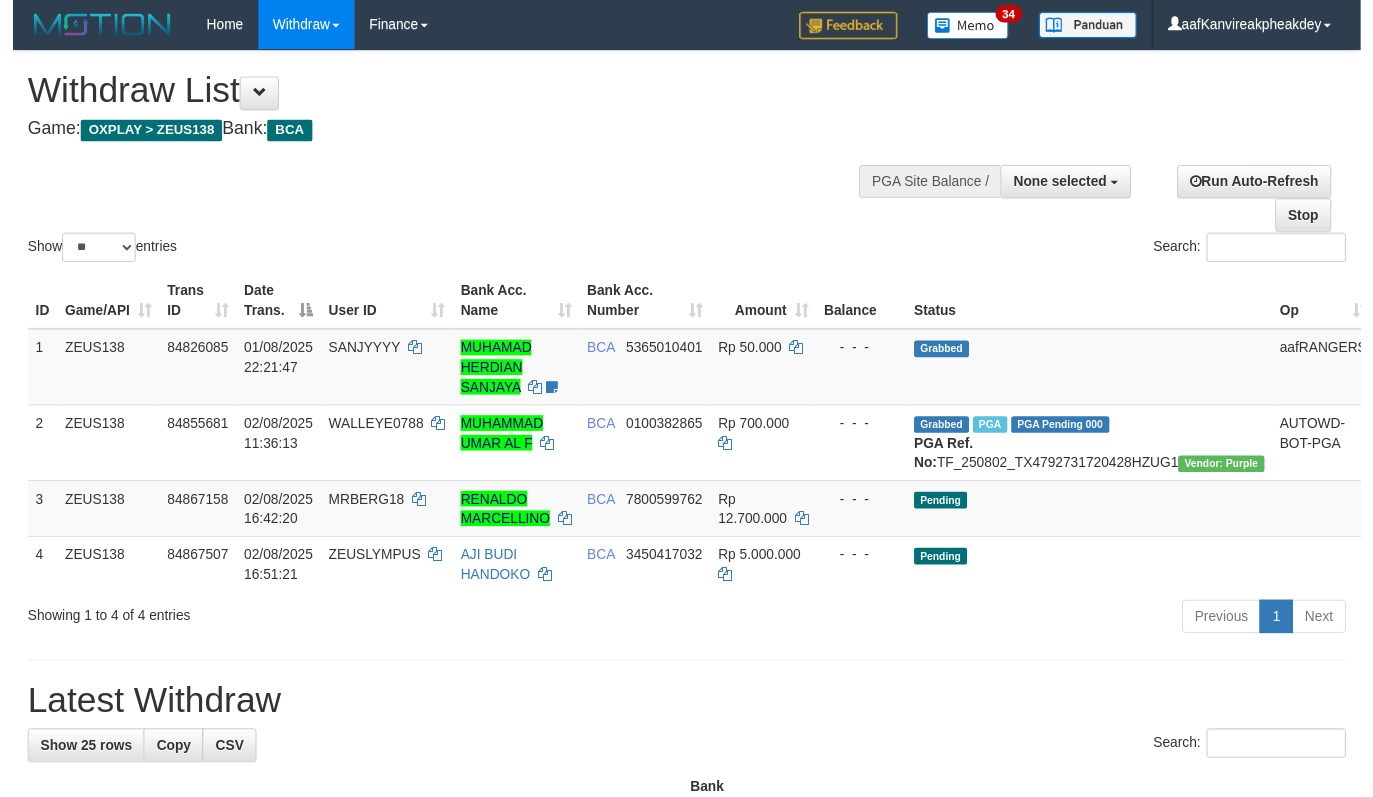 scroll, scrollTop: 0, scrollLeft: 0, axis: both 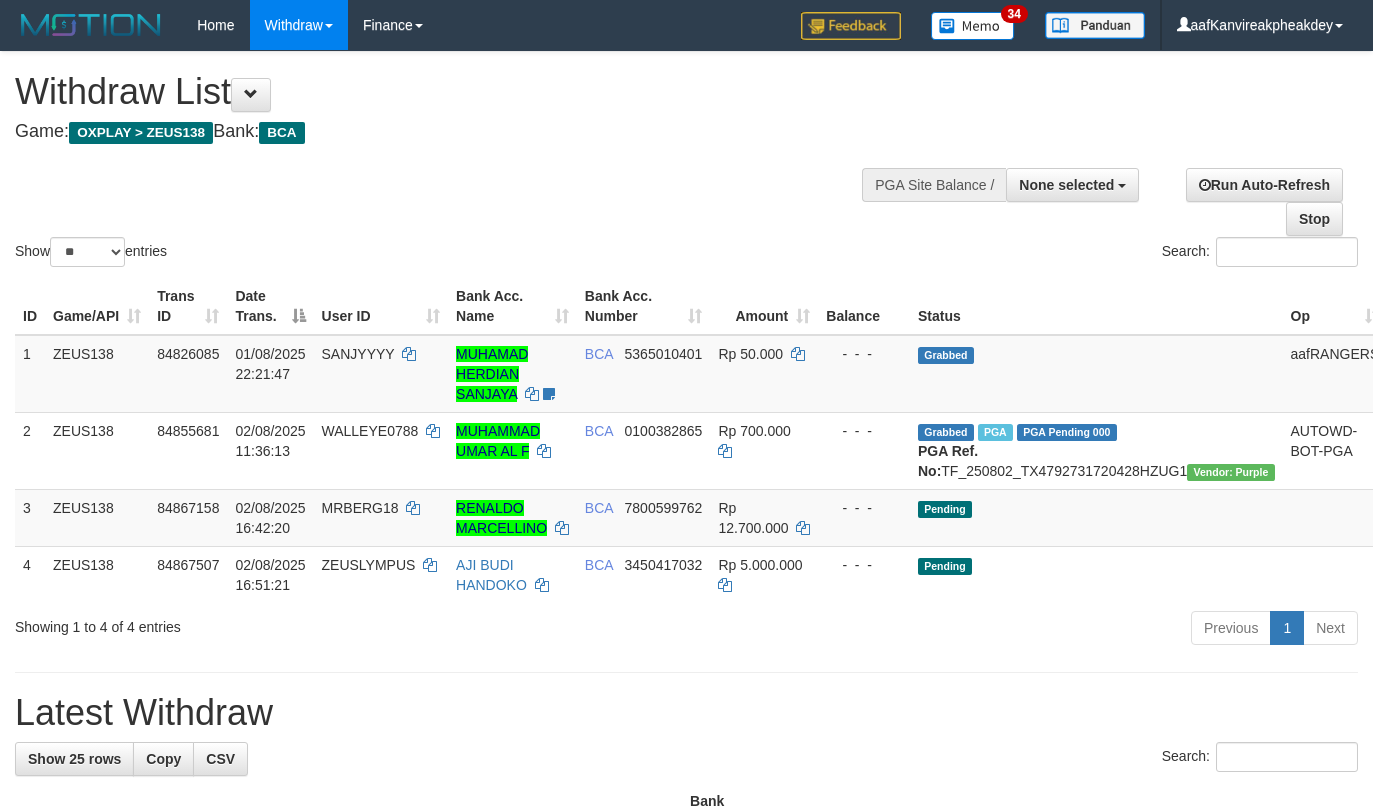 select 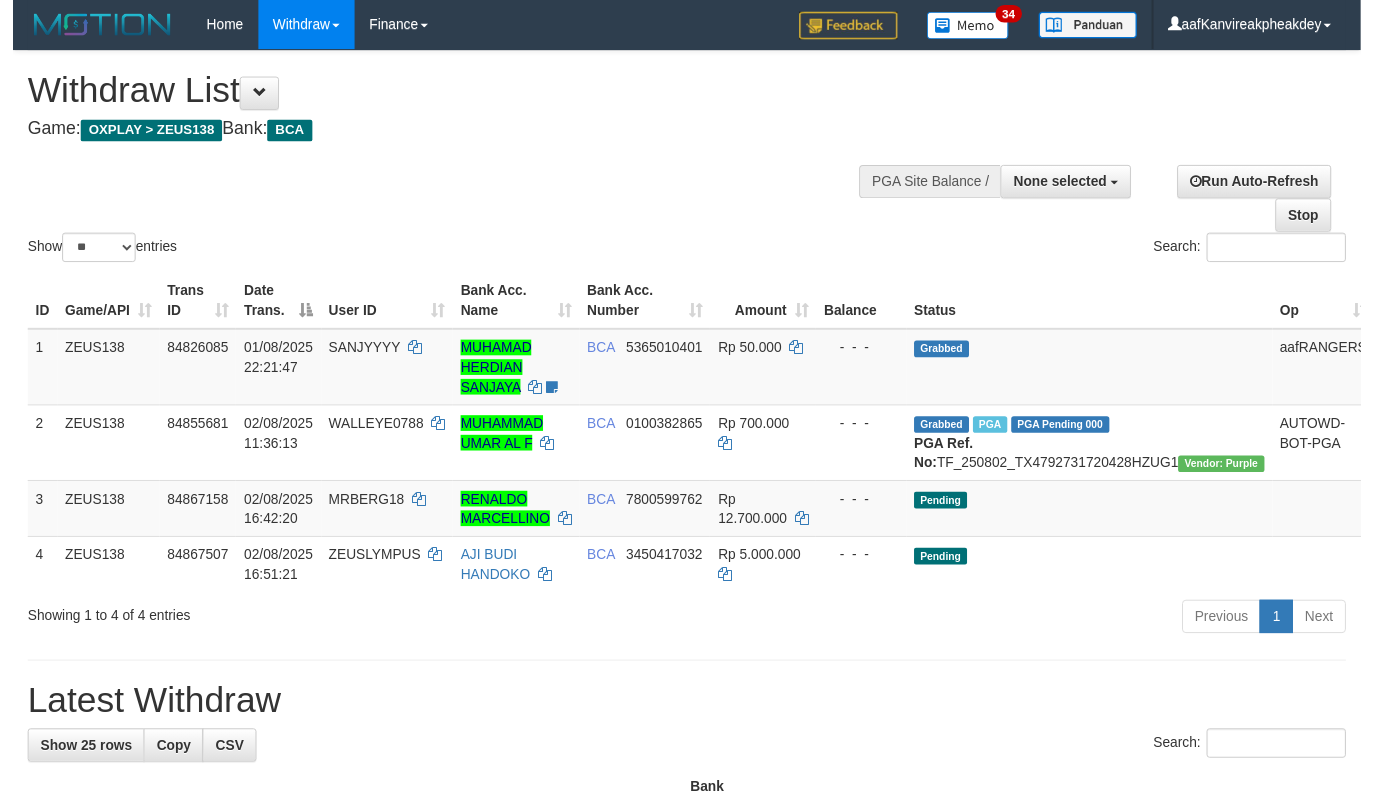 scroll, scrollTop: 0, scrollLeft: 0, axis: both 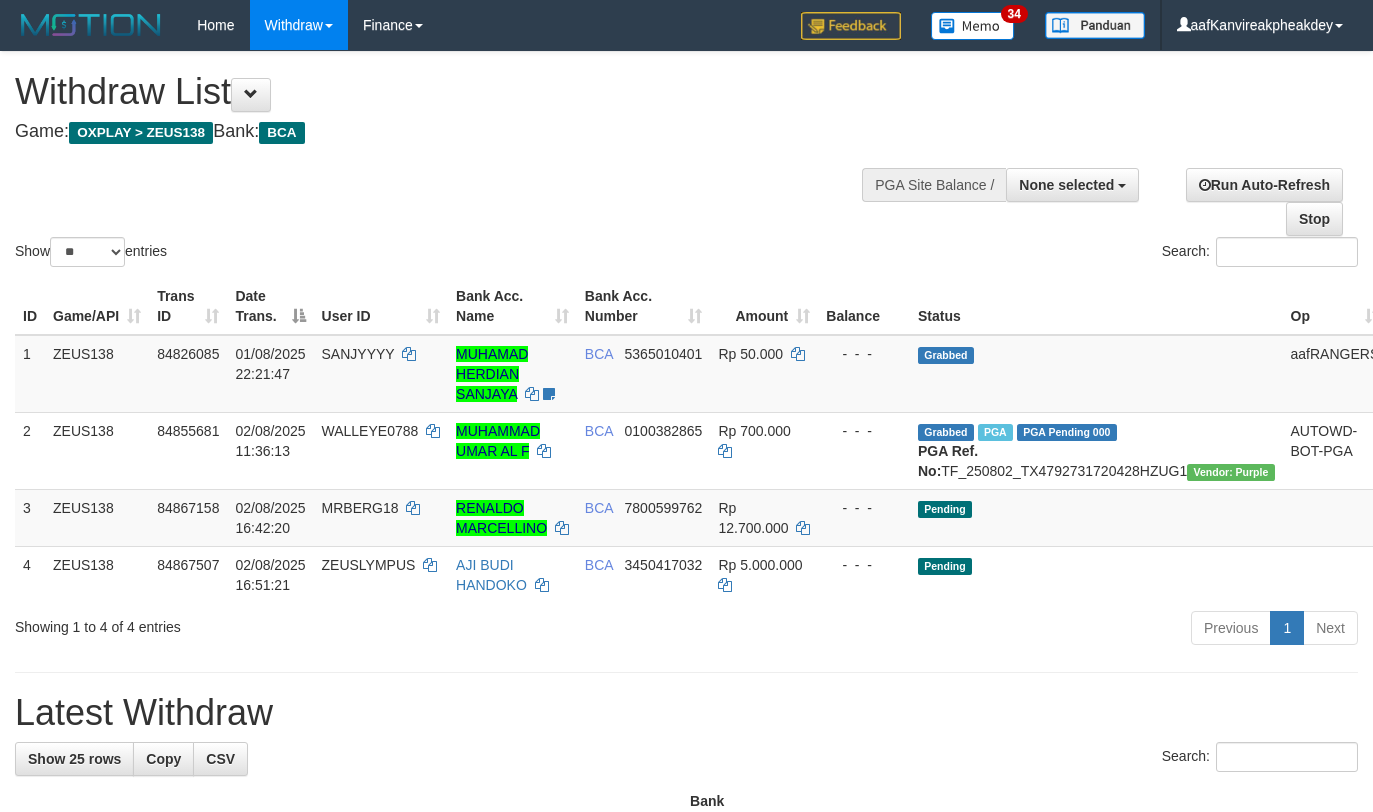 select 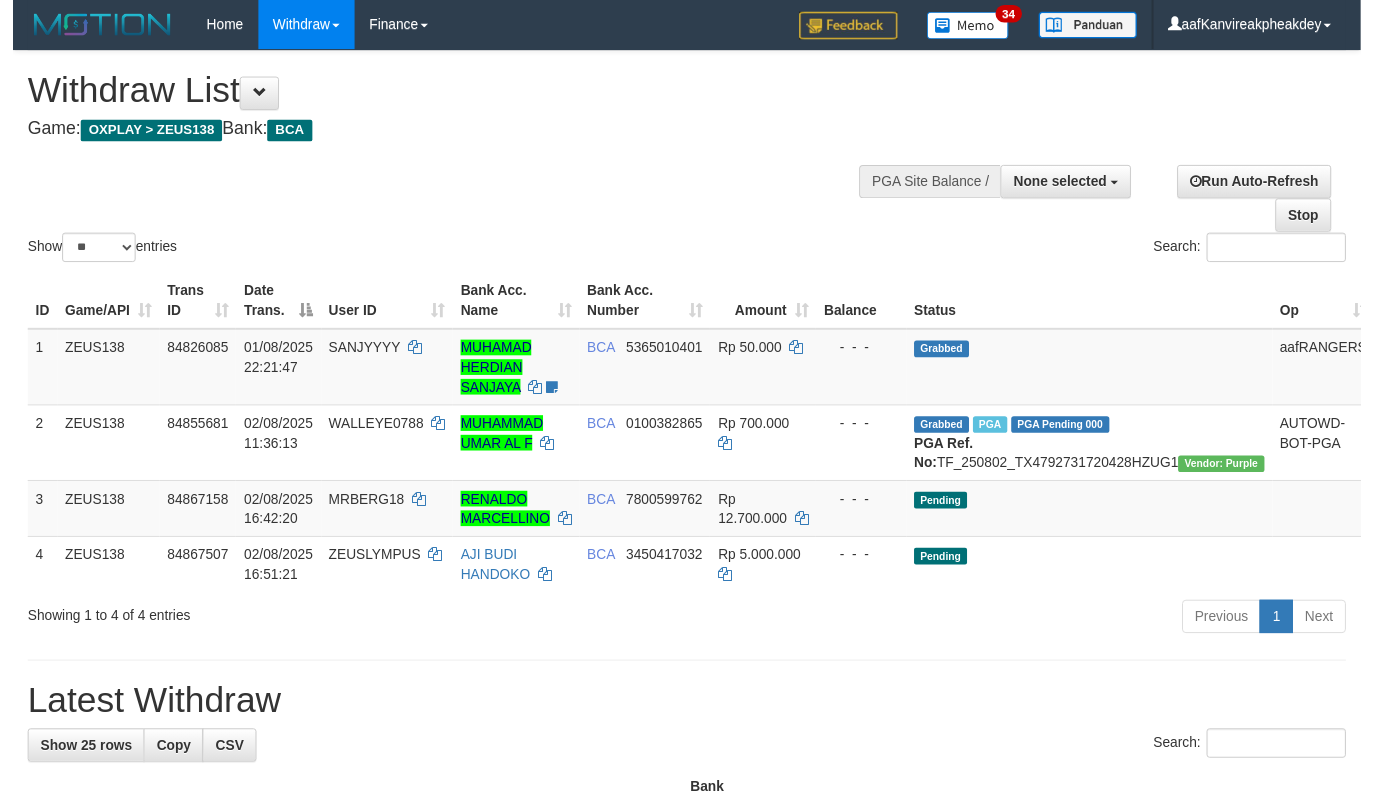 scroll, scrollTop: 0, scrollLeft: 0, axis: both 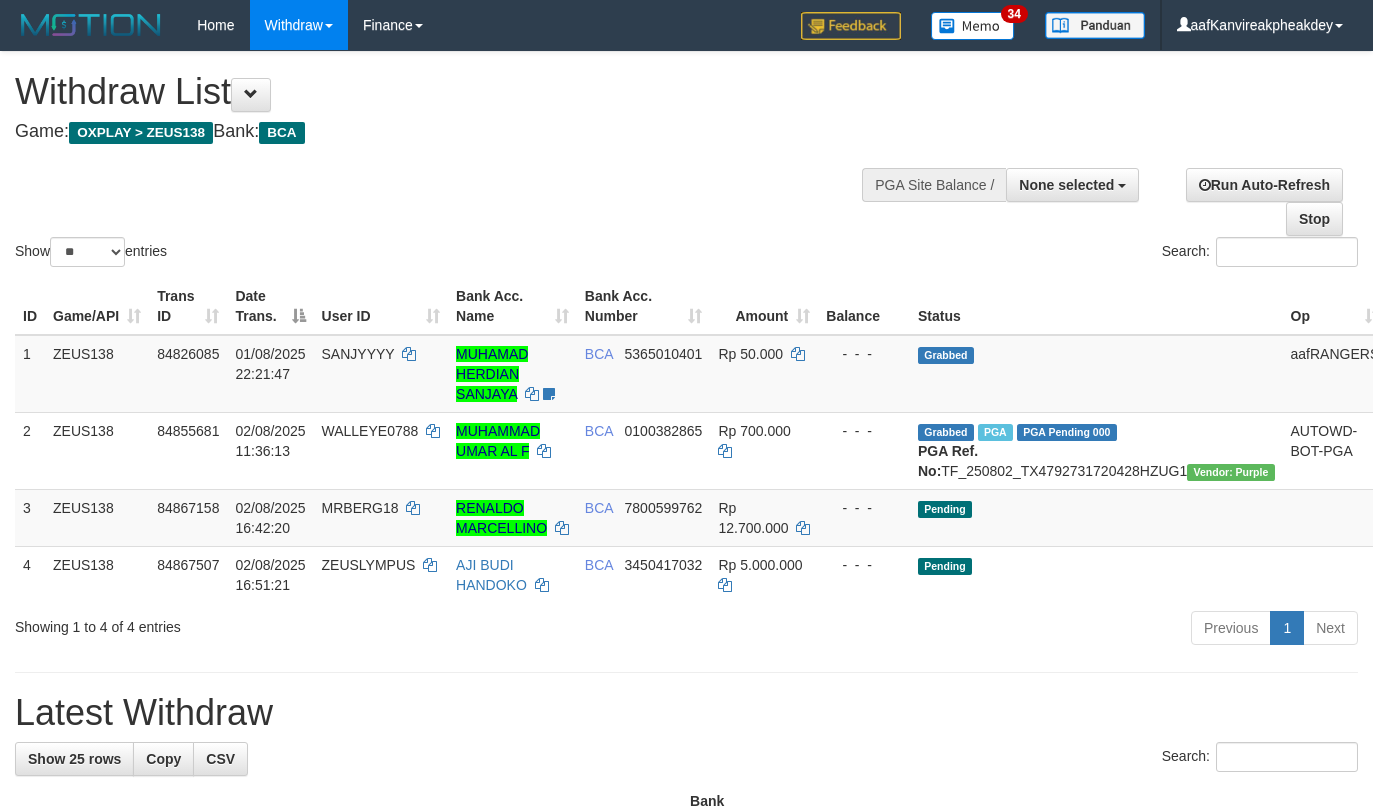 select 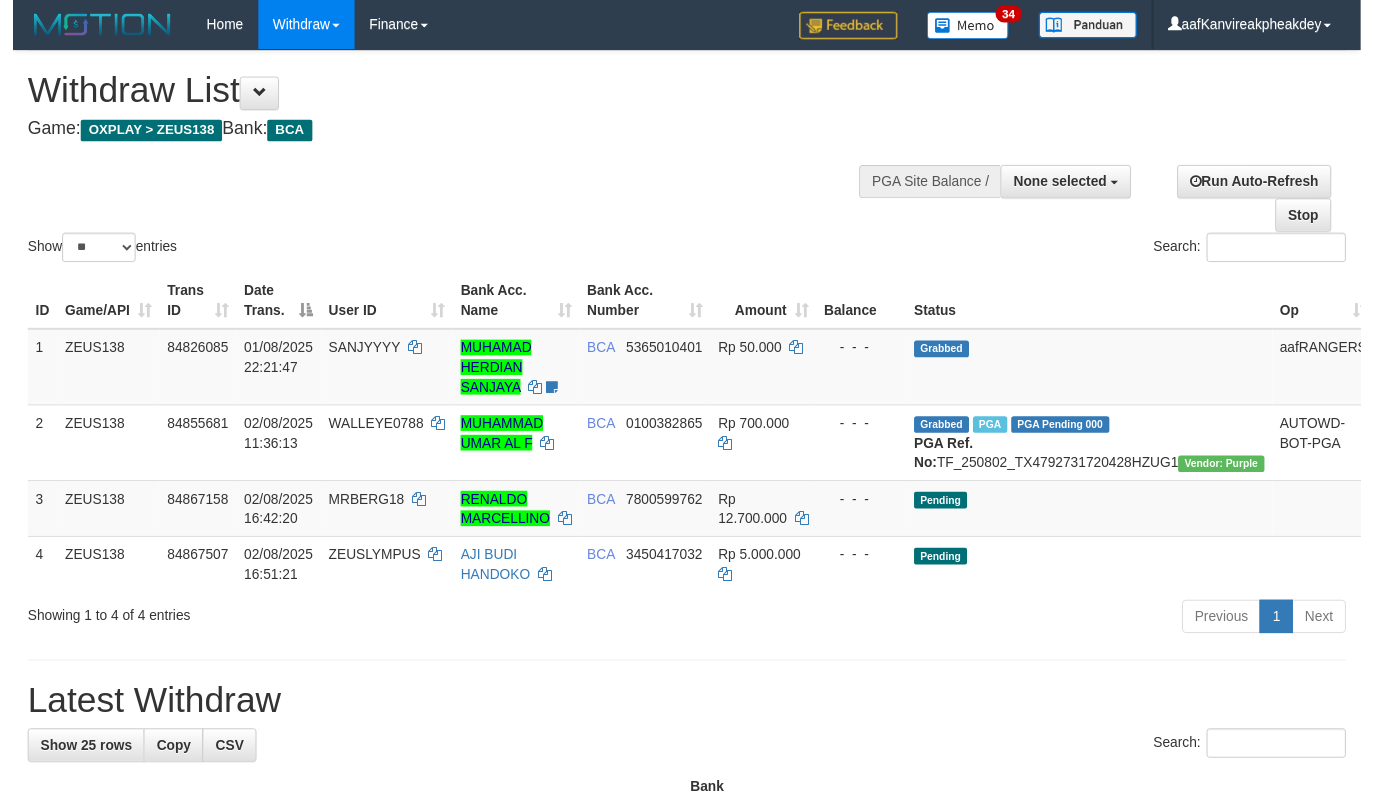 scroll, scrollTop: 0, scrollLeft: 0, axis: both 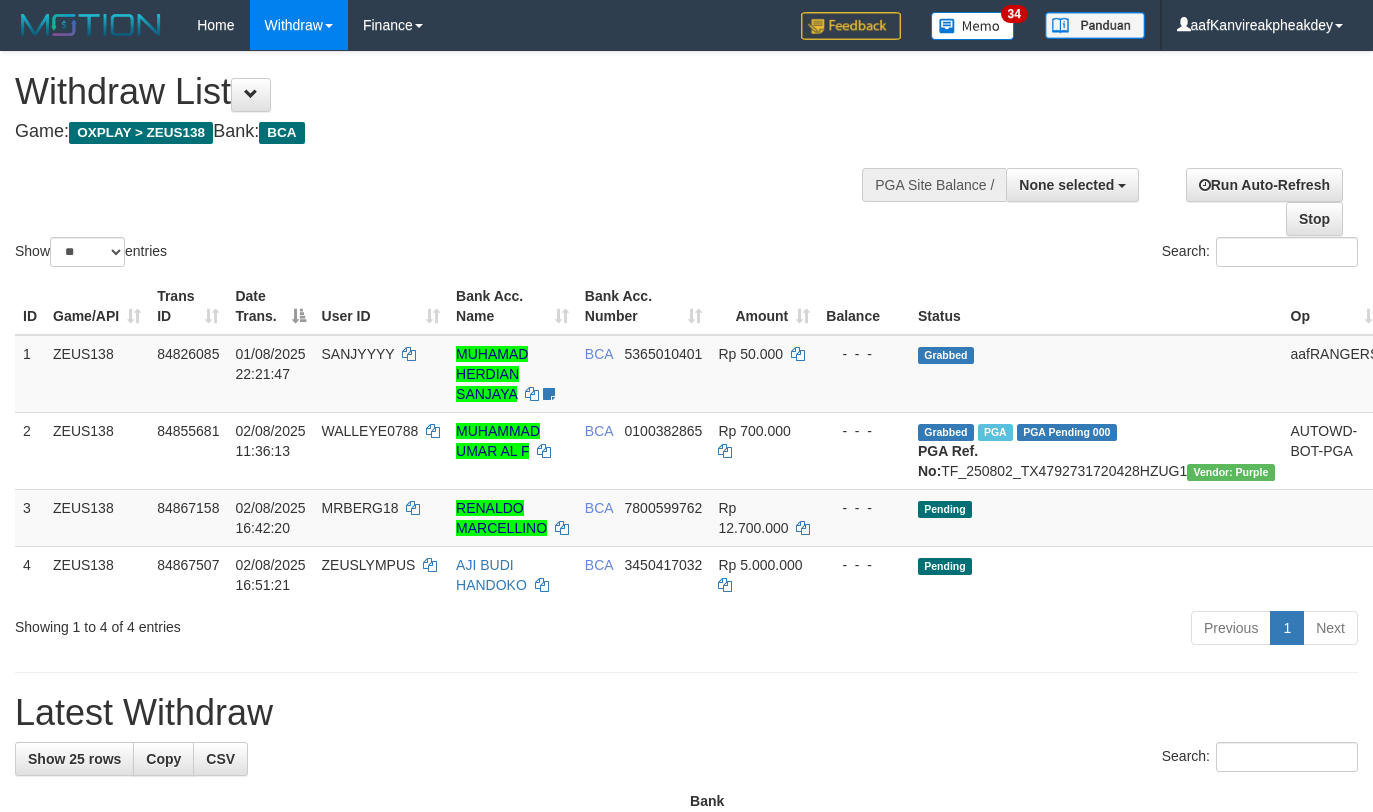 select 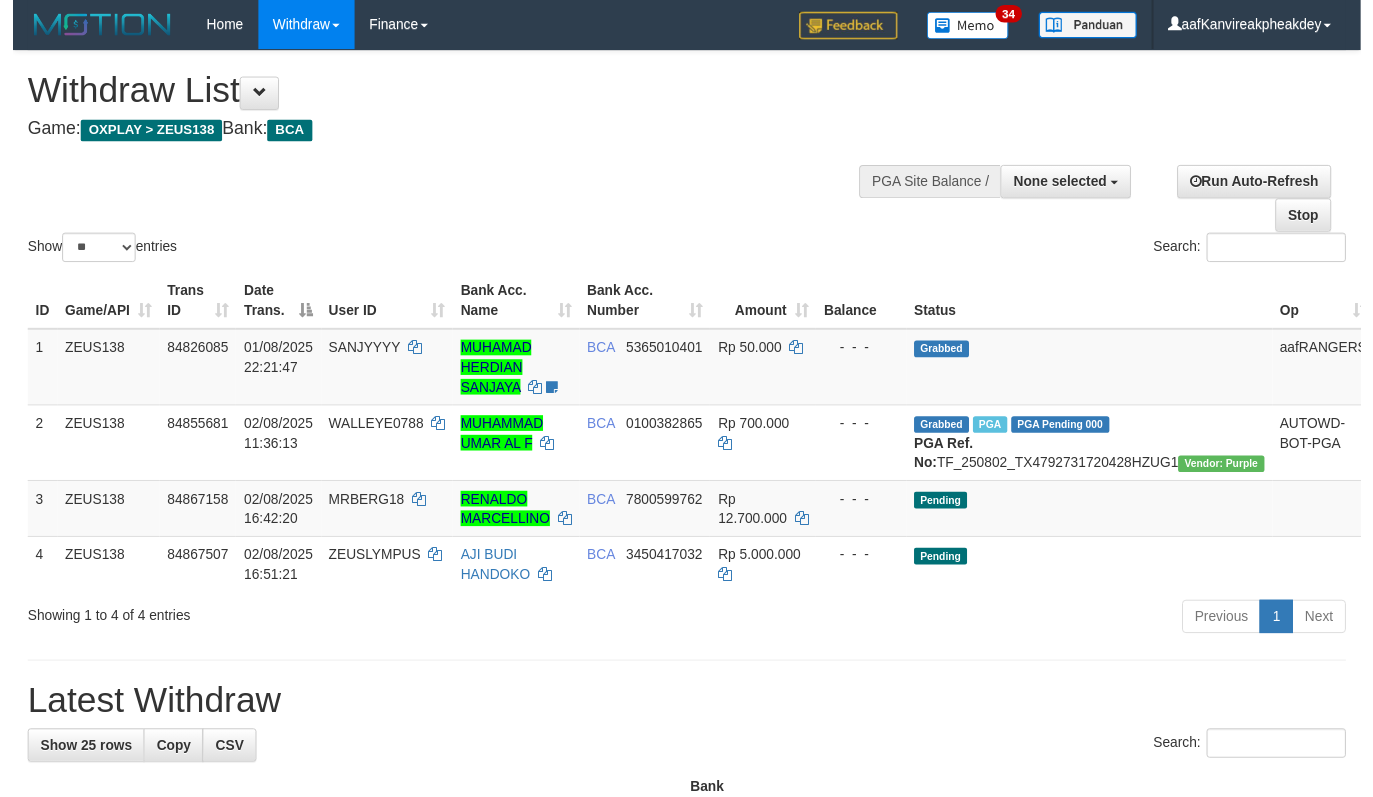 scroll, scrollTop: 0, scrollLeft: 0, axis: both 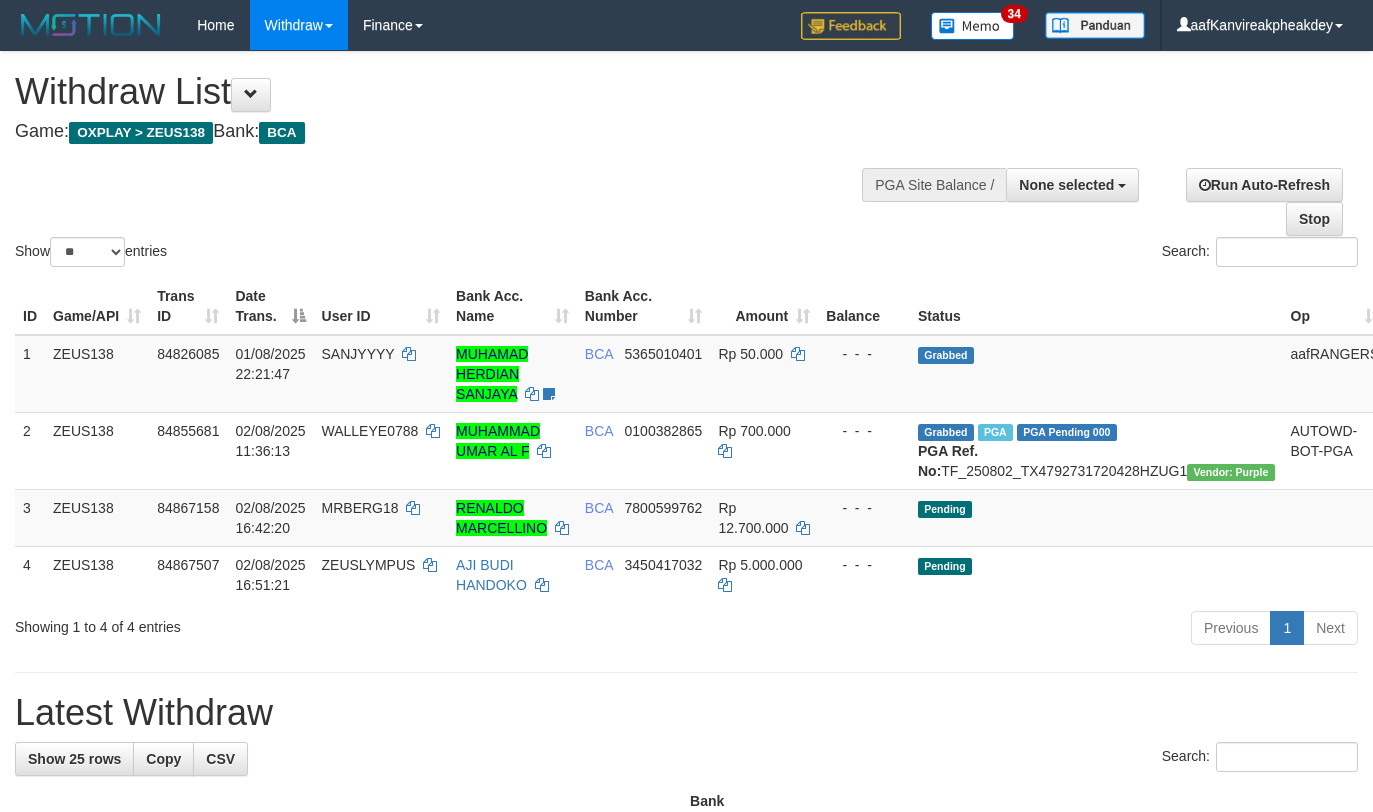 select 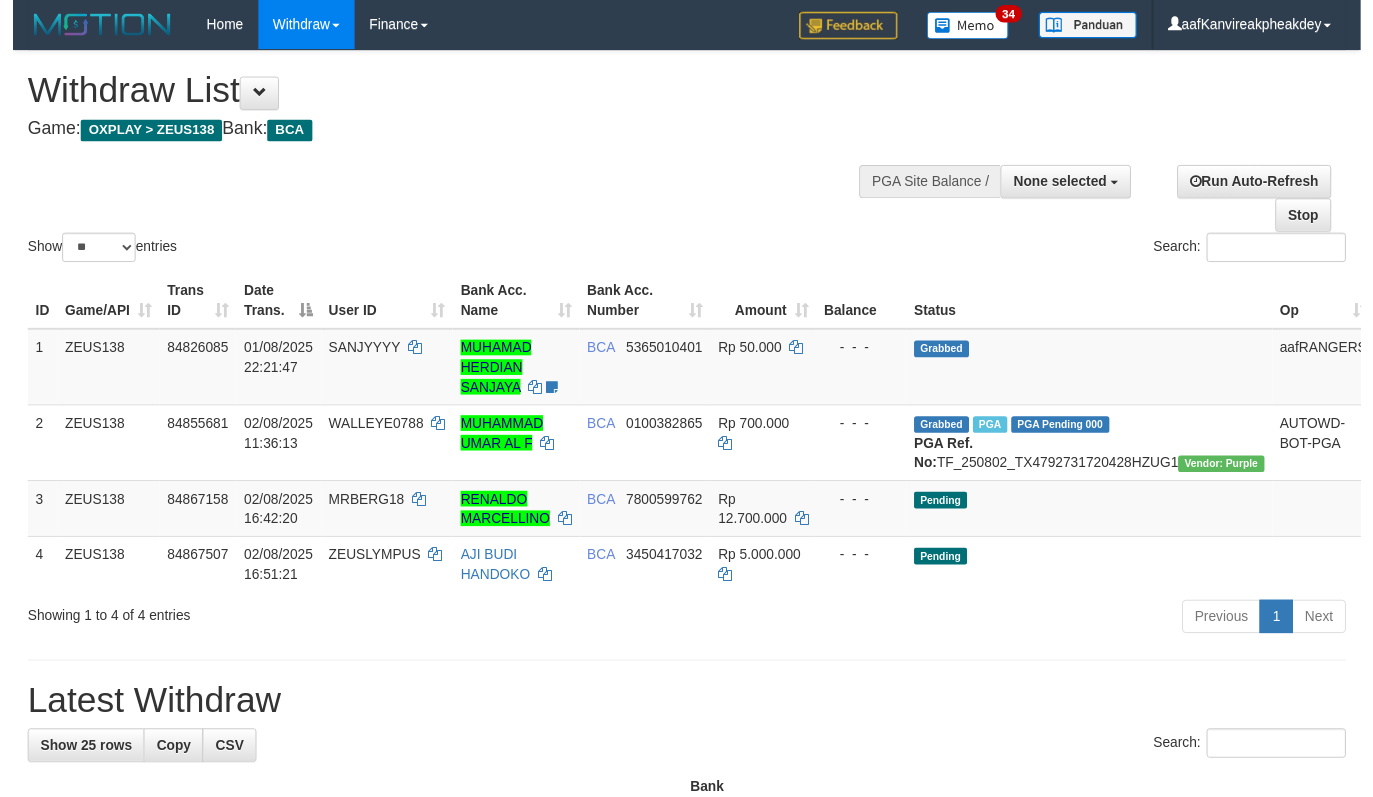 scroll, scrollTop: 0, scrollLeft: 0, axis: both 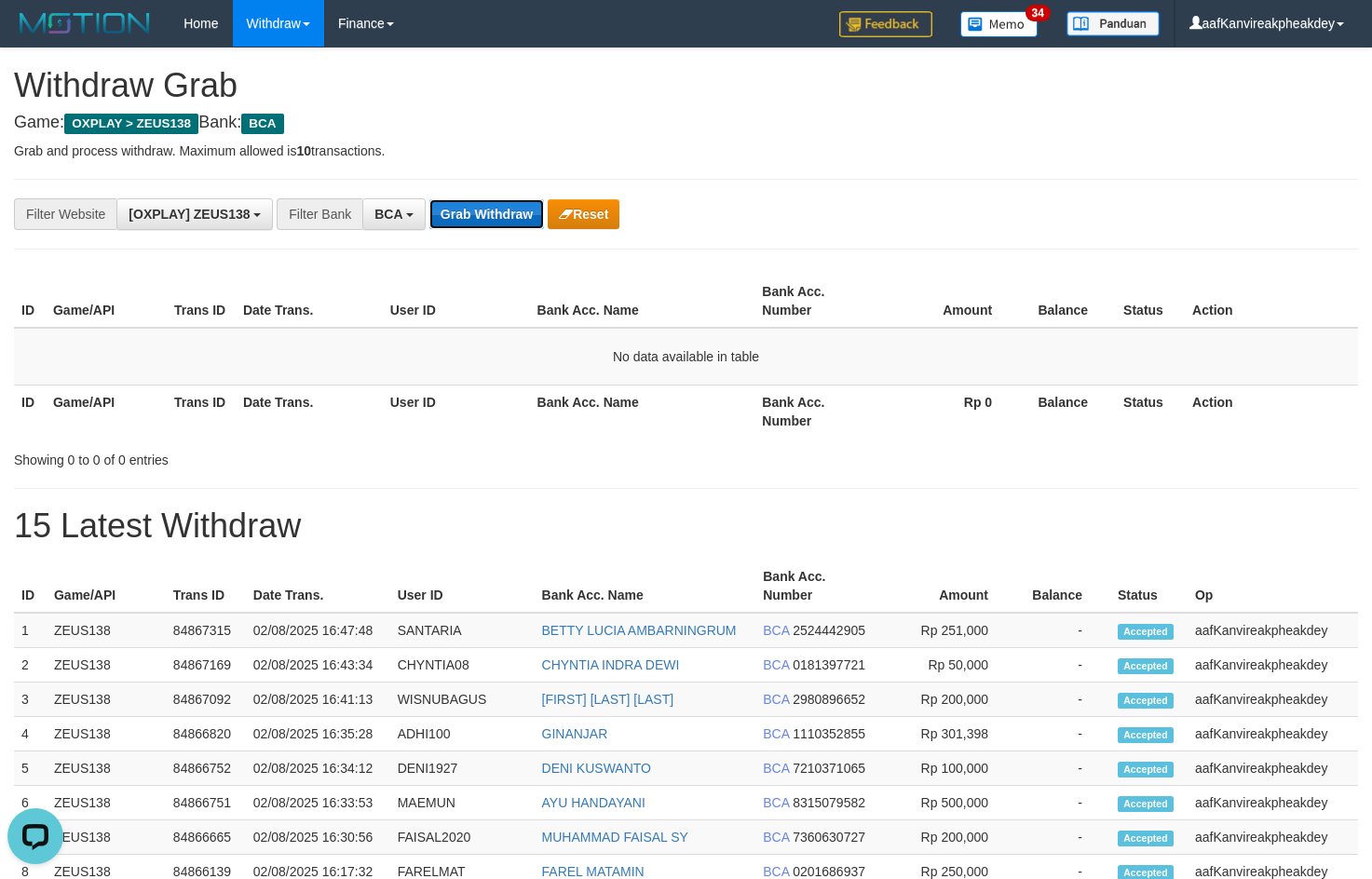 click on "Grab Withdraw" at bounding box center [486, 214] 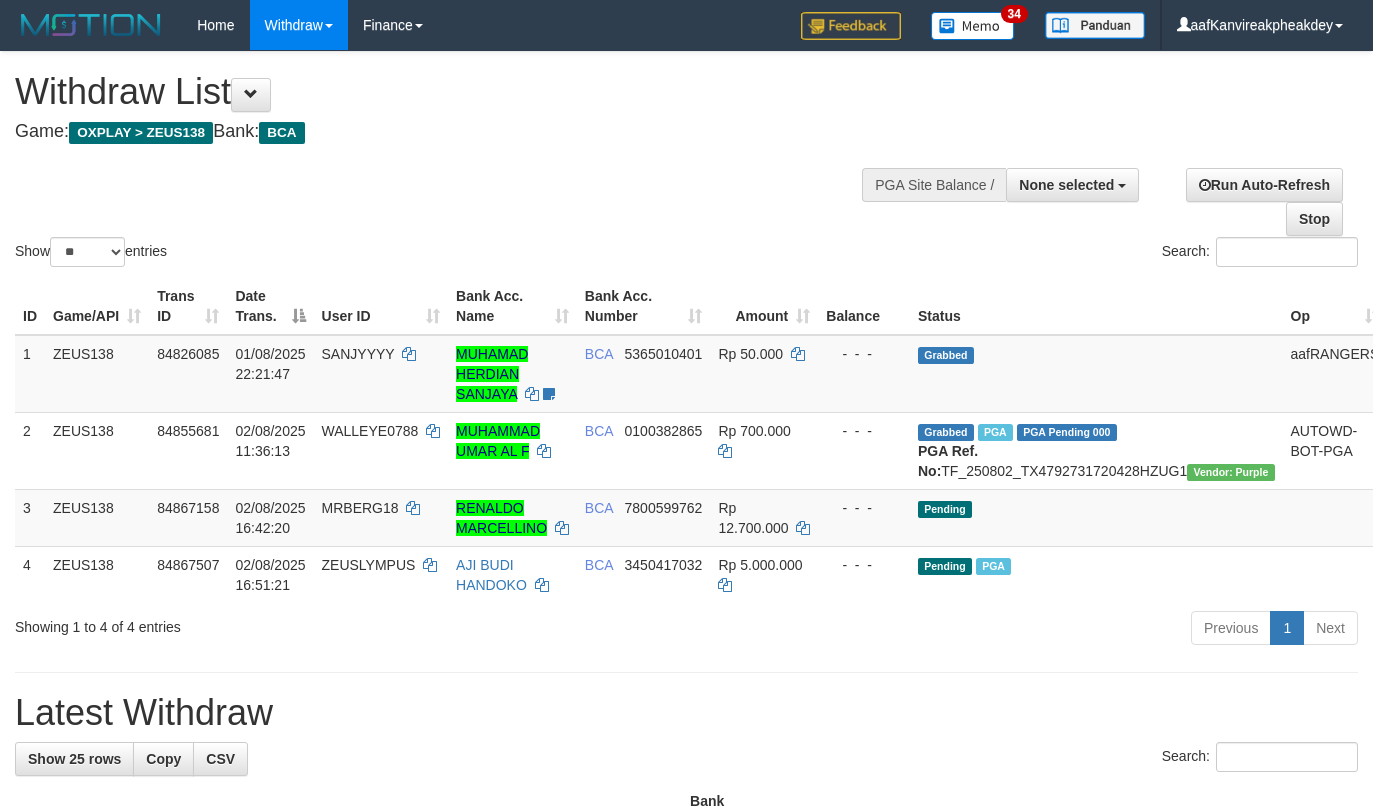 select 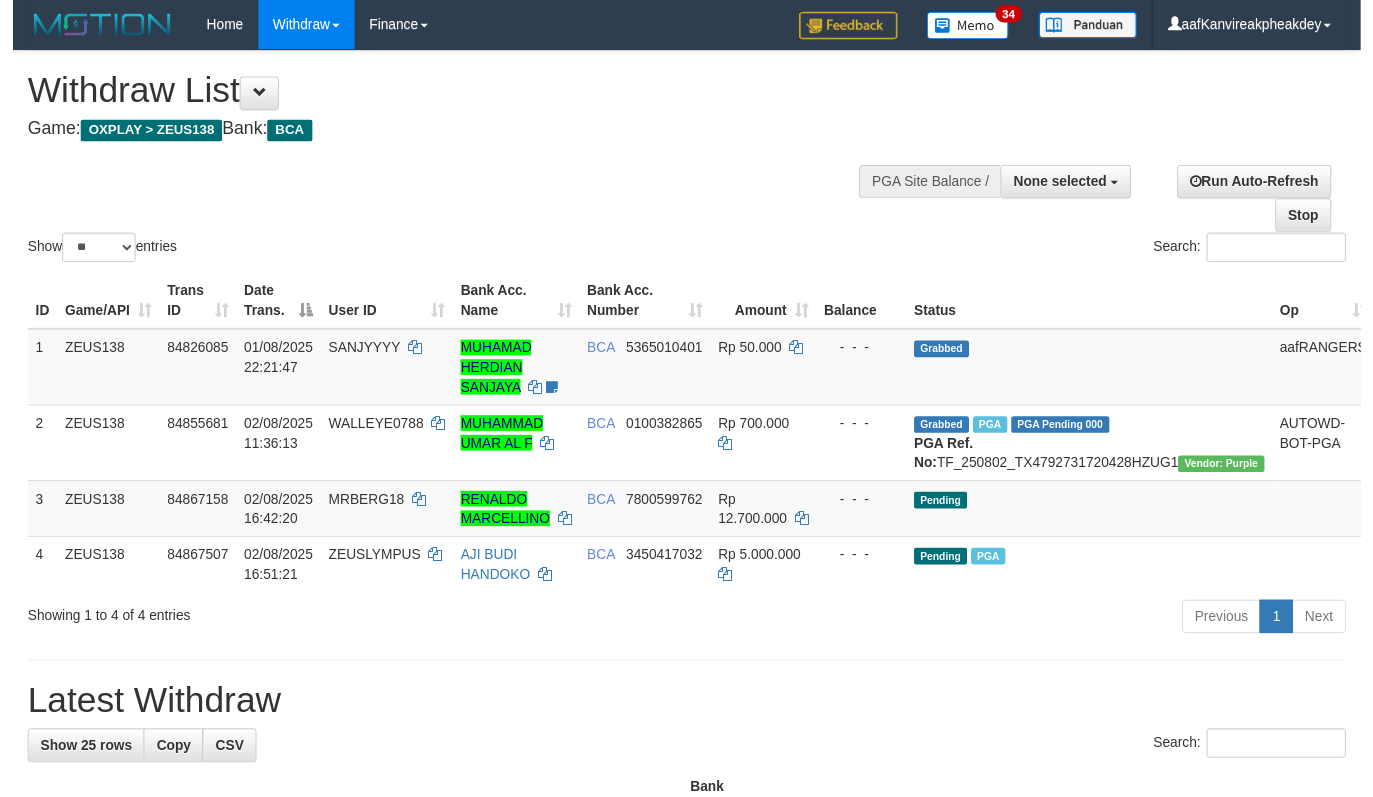 scroll, scrollTop: 0, scrollLeft: 0, axis: both 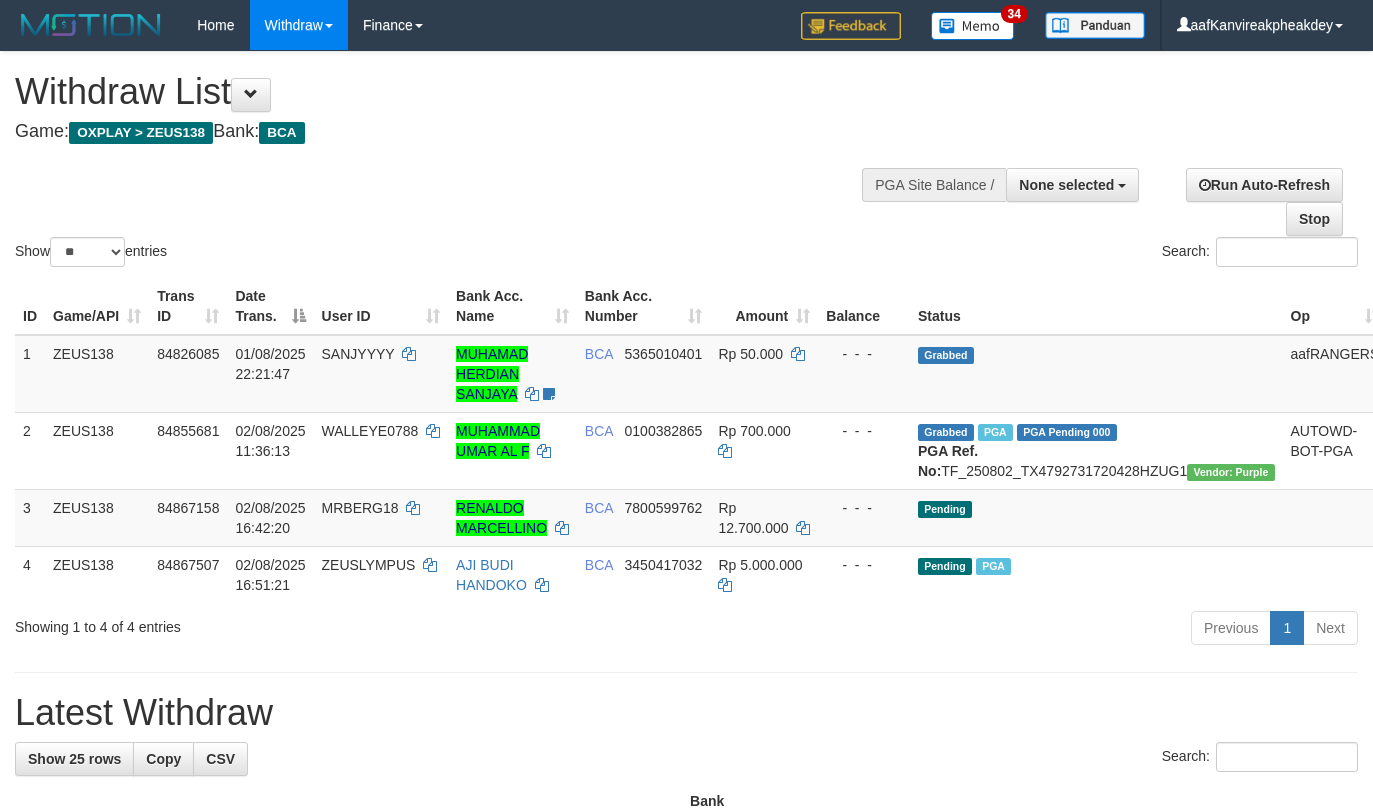 select 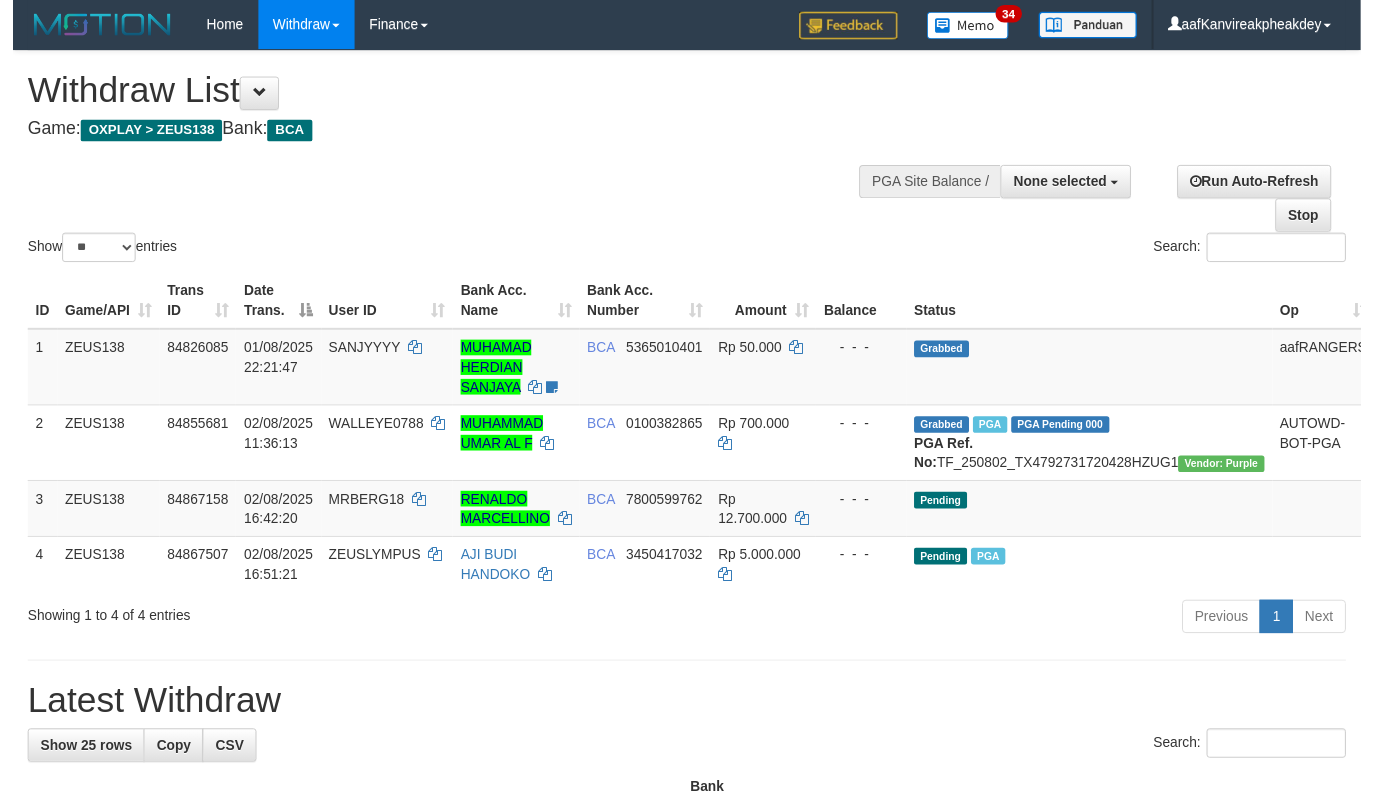 scroll, scrollTop: 0, scrollLeft: 0, axis: both 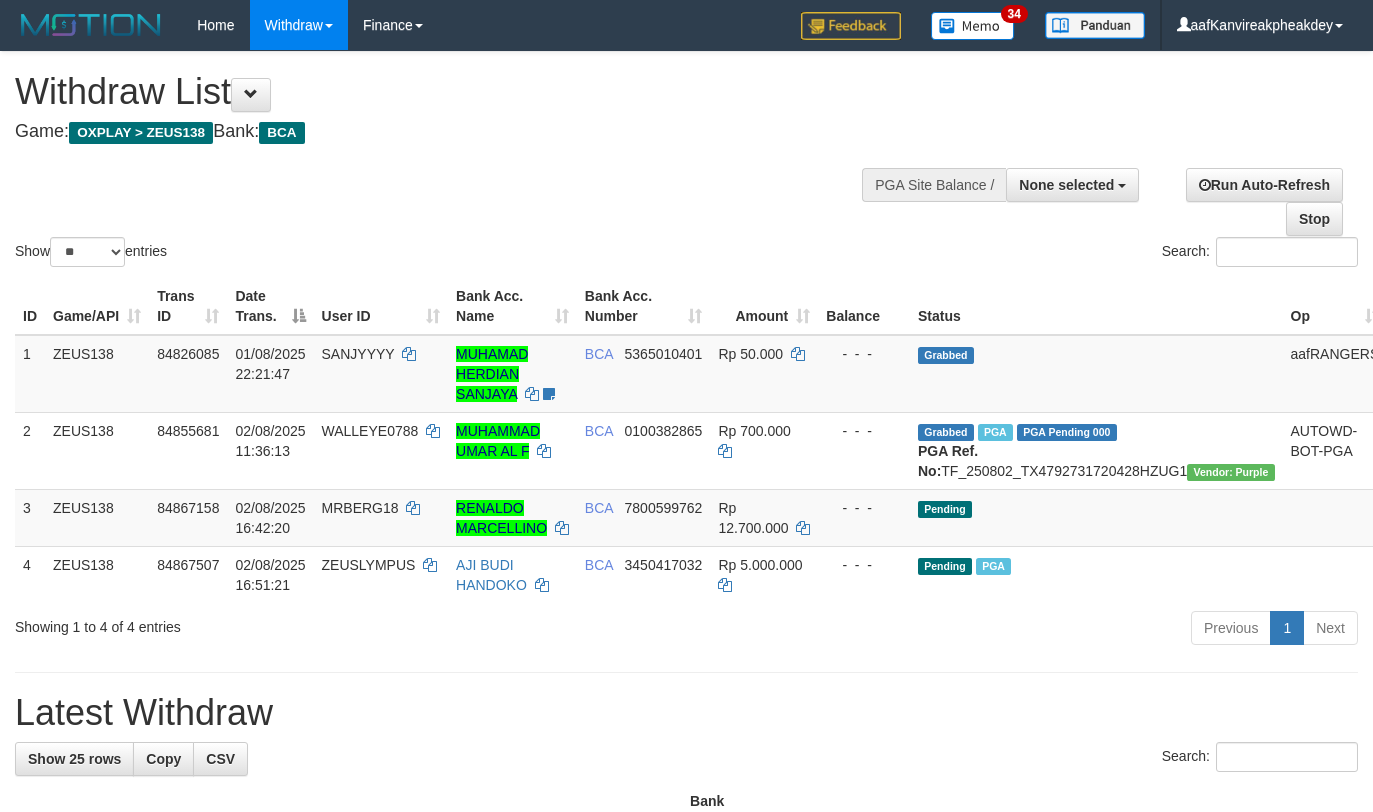 select 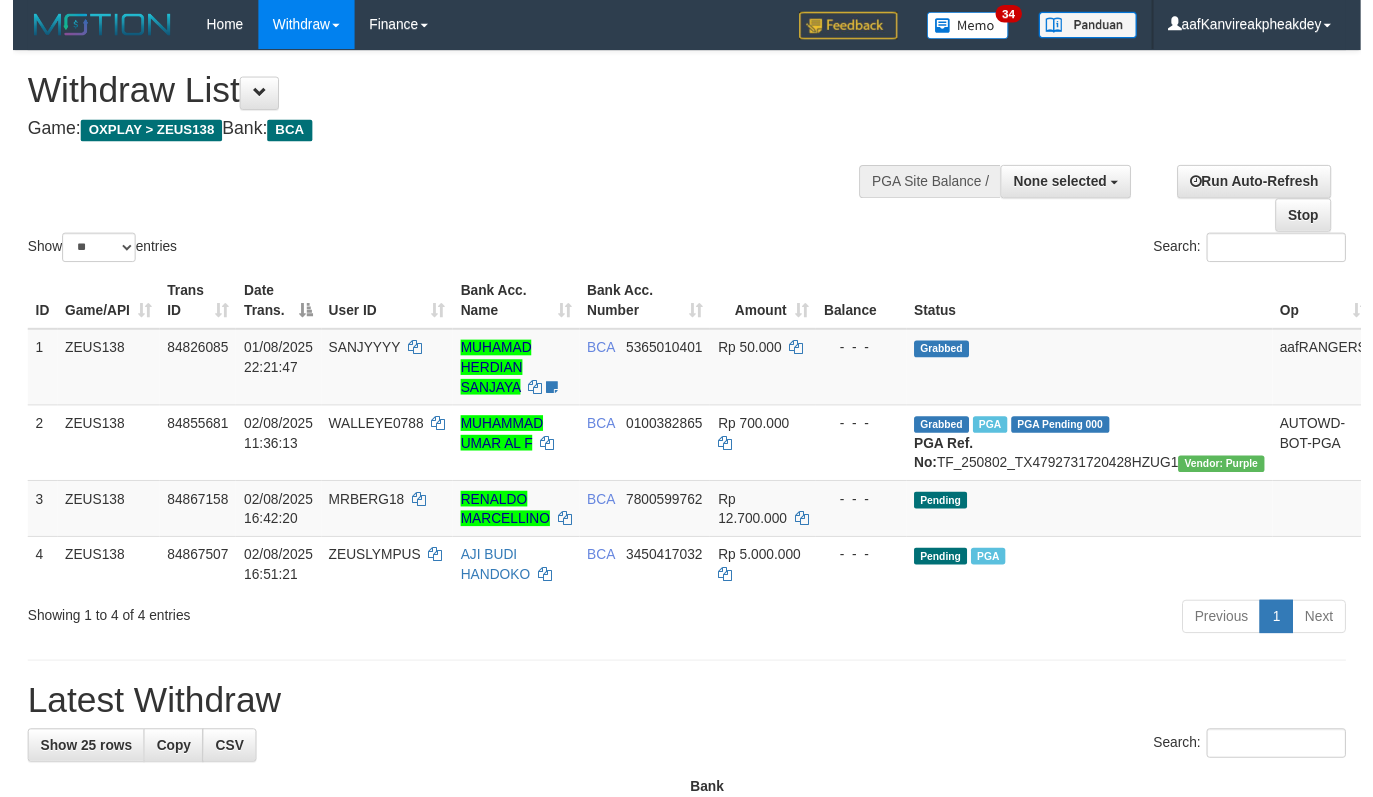scroll, scrollTop: 0, scrollLeft: 0, axis: both 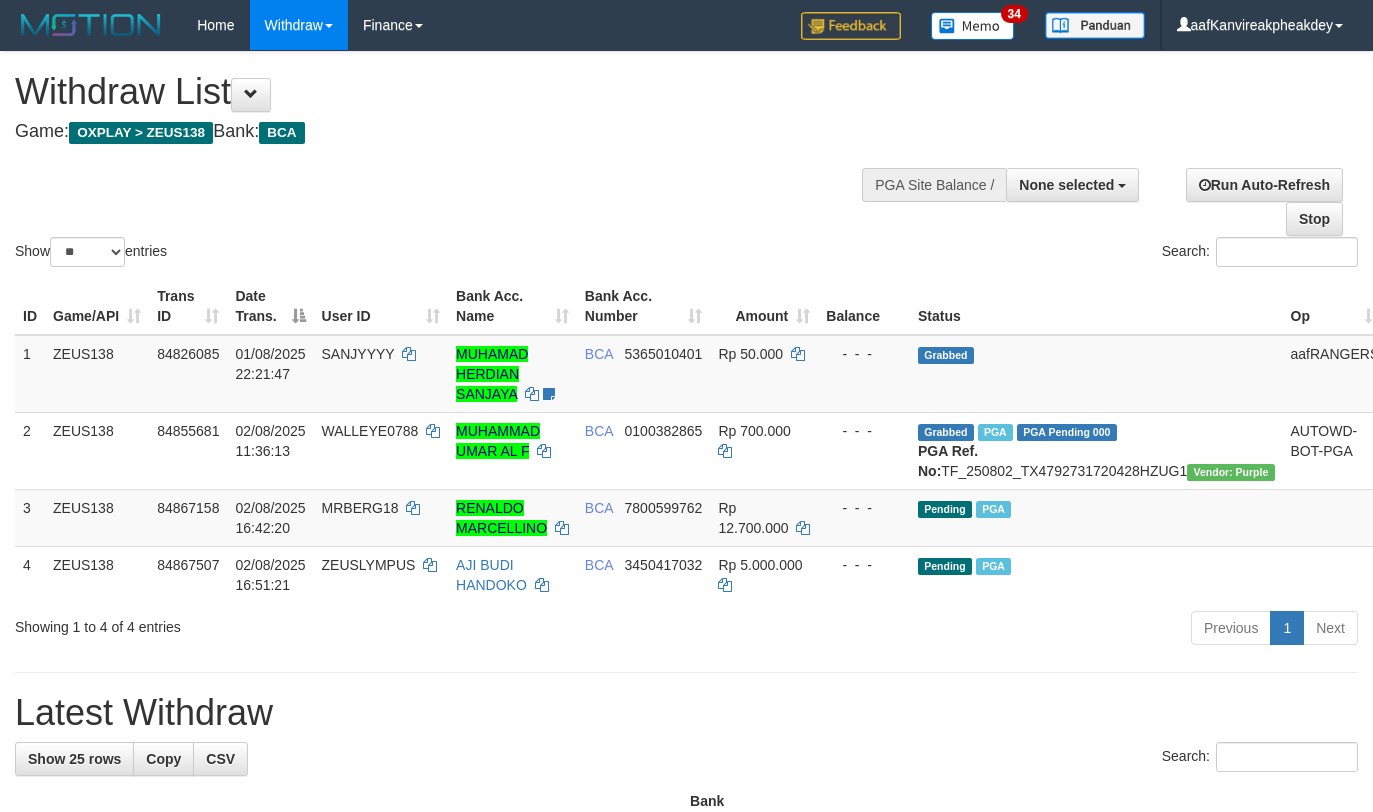 select 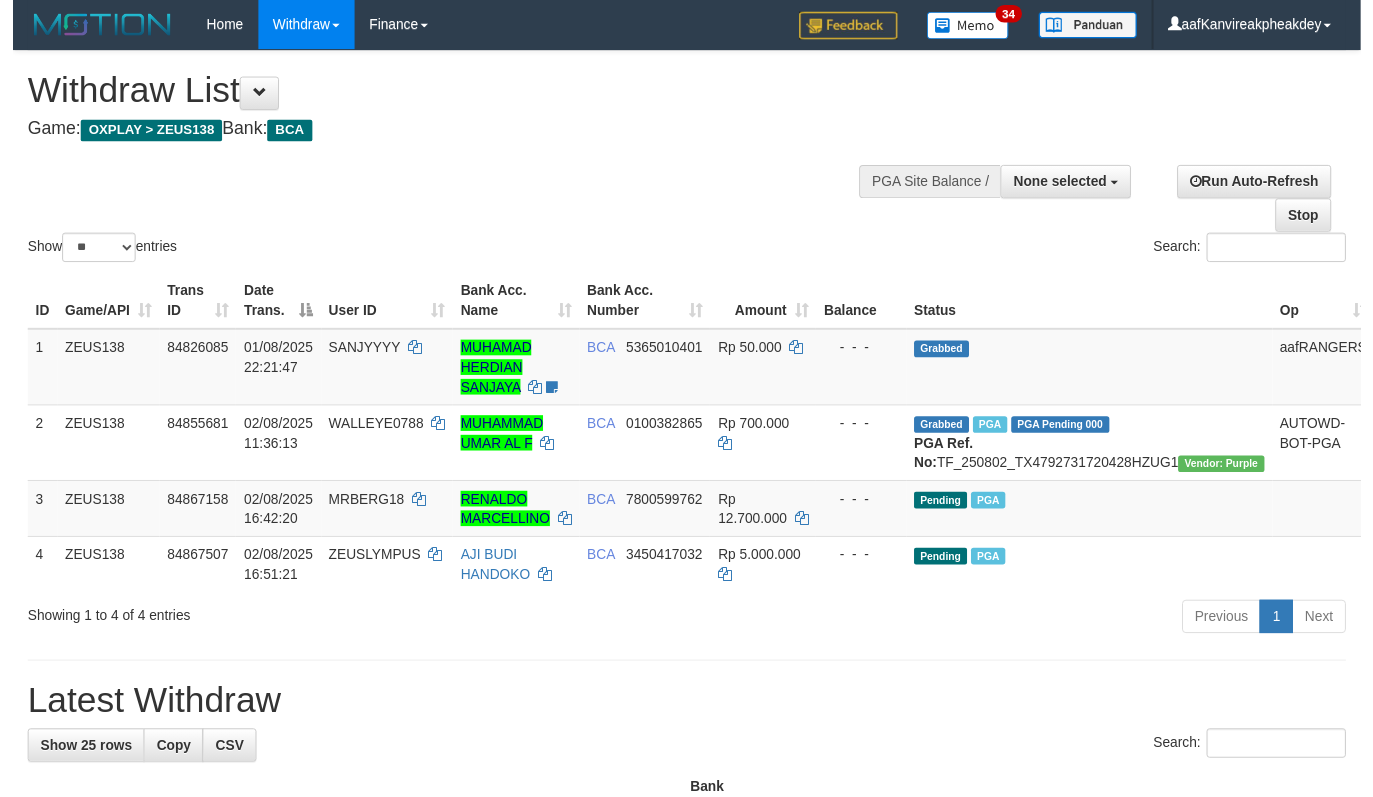 scroll, scrollTop: 0, scrollLeft: 0, axis: both 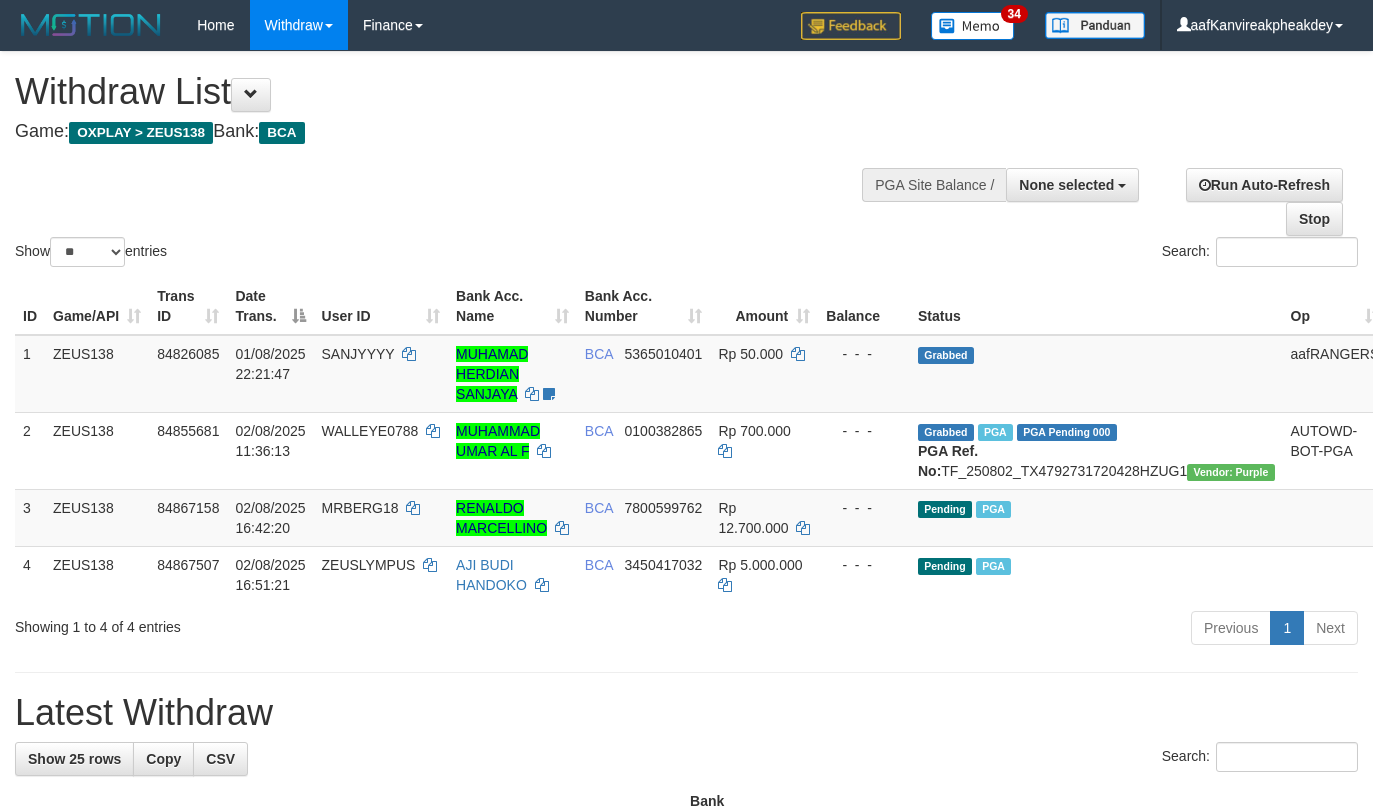 select 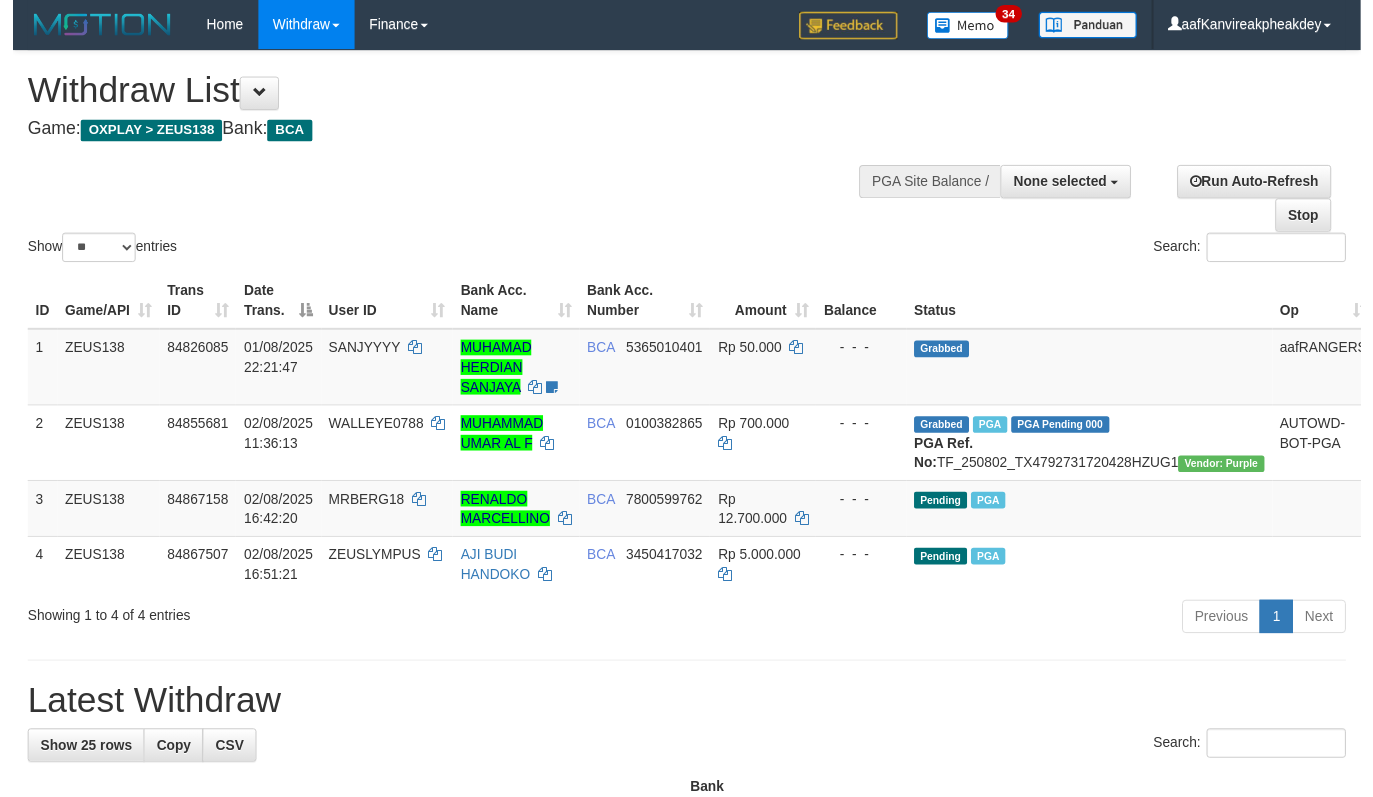 scroll, scrollTop: 0, scrollLeft: 0, axis: both 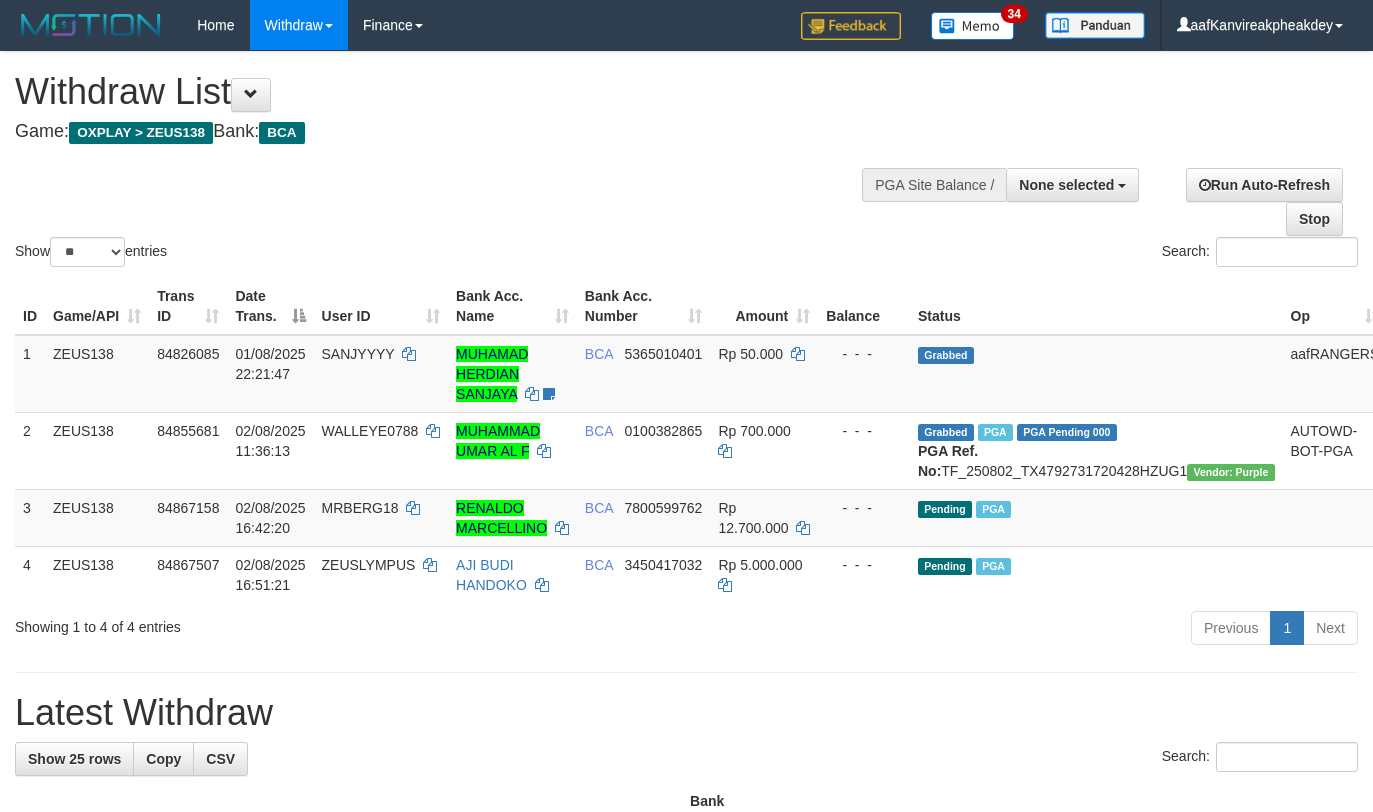 select 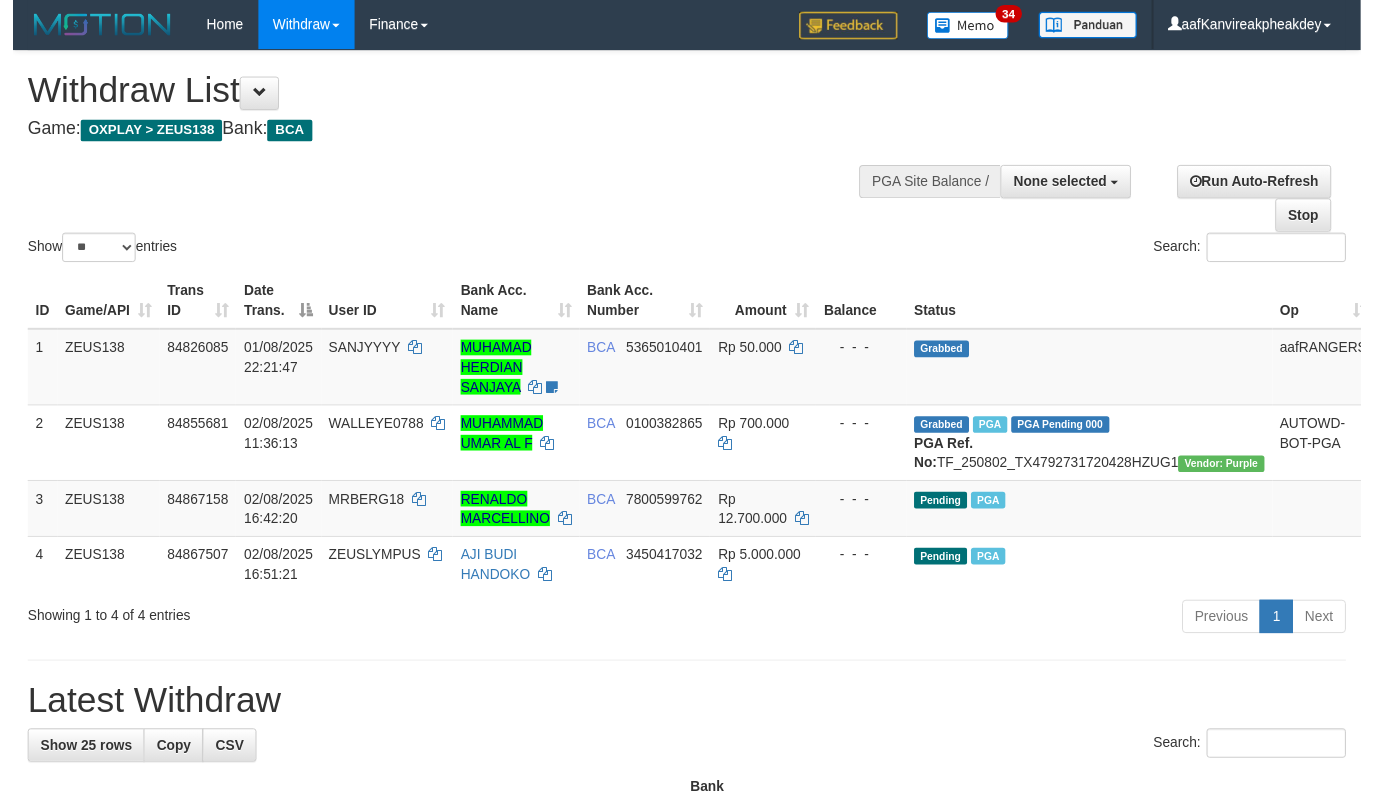 scroll, scrollTop: 0, scrollLeft: 0, axis: both 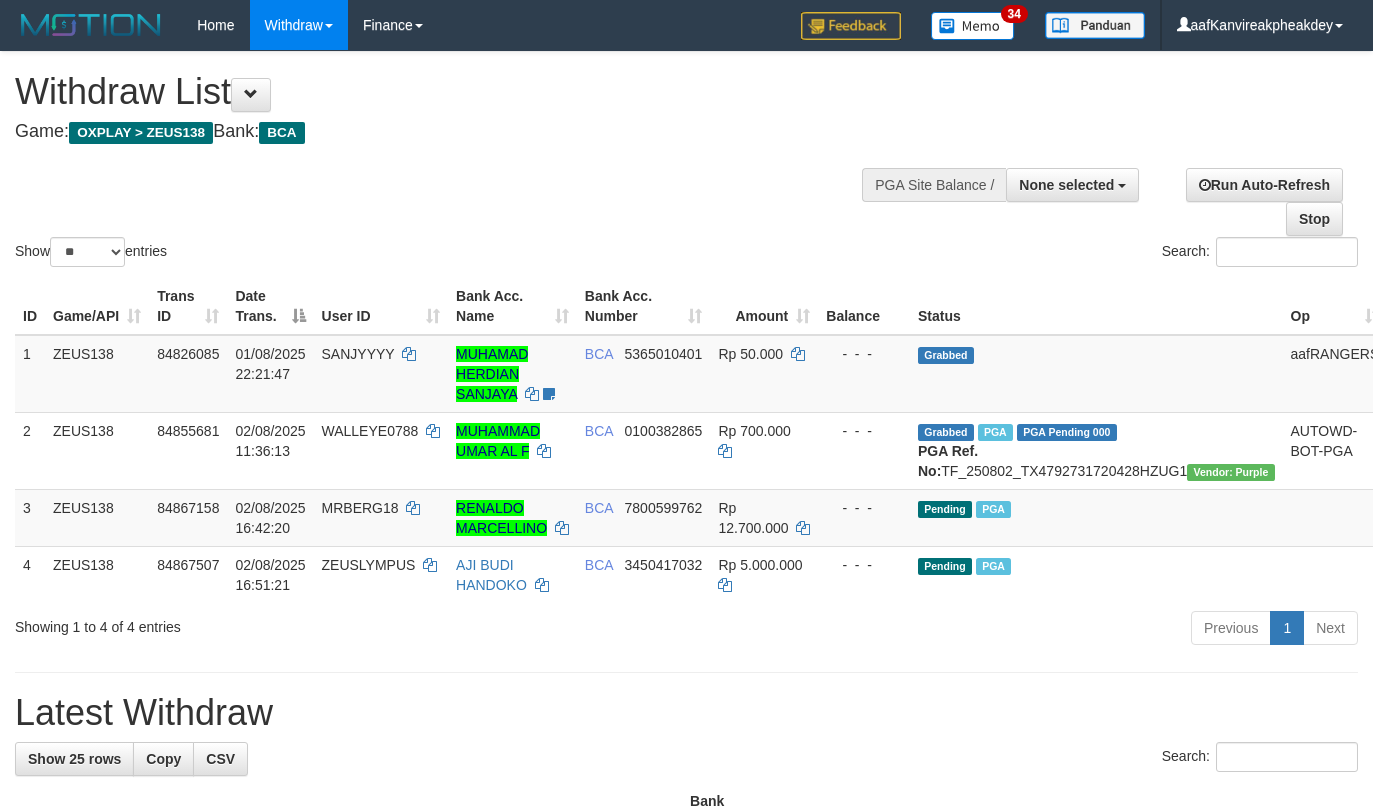 select 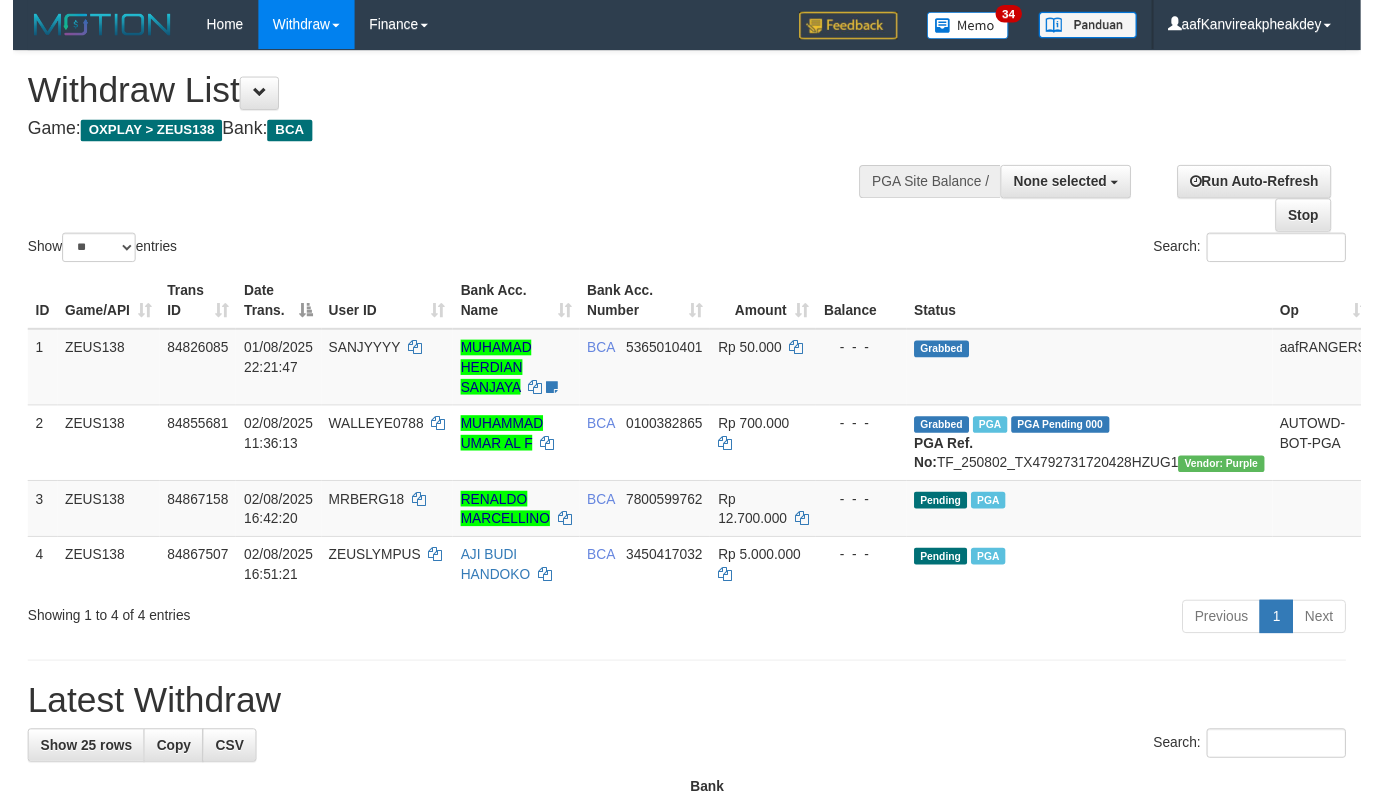 scroll, scrollTop: 0, scrollLeft: 0, axis: both 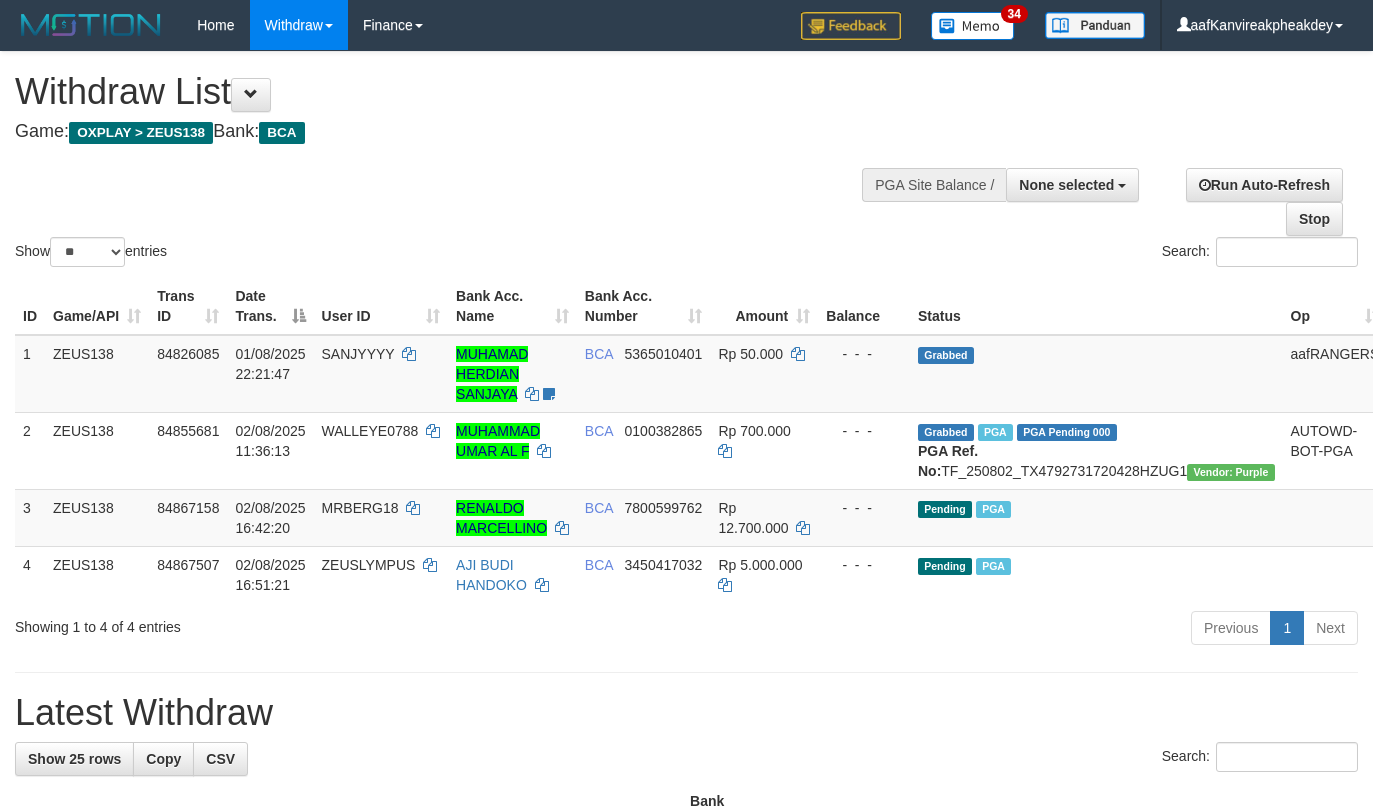select 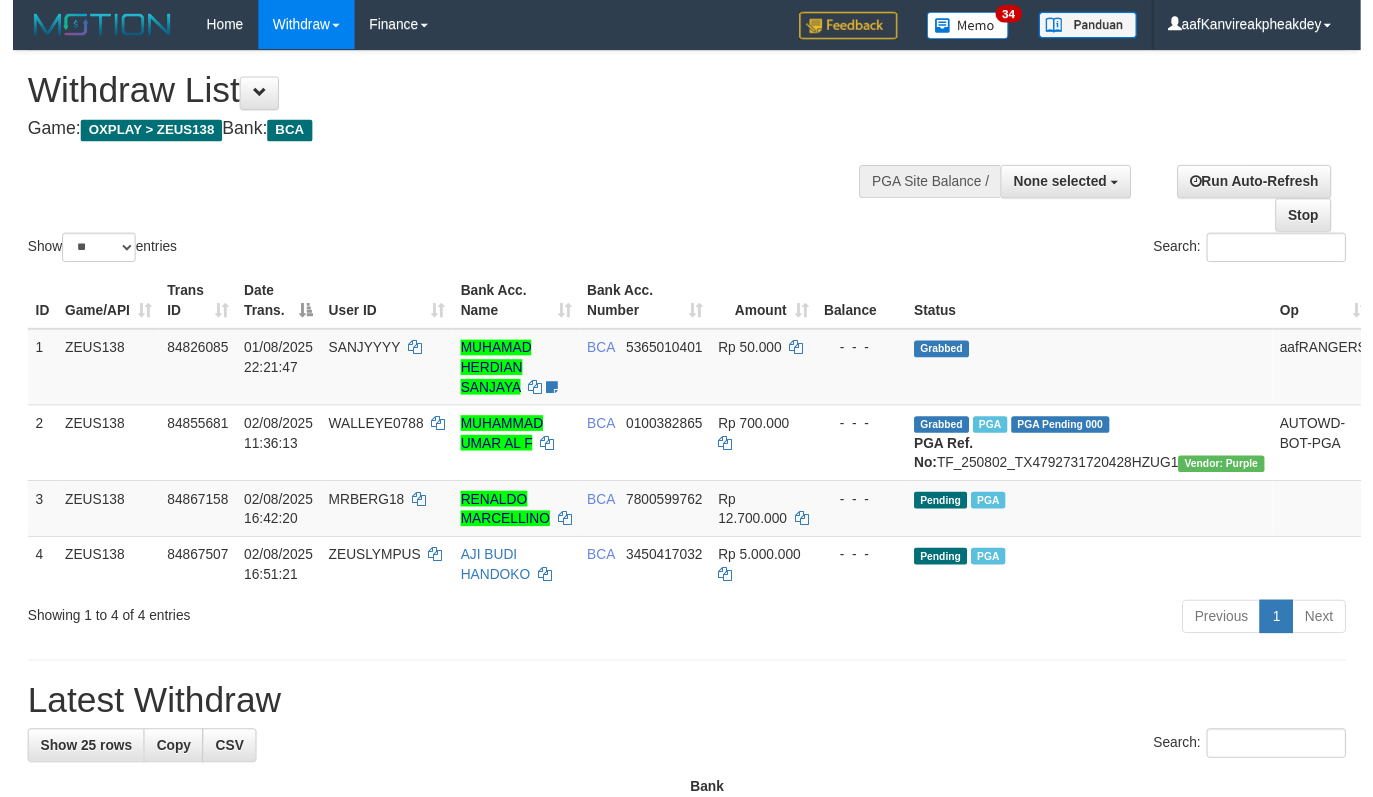 scroll, scrollTop: 0, scrollLeft: 0, axis: both 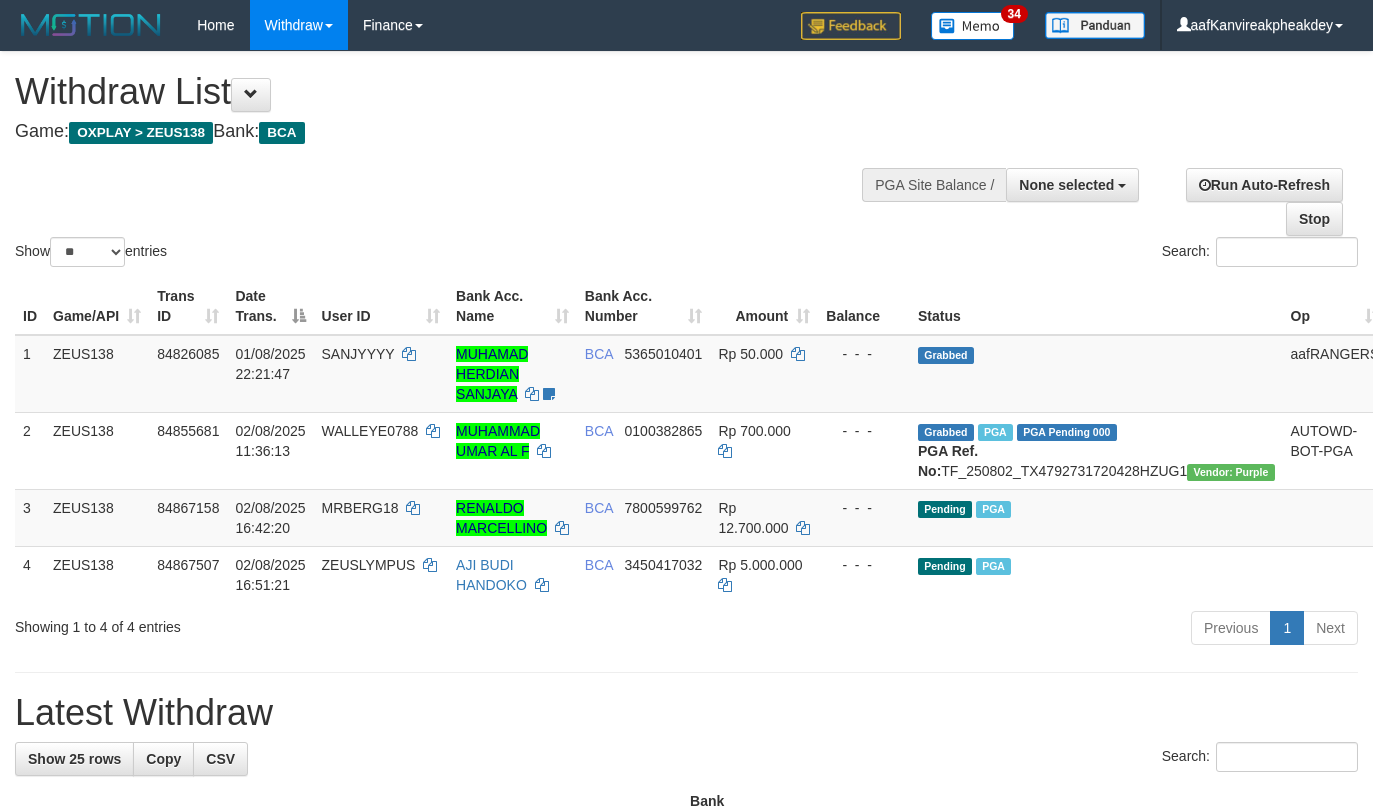 select 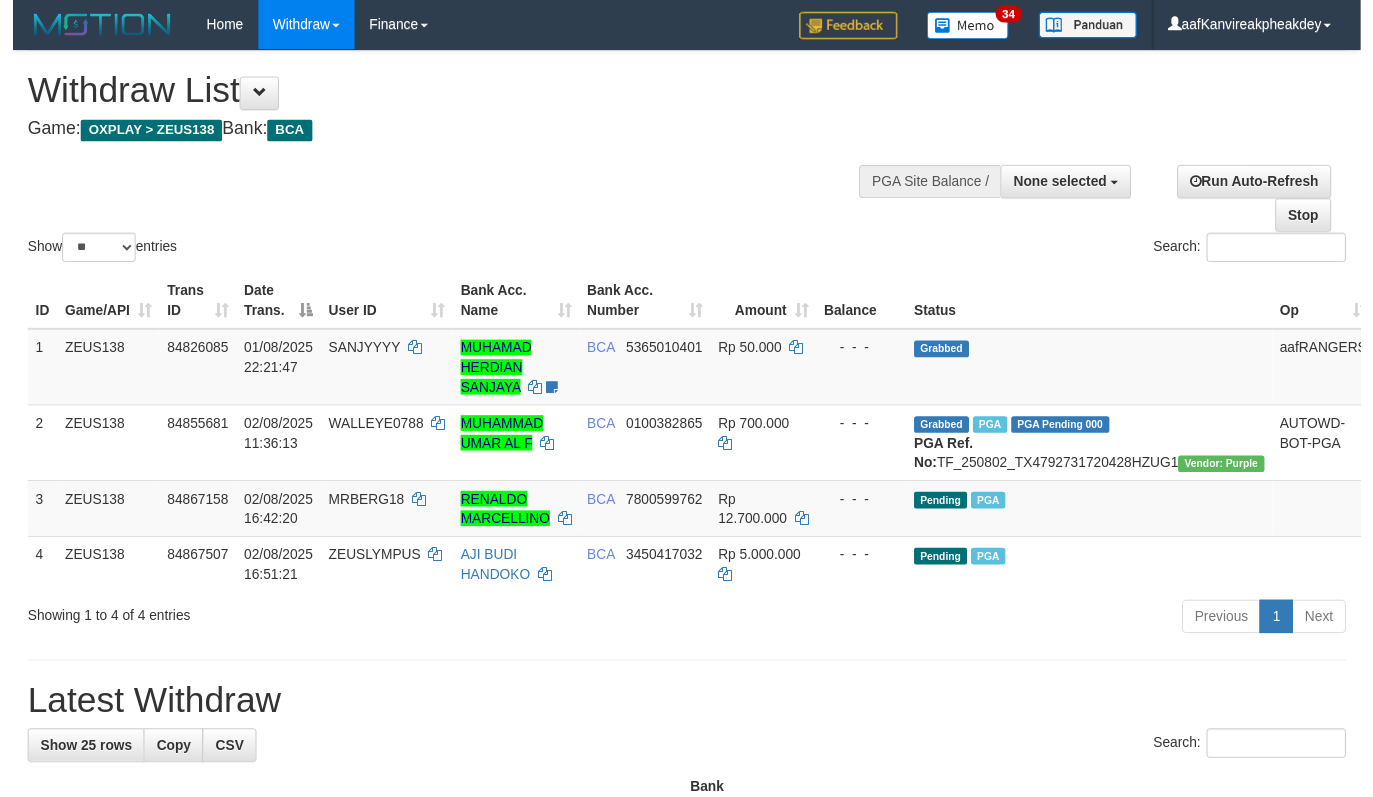 scroll, scrollTop: 0, scrollLeft: 0, axis: both 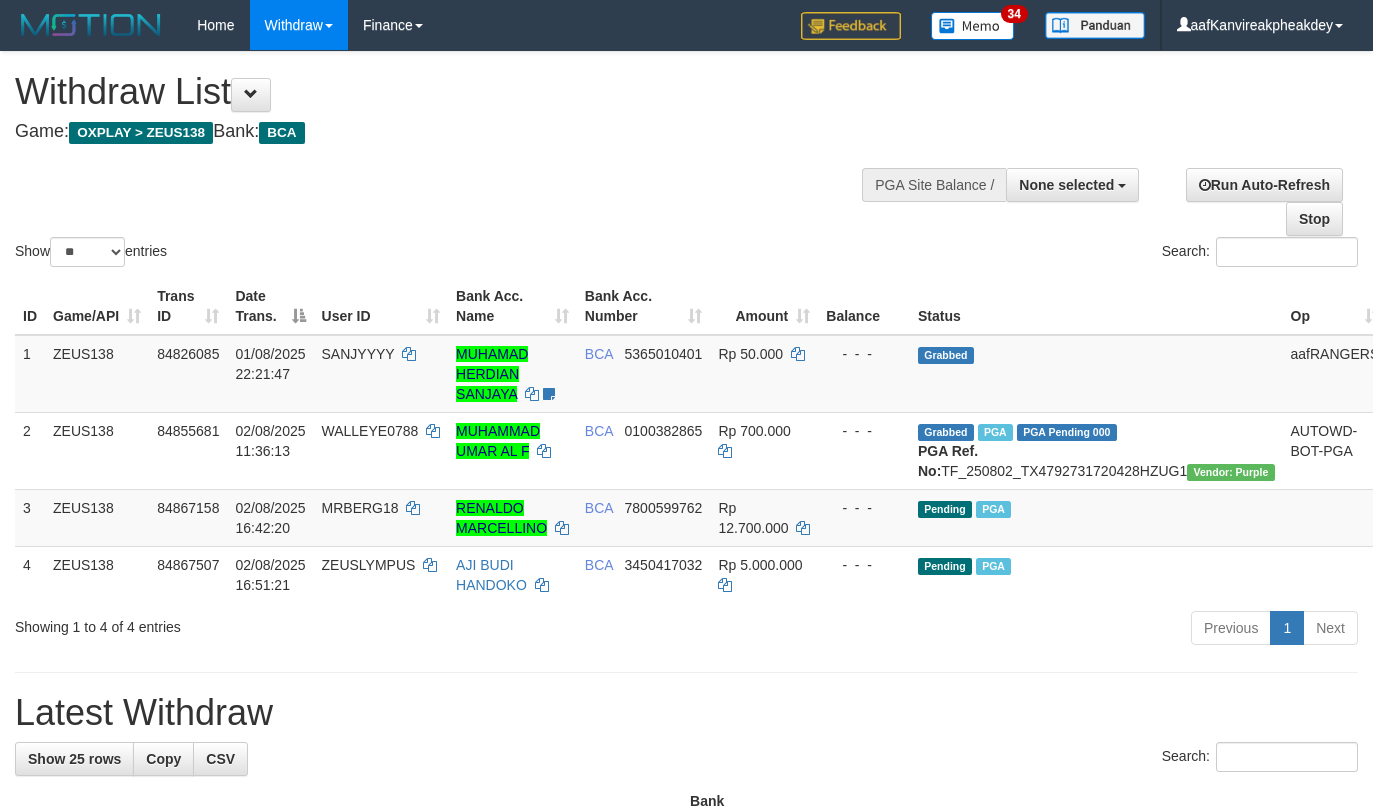 select 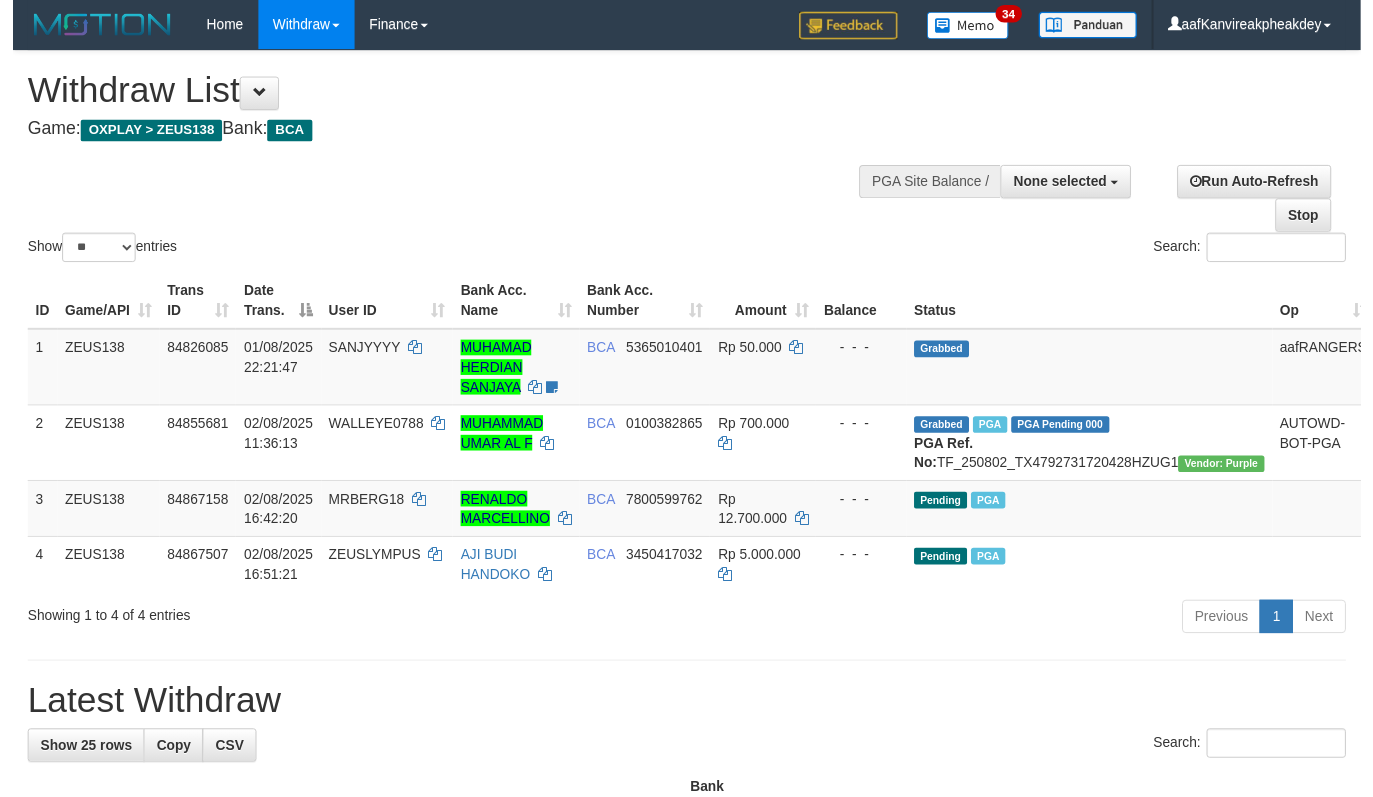 scroll, scrollTop: 0, scrollLeft: 0, axis: both 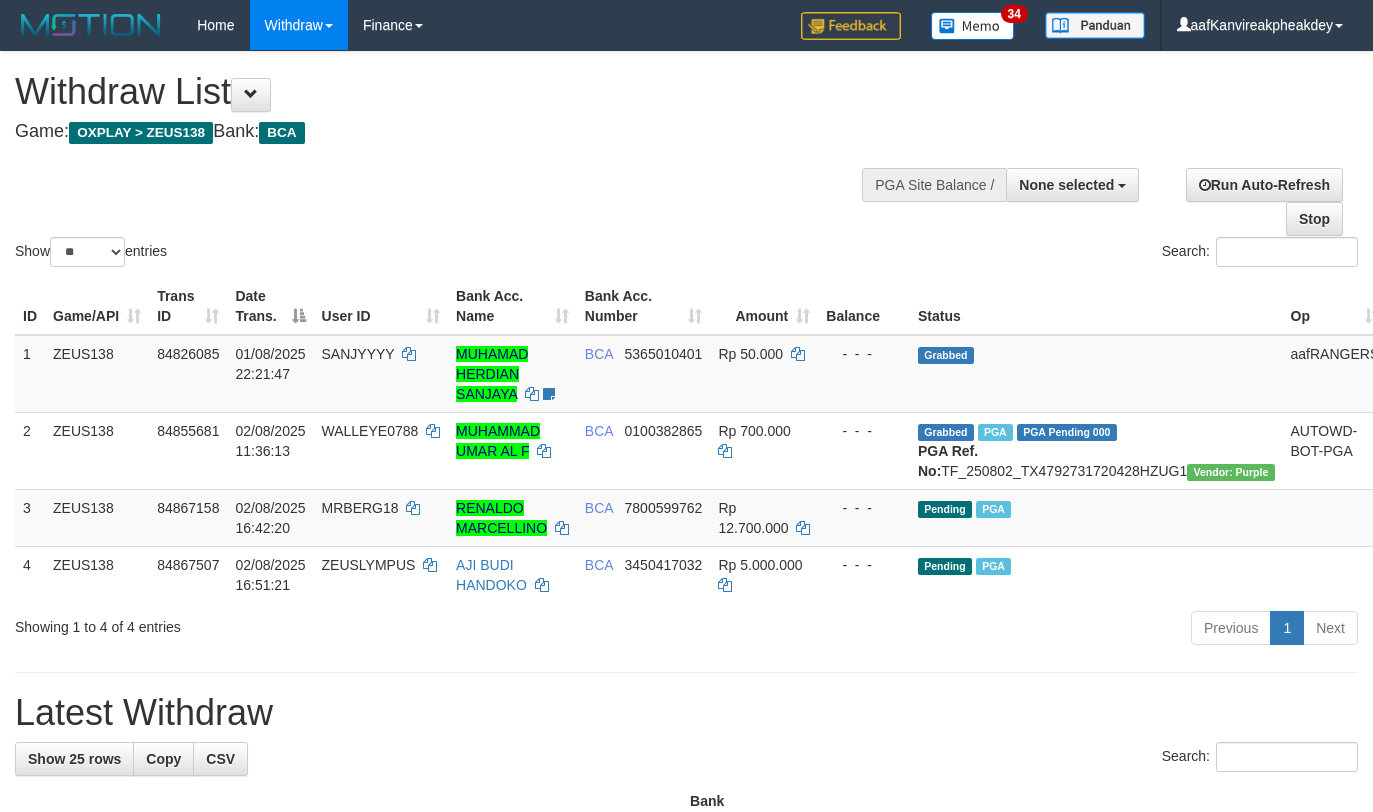 select 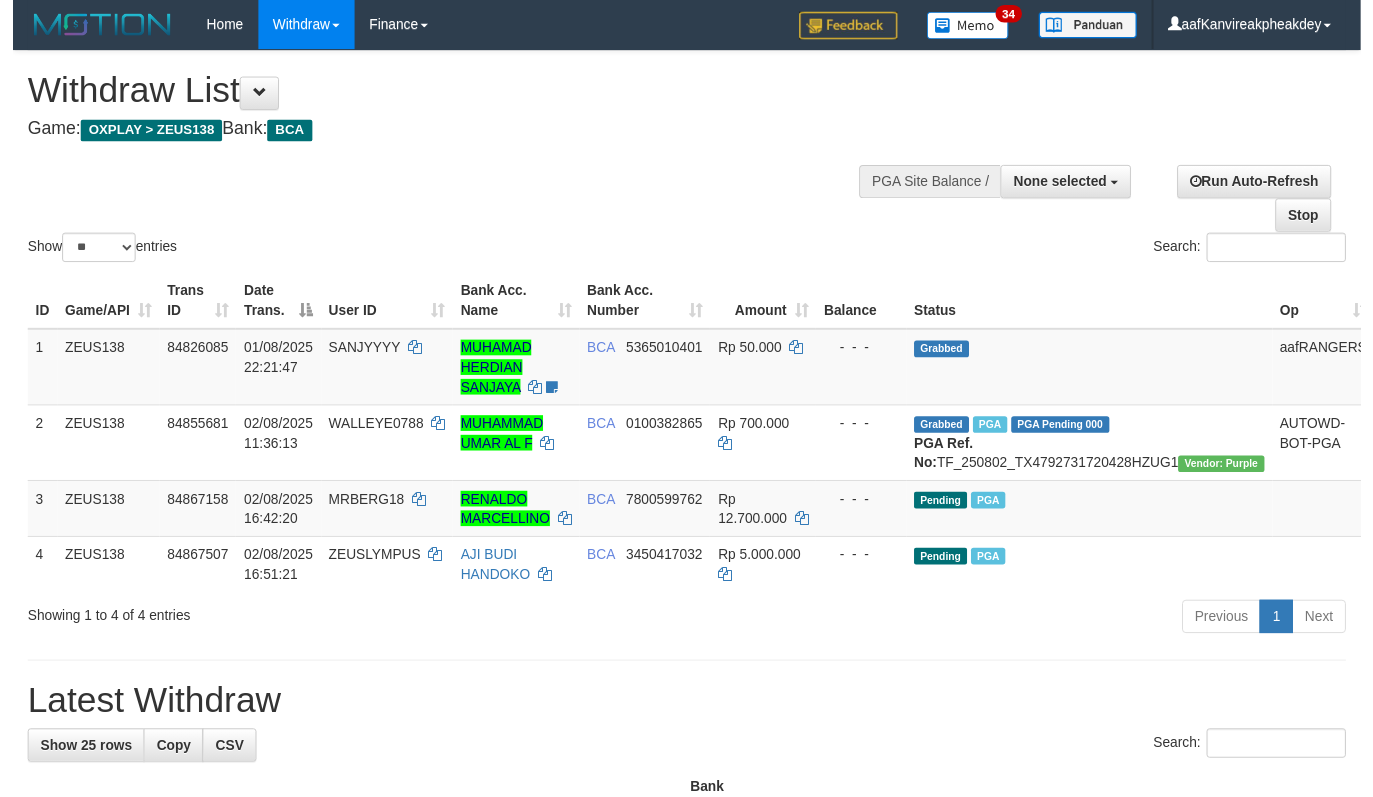 scroll, scrollTop: 0, scrollLeft: 0, axis: both 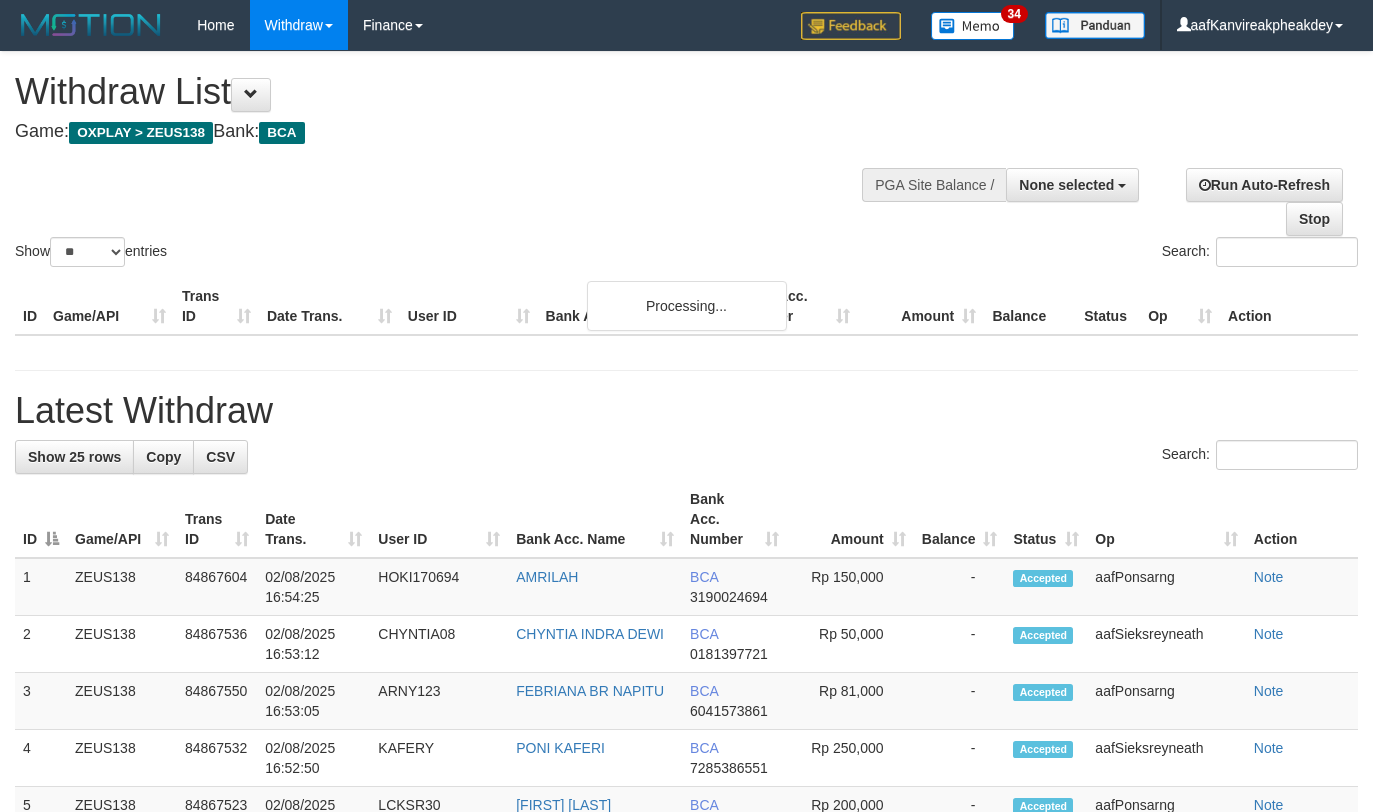select 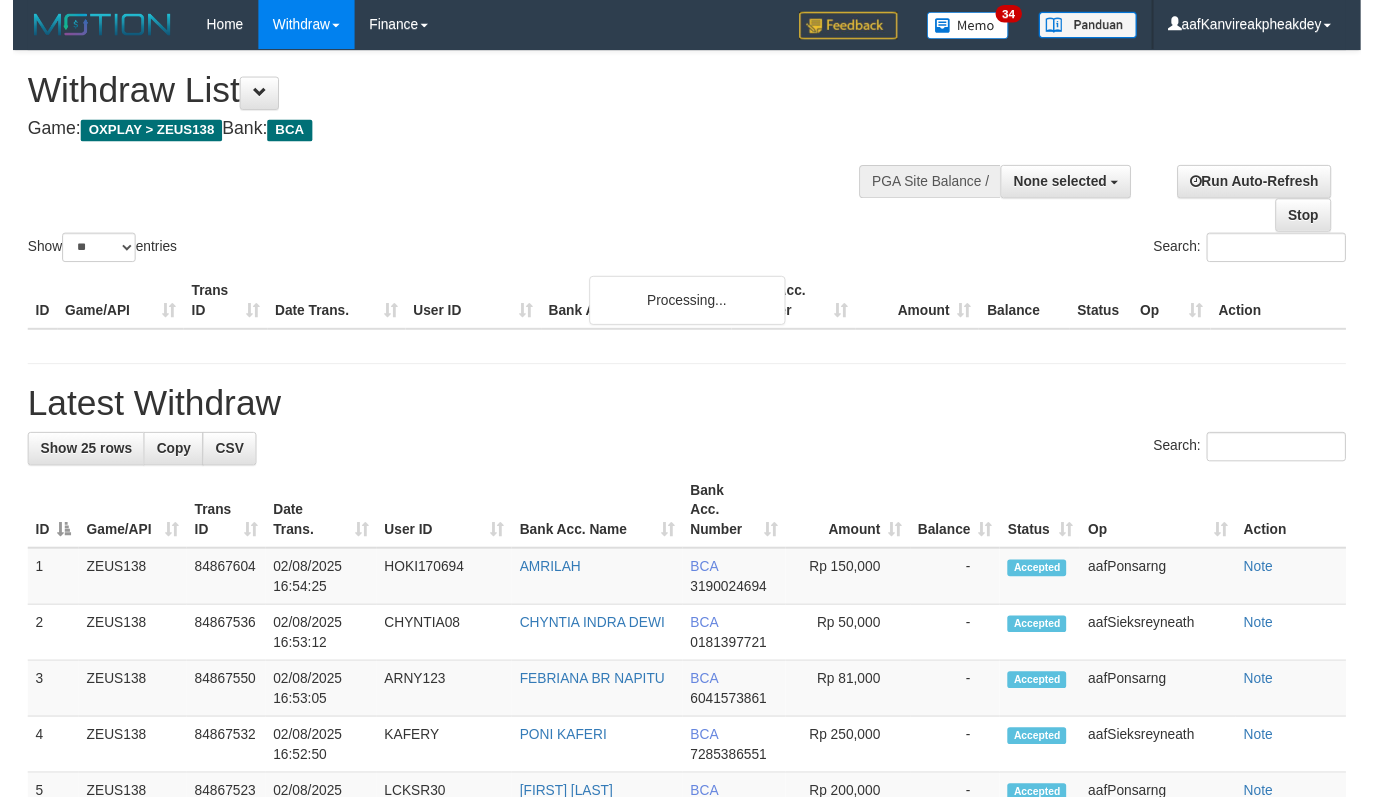 scroll, scrollTop: 0, scrollLeft: 0, axis: both 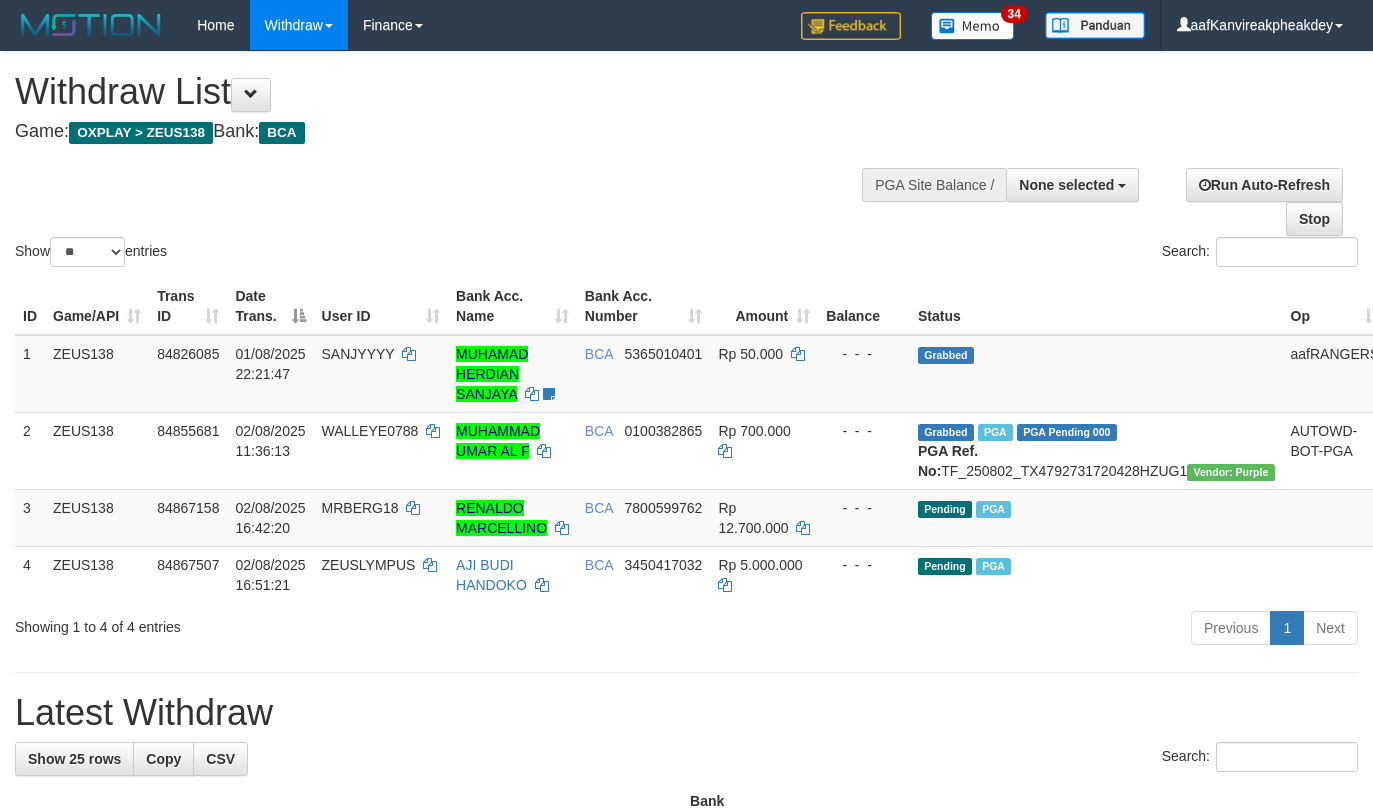select 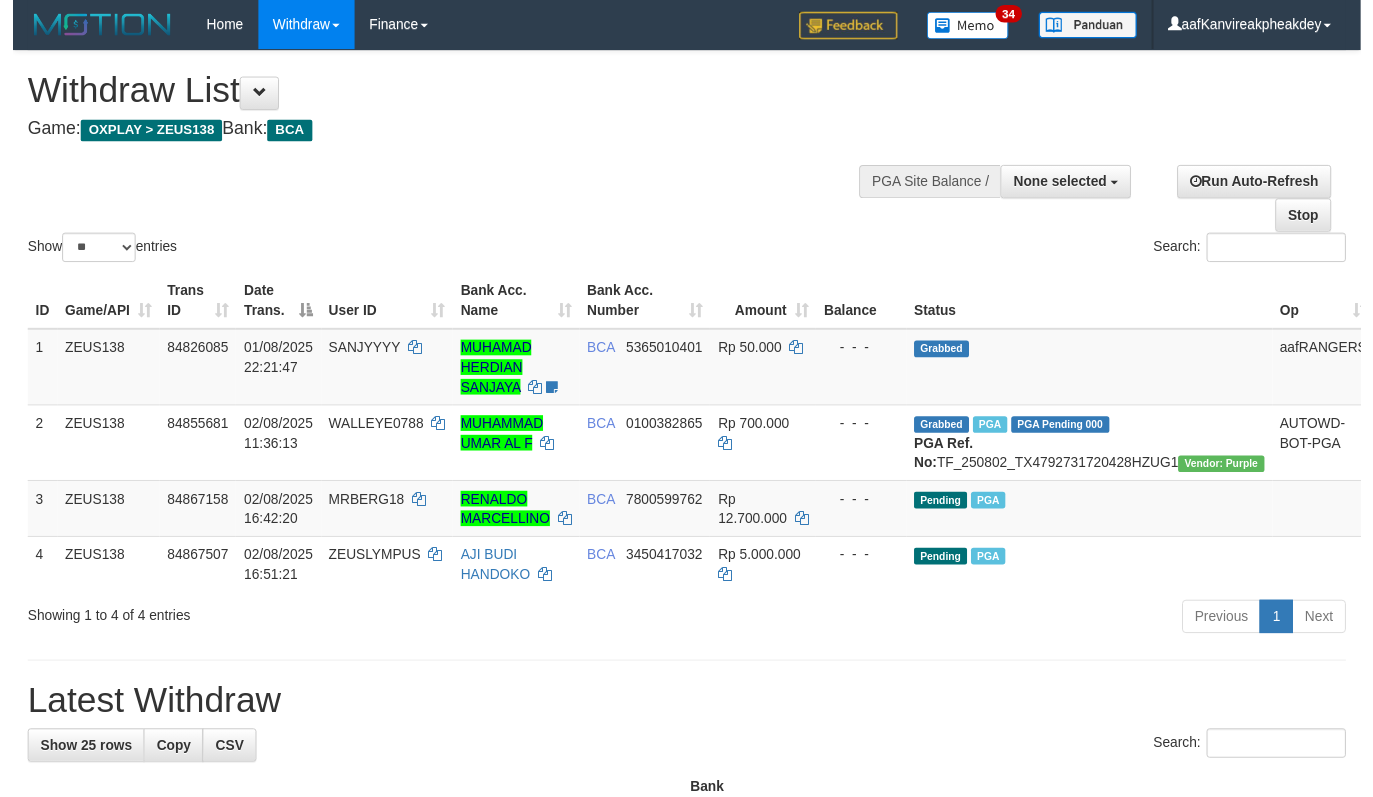 scroll, scrollTop: 0, scrollLeft: 0, axis: both 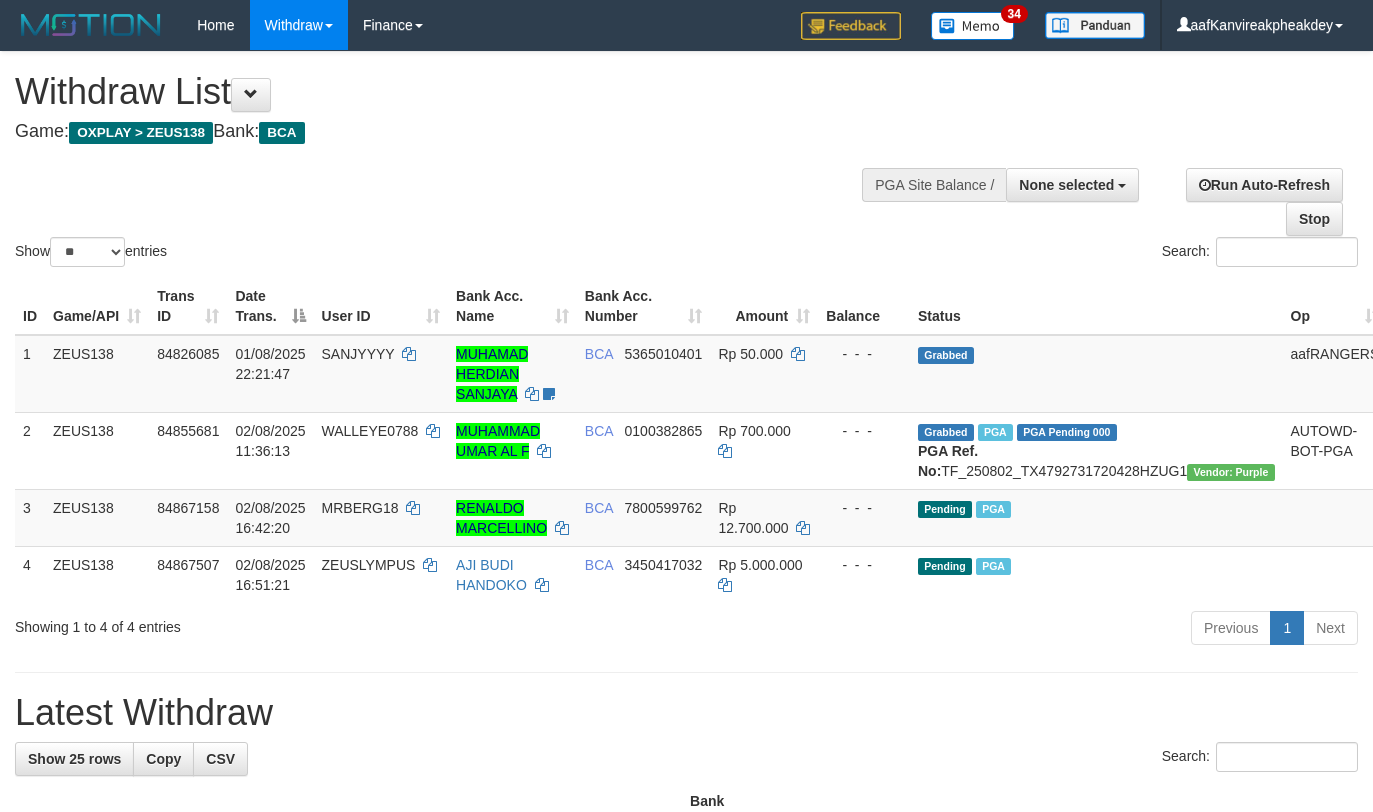 select 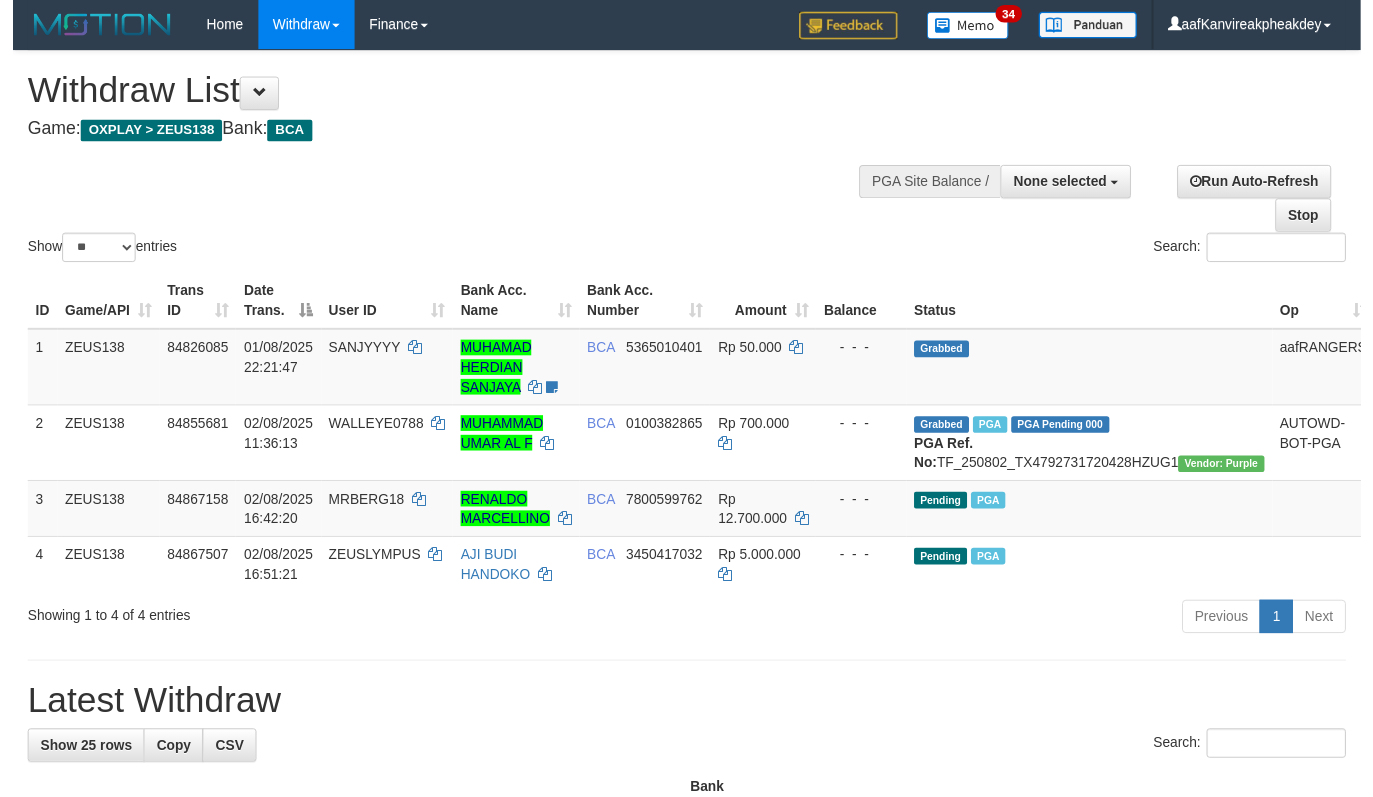 scroll, scrollTop: 0, scrollLeft: 0, axis: both 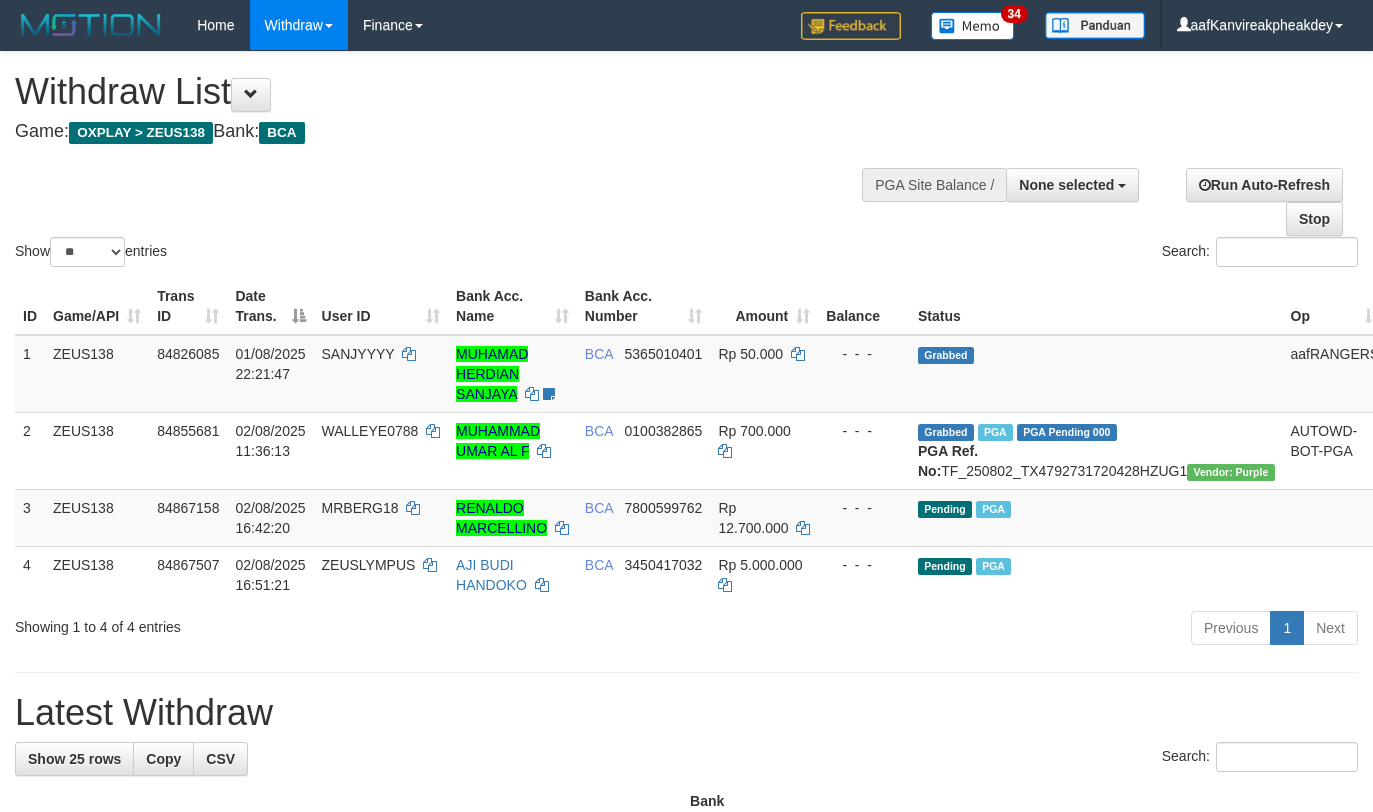 select 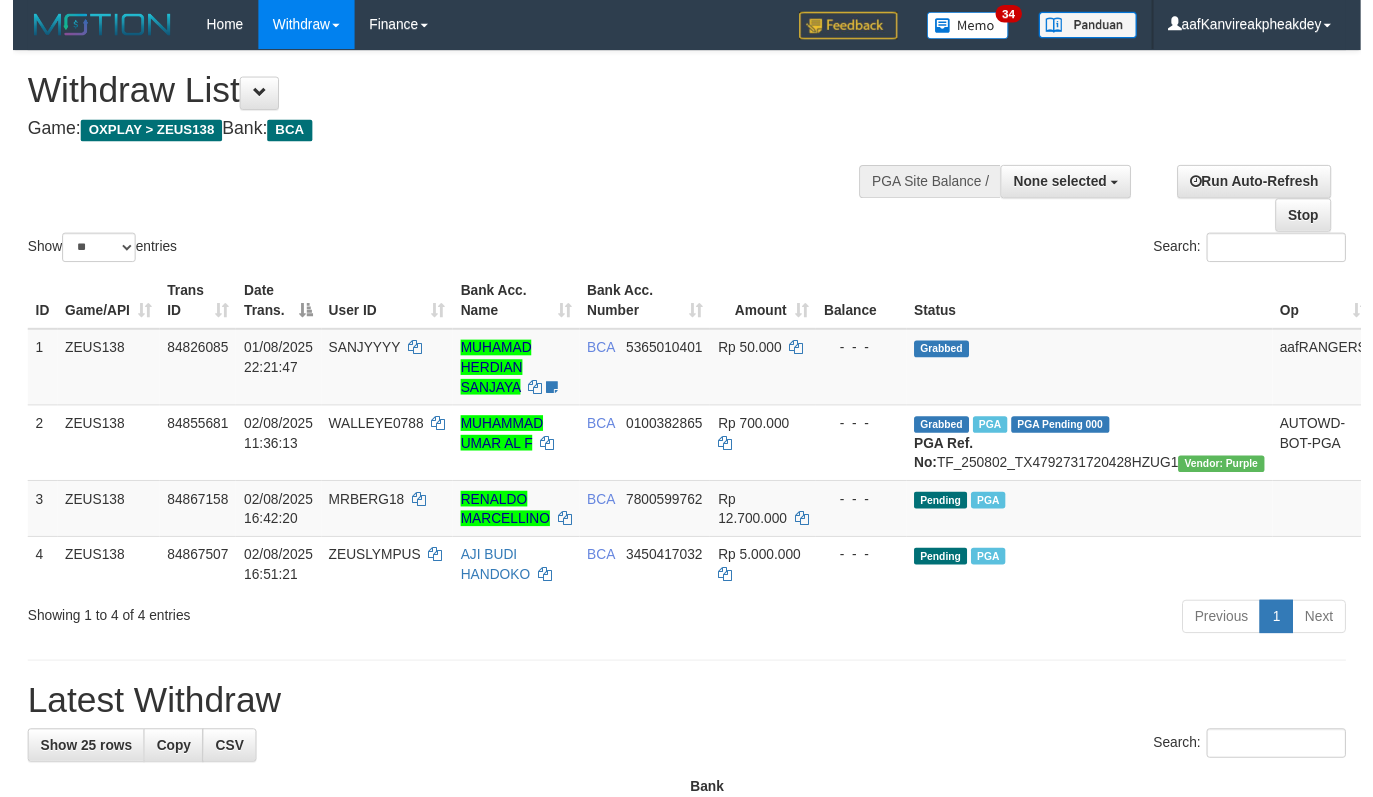 scroll, scrollTop: 0, scrollLeft: 0, axis: both 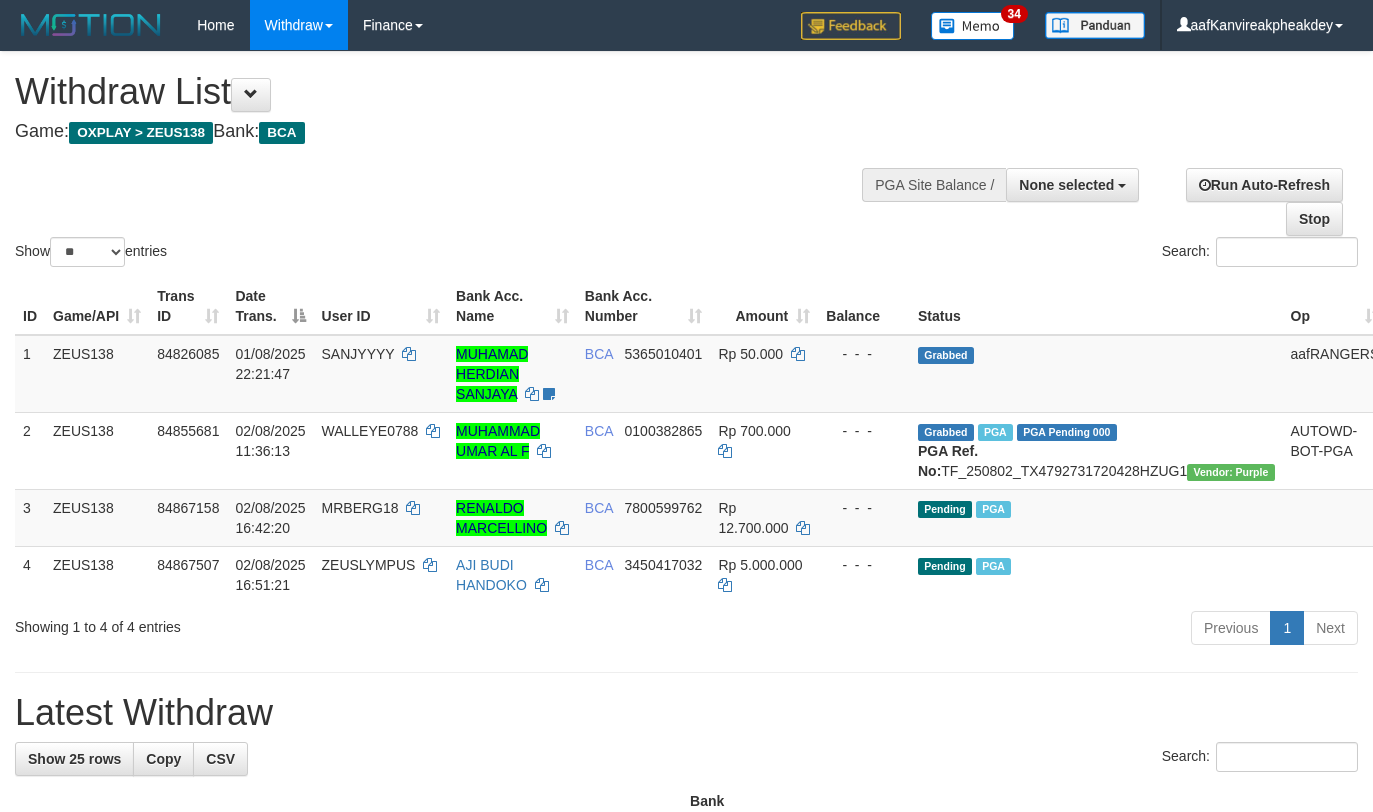 select 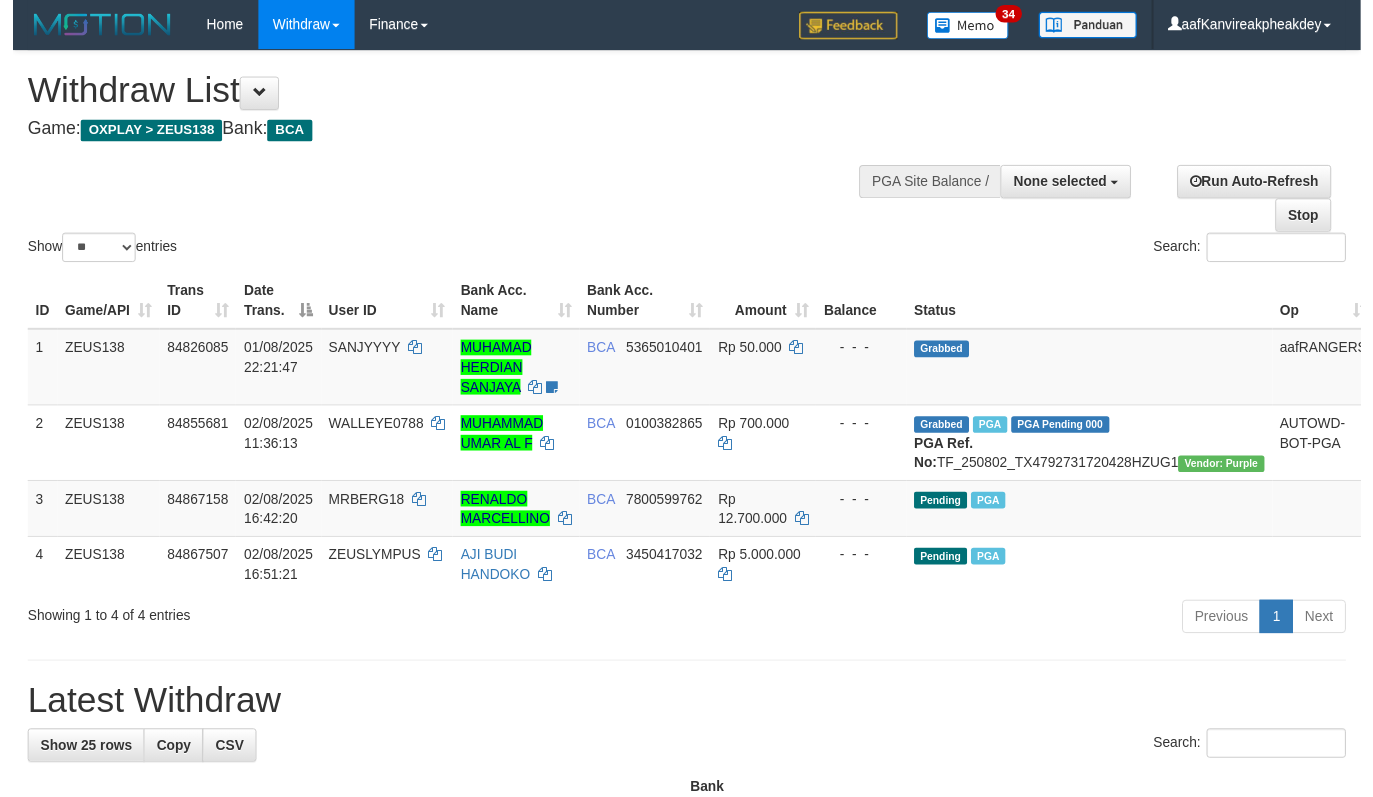 scroll, scrollTop: 0, scrollLeft: 0, axis: both 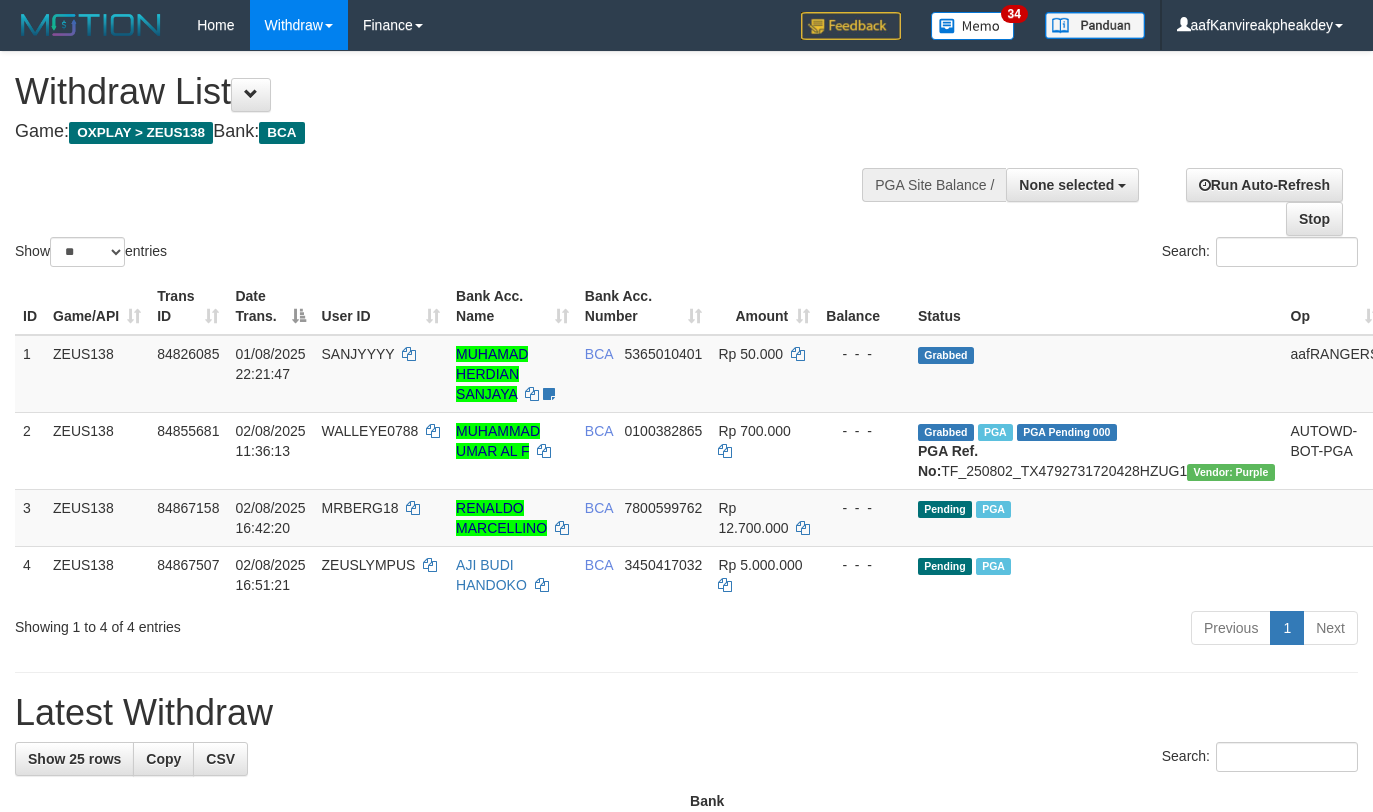 select 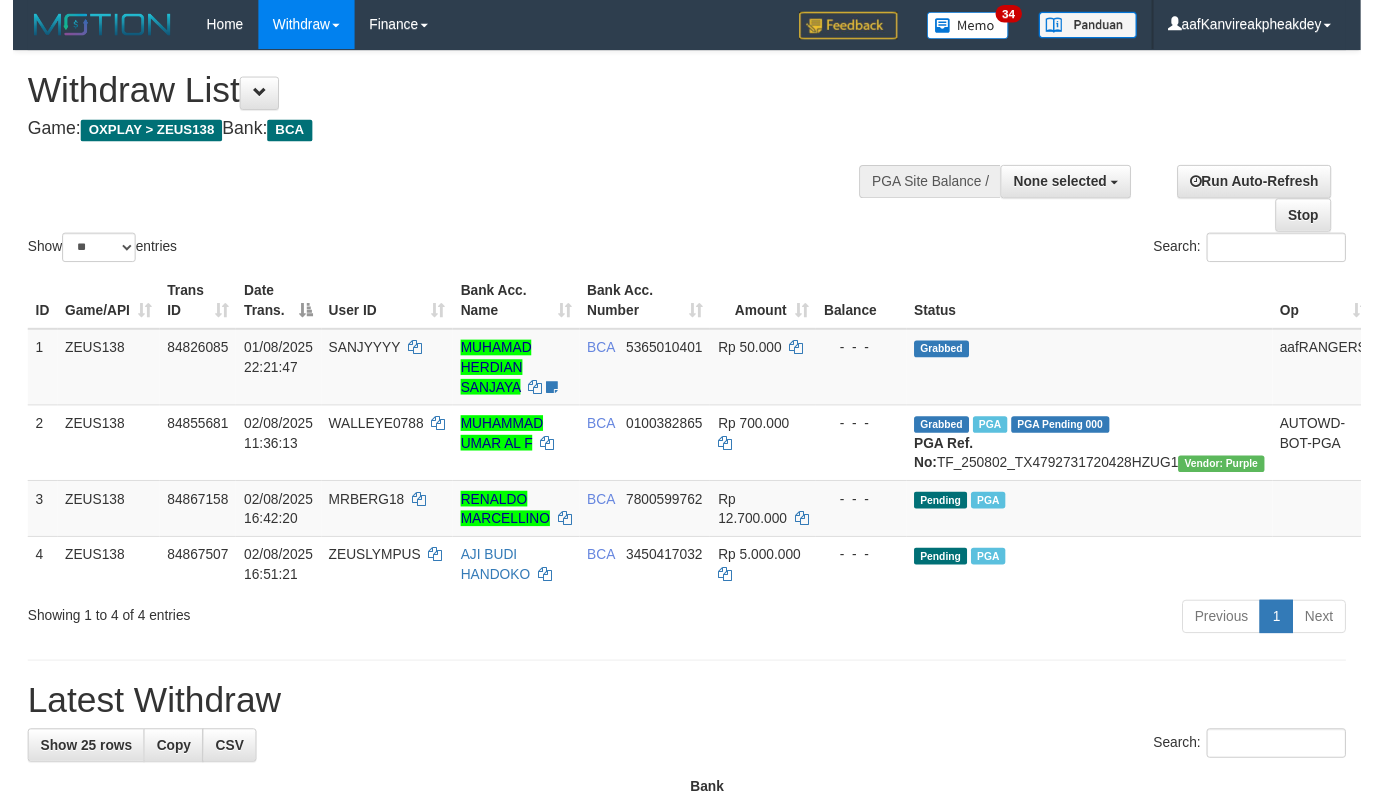 scroll, scrollTop: 0, scrollLeft: 0, axis: both 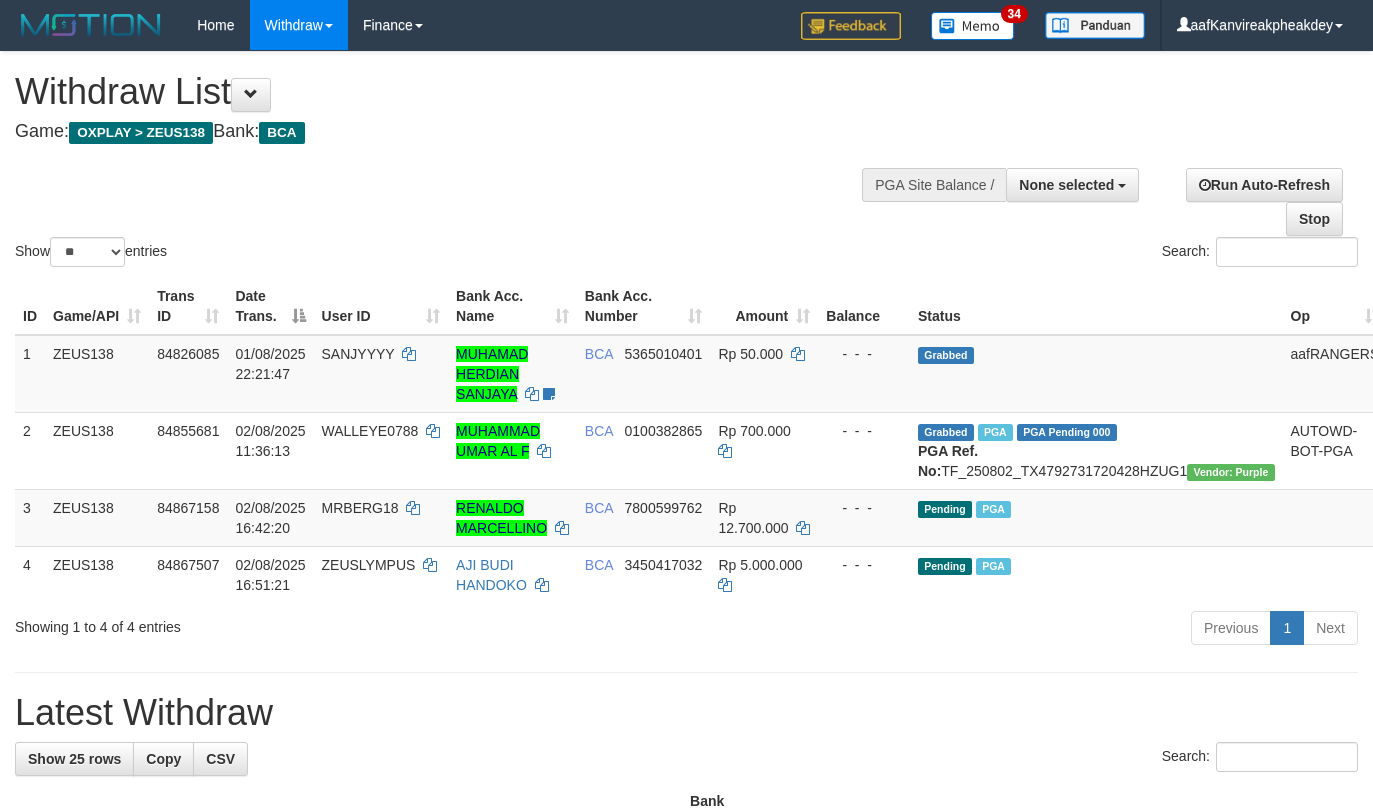 select 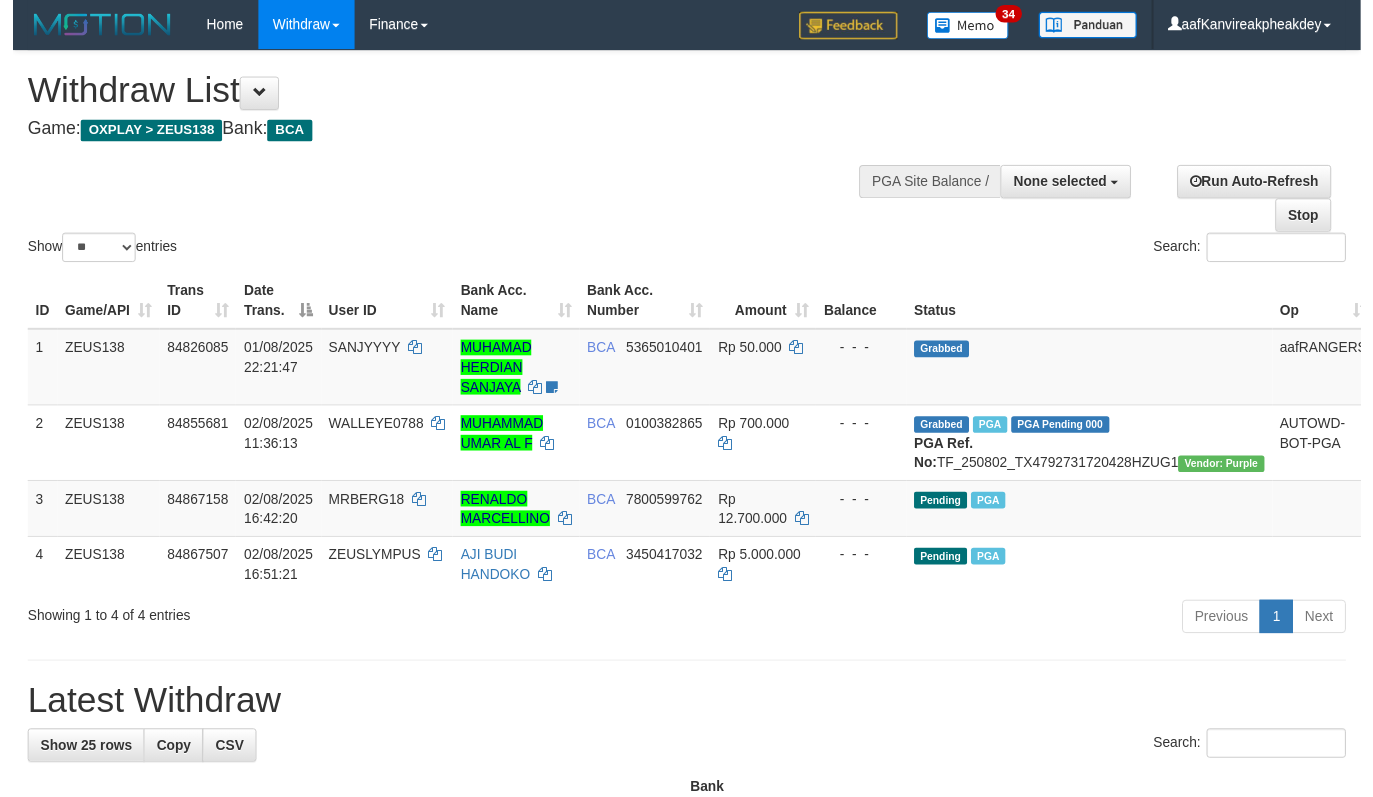 scroll, scrollTop: 0, scrollLeft: 0, axis: both 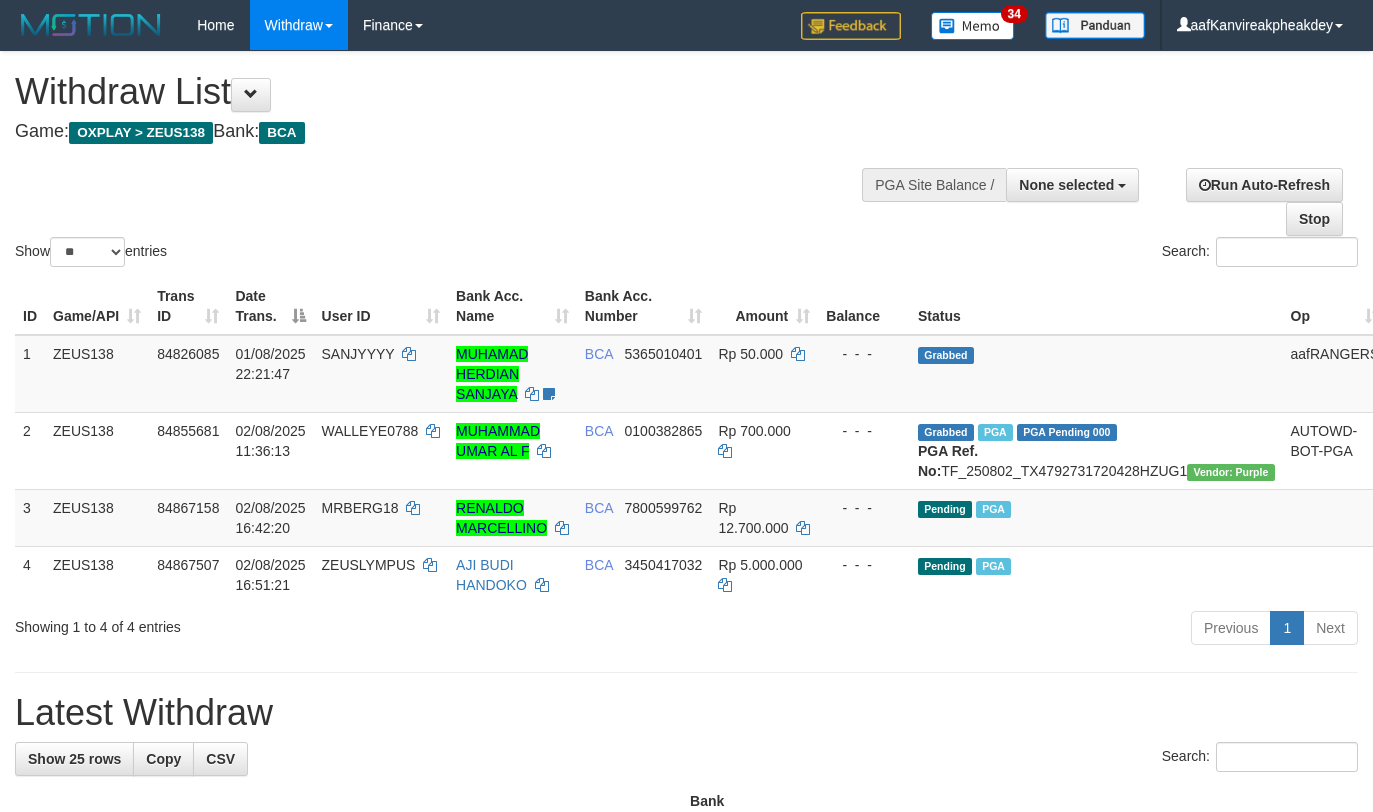 select 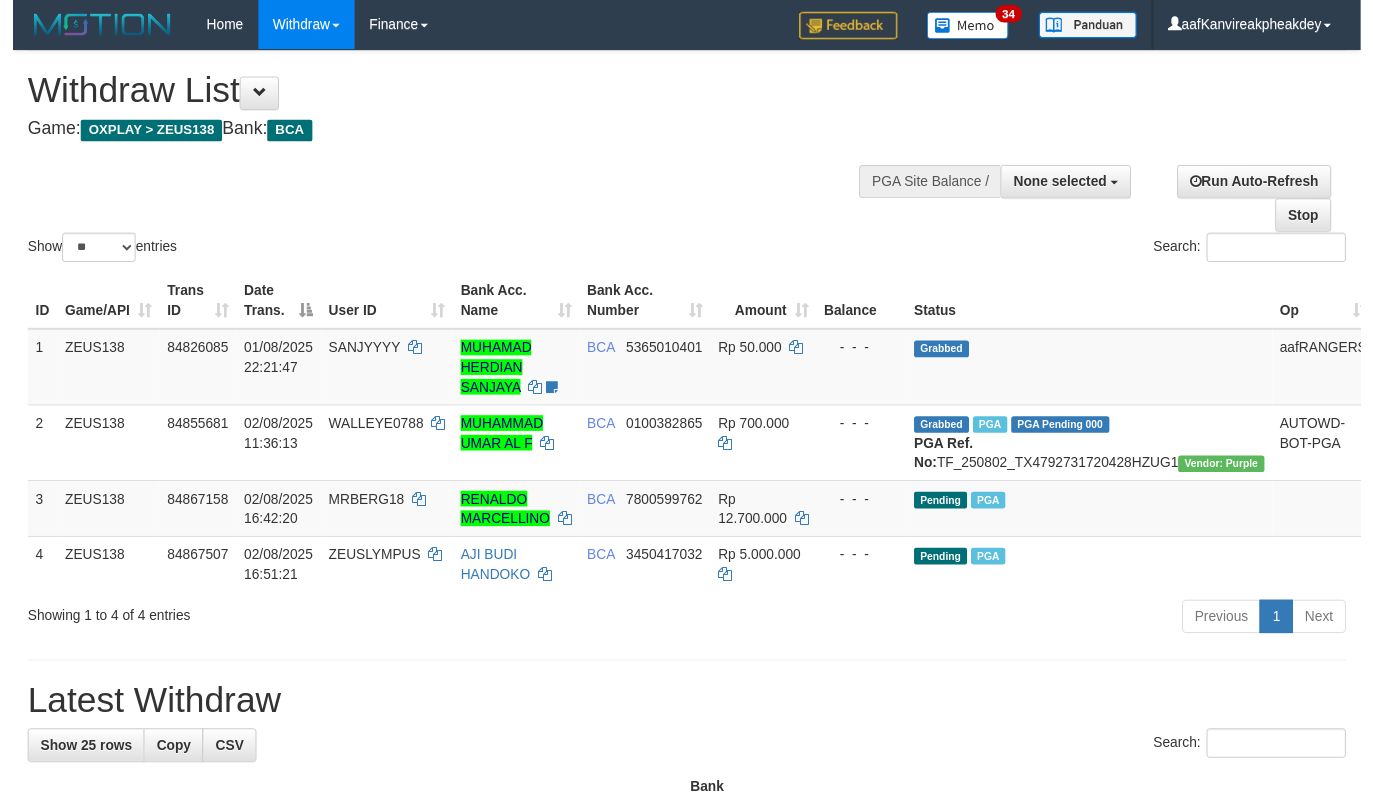 scroll, scrollTop: 0, scrollLeft: 0, axis: both 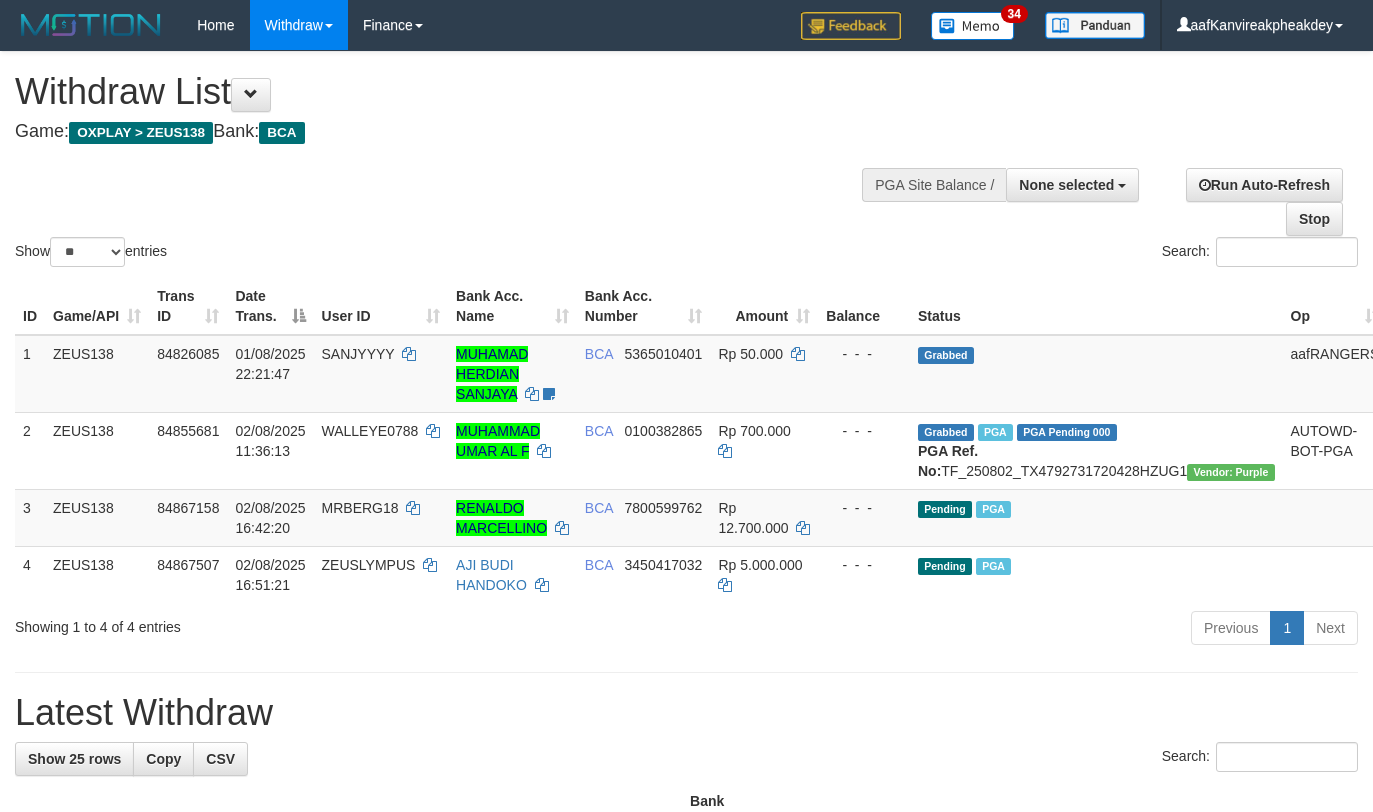 select 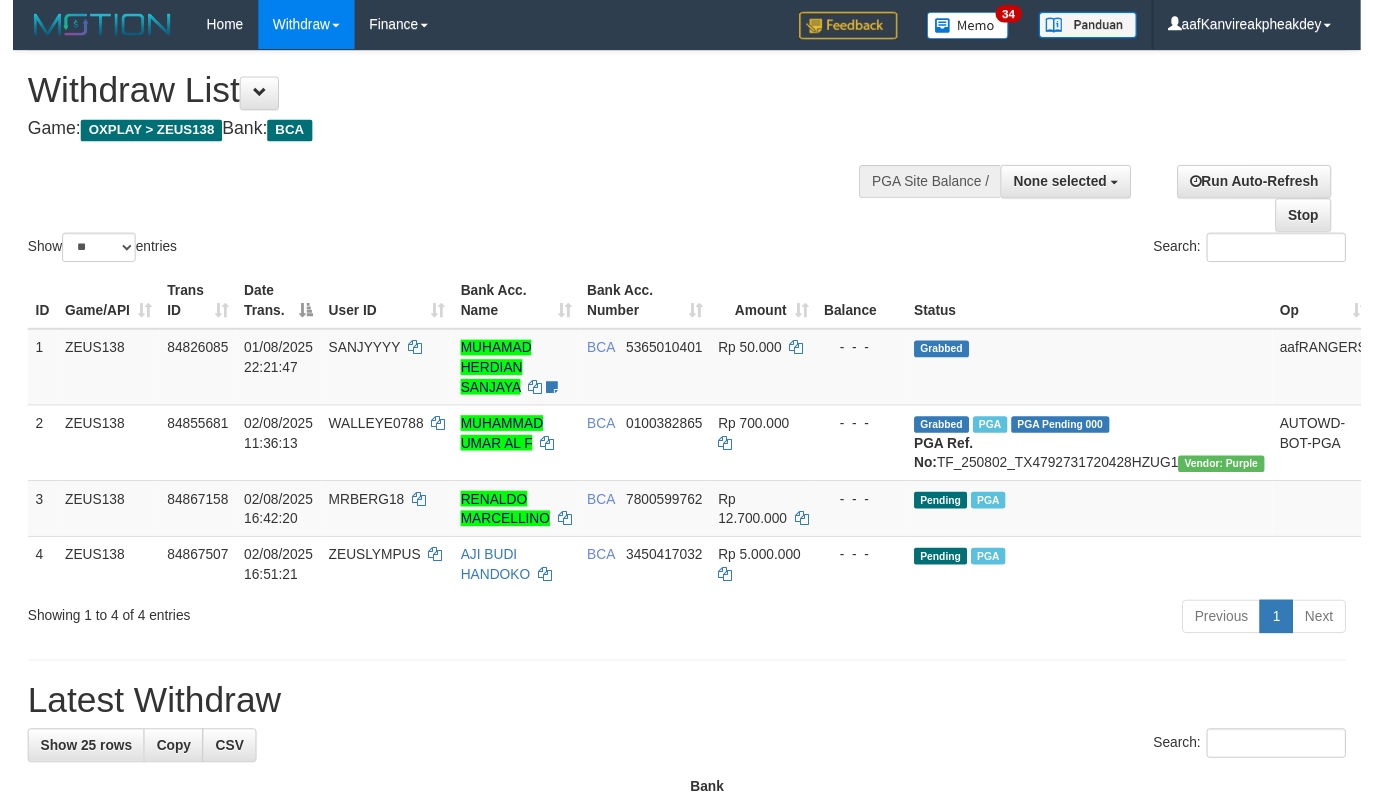 scroll, scrollTop: 0, scrollLeft: 0, axis: both 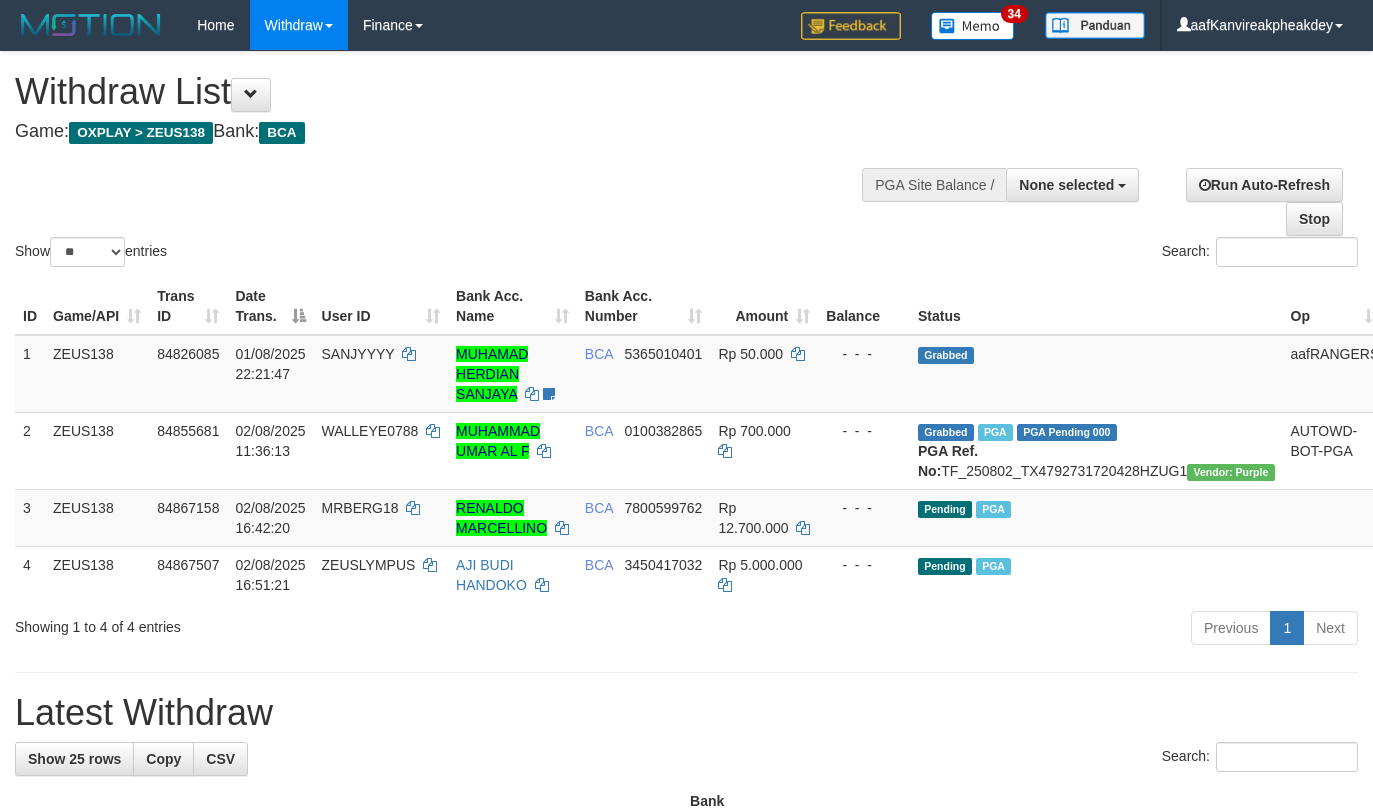 select 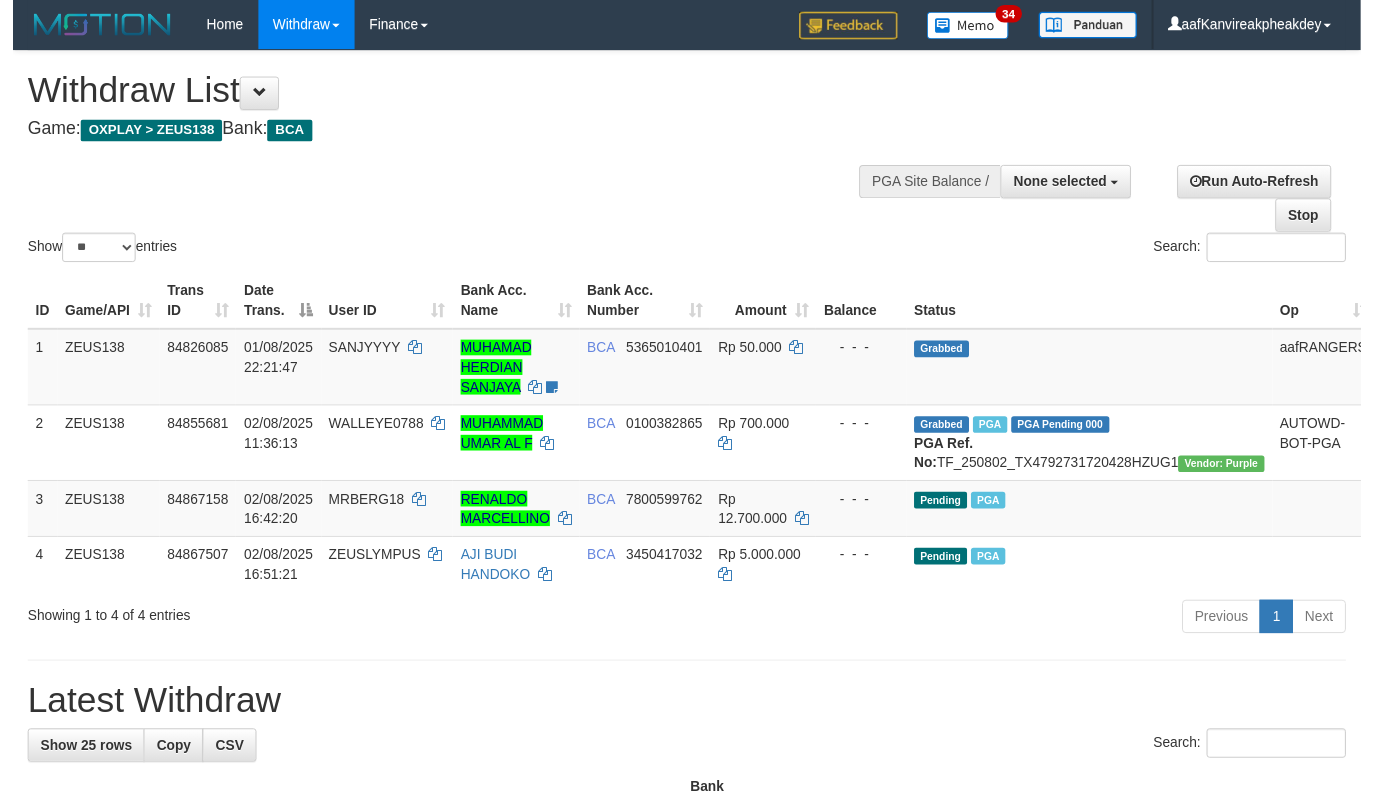 scroll, scrollTop: 0, scrollLeft: 0, axis: both 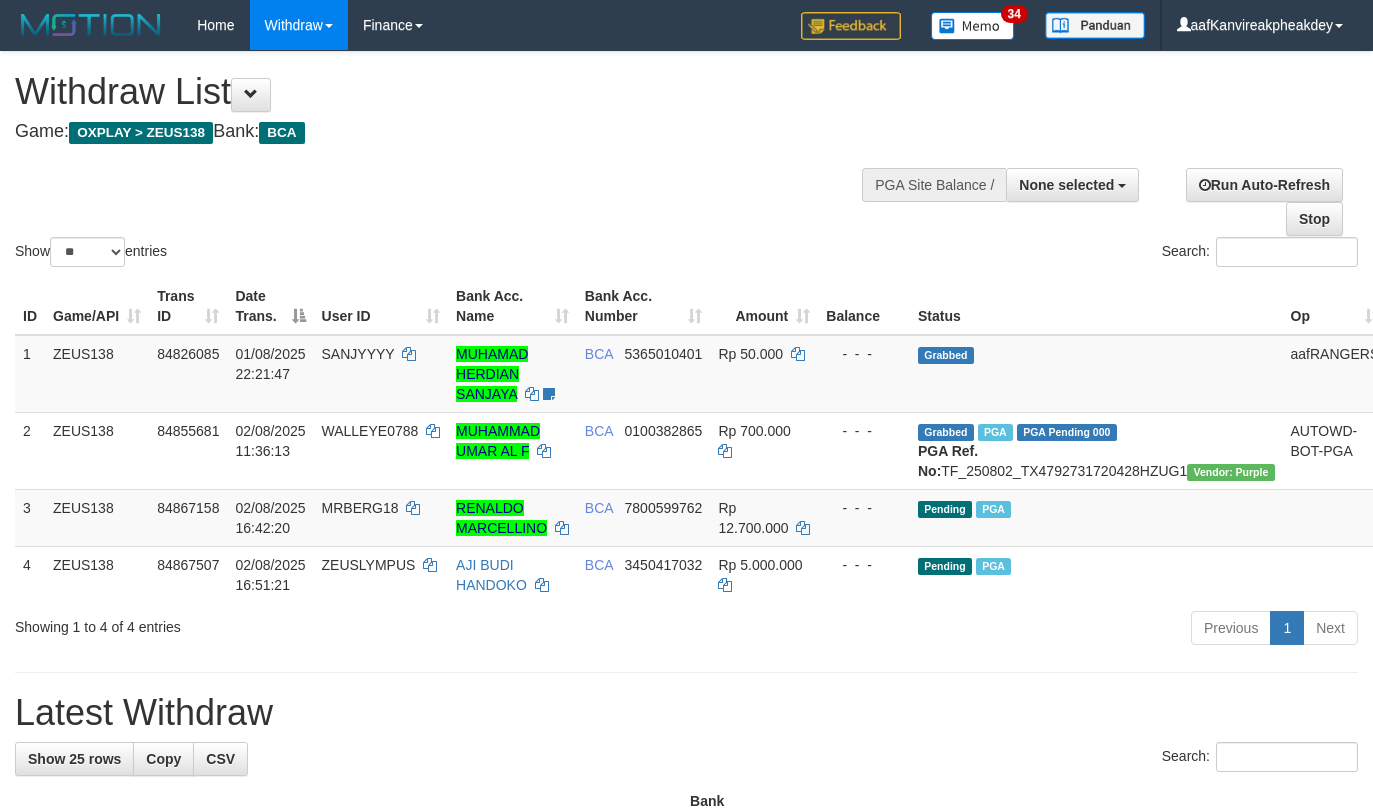 select 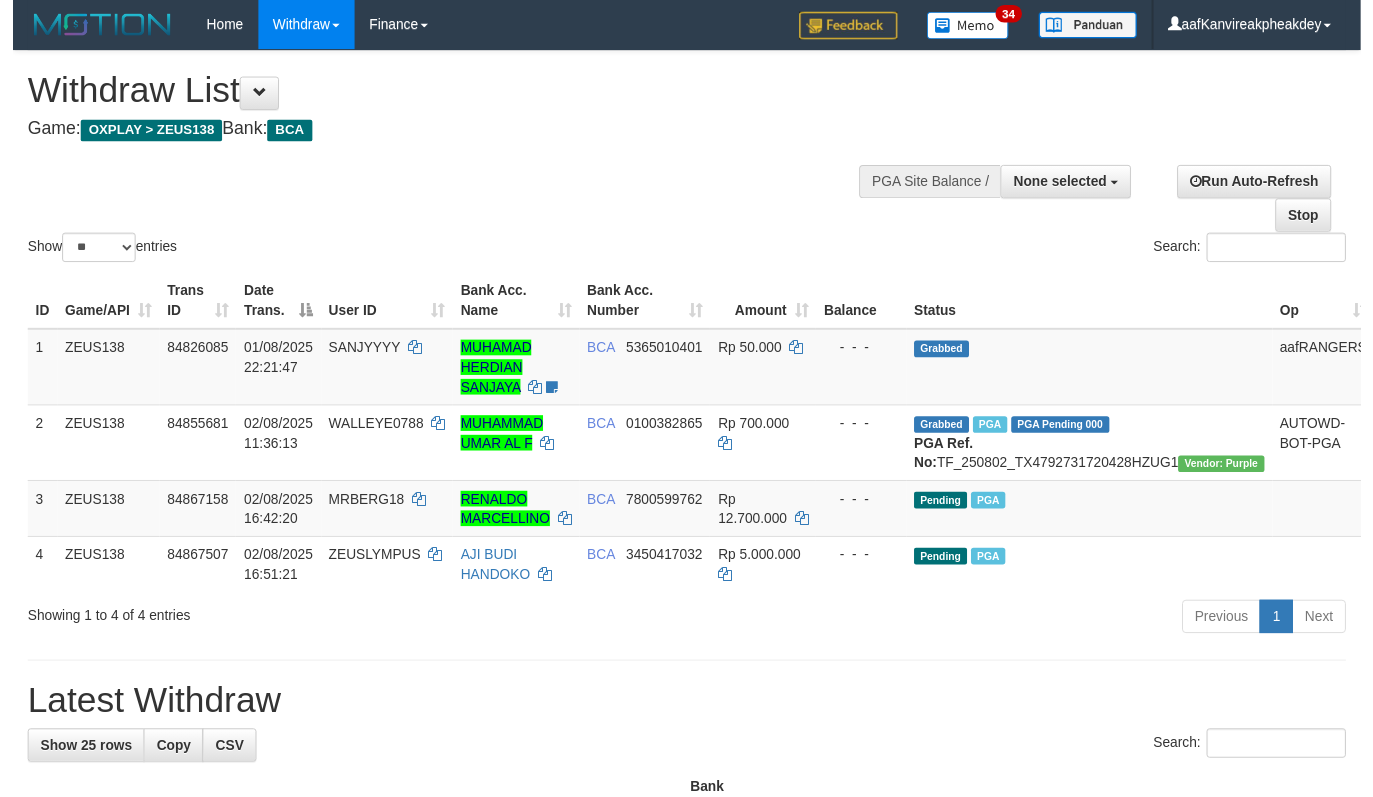 scroll, scrollTop: 0, scrollLeft: 0, axis: both 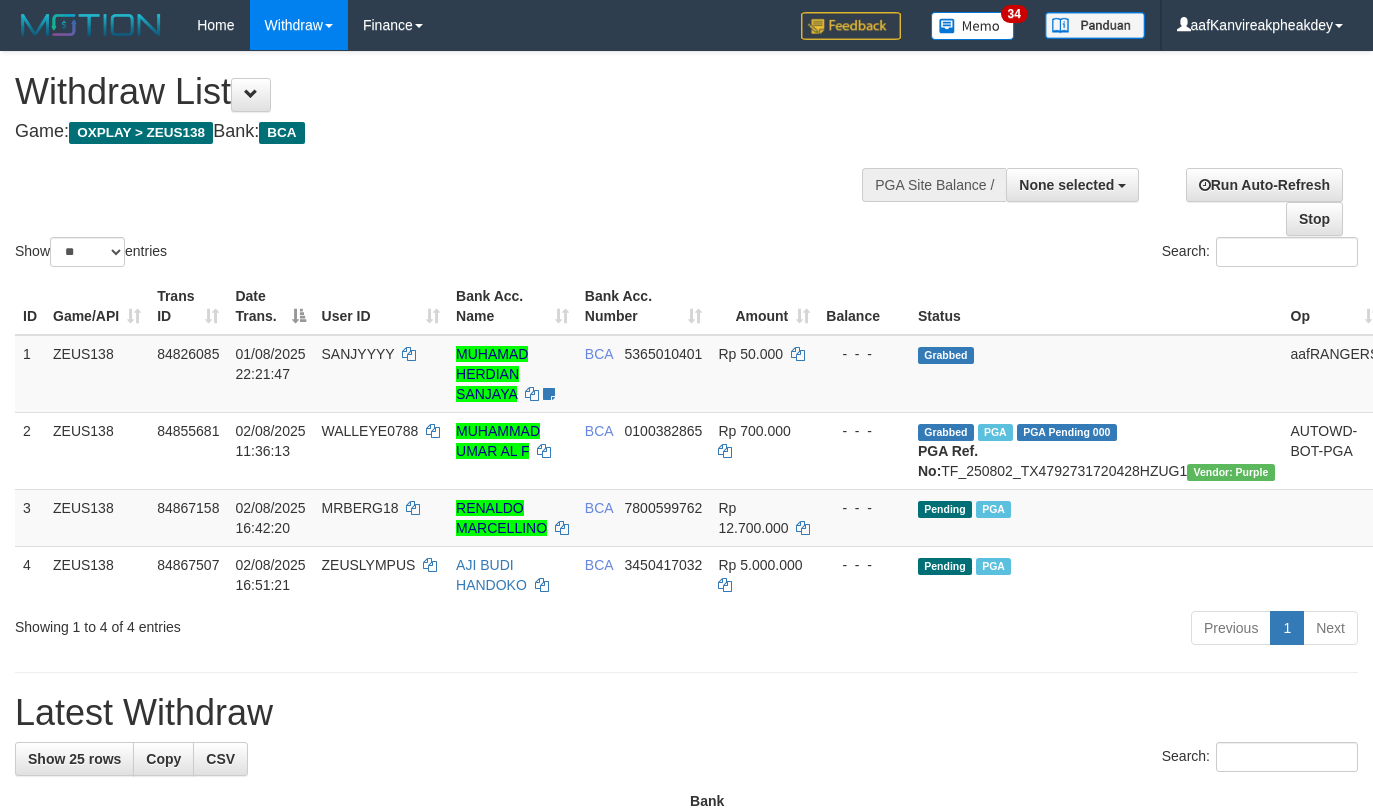select 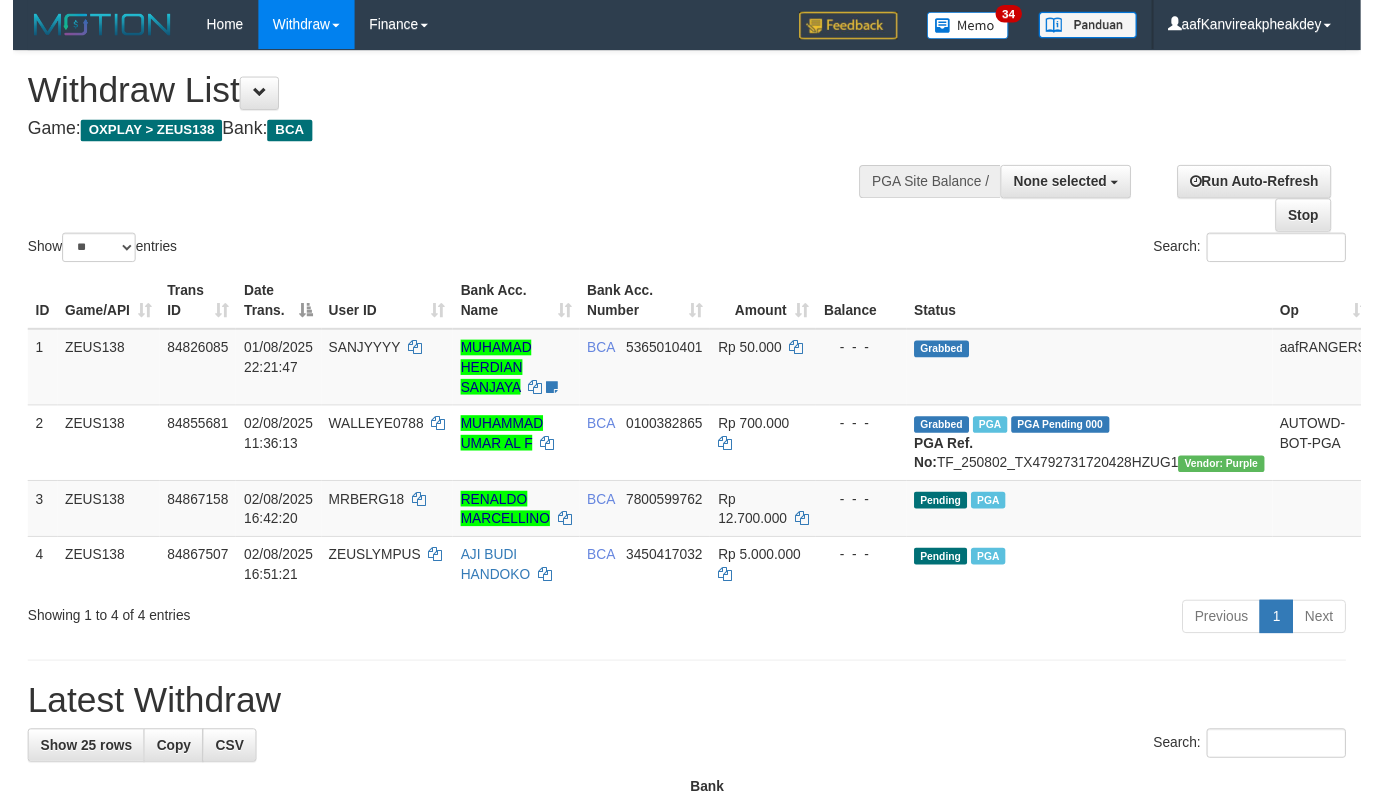 scroll, scrollTop: 0, scrollLeft: 0, axis: both 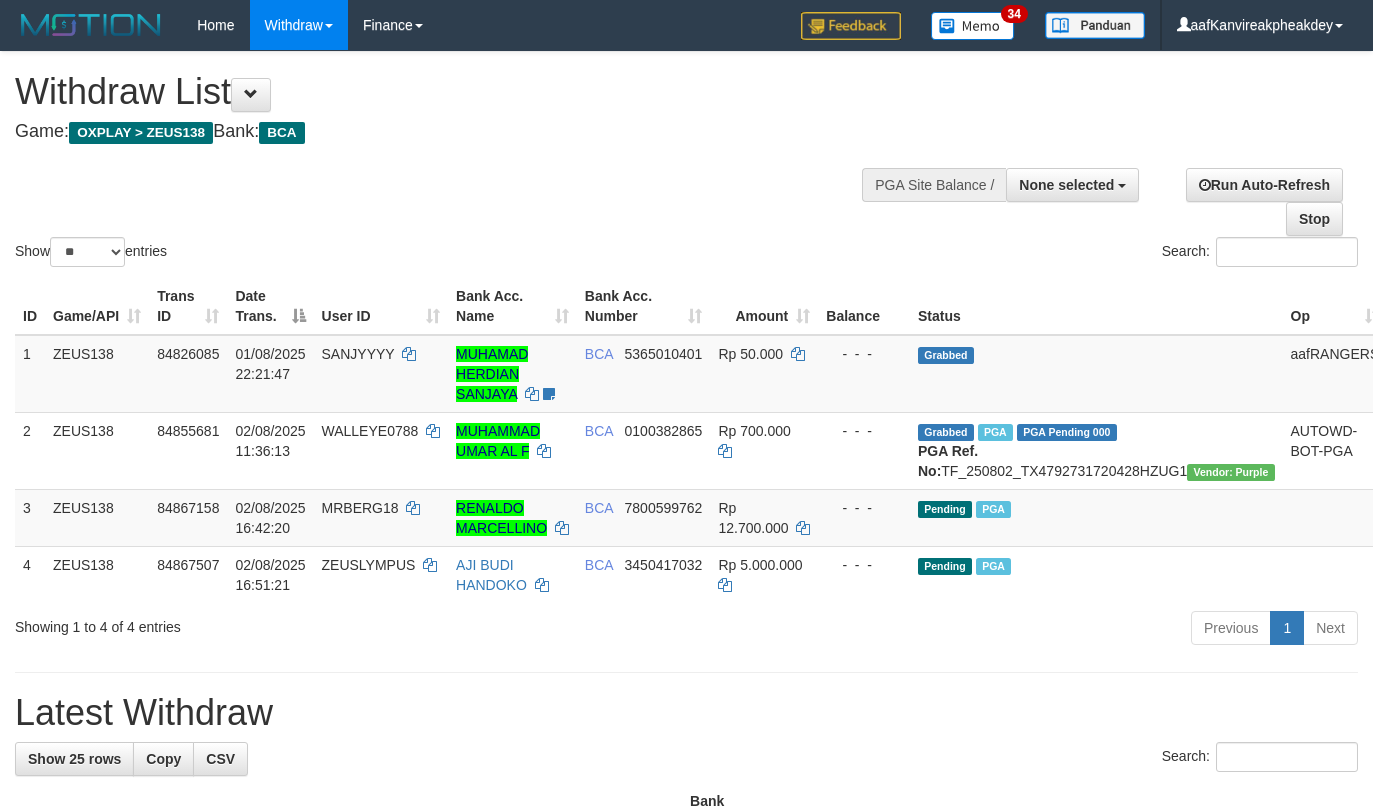 select 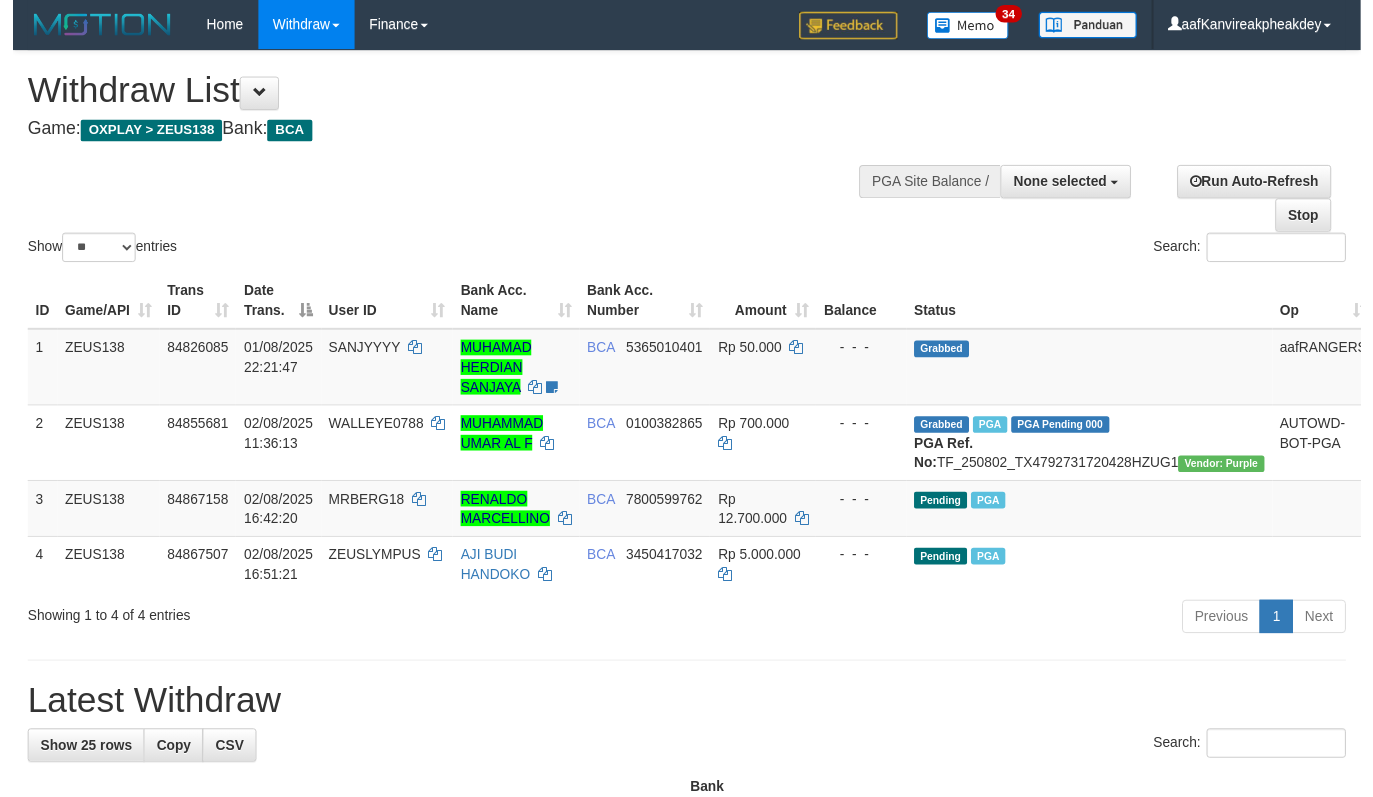 scroll, scrollTop: 0, scrollLeft: 0, axis: both 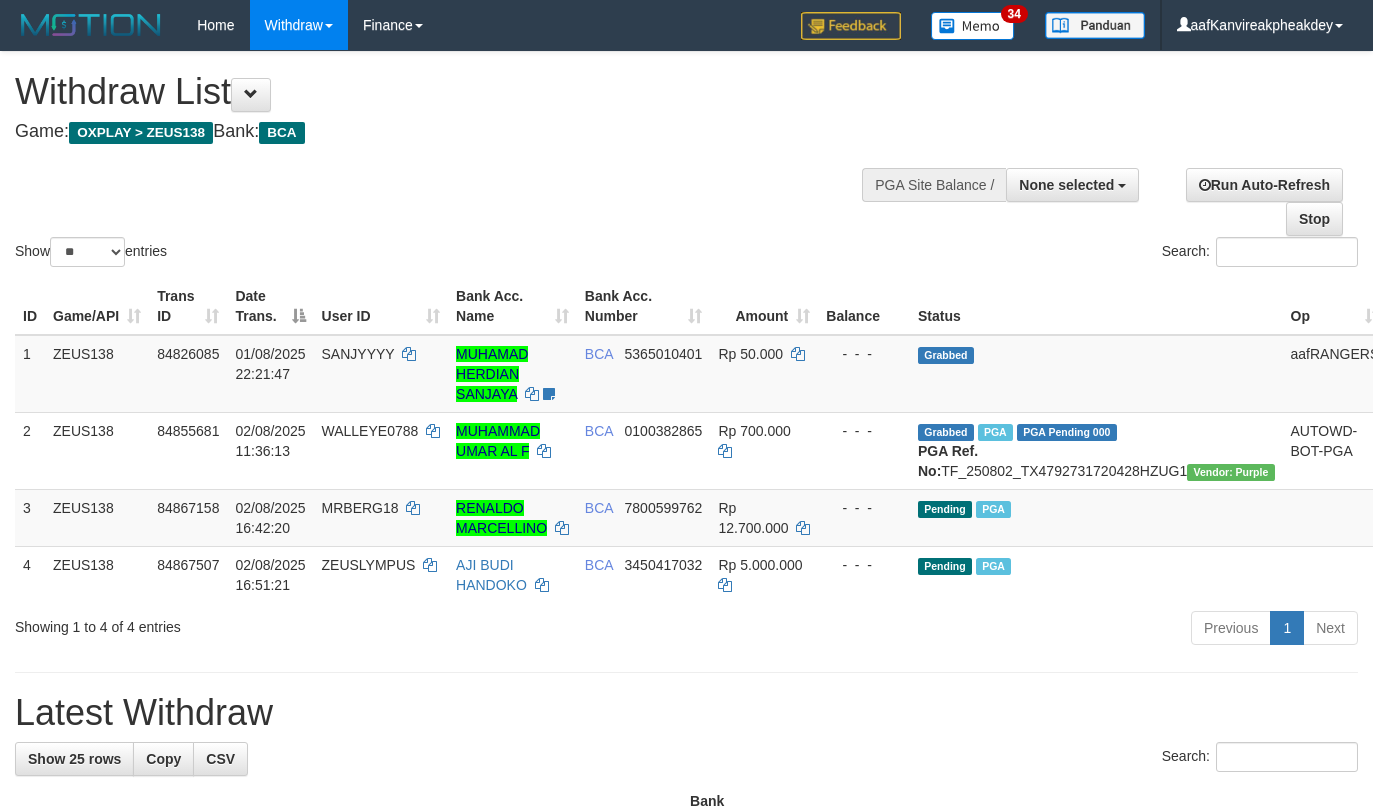 select 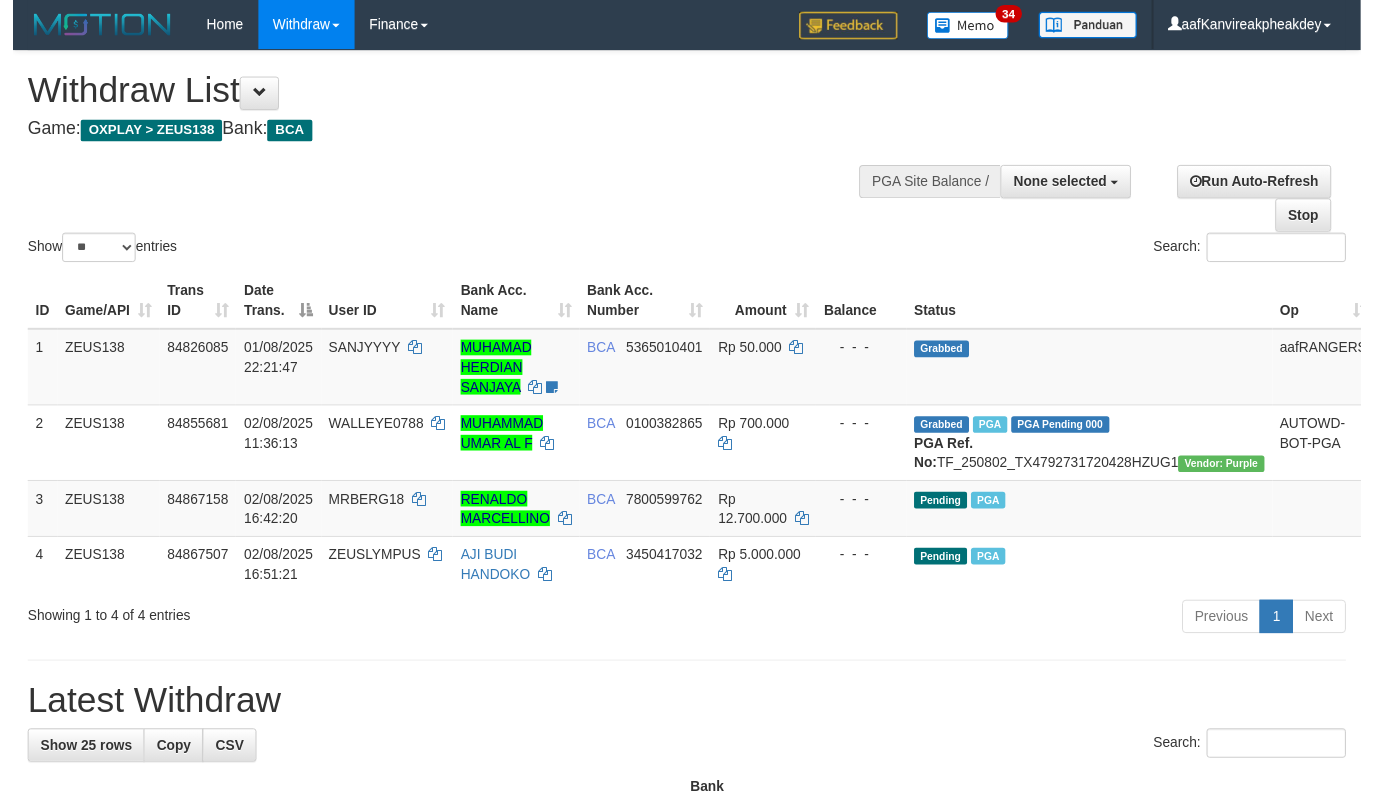 scroll, scrollTop: 0, scrollLeft: 0, axis: both 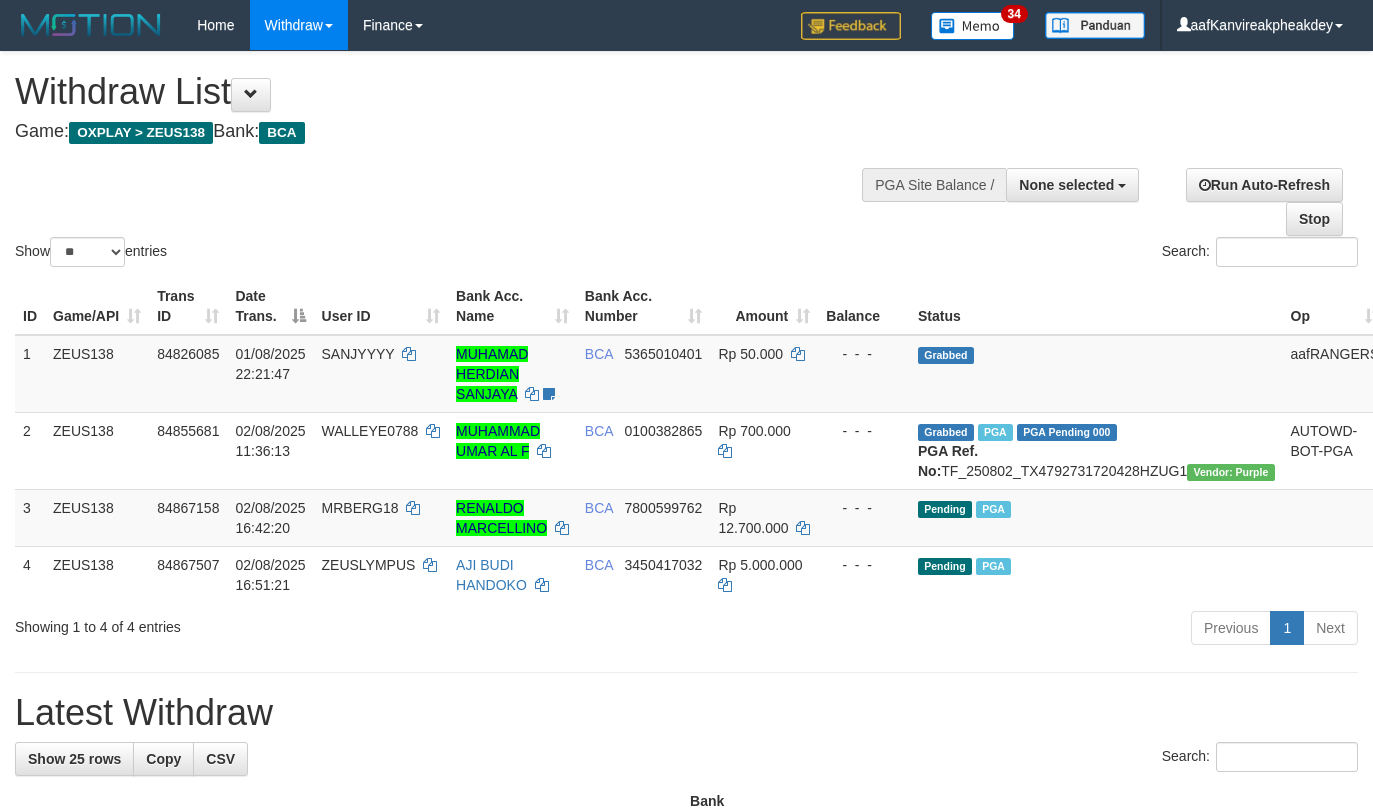 select 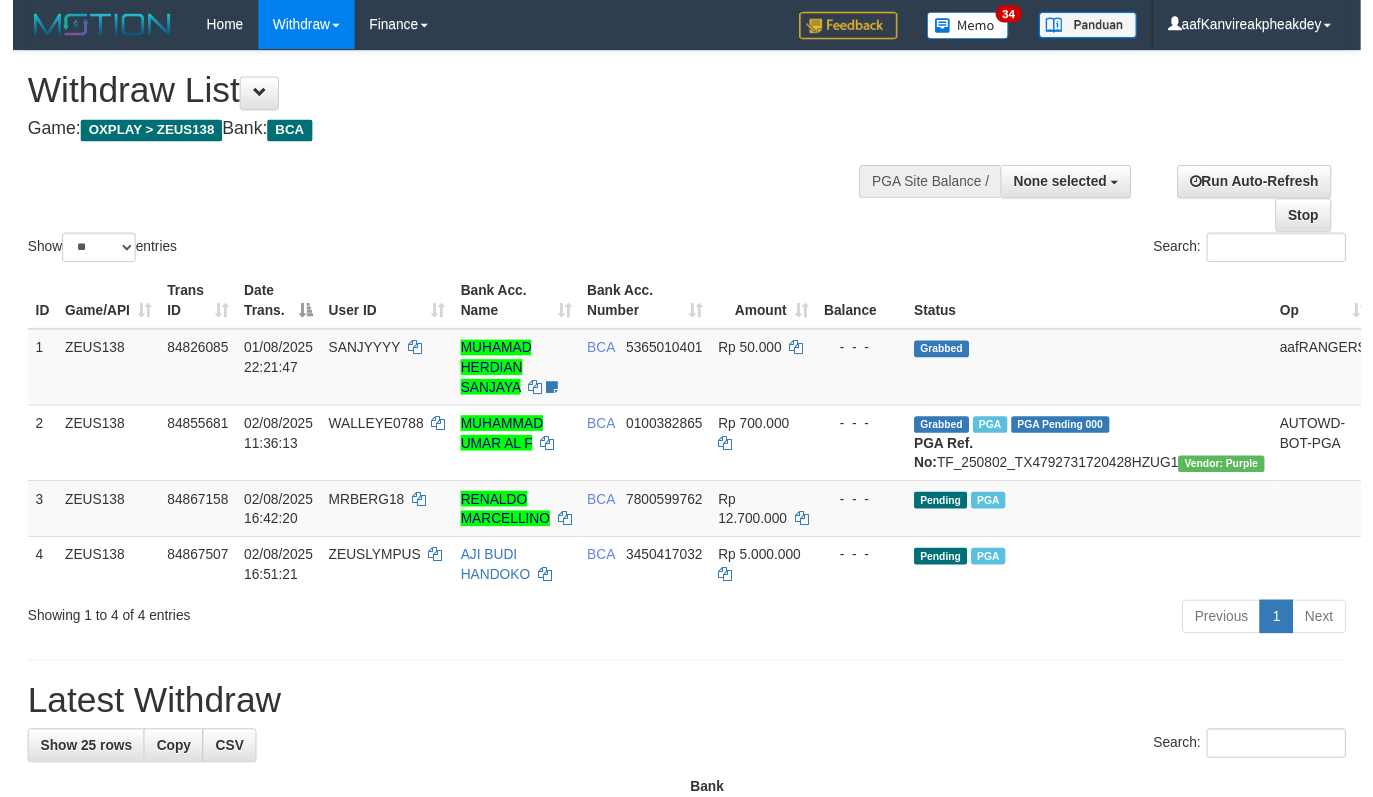 scroll, scrollTop: 0, scrollLeft: 0, axis: both 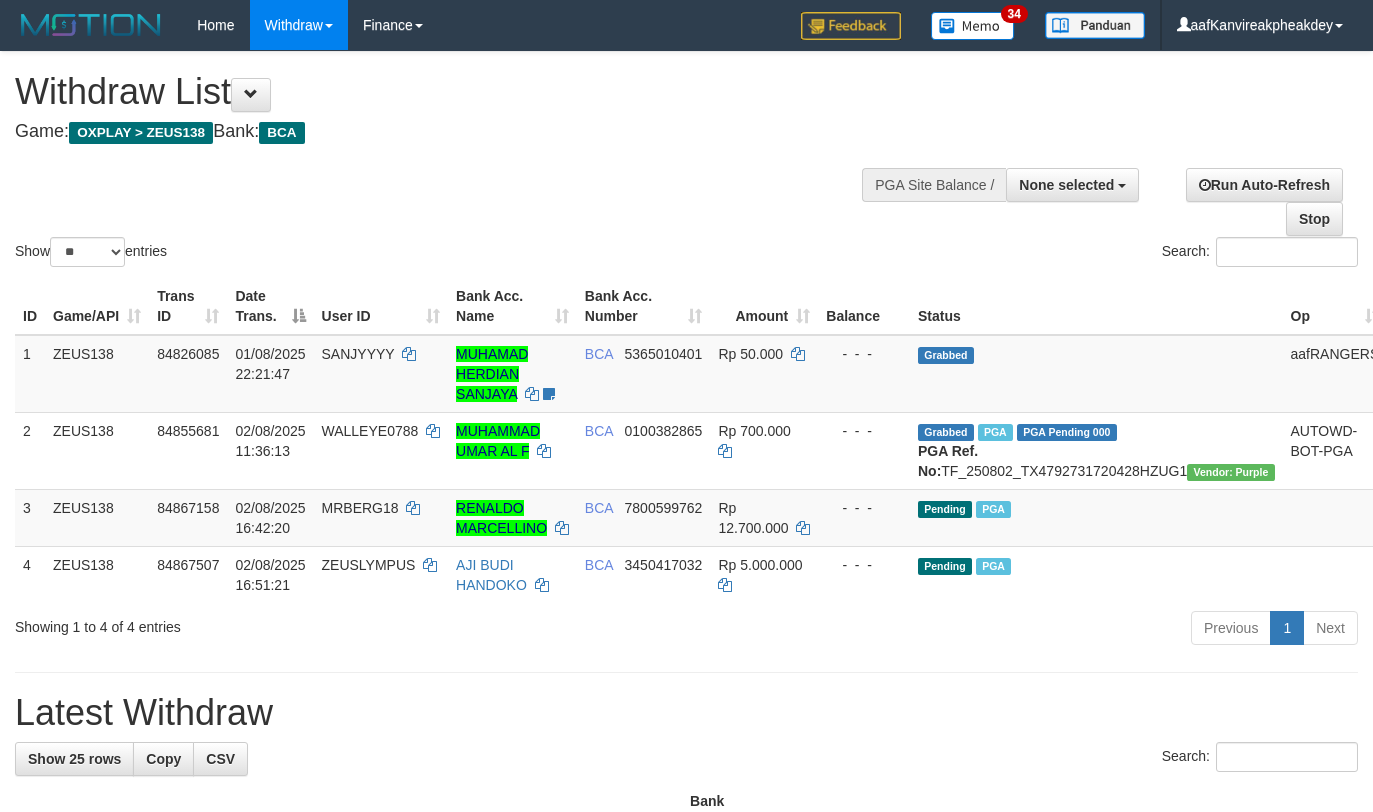 select 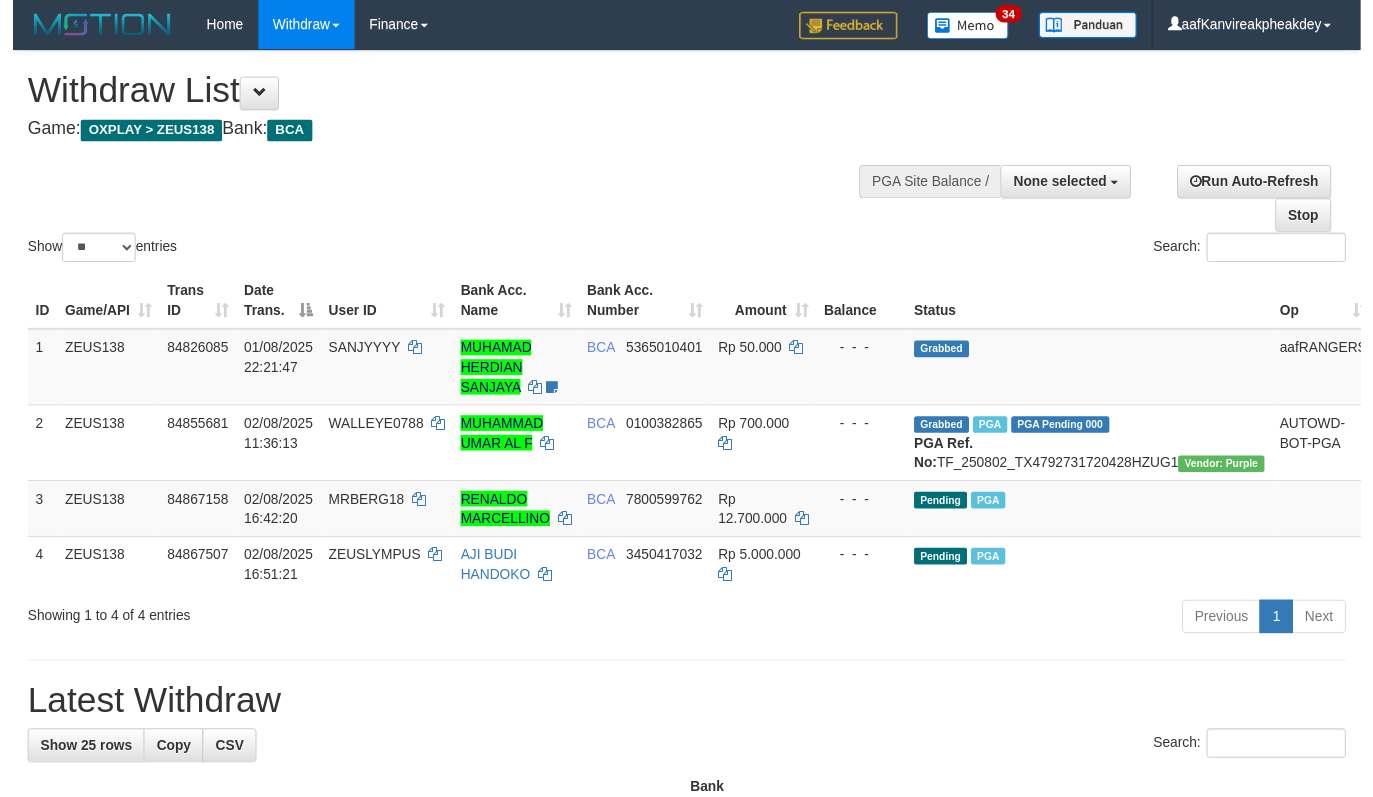 scroll, scrollTop: 0, scrollLeft: 0, axis: both 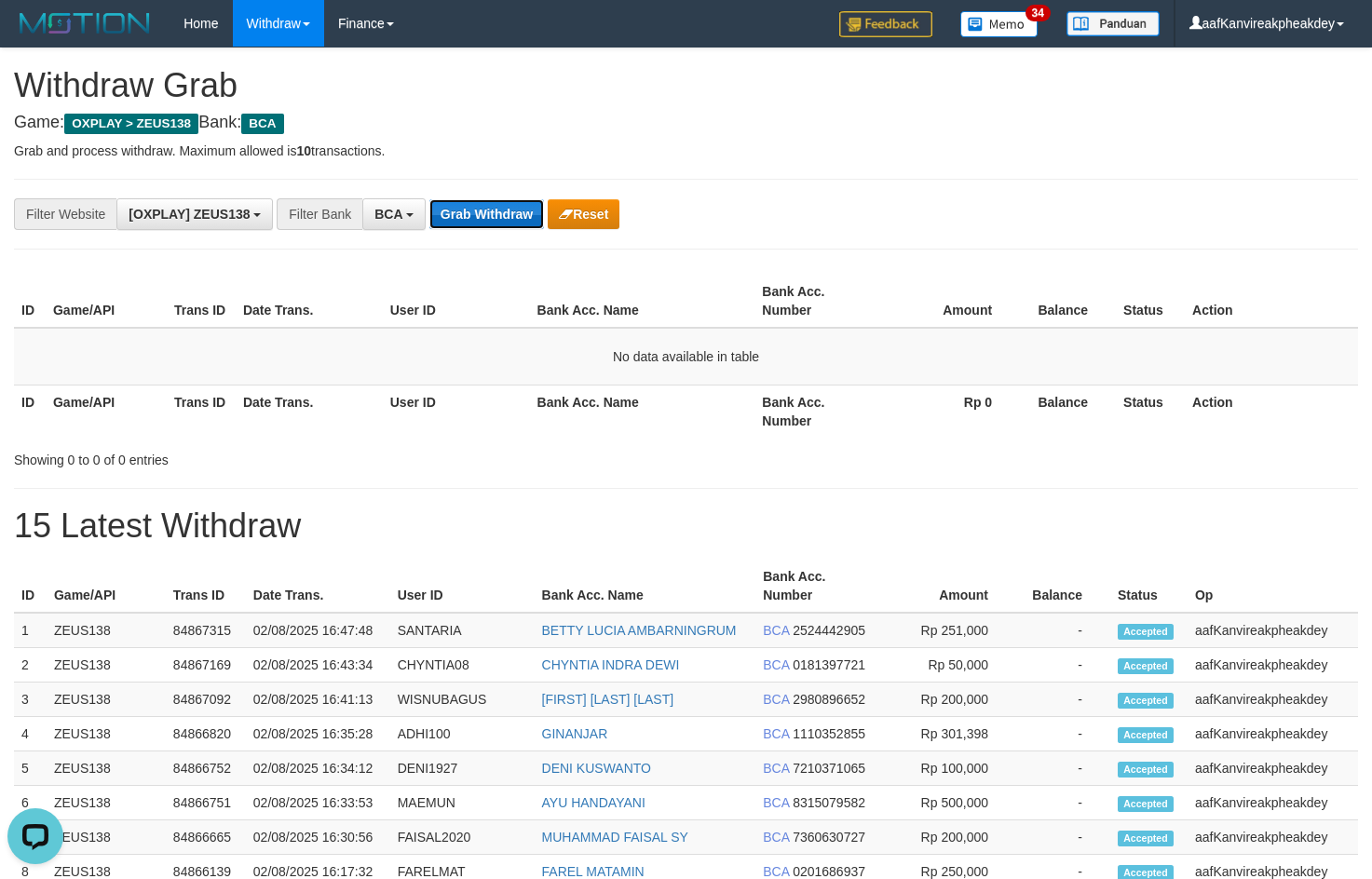 click on "Grab Withdraw" at bounding box center [486, 214] 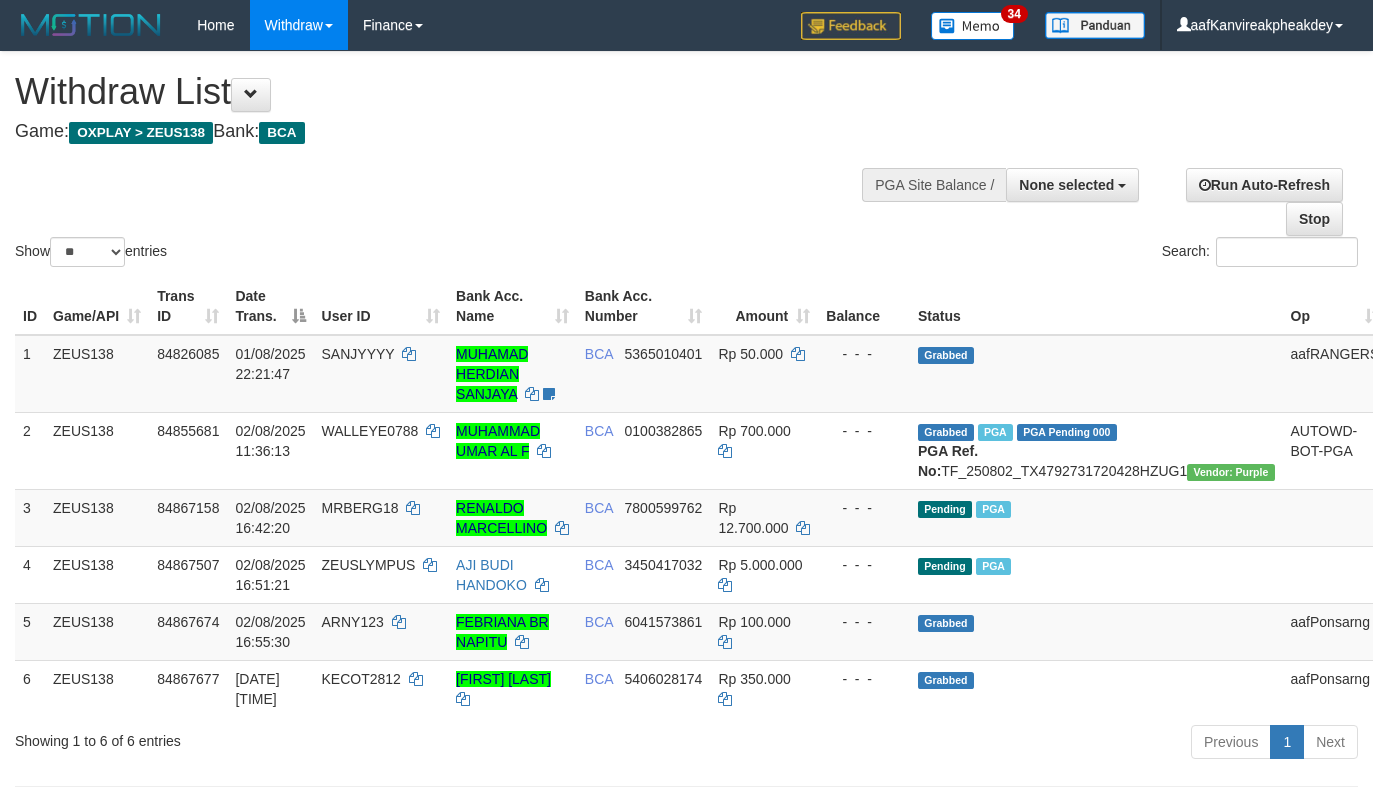 select 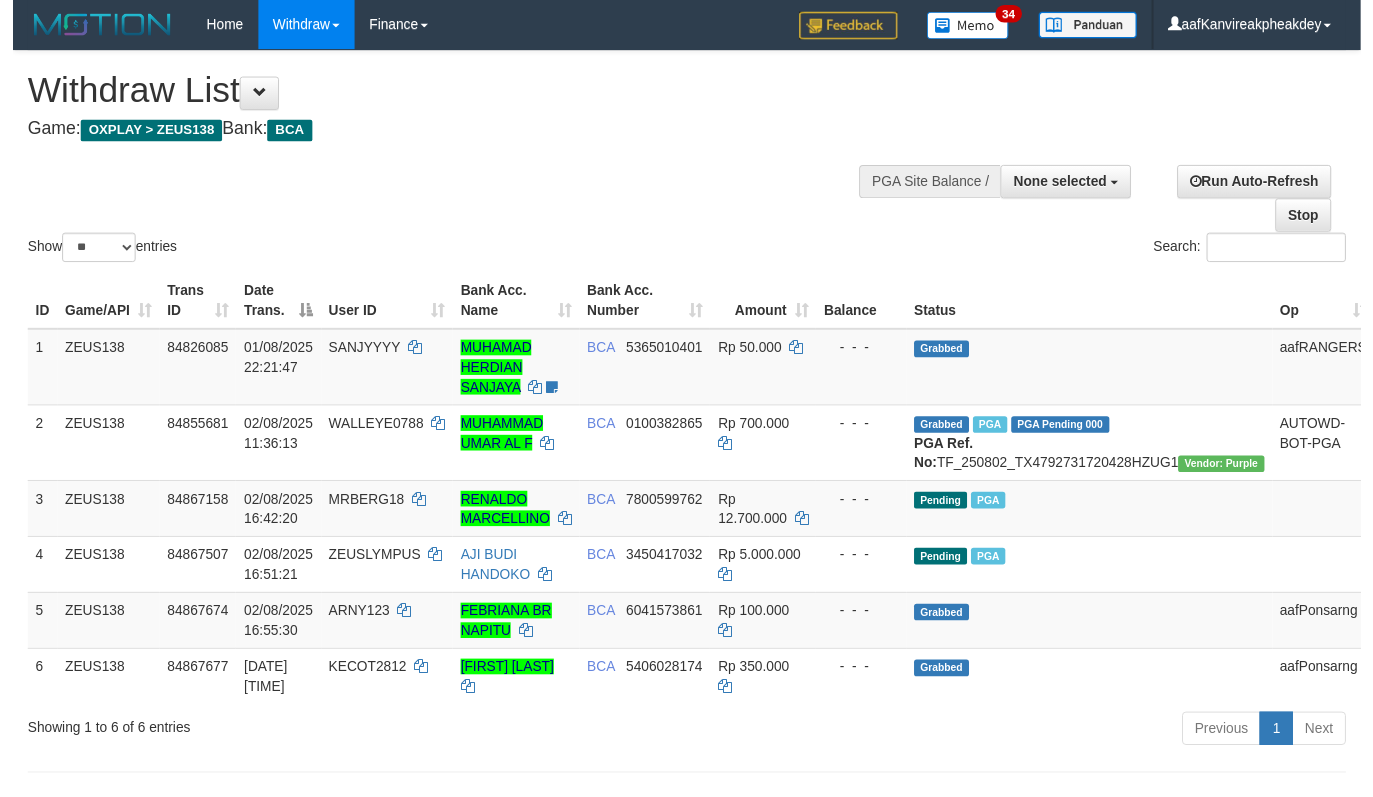 scroll, scrollTop: 0, scrollLeft: 0, axis: both 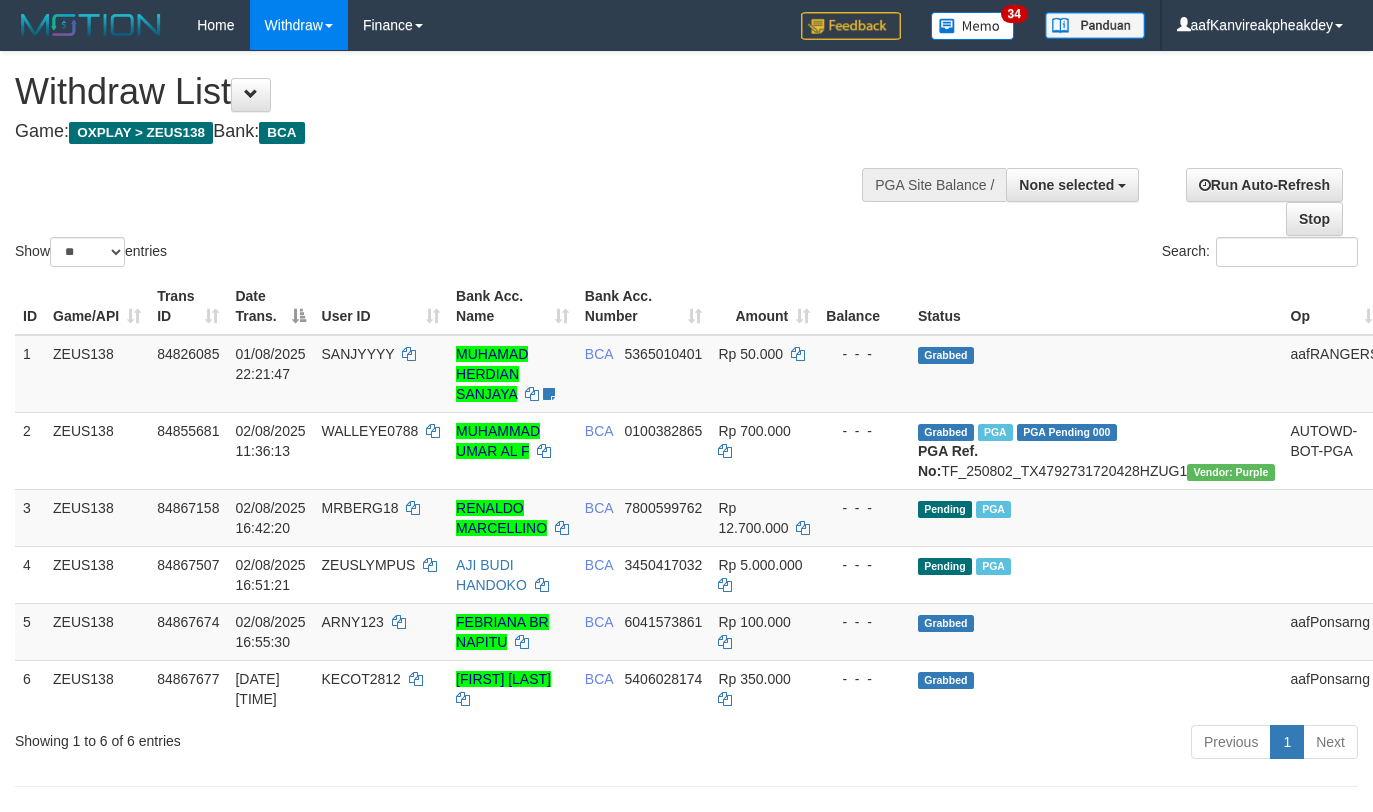 select 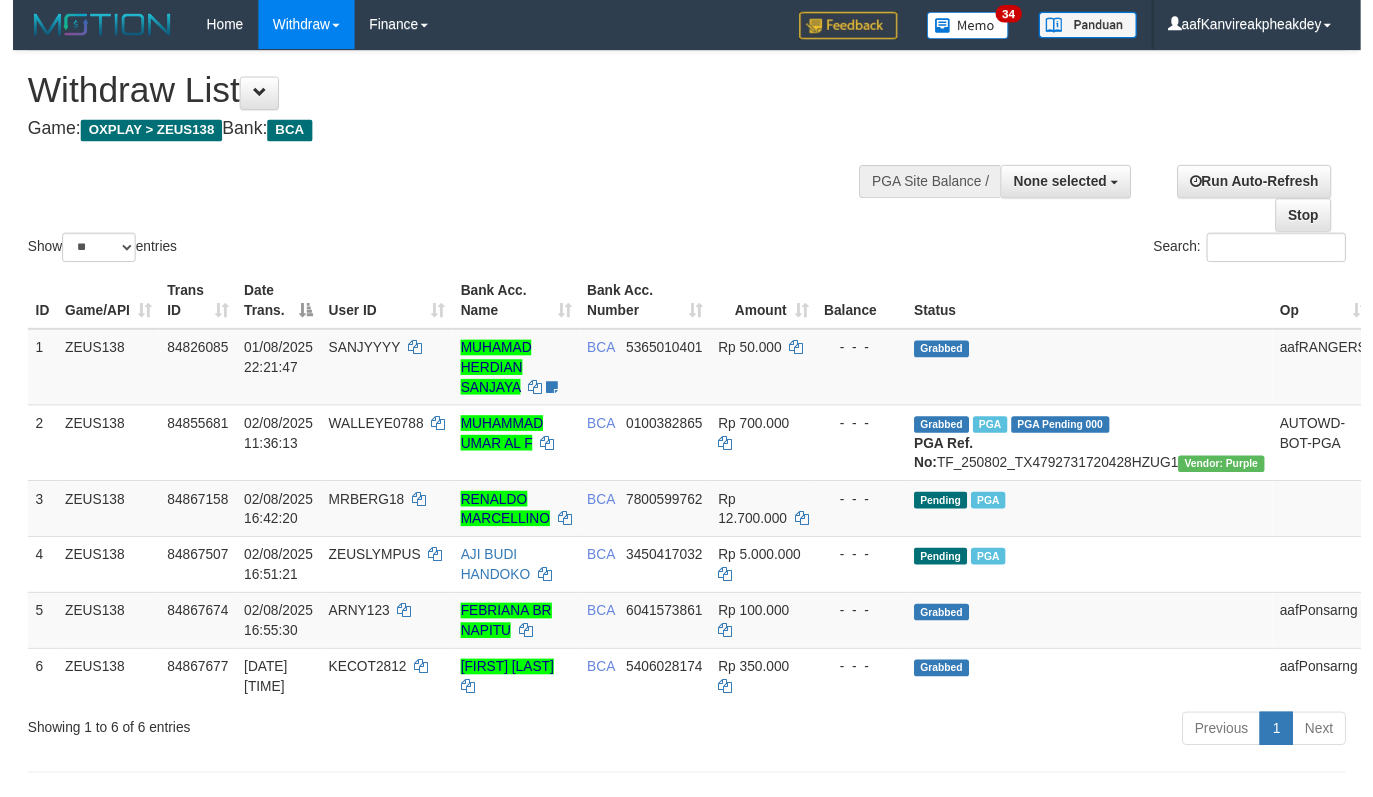 scroll, scrollTop: 0, scrollLeft: 0, axis: both 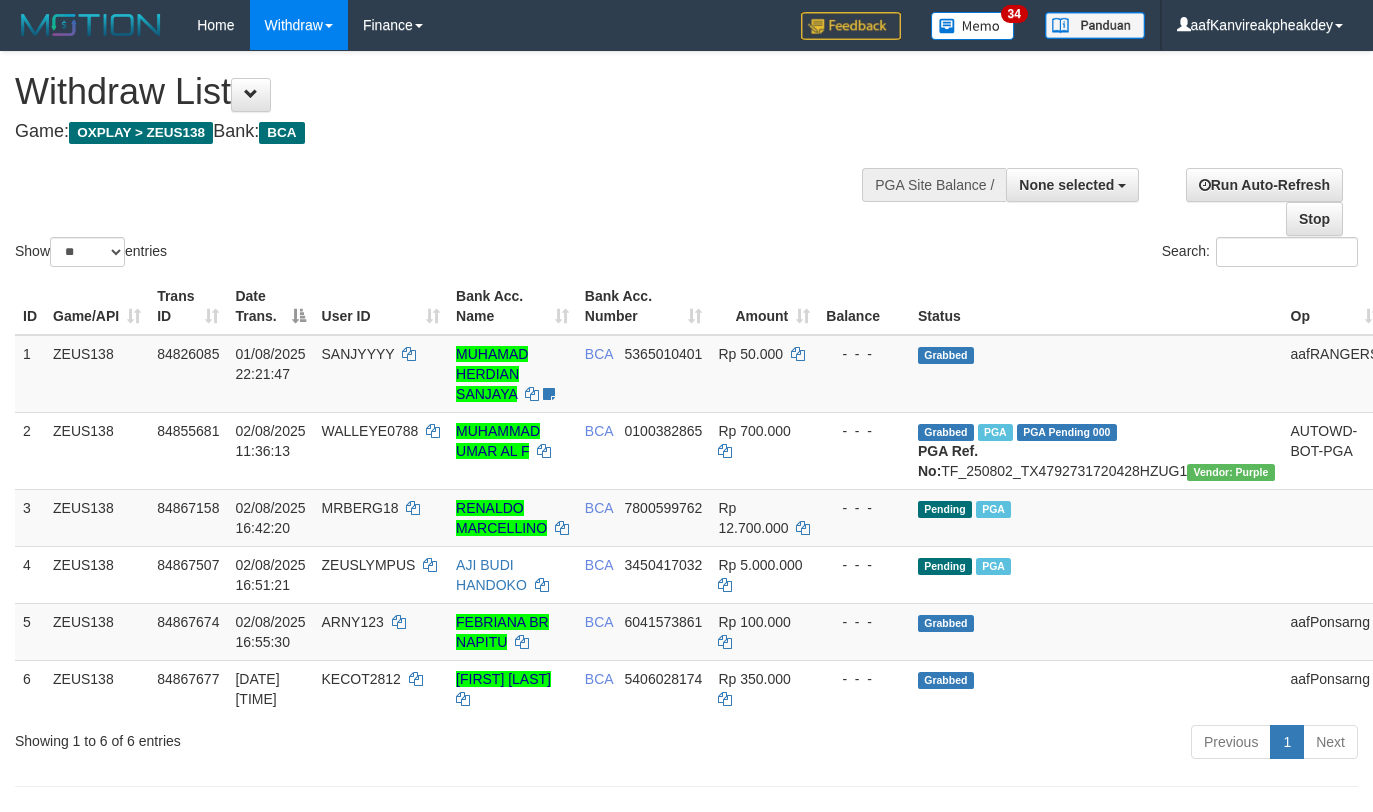 select 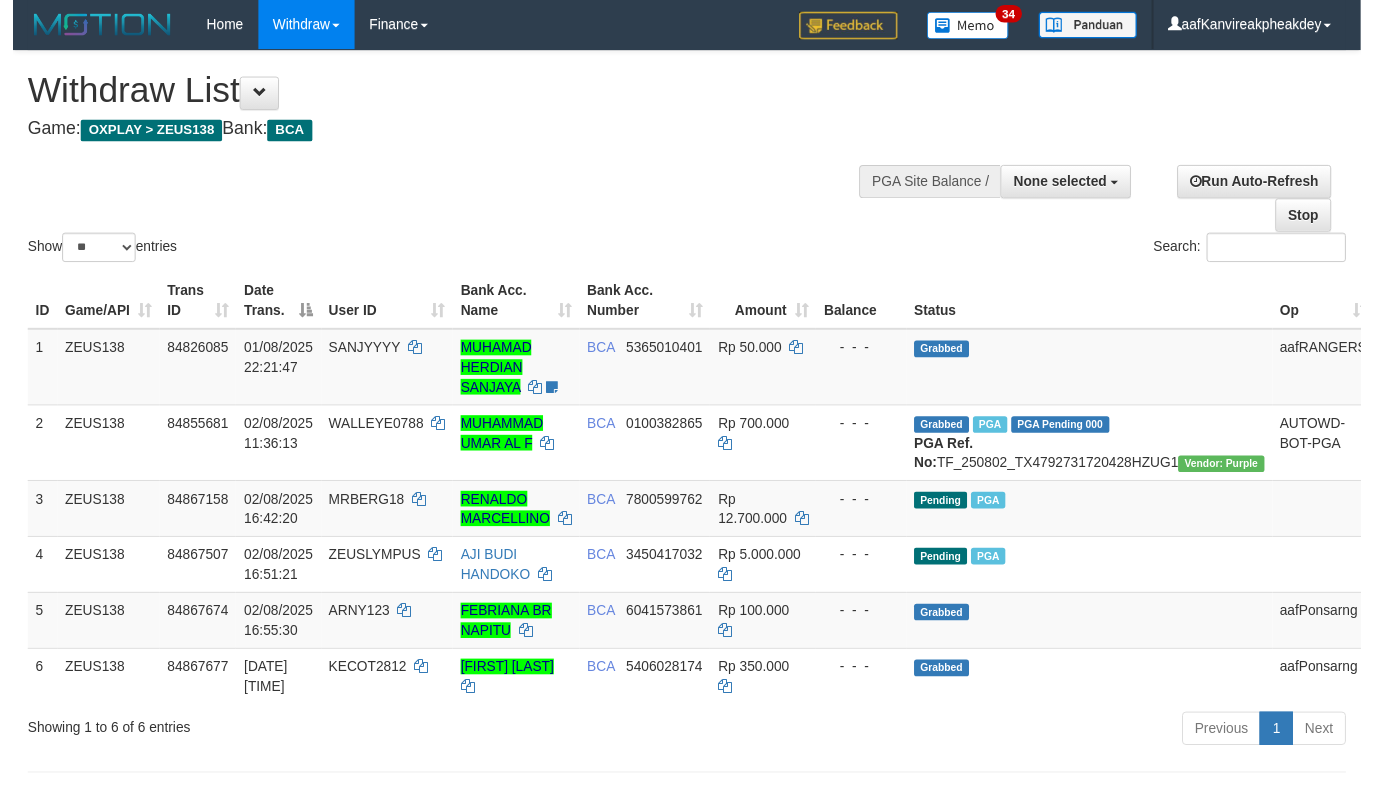 scroll, scrollTop: 0, scrollLeft: 0, axis: both 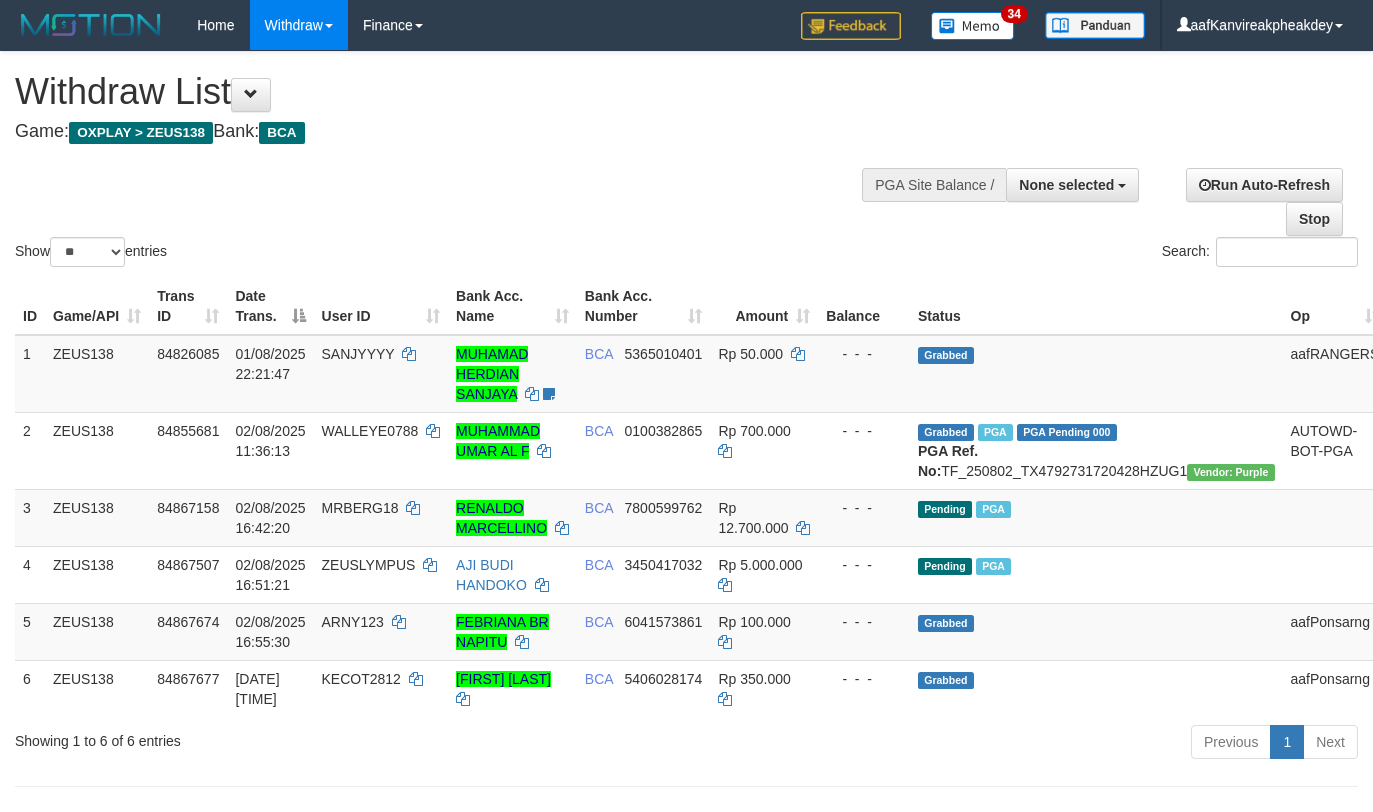 select 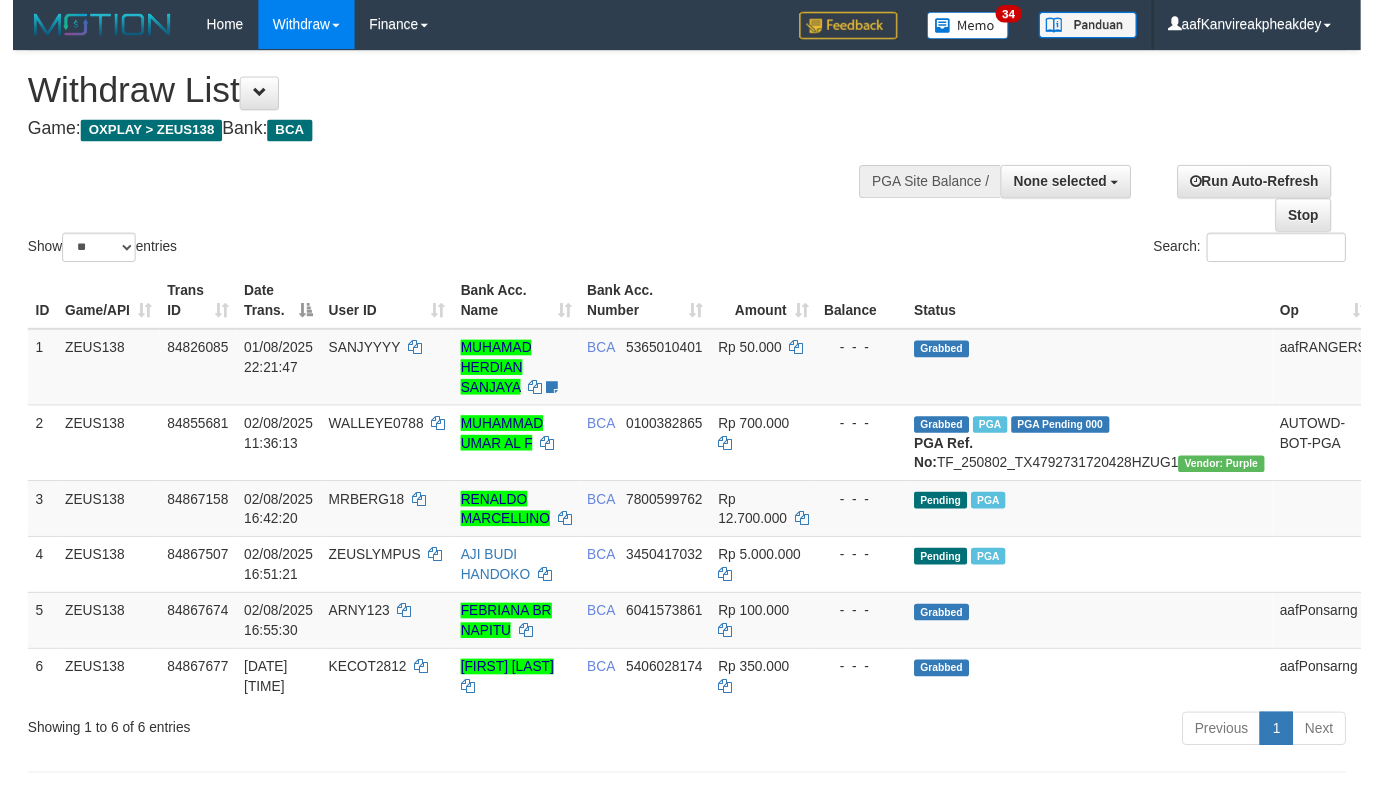 scroll, scrollTop: 0, scrollLeft: 0, axis: both 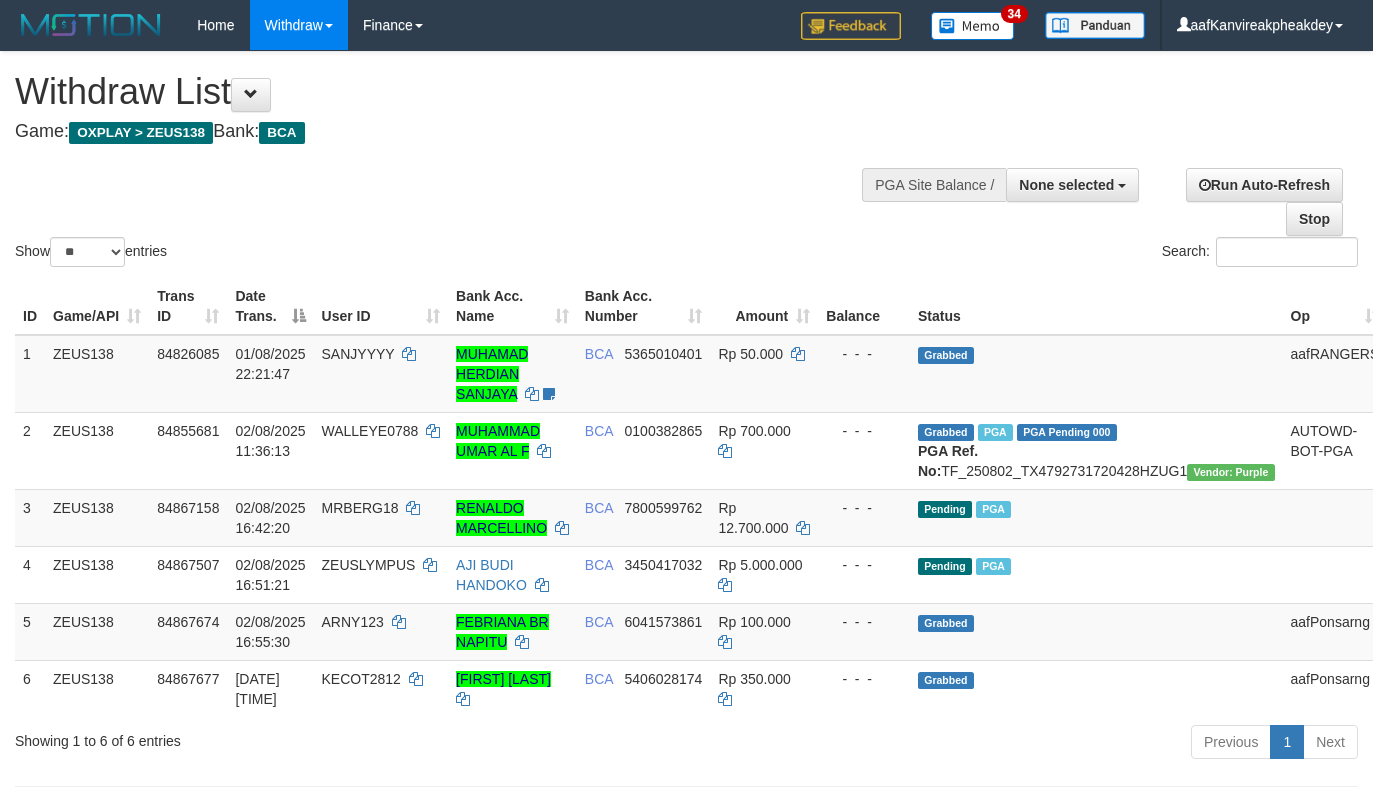 select 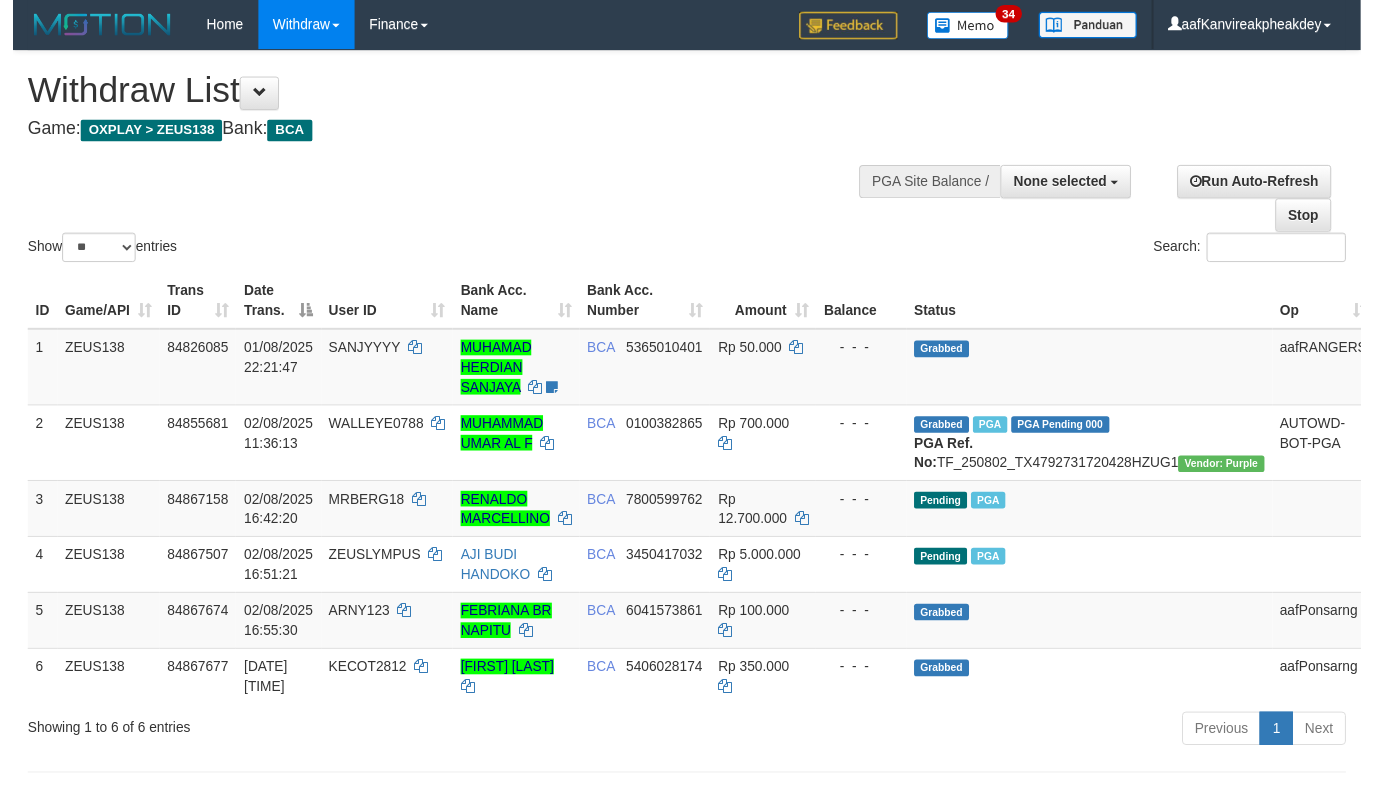 scroll, scrollTop: 0, scrollLeft: 0, axis: both 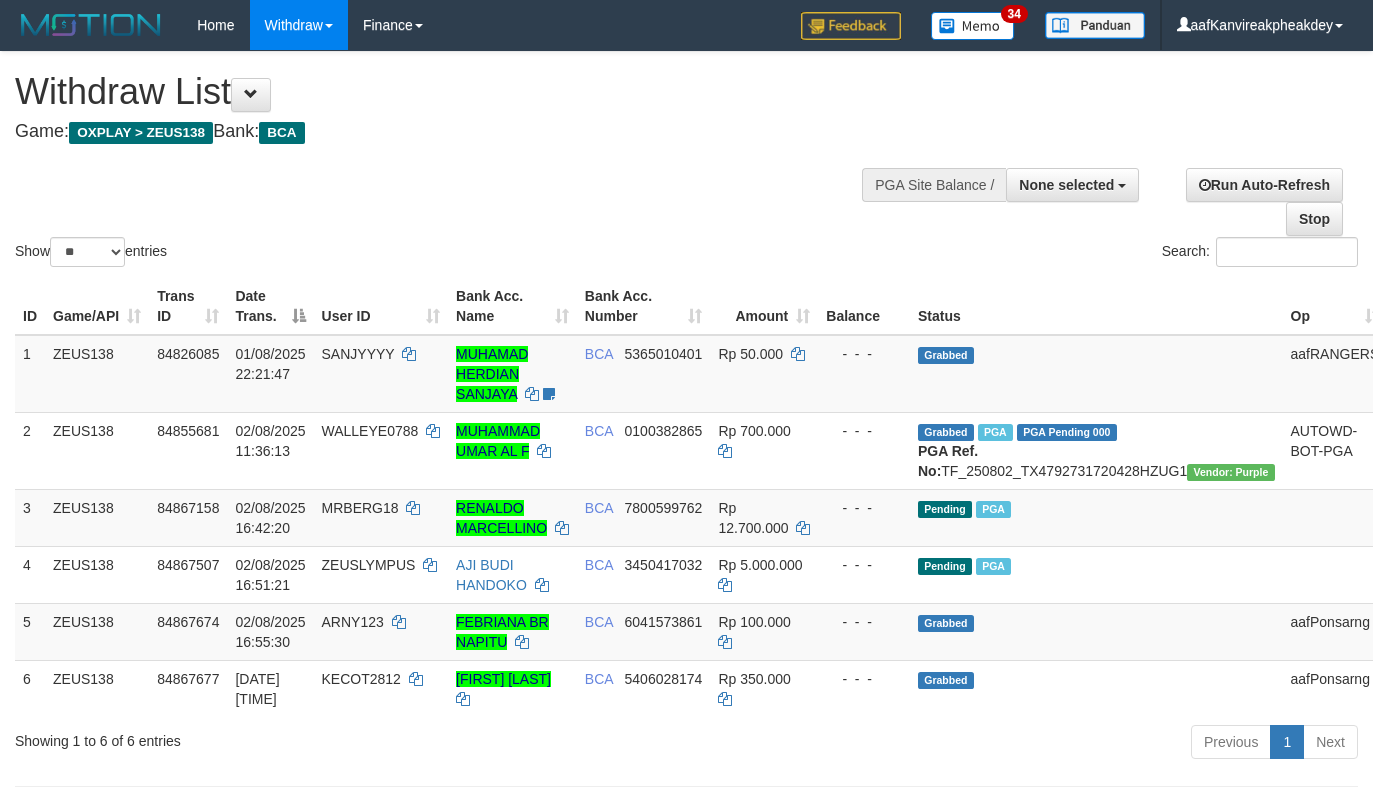 select 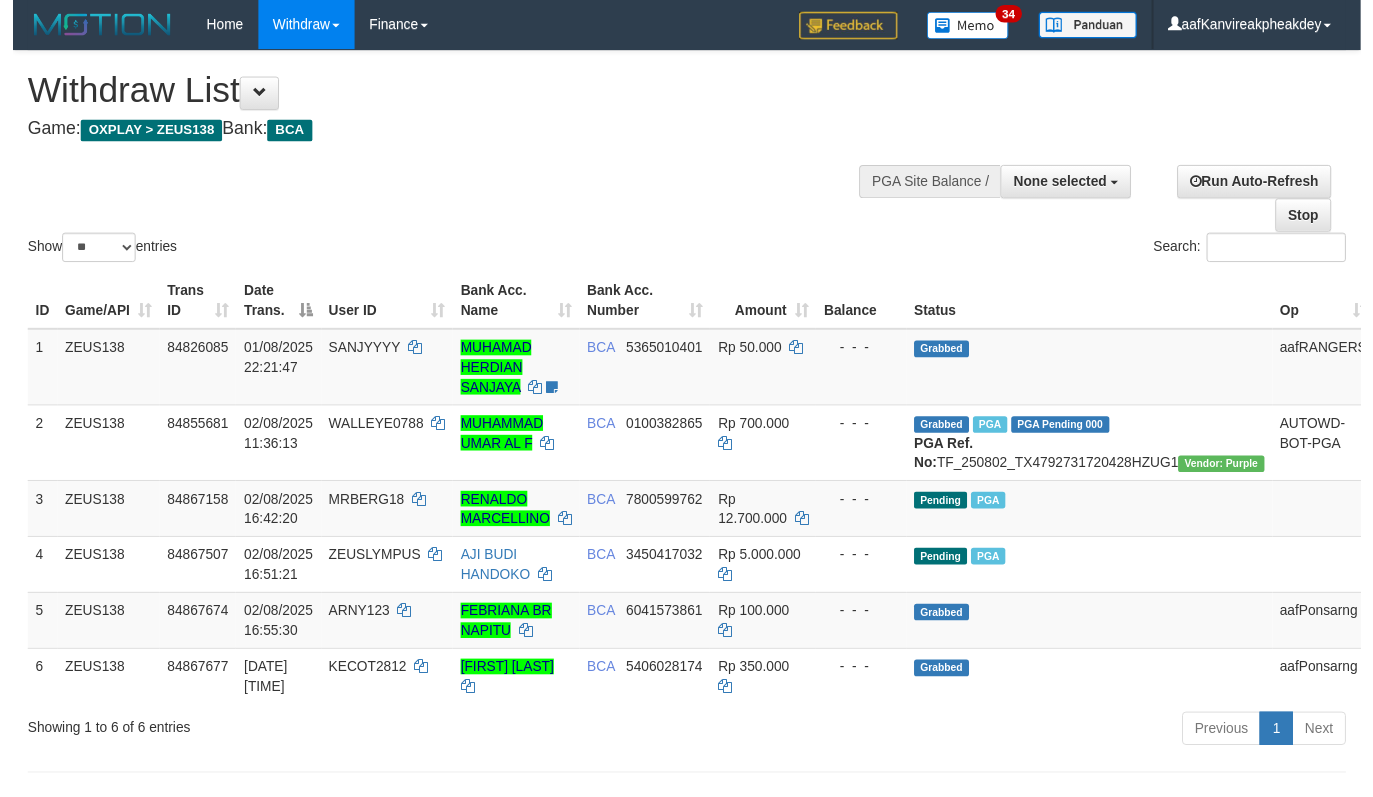 scroll, scrollTop: 0, scrollLeft: 0, axis: both 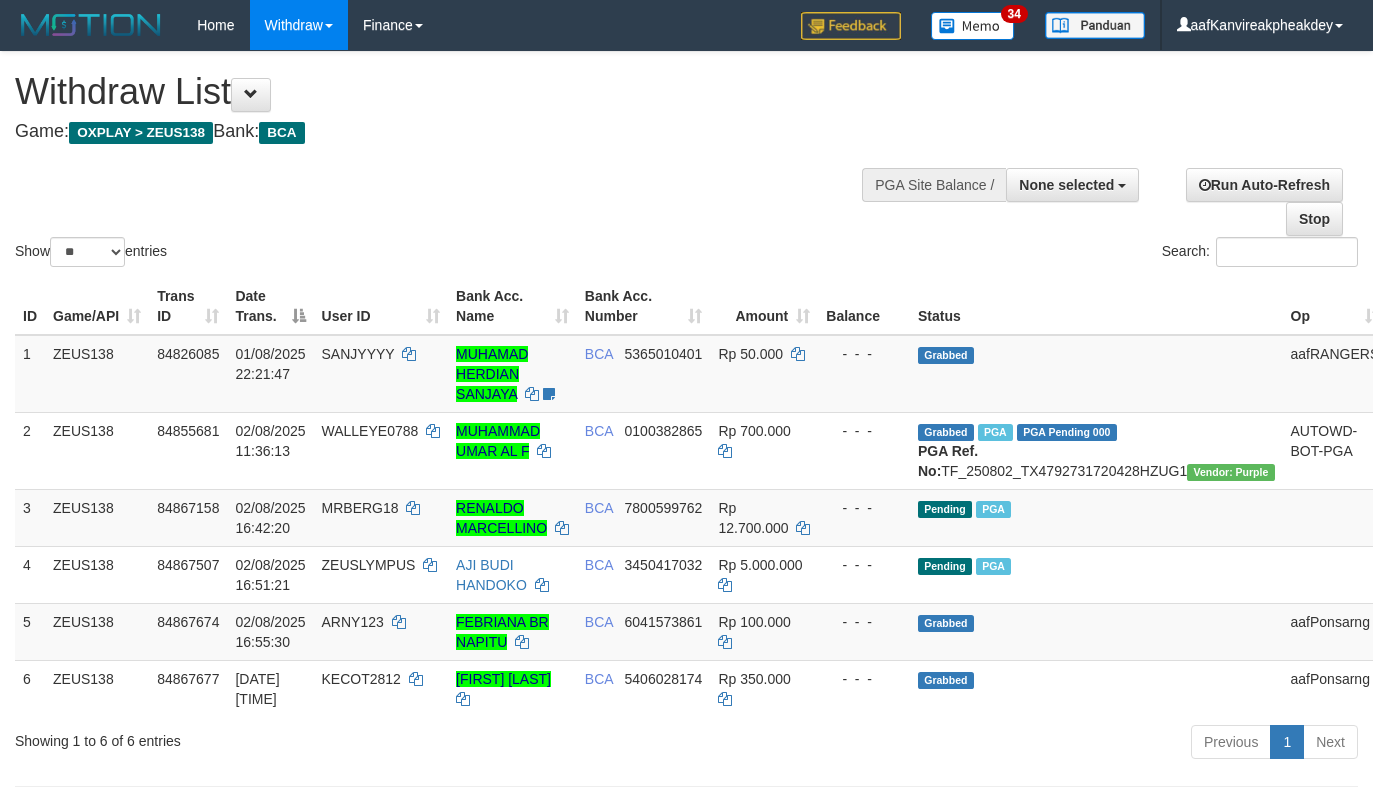 select 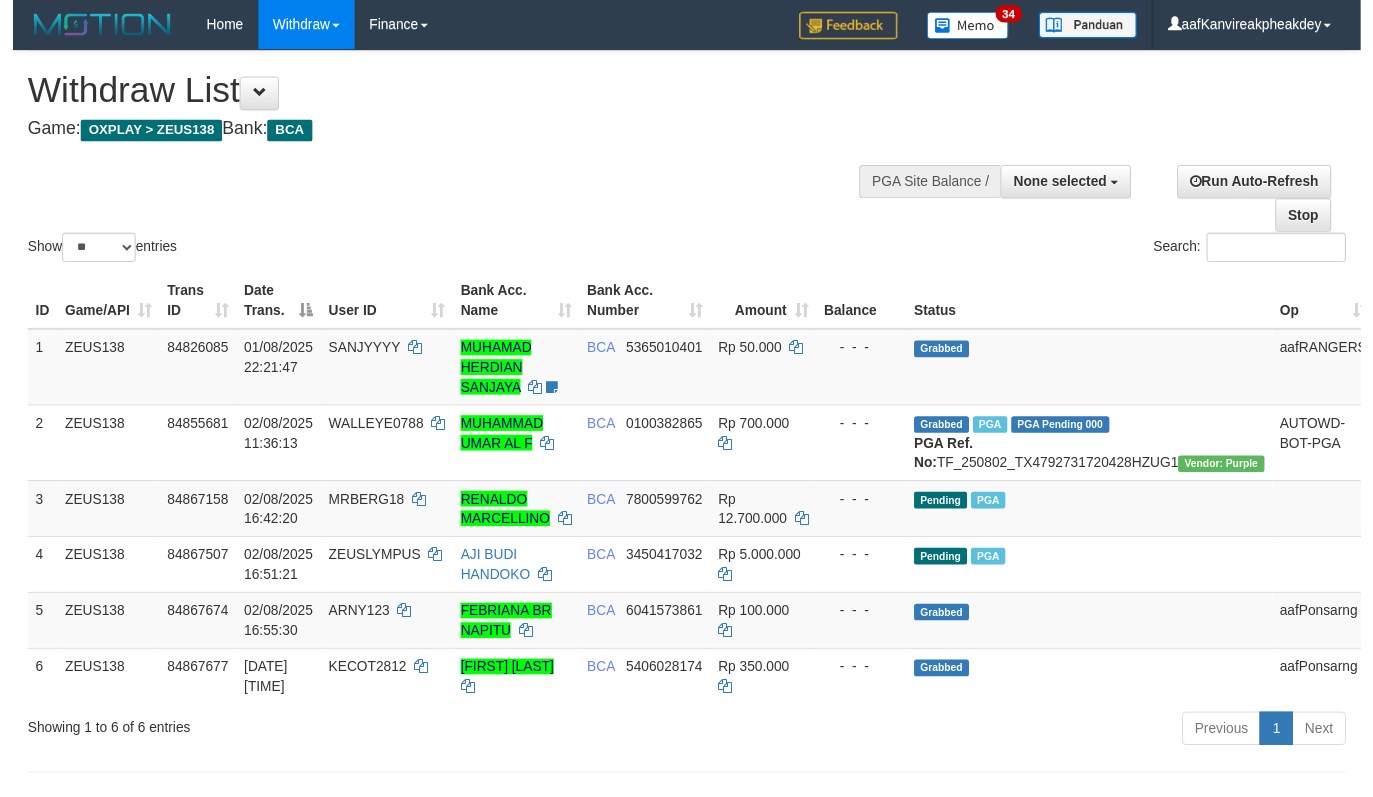 scroll, scrollTop: 0, scrollLeft: 0, axis: both 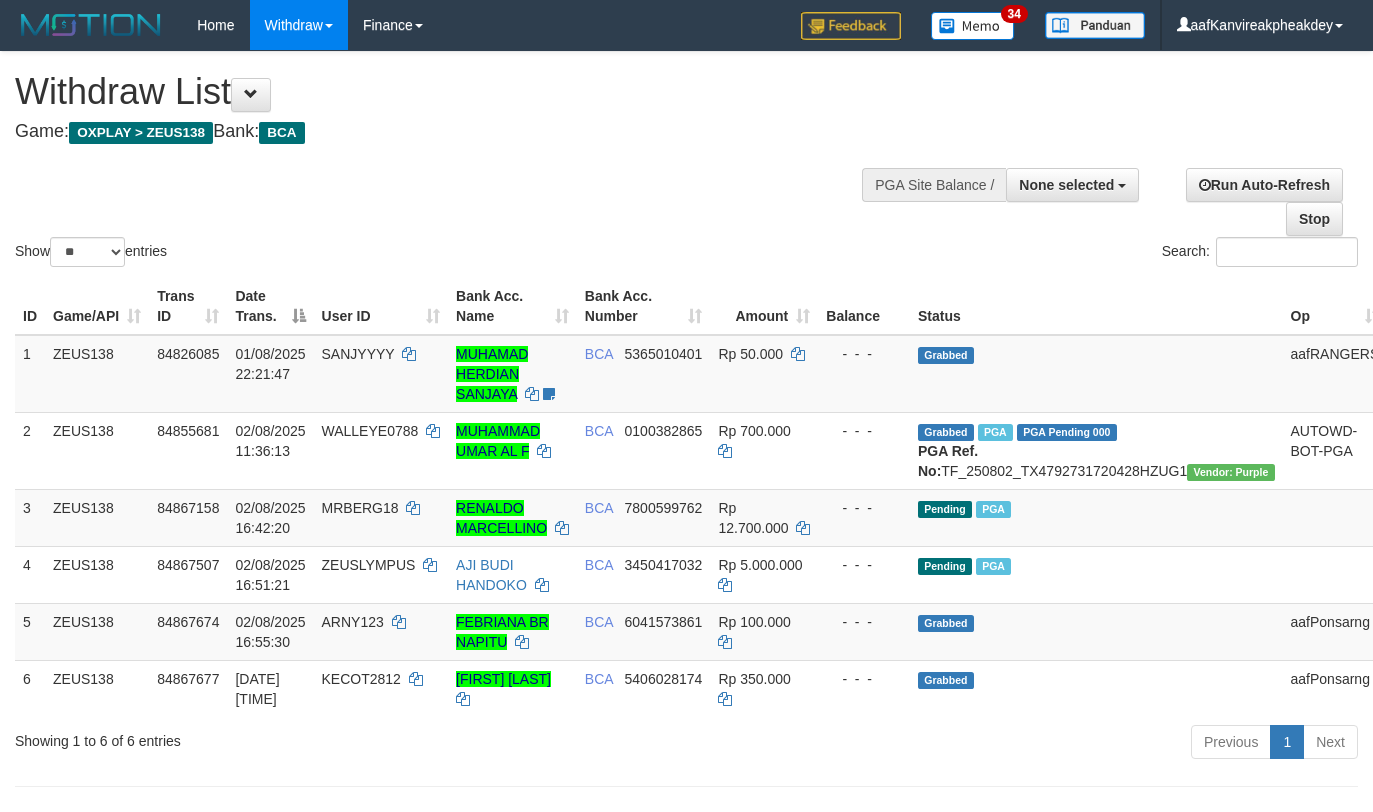 select 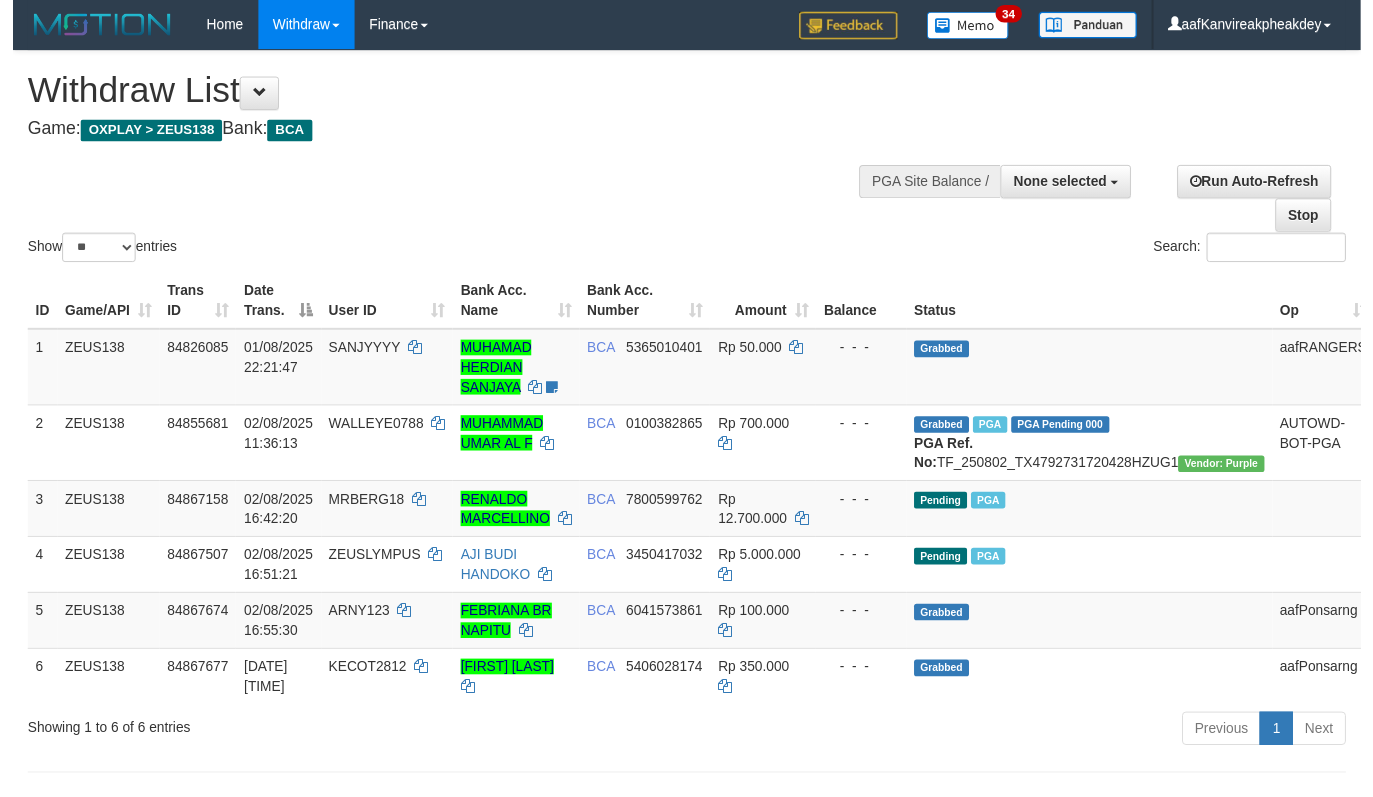 scroll, scrollTop: 0, scrollLeft: 0, axis: both 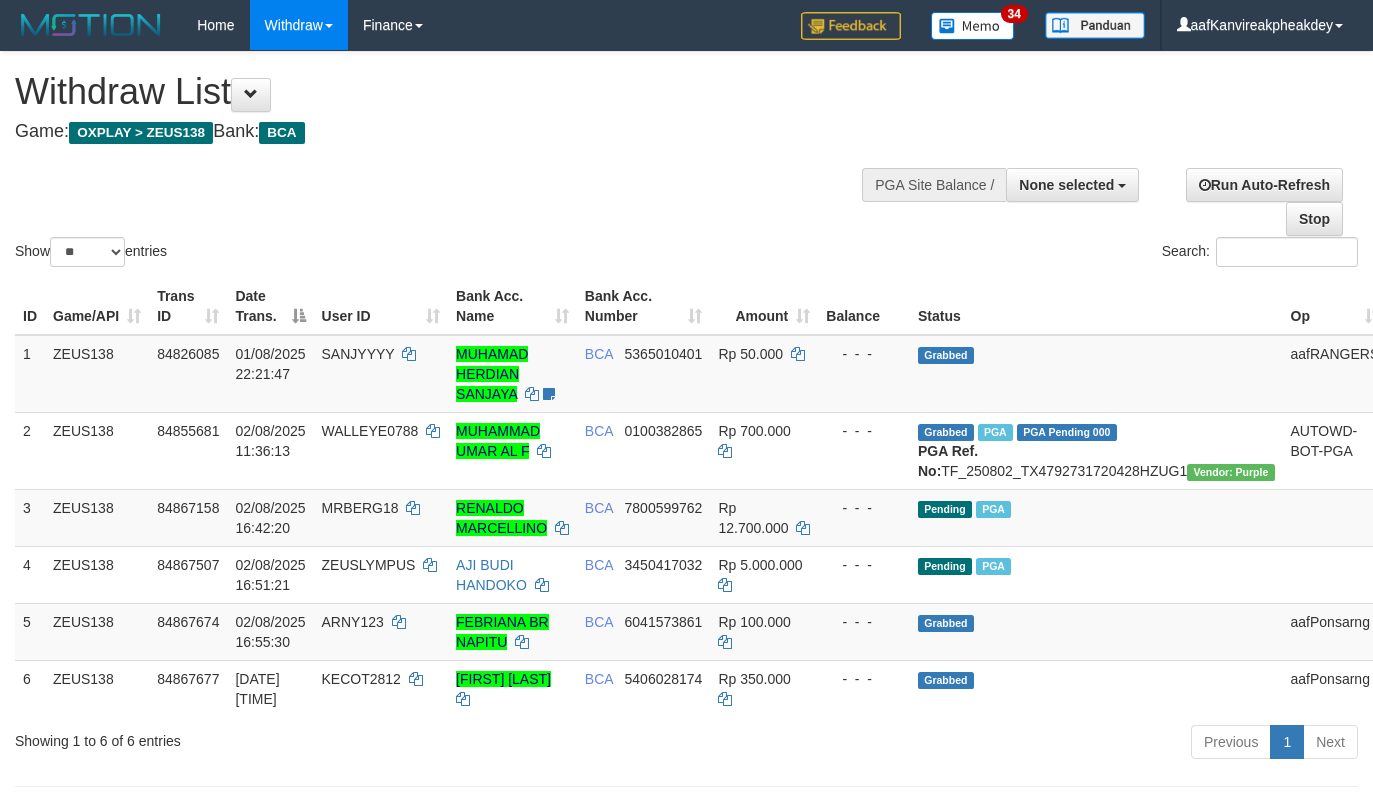 select 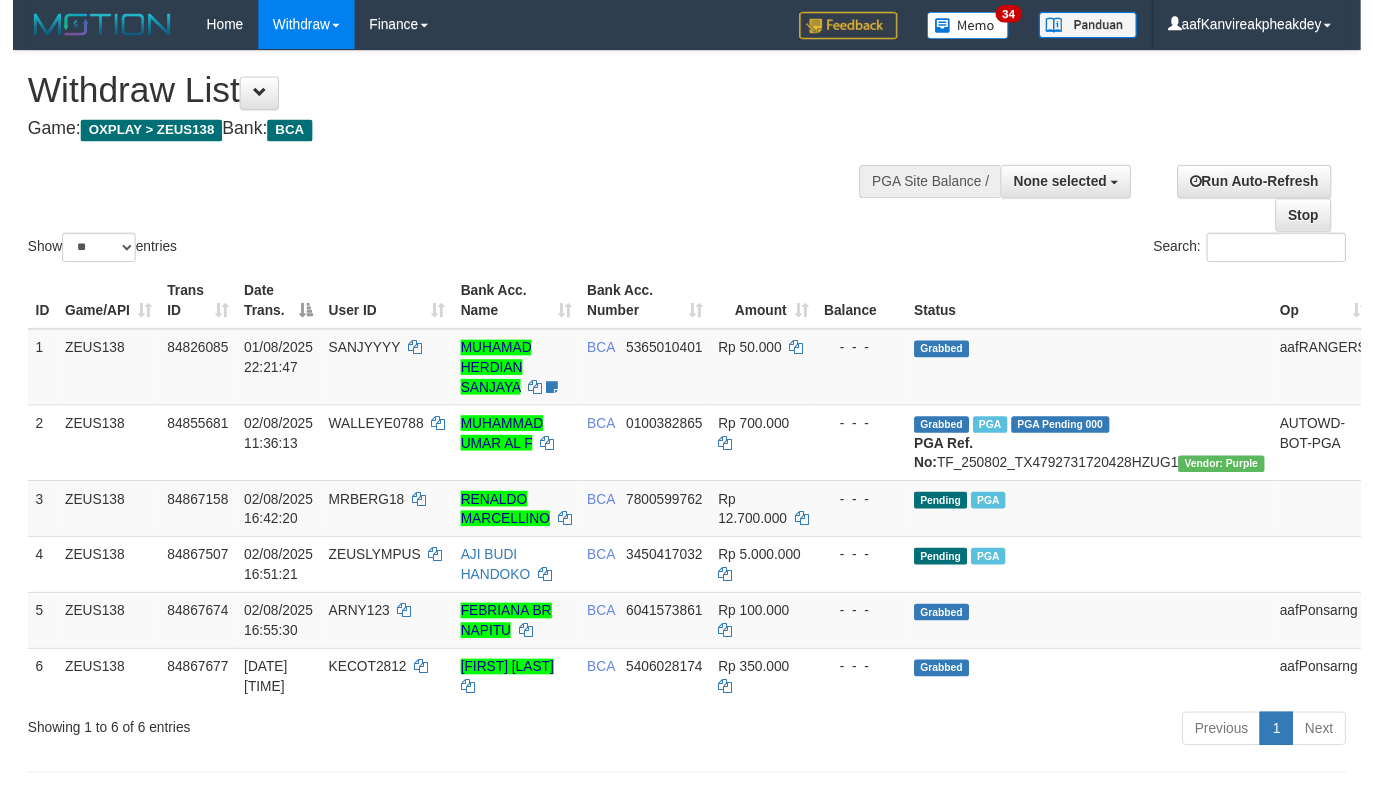 scroll, scrollTop: 0, scrollLeft: 0, axis: both 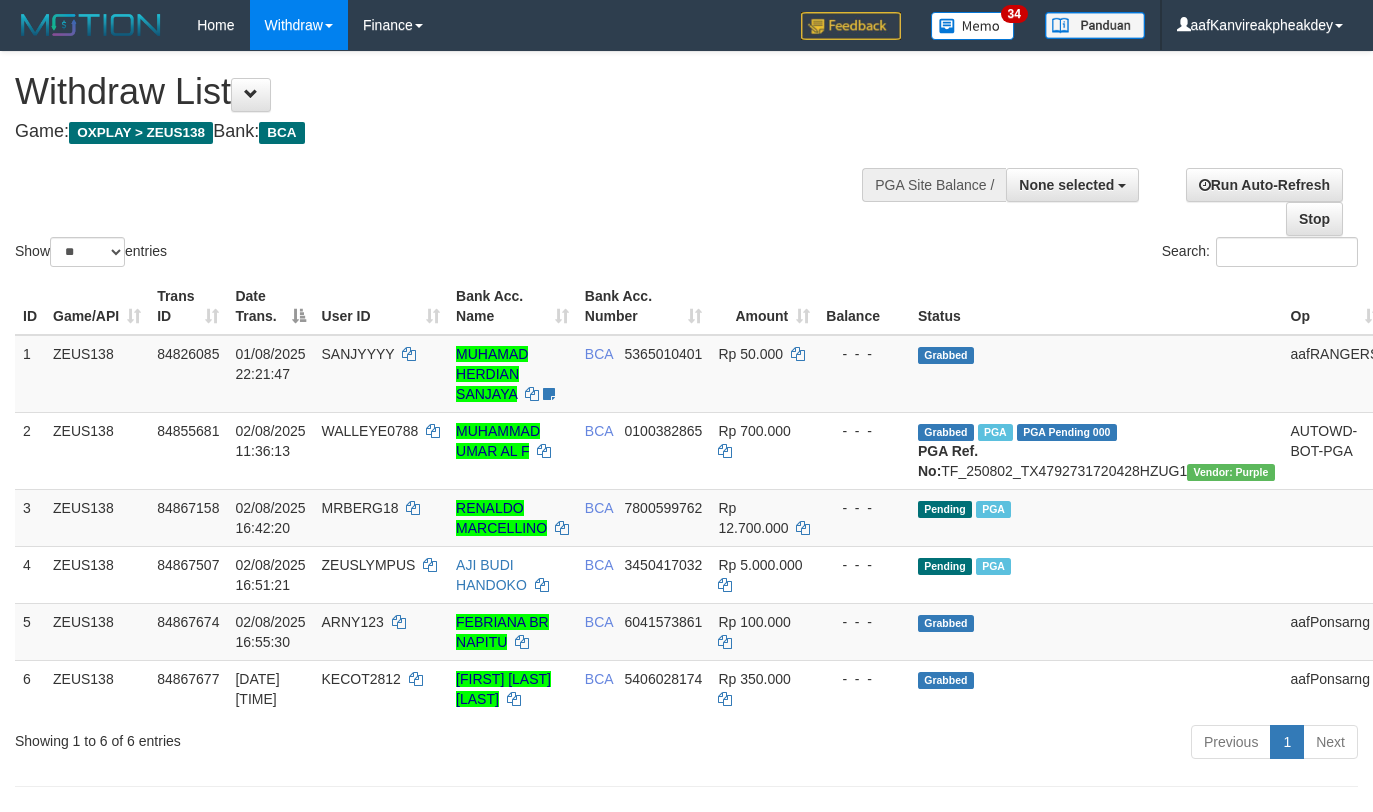 select 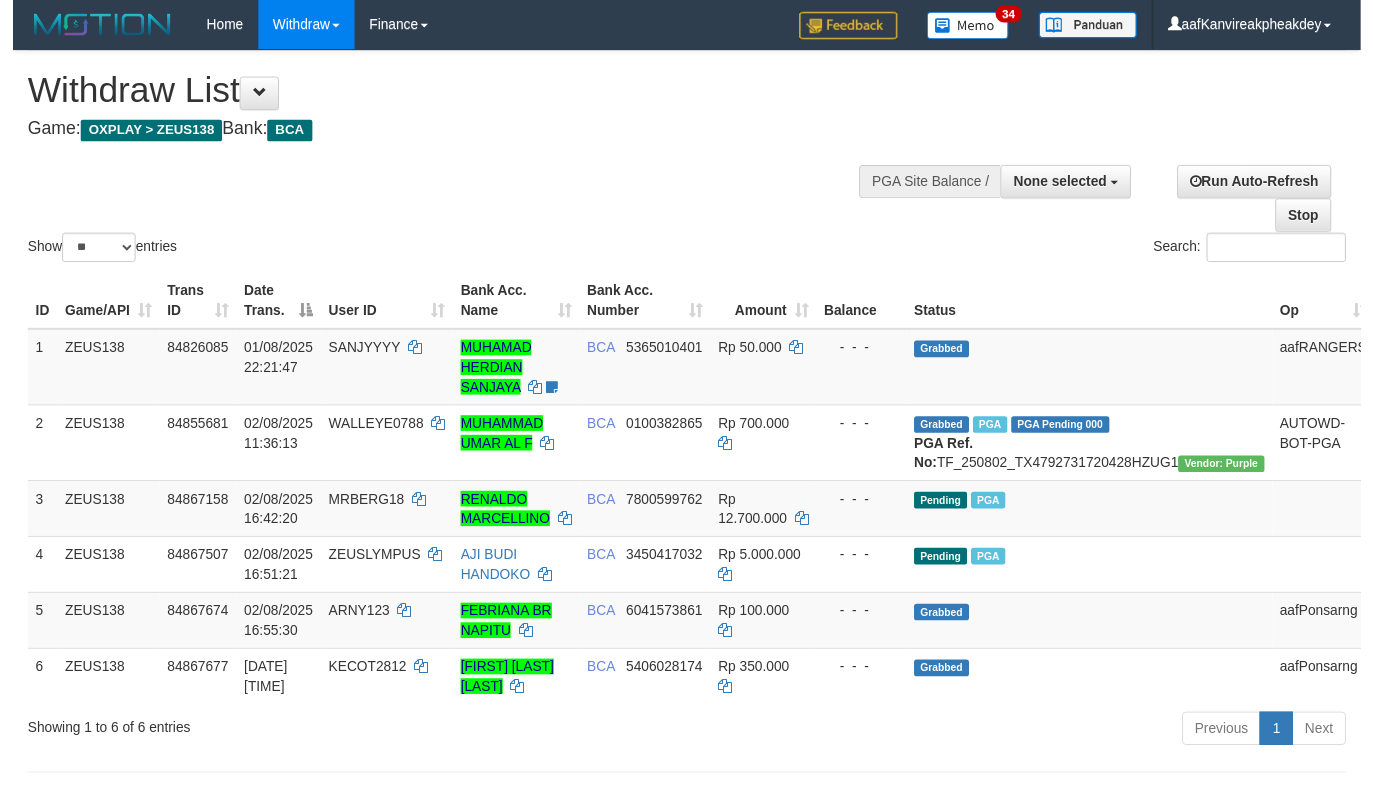scroll, scrollTop: 0, scrollLeft: 0, axis: both 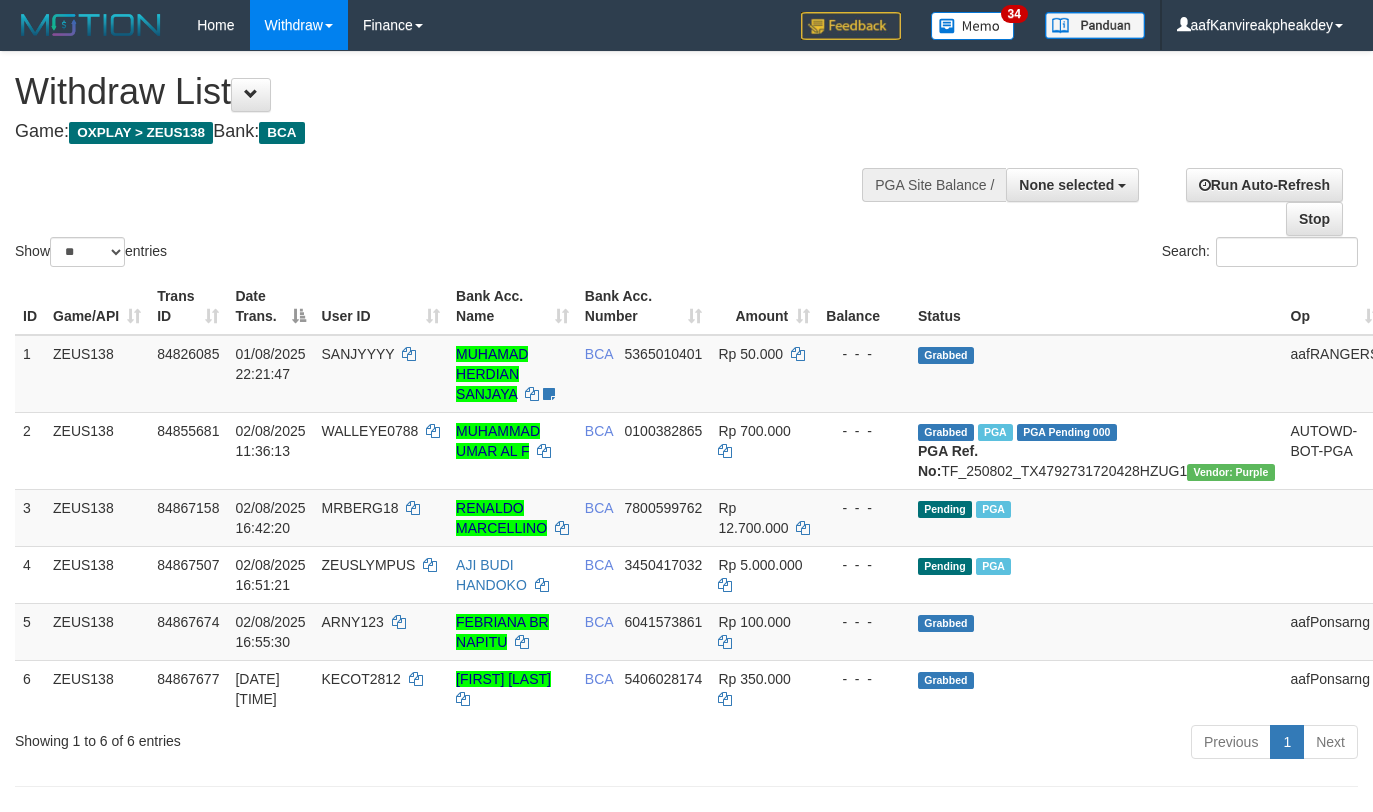 select 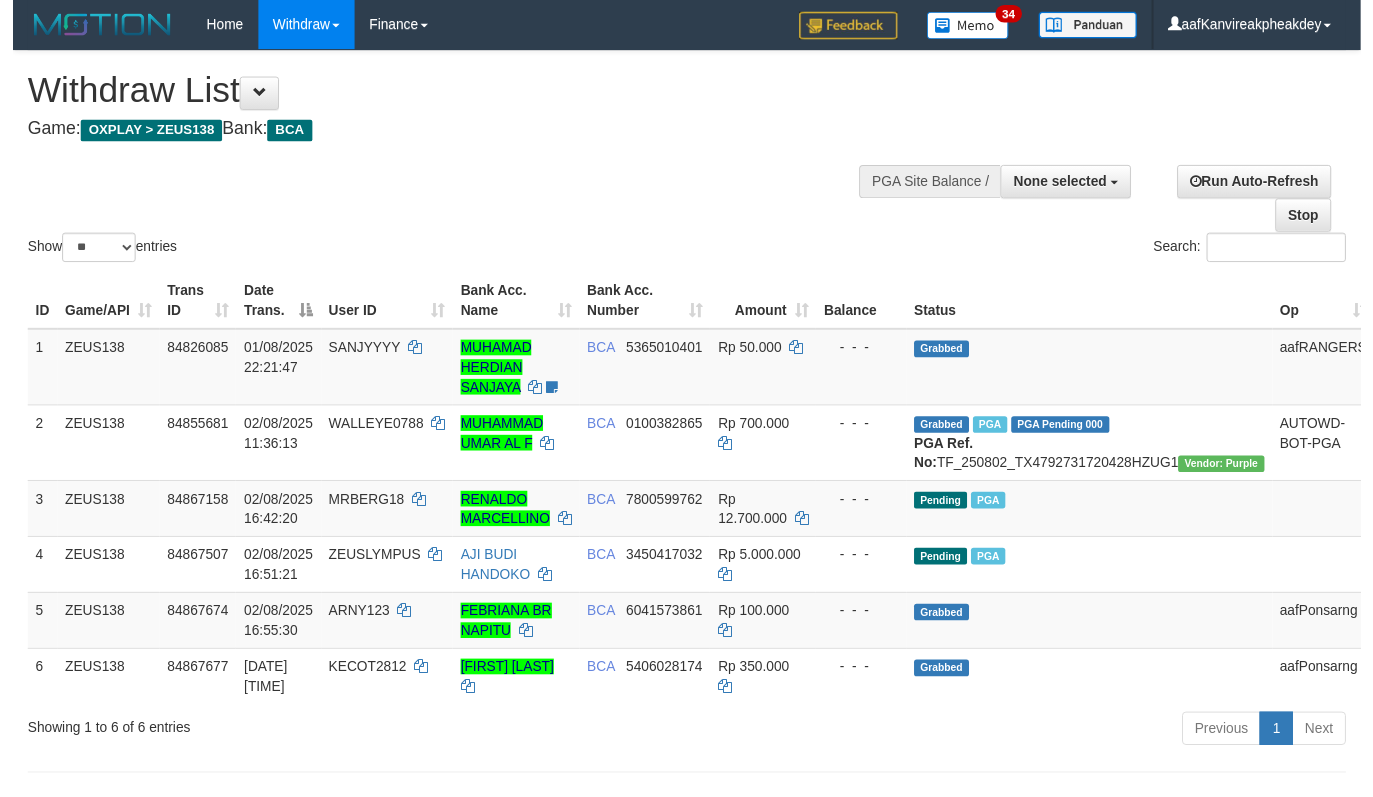 scroll, scrollTop: 0, scrollLeft: 0, axis: both 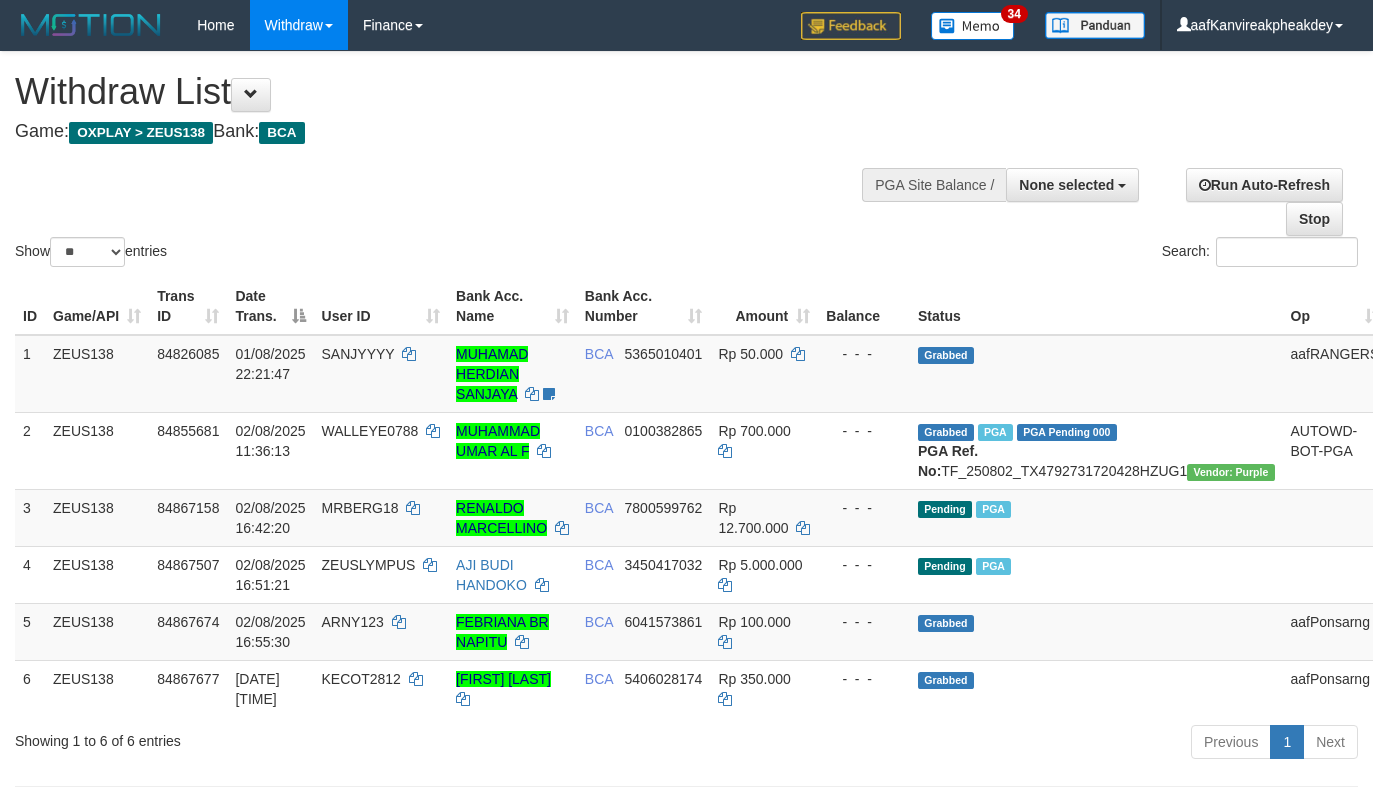 select 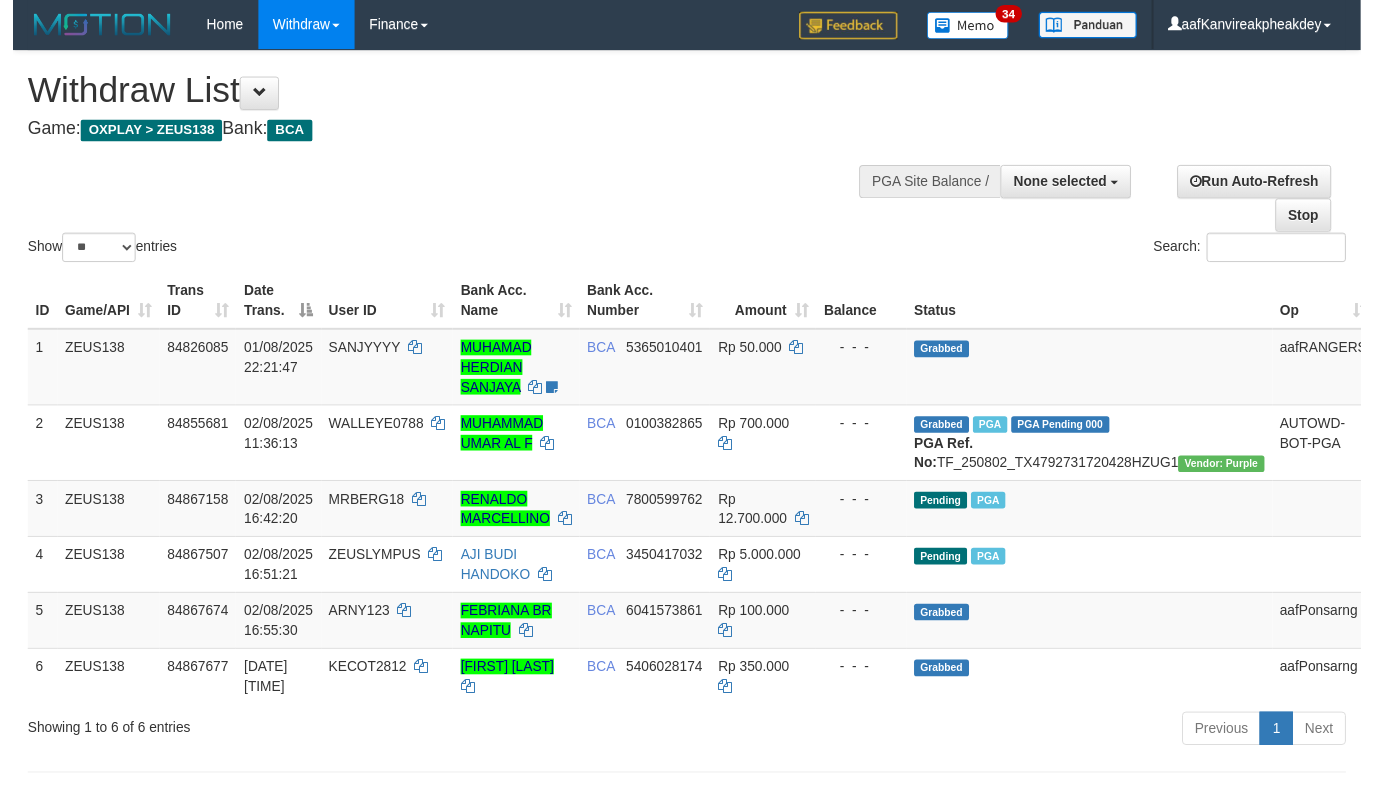 scroll, scrollTop: 0, scrollLeft: 0, axis: both 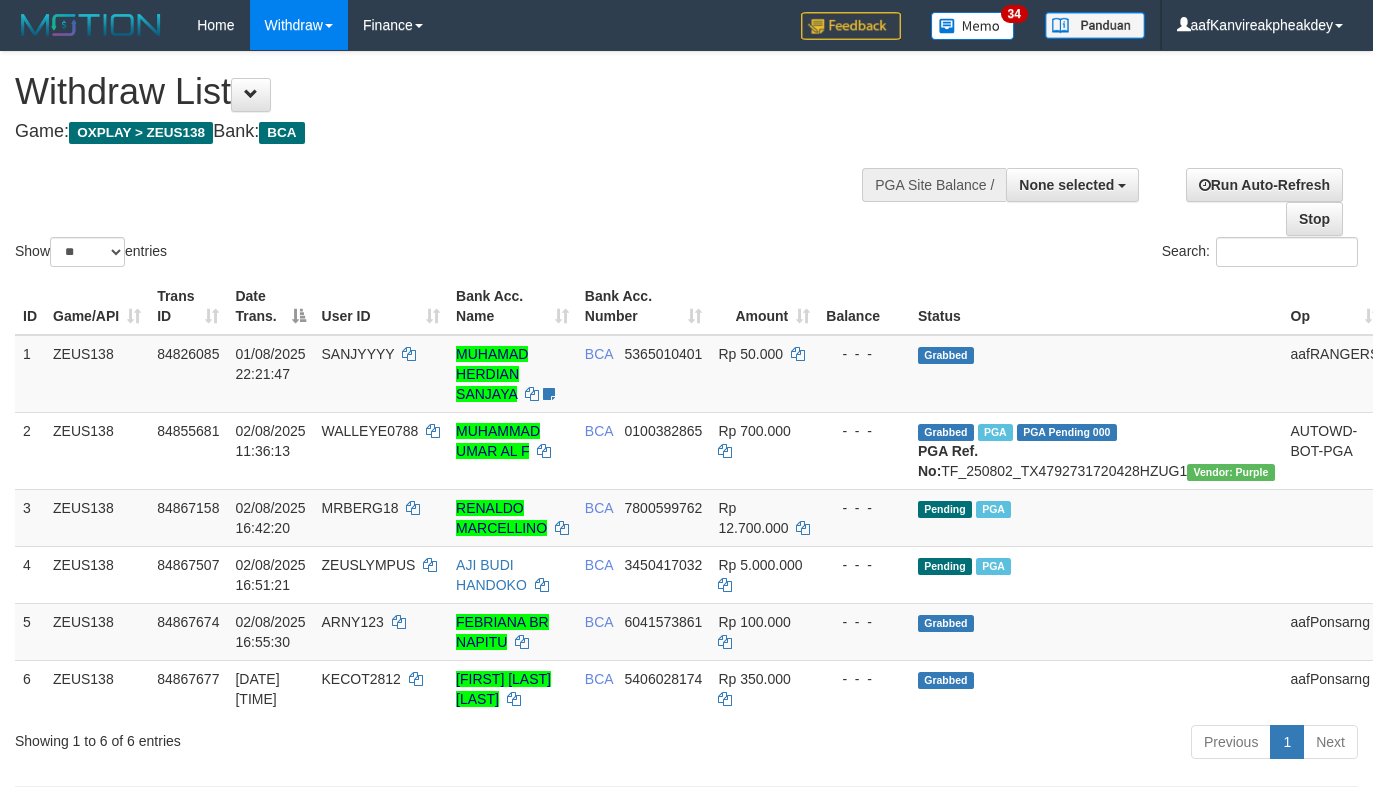 select 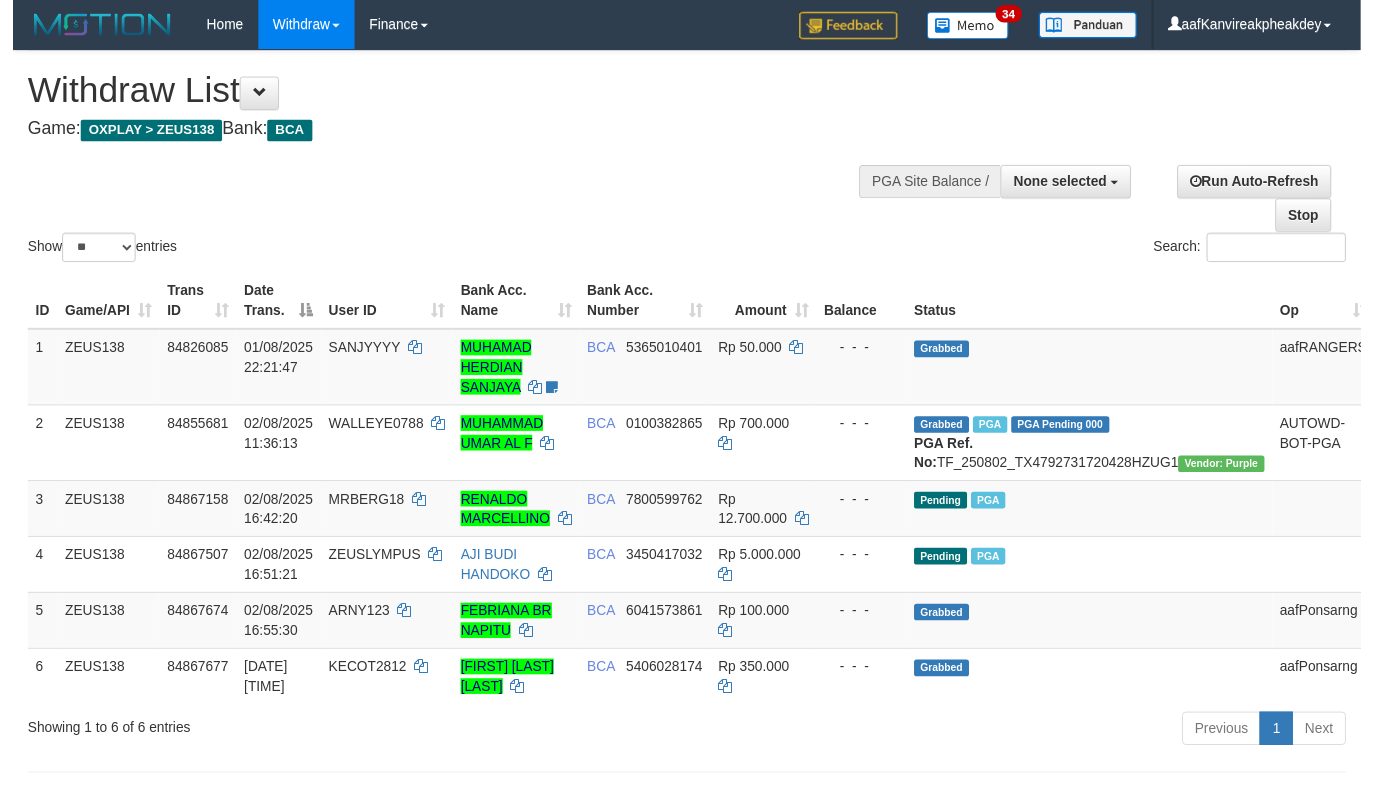 scroll, scrollTop: 0, scrollLeft: 0, axis: both 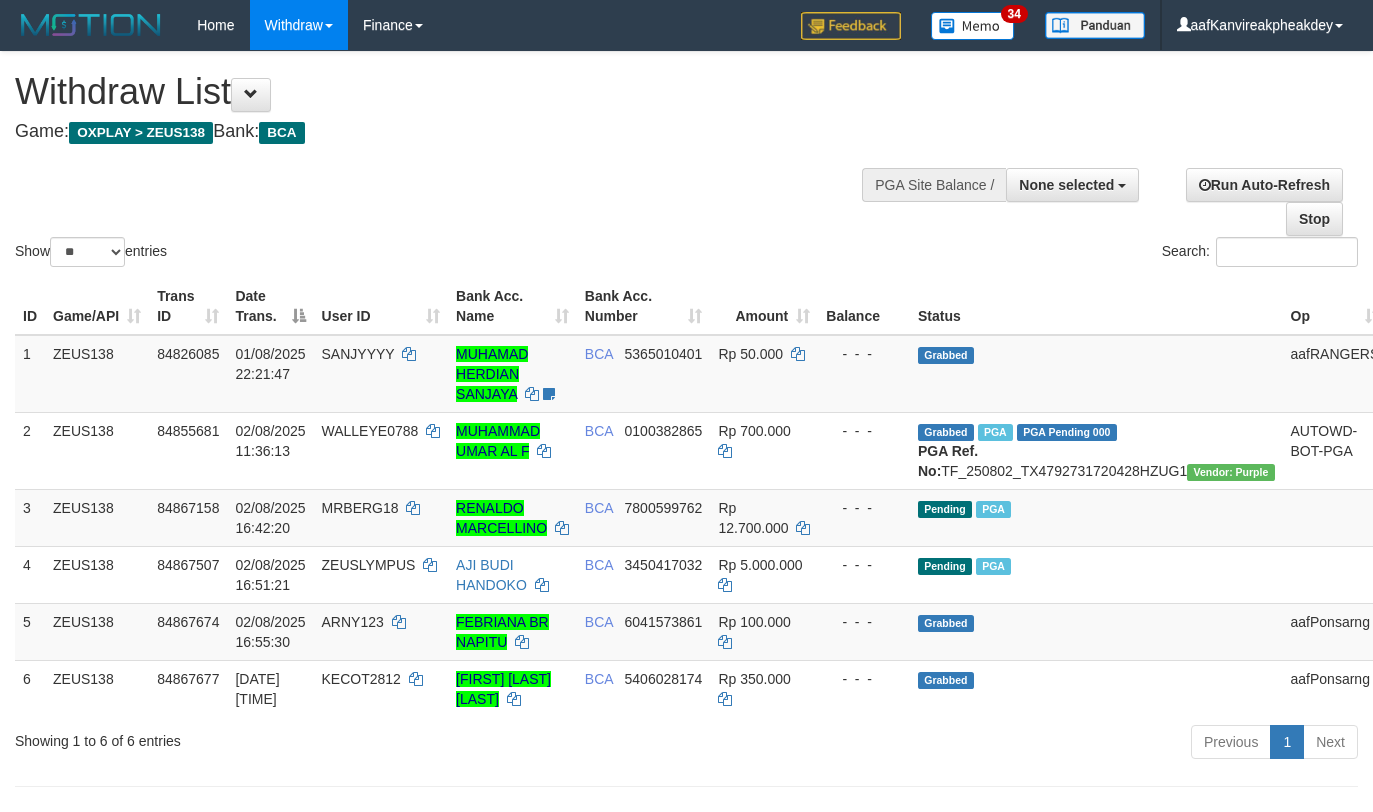 select 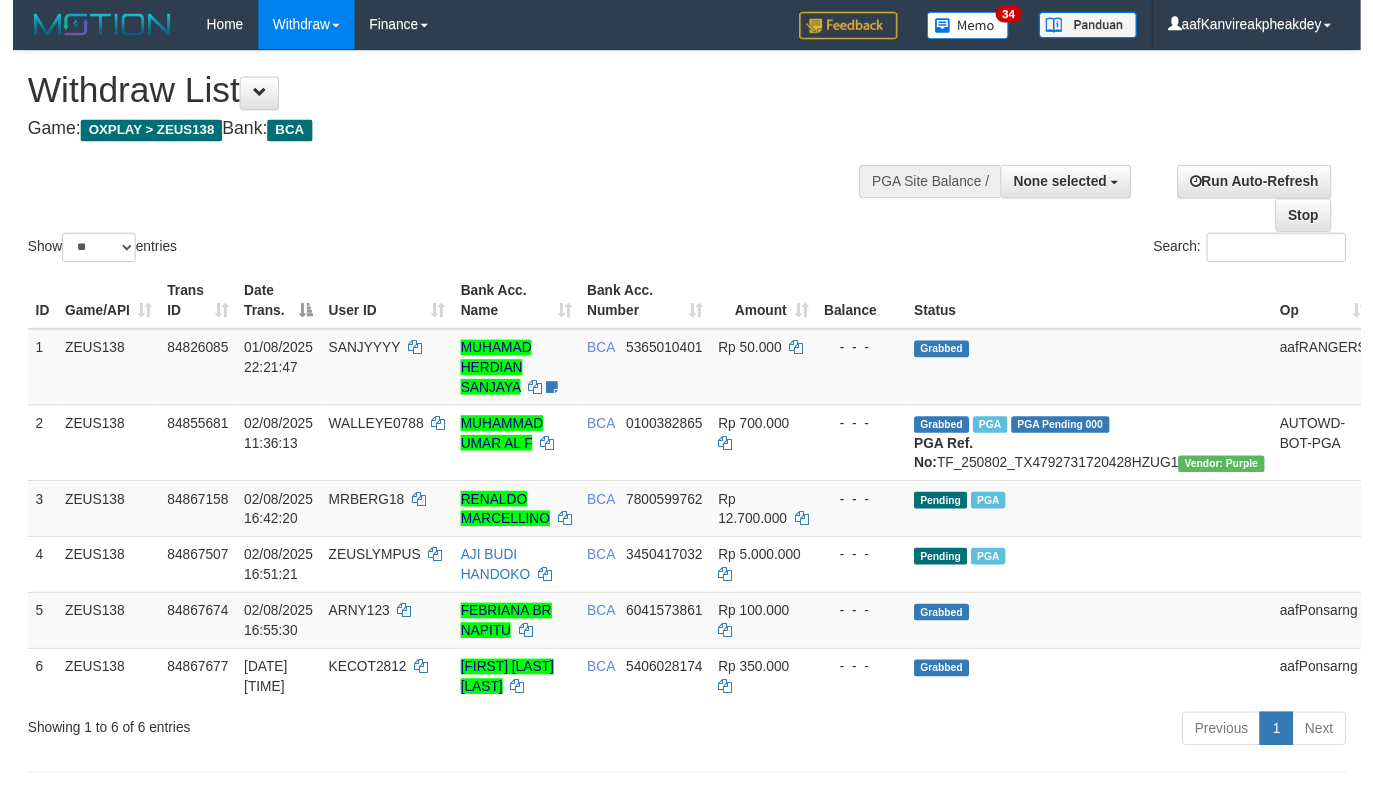 scroll, scrollTop: 0, scrollLeft: 0, axis: both 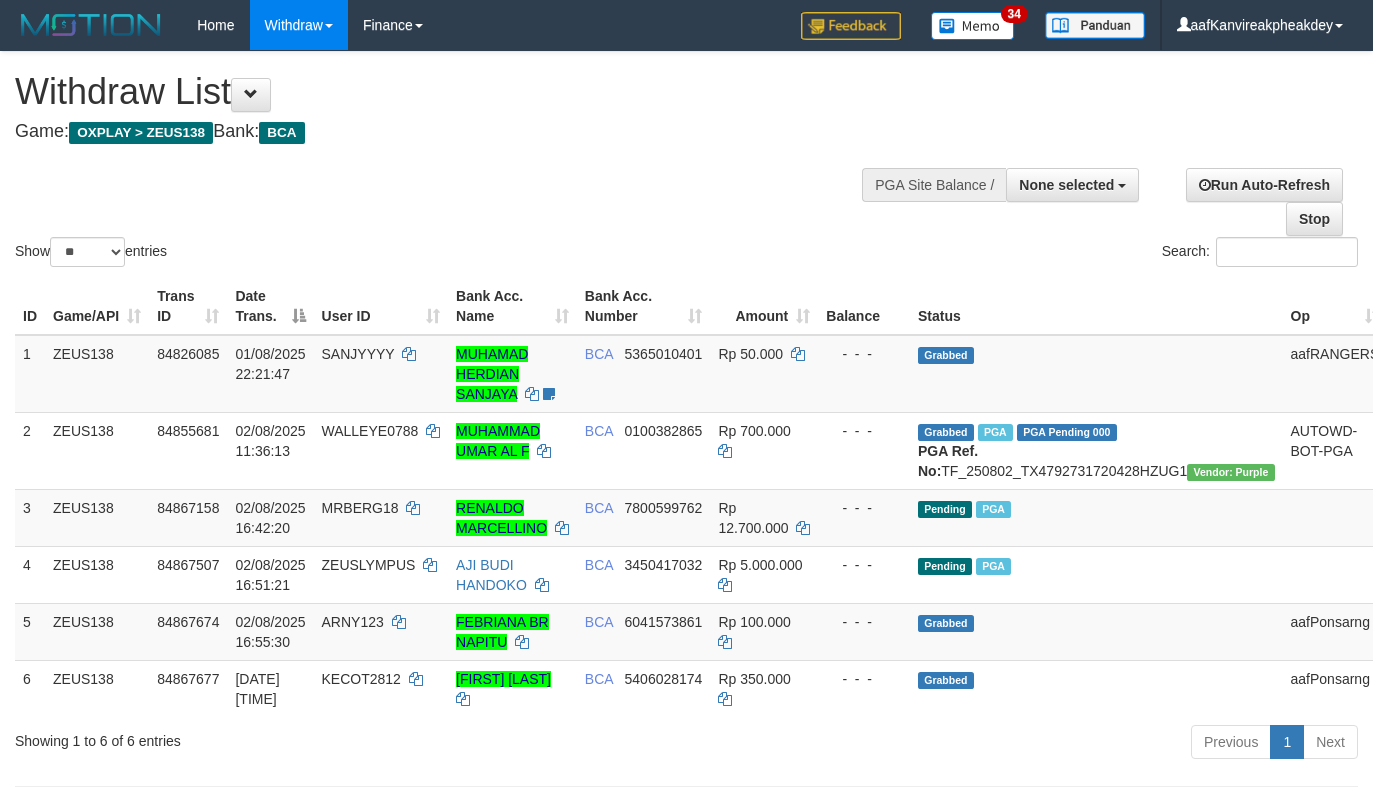 select 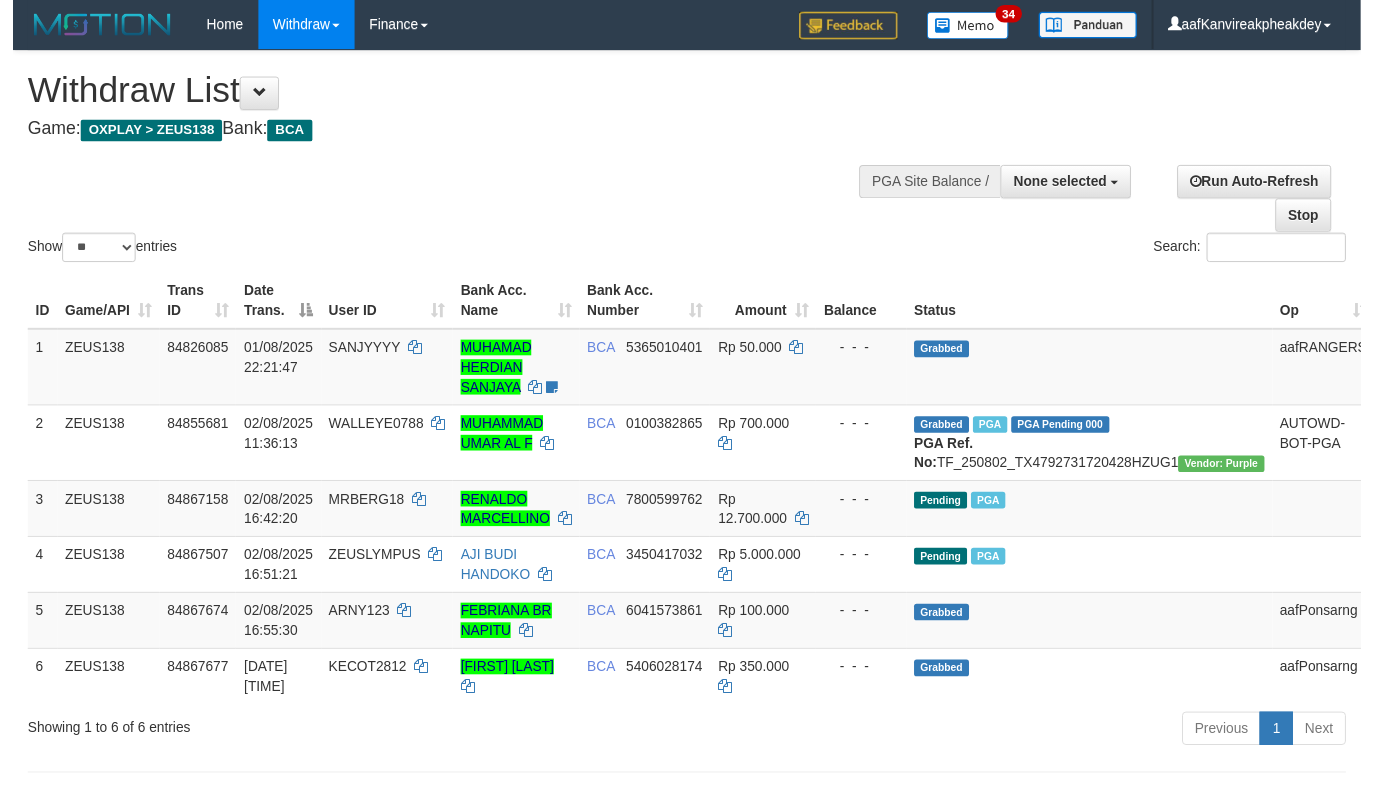 scroll, scrollTop: 0, scrollLeft: 0, axis: both 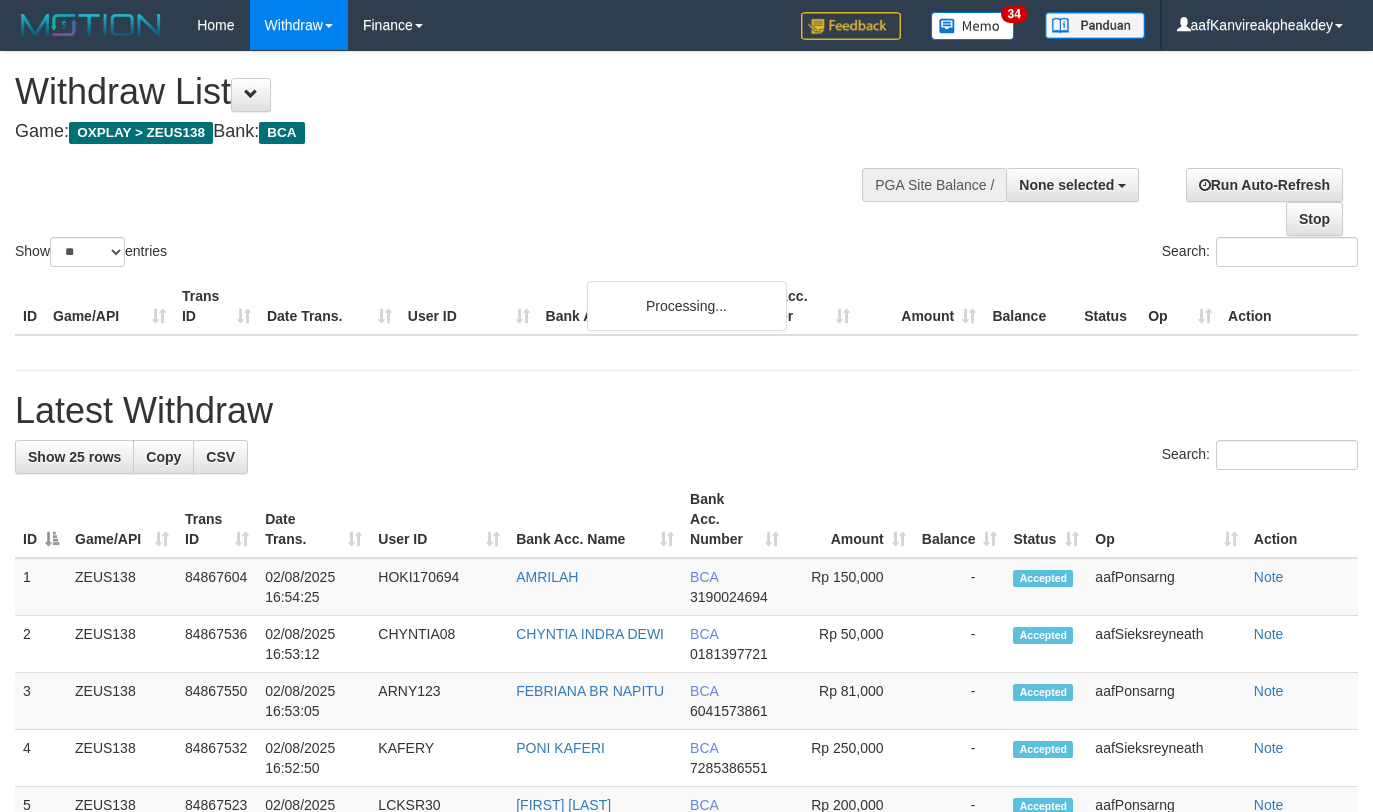 select 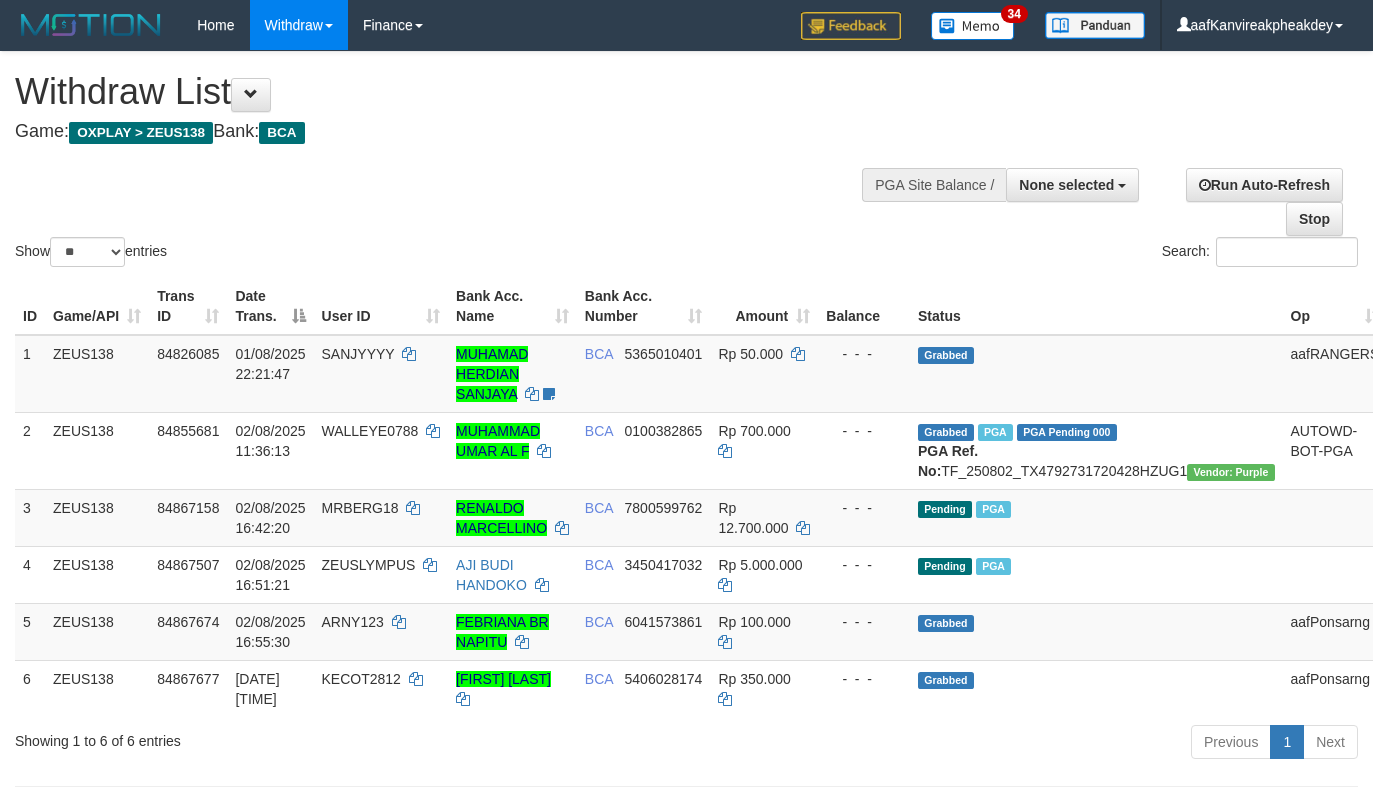 select 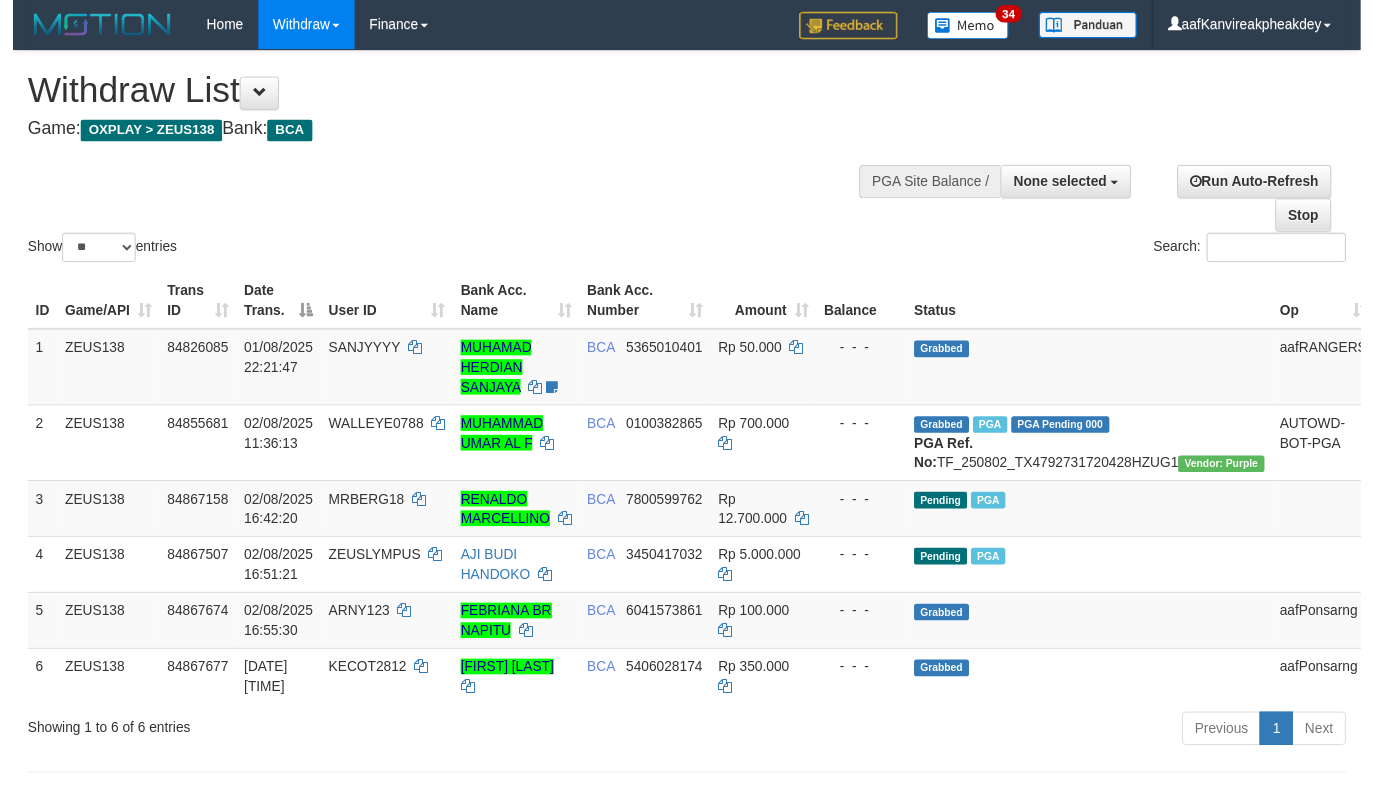 scroll, scrollTop: 0, scrollLeft: 0, axis: both 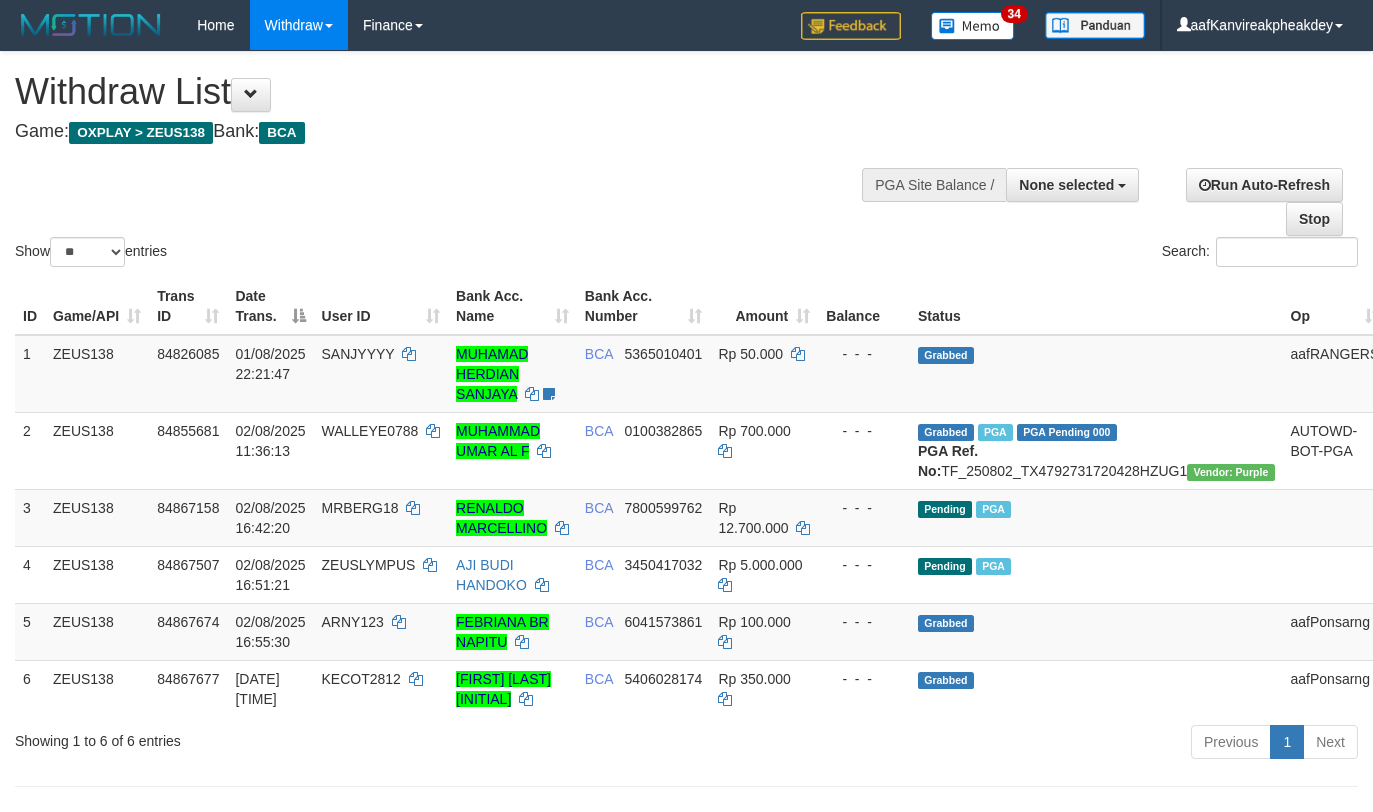 select 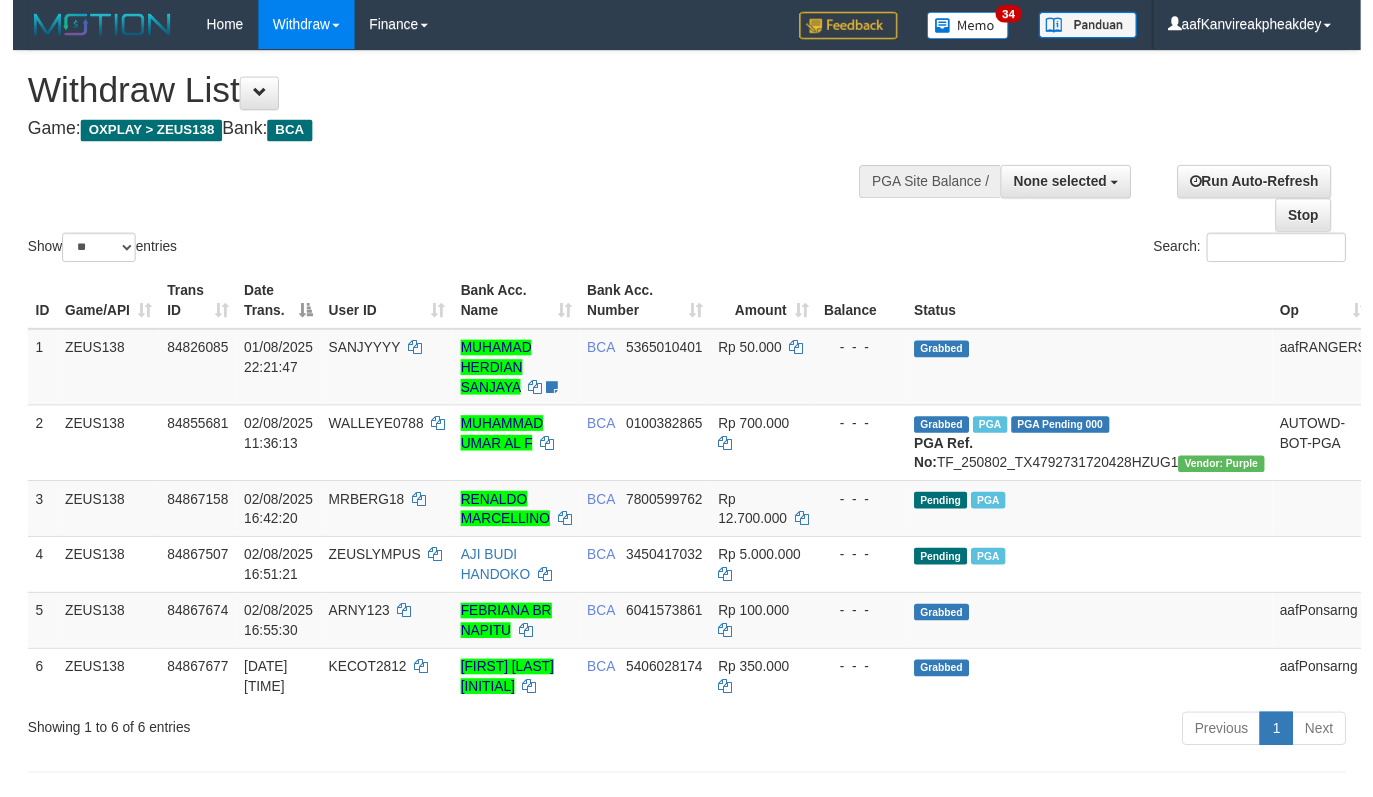 scroll, scrollTop: 0, scrollLeft: 0, axis: both 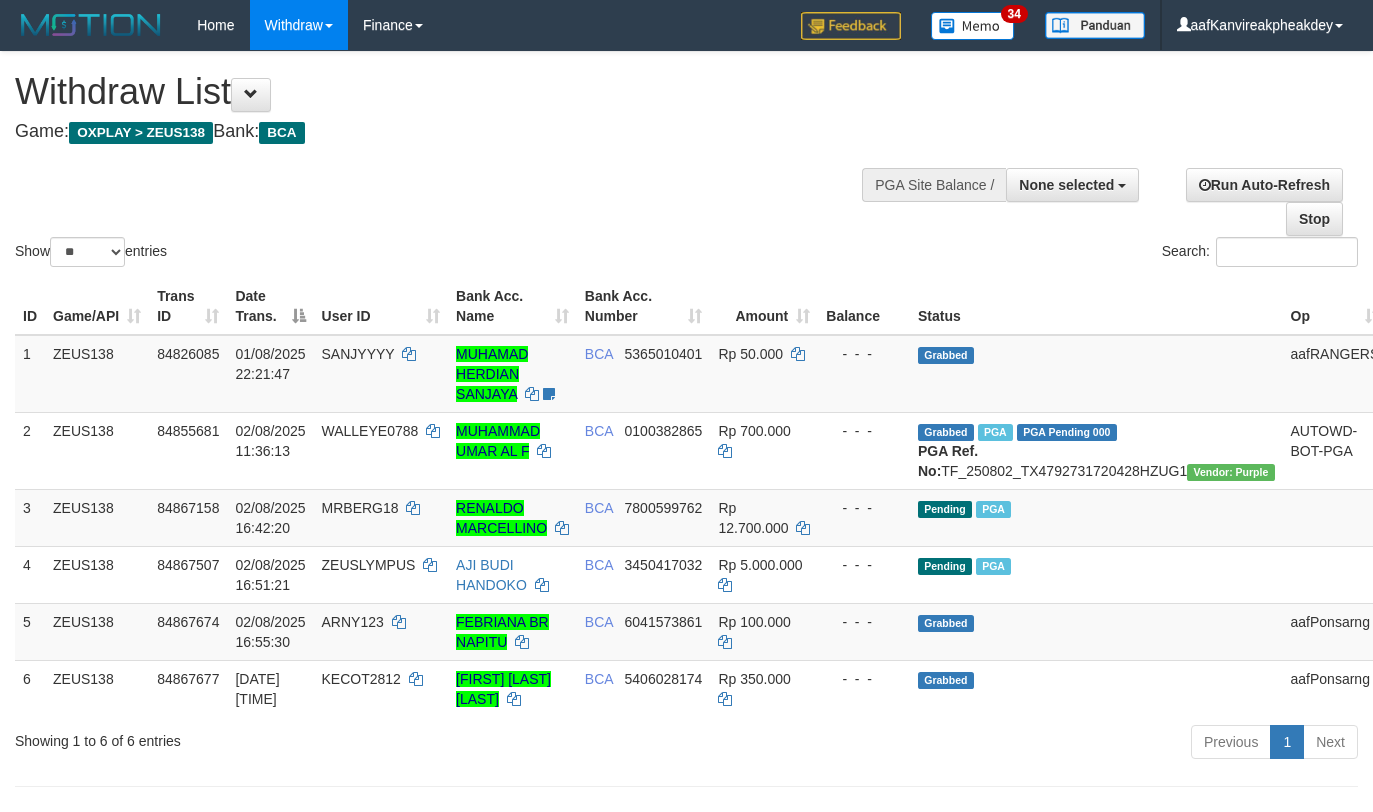select 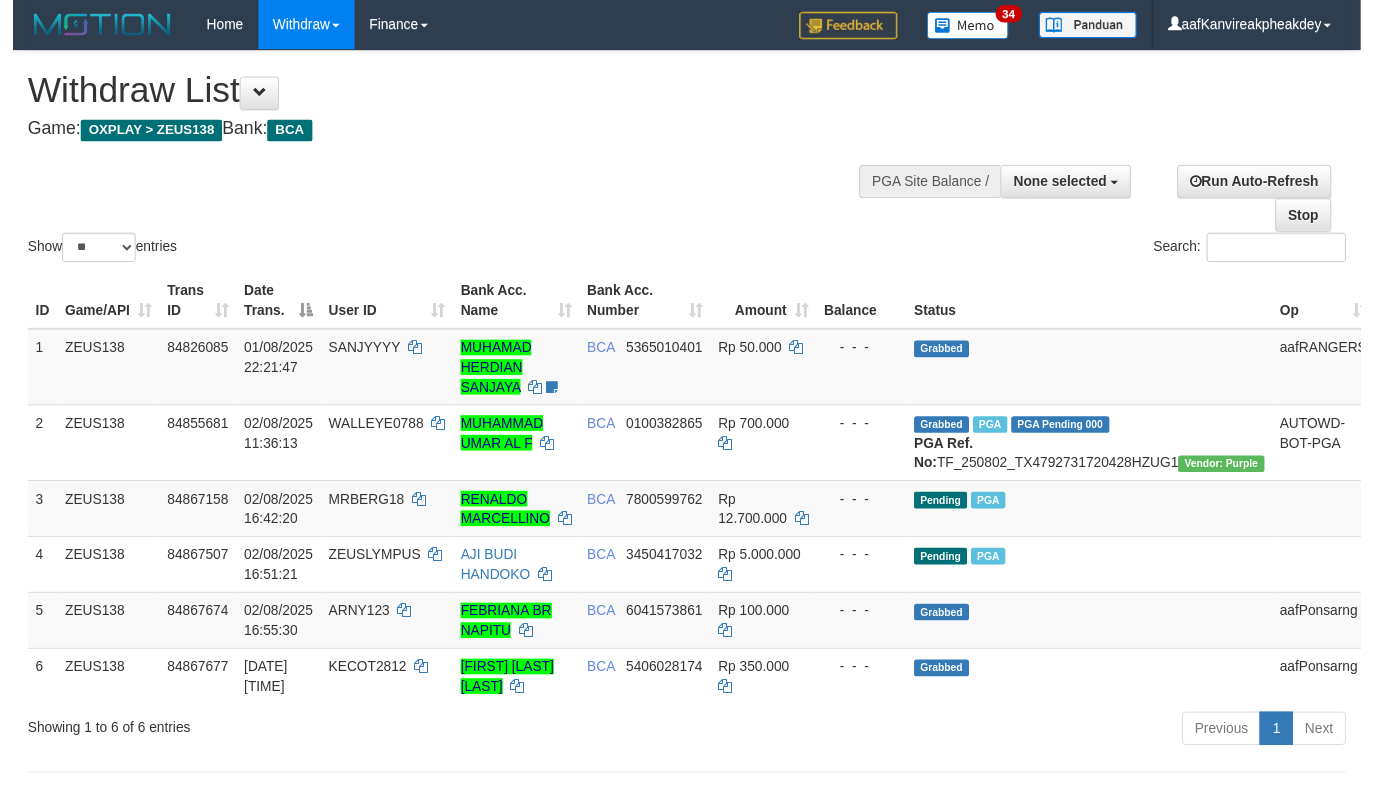scroll, scrollTop: 0, scrollLeft: 0, axis: both 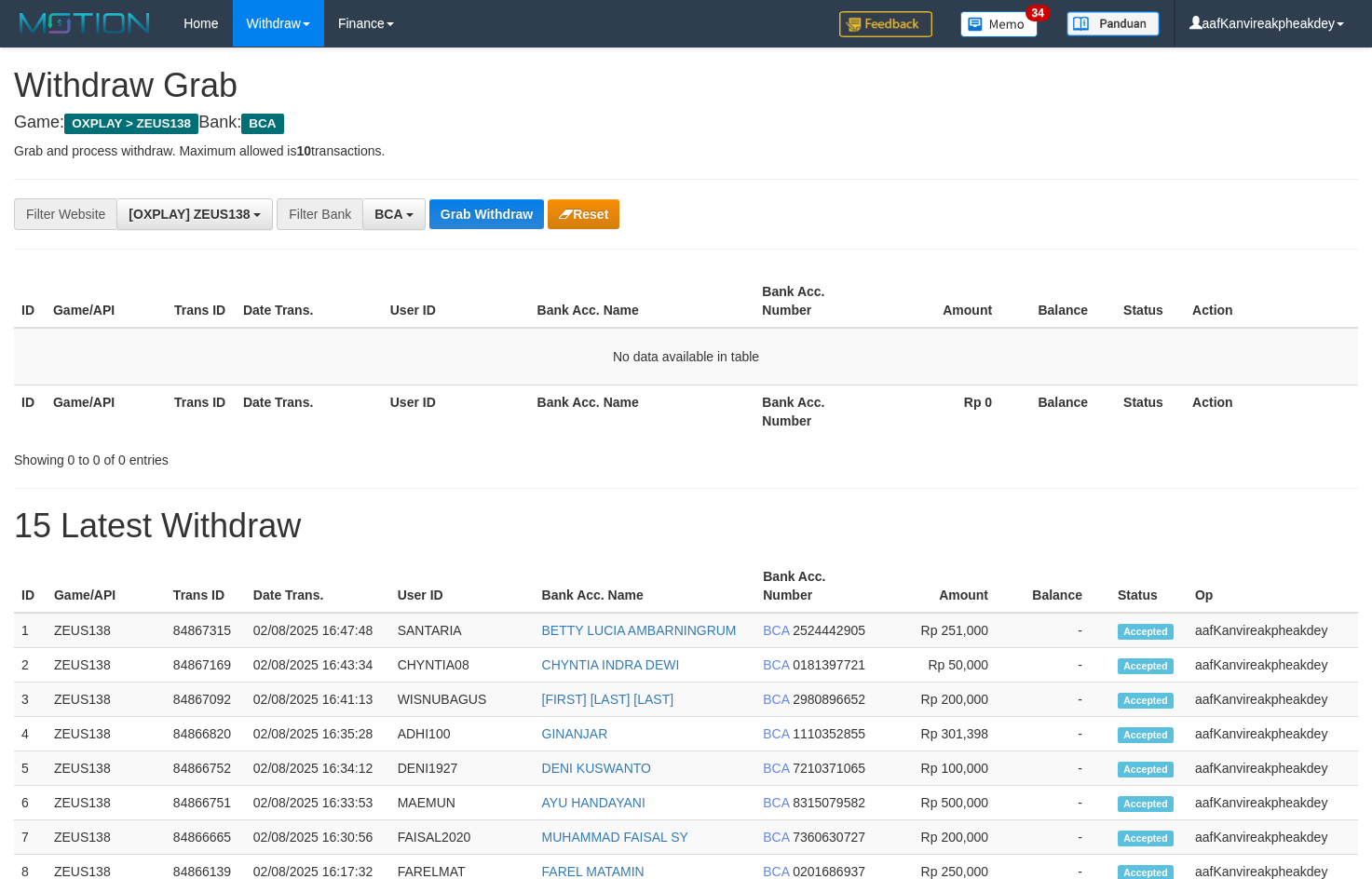 click on "**********" at bounding box center (686, 214) 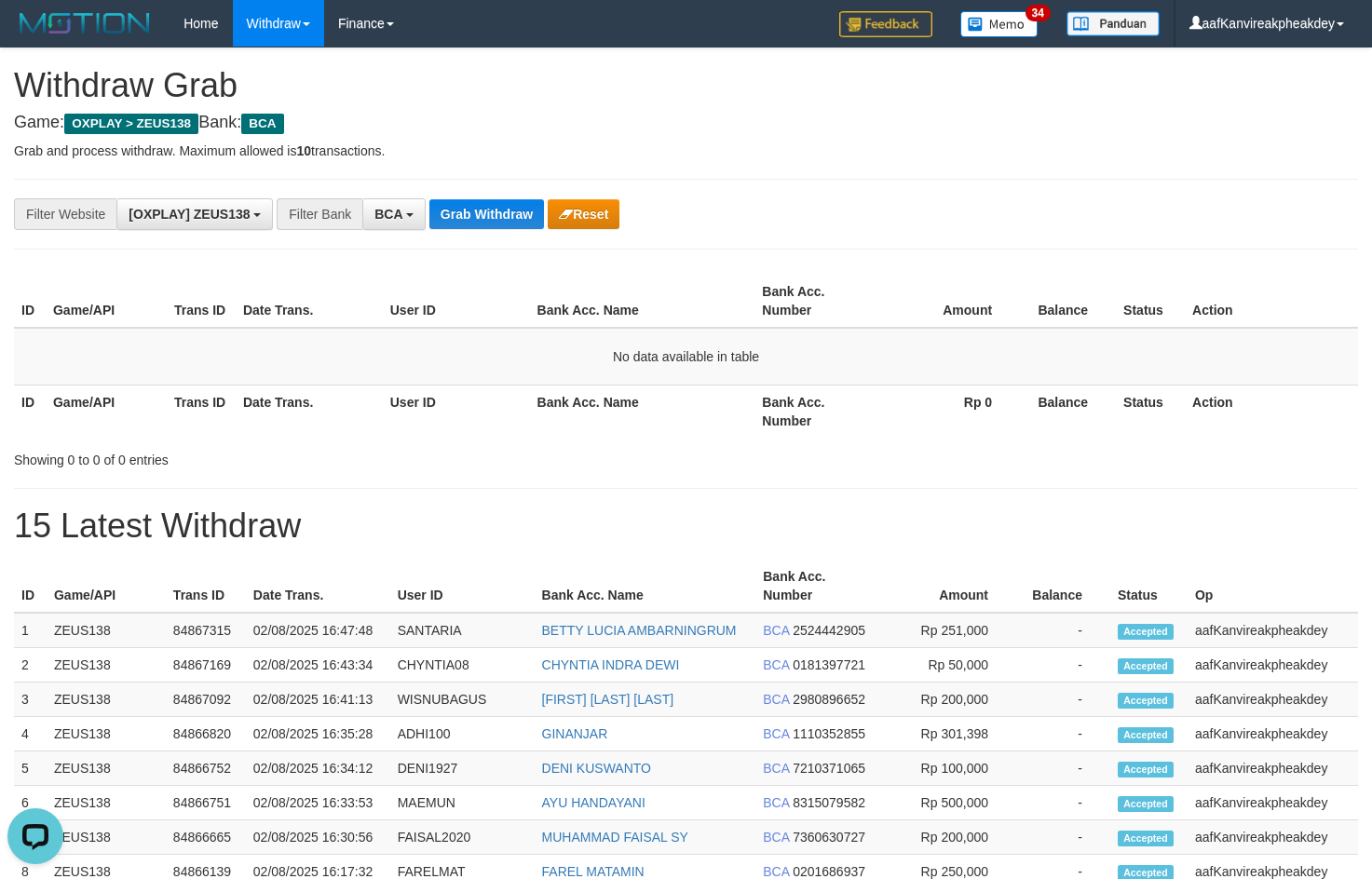 scroll, scrollTop: 0, scrollLeft: 0, axis: both 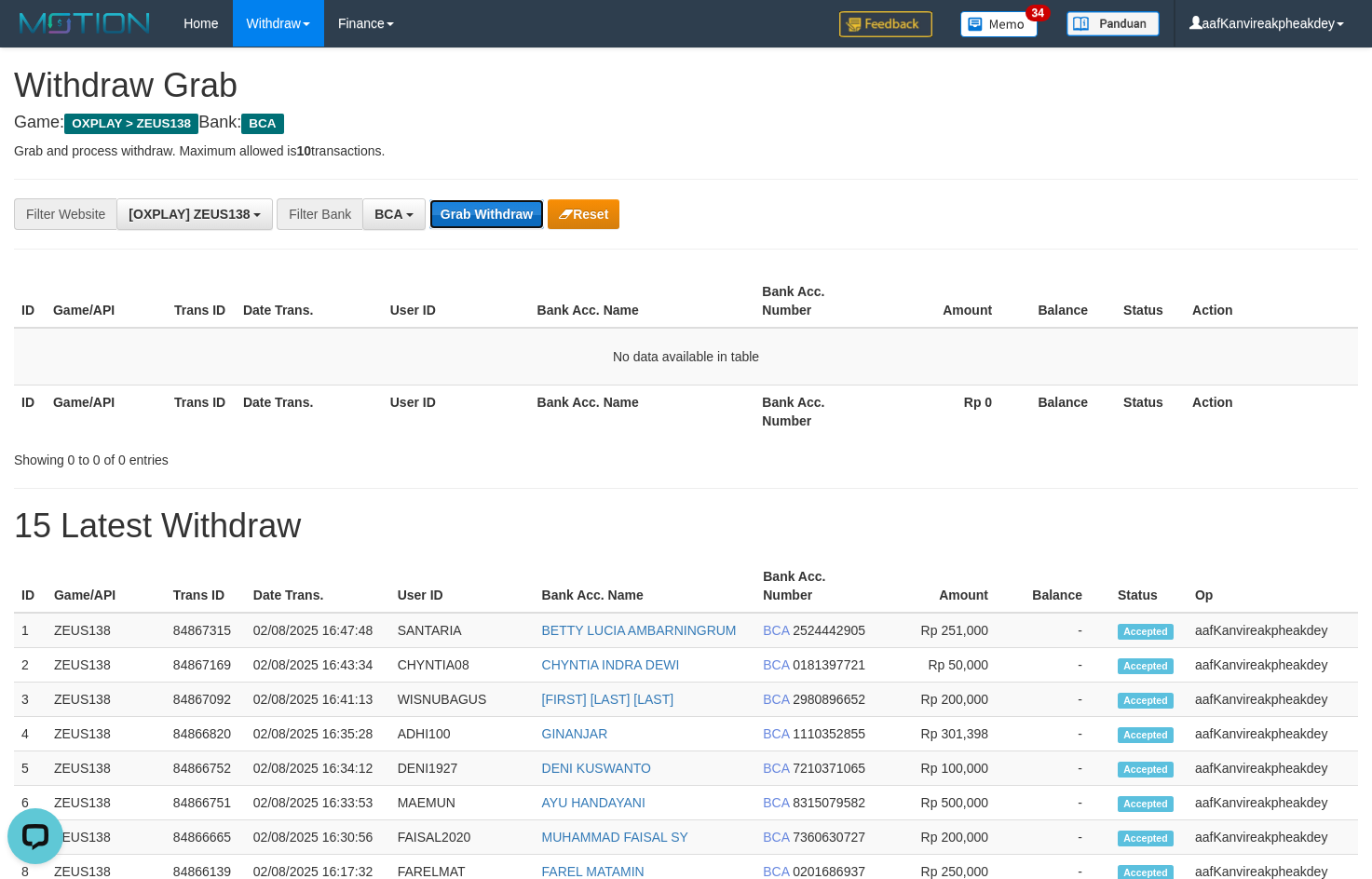 click on "Grab Withdraw" at bounding box center [486, 214] 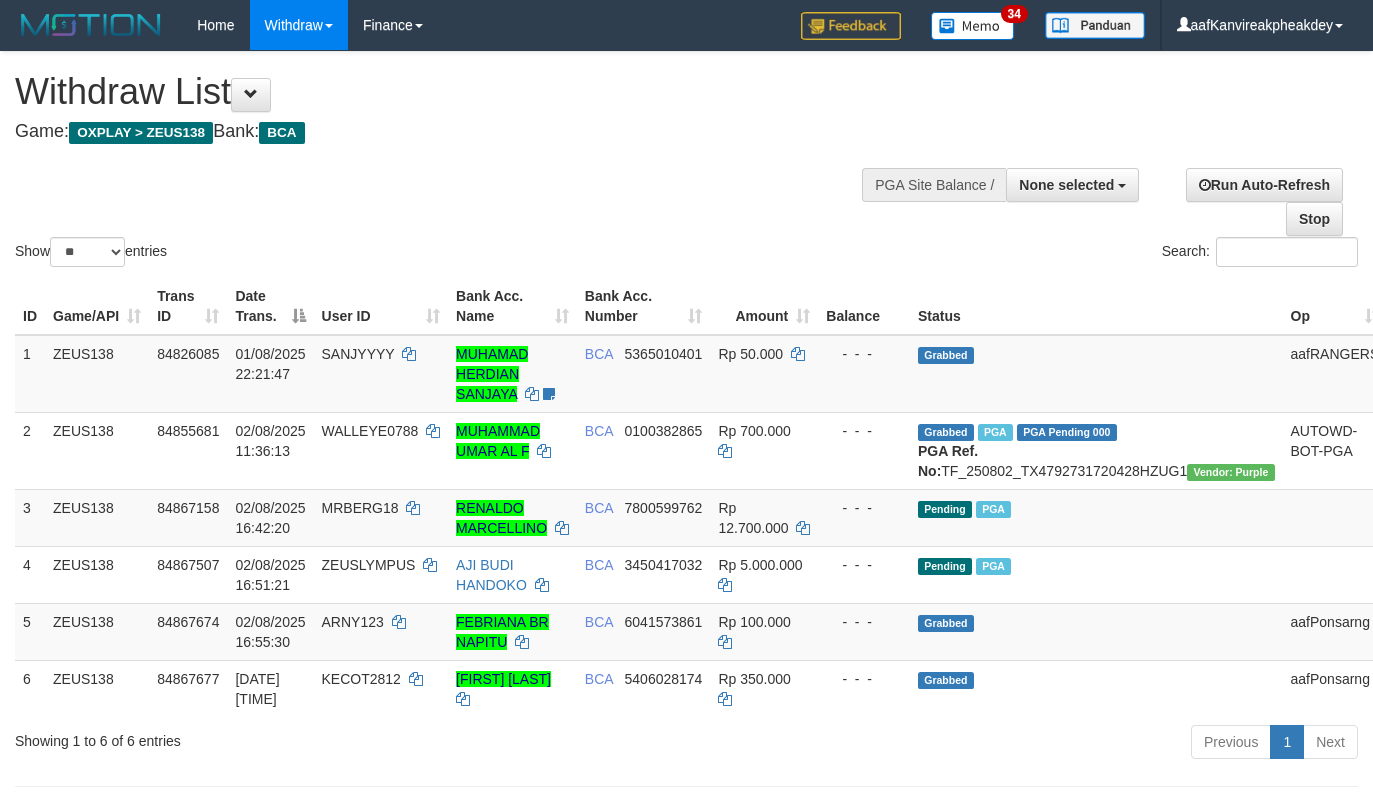 select 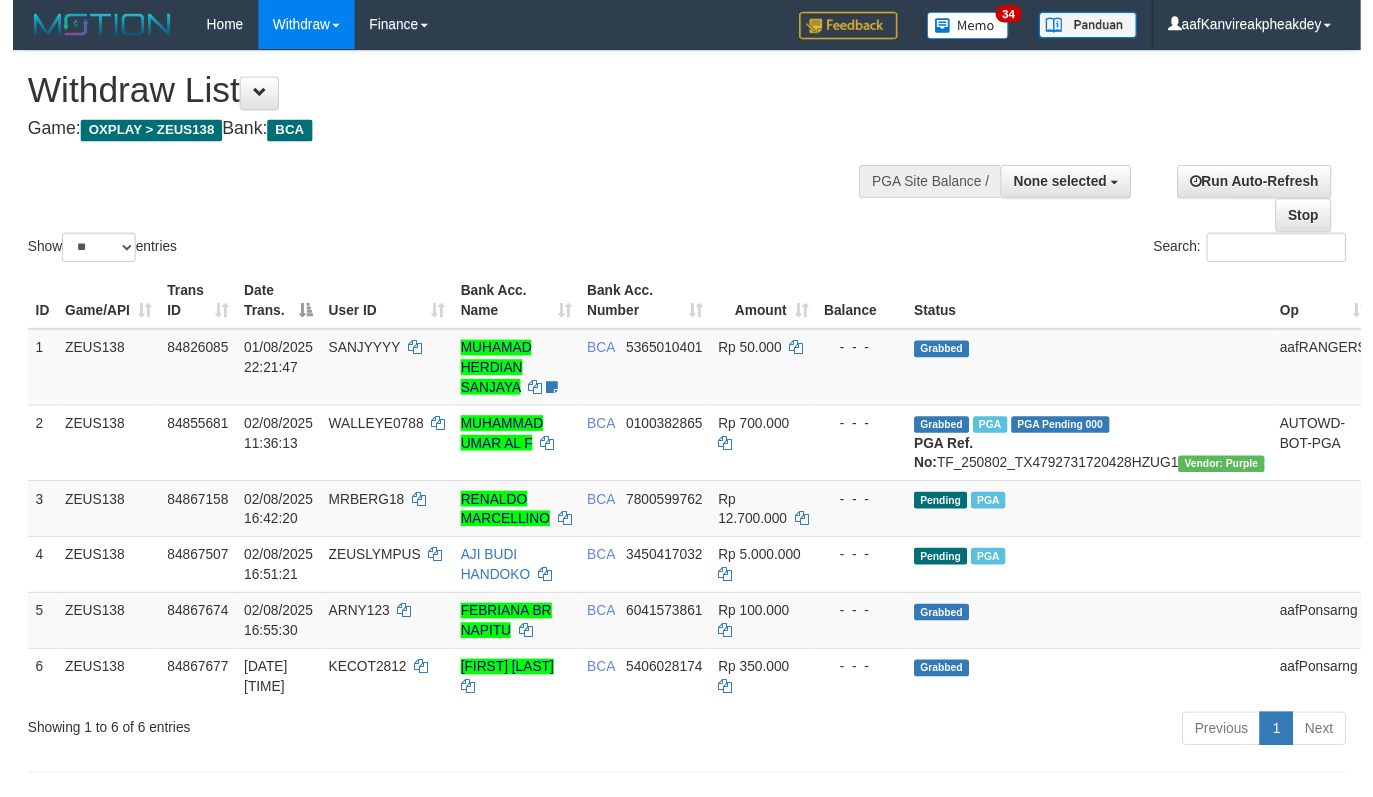 scroll, scrollTop: 0, scrollLeft: 0, axis: both 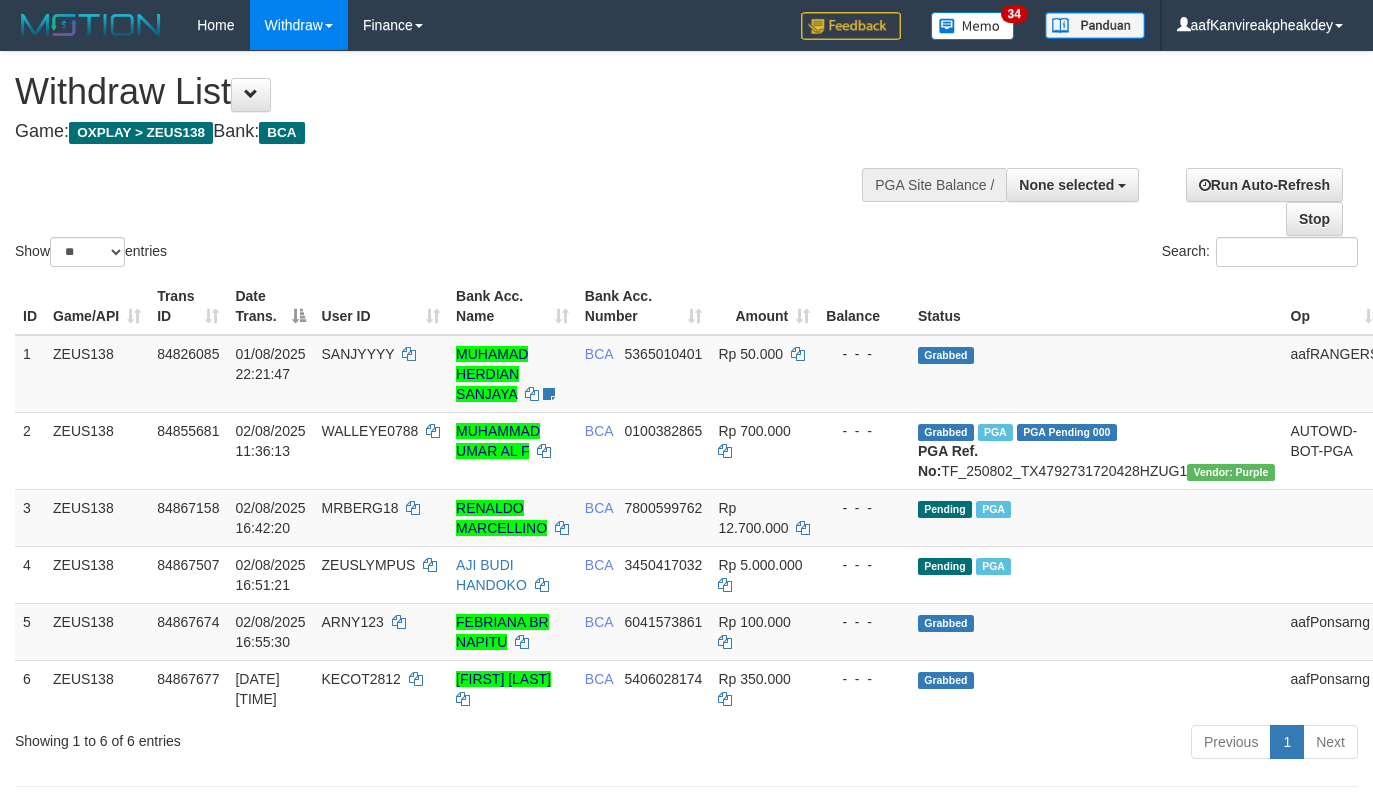 select 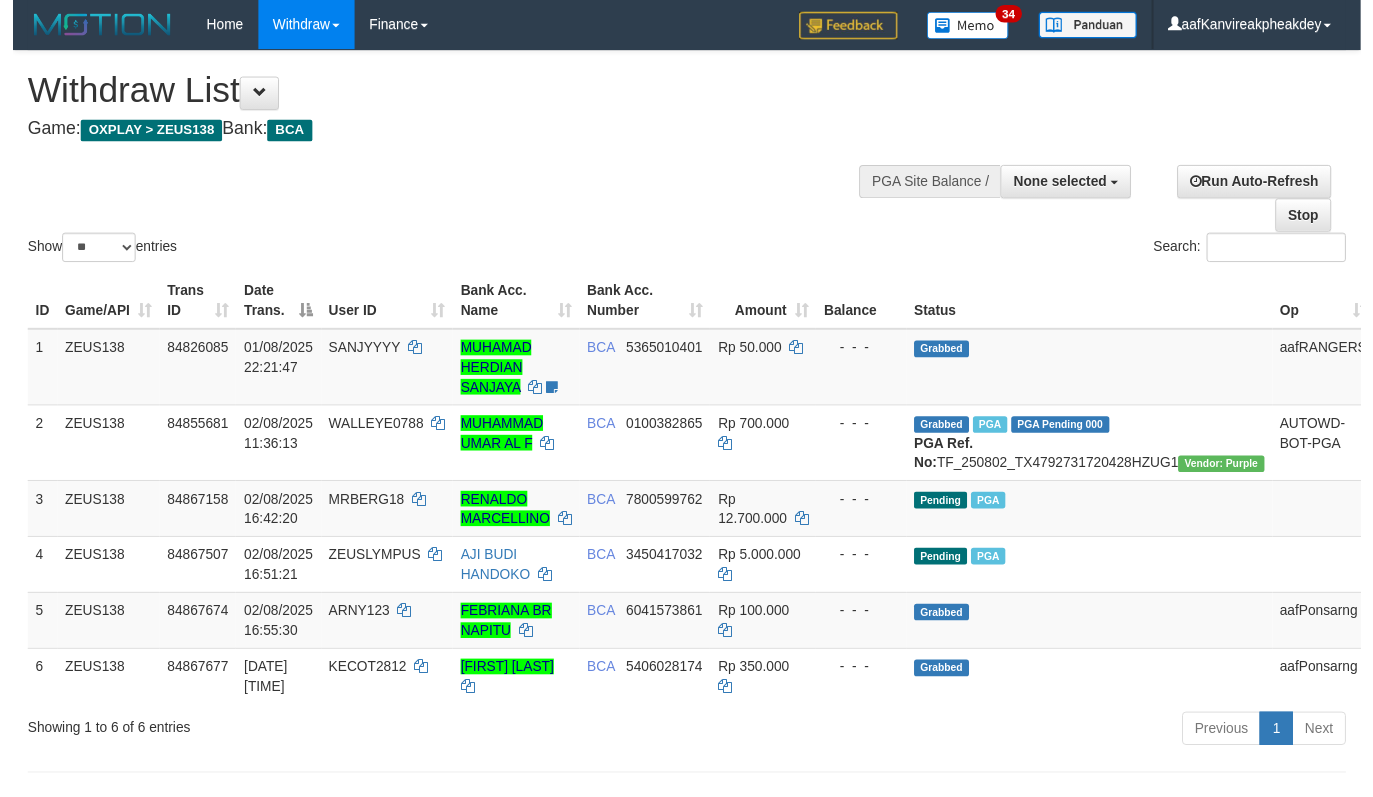 scroll, scrollTop: 0, scrollLeft: 0, axis: both 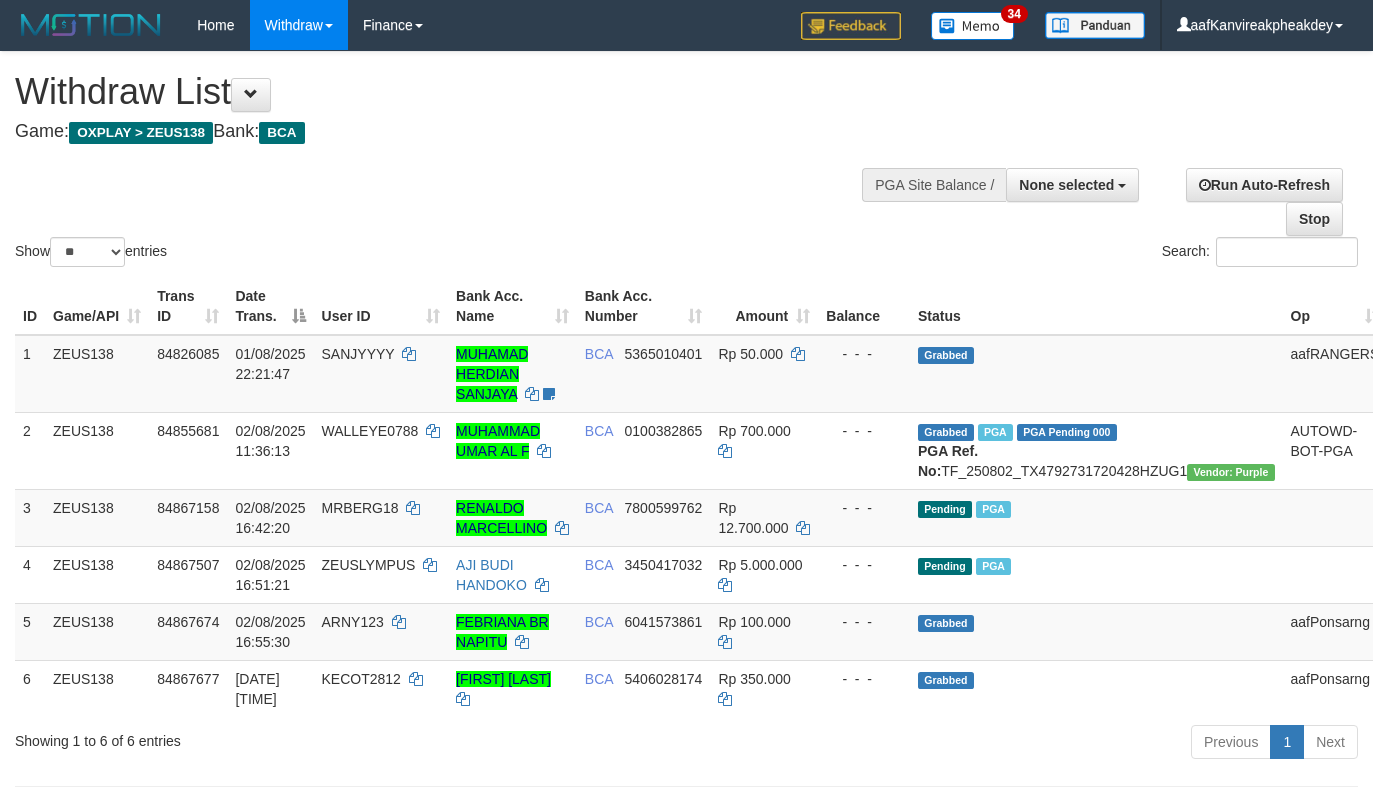 select 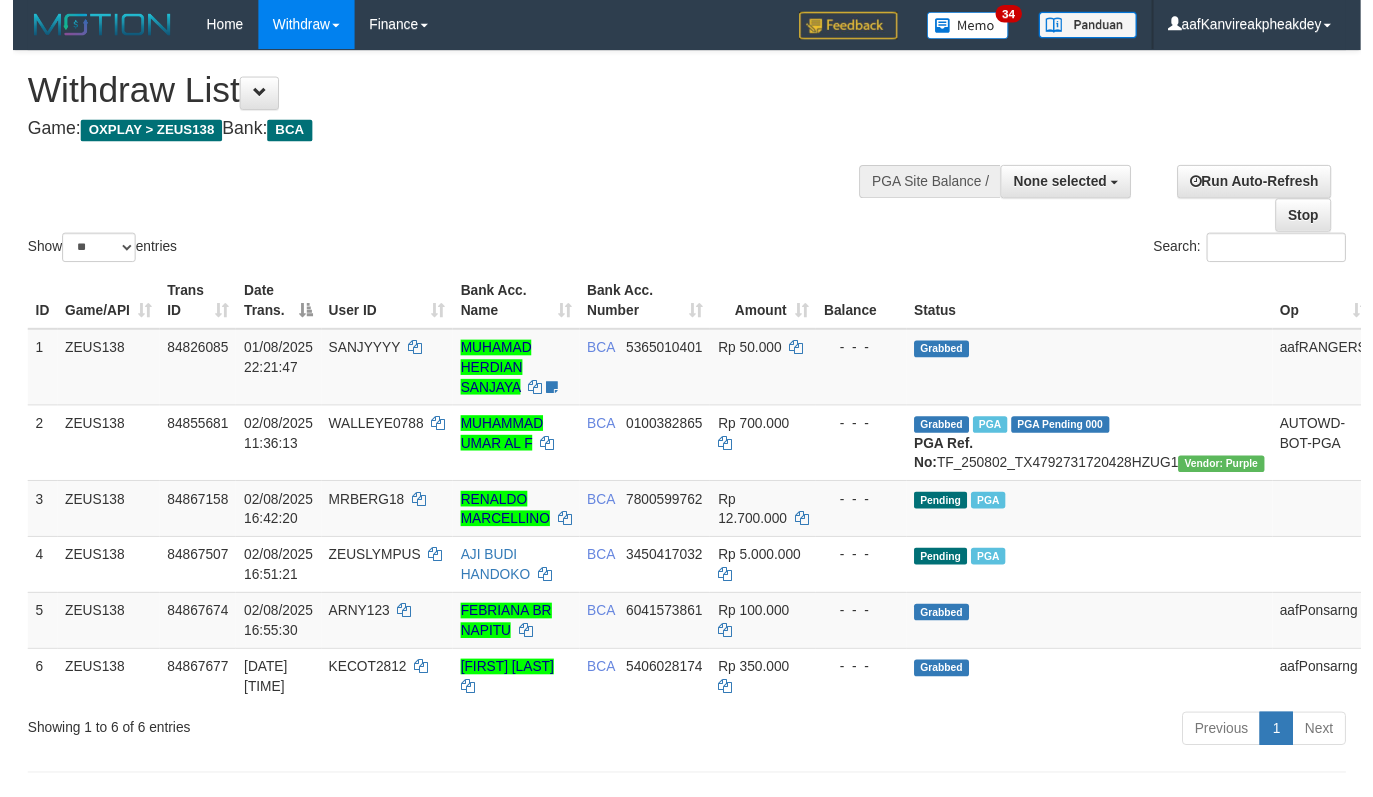 scroll, scrollTop: 0, scrollLeft: 0, axis: both 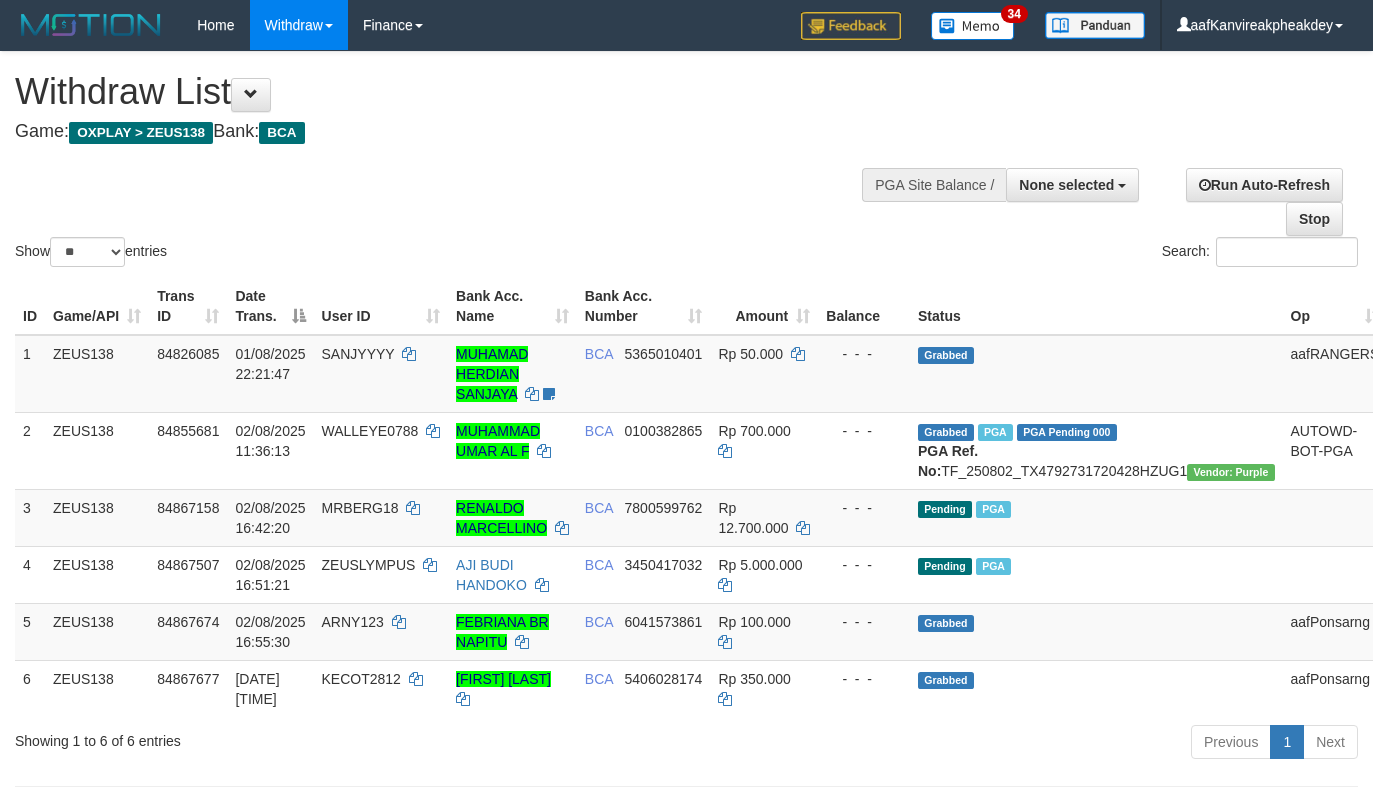 select 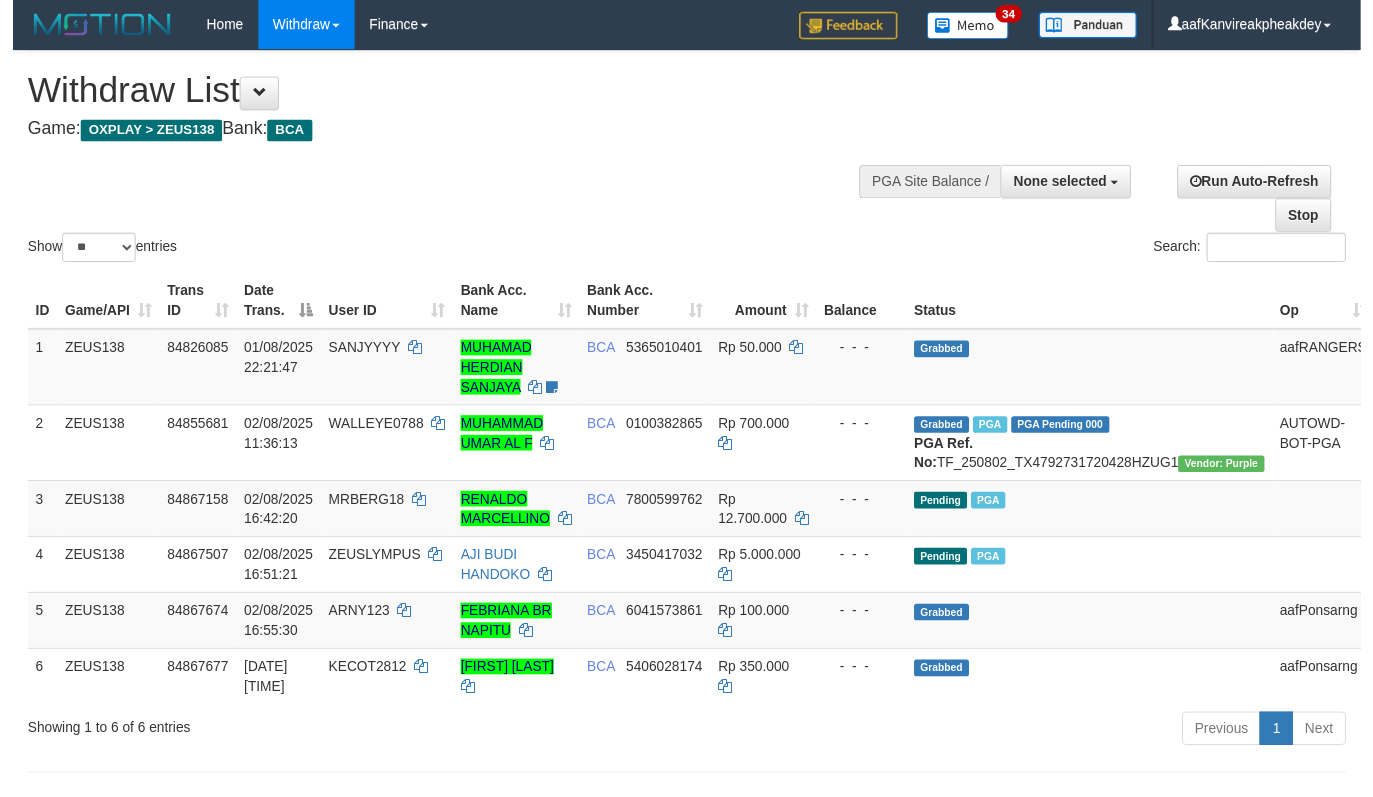 scroll, scrollTop: 0, scrollLeft: 0, axis: both 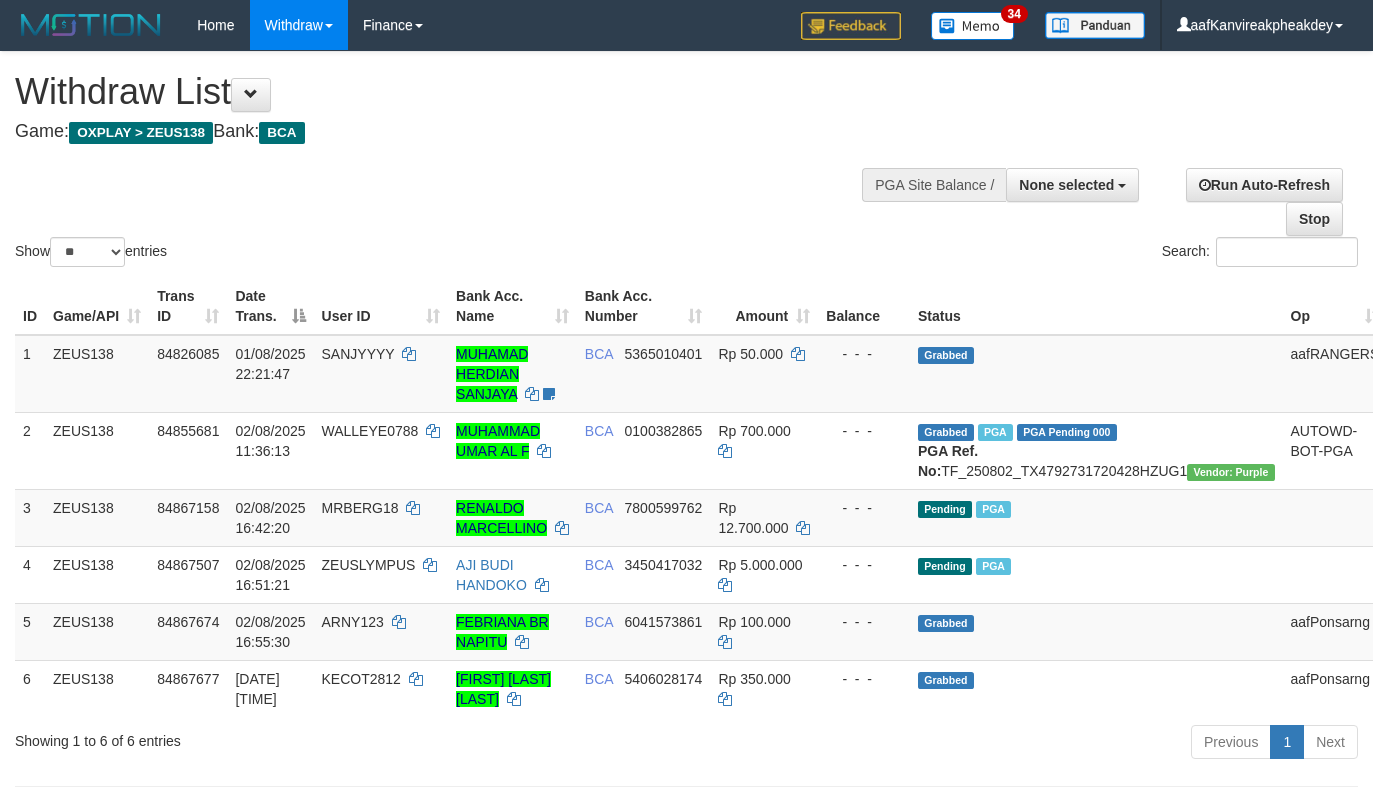 select 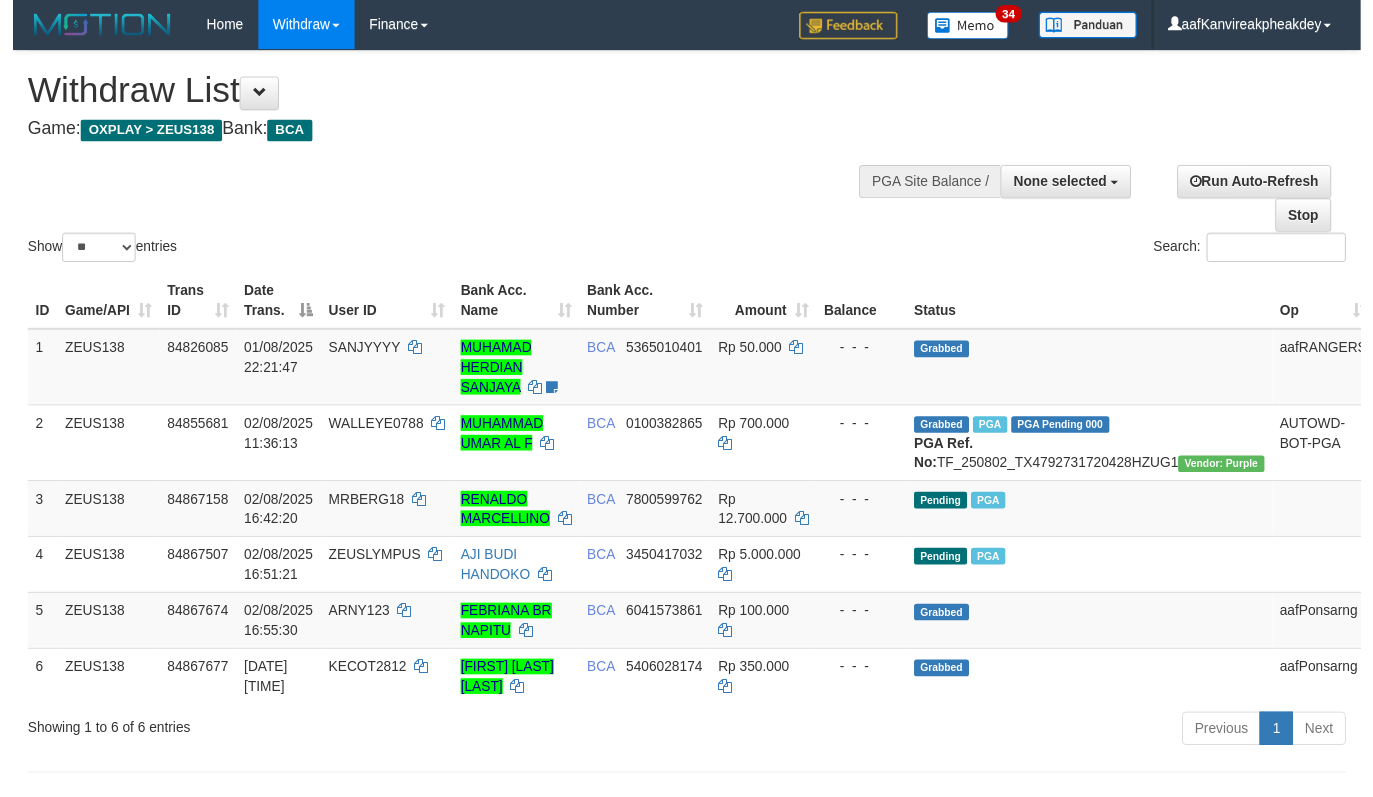 scroll, scrollTop: 0, scrollLeft: 0, axis: both 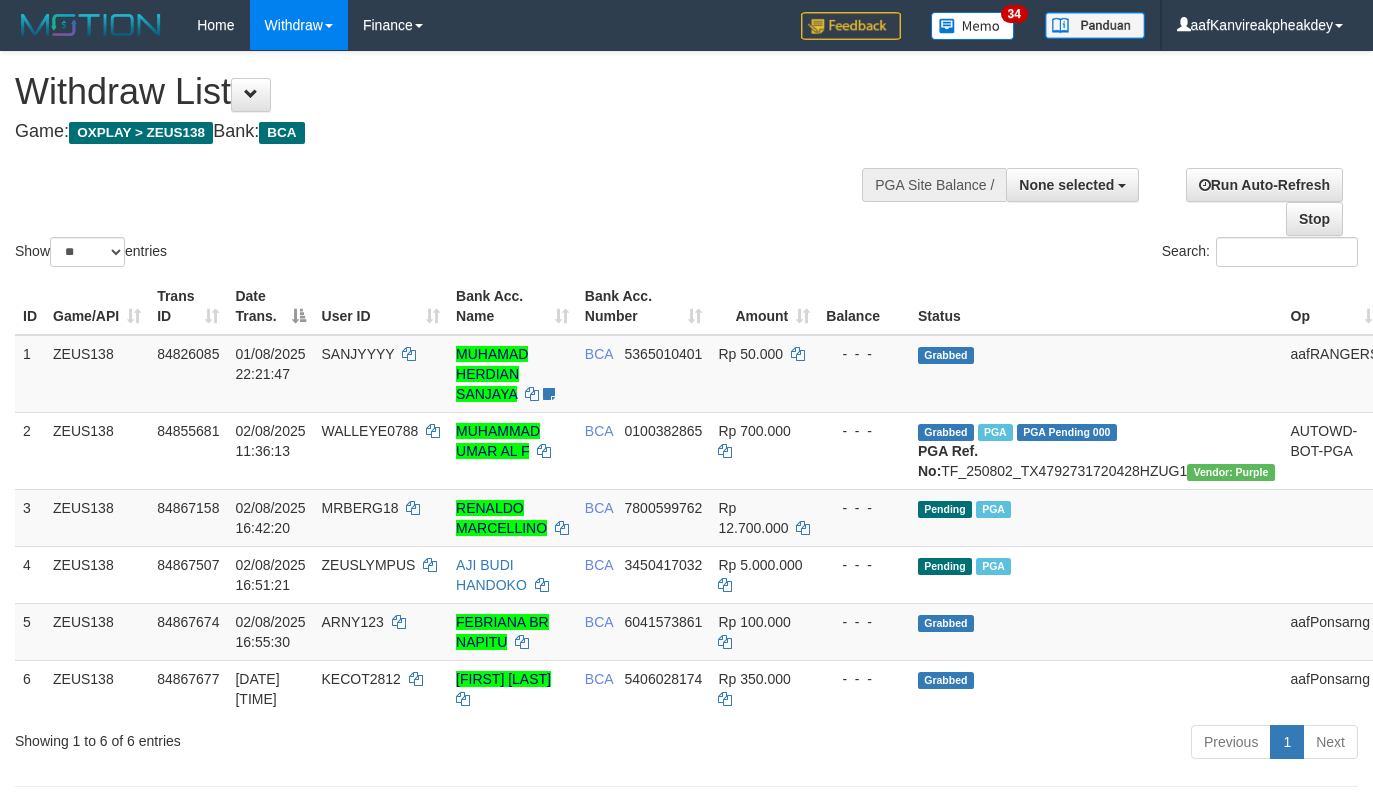 select 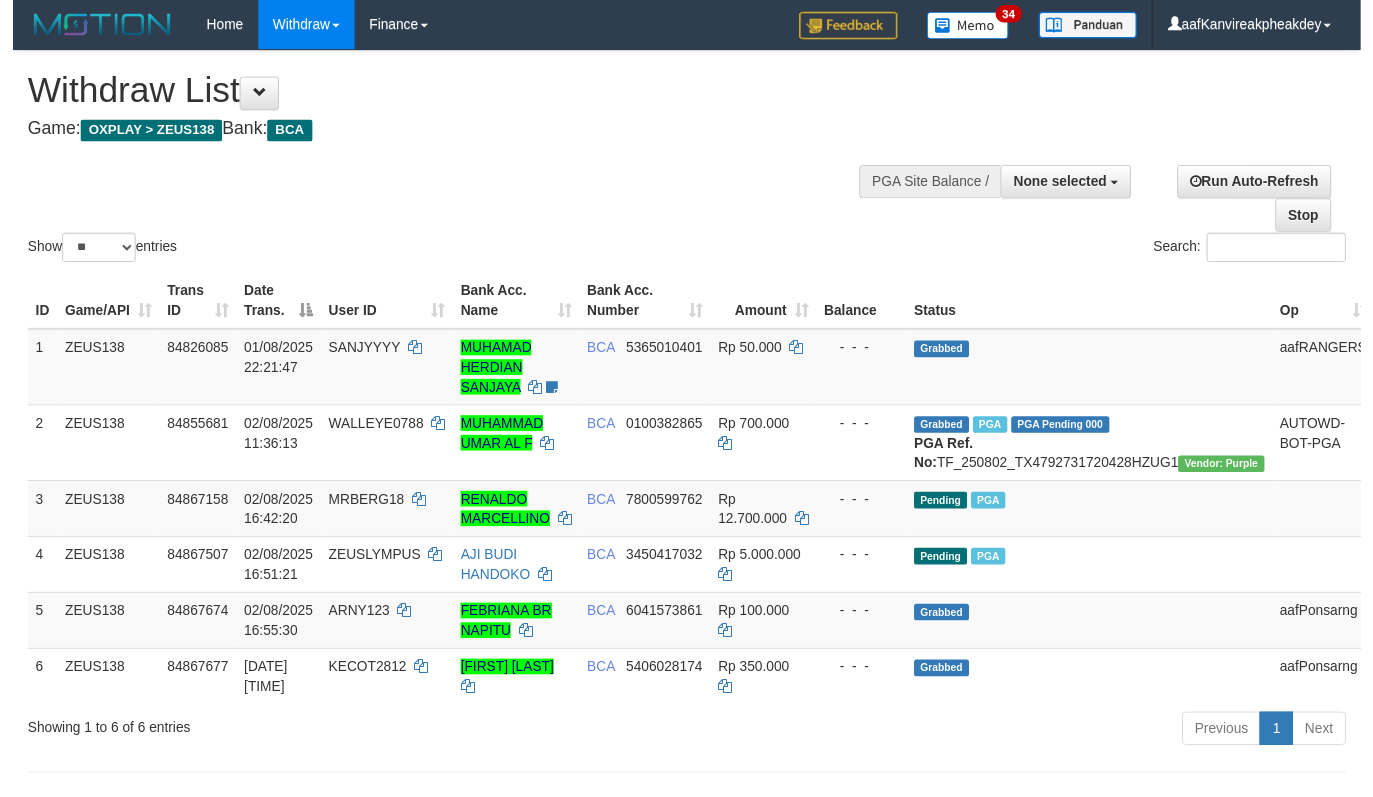 scroll, scrollTop: 71, scrollLeft: 0, axis: vertical 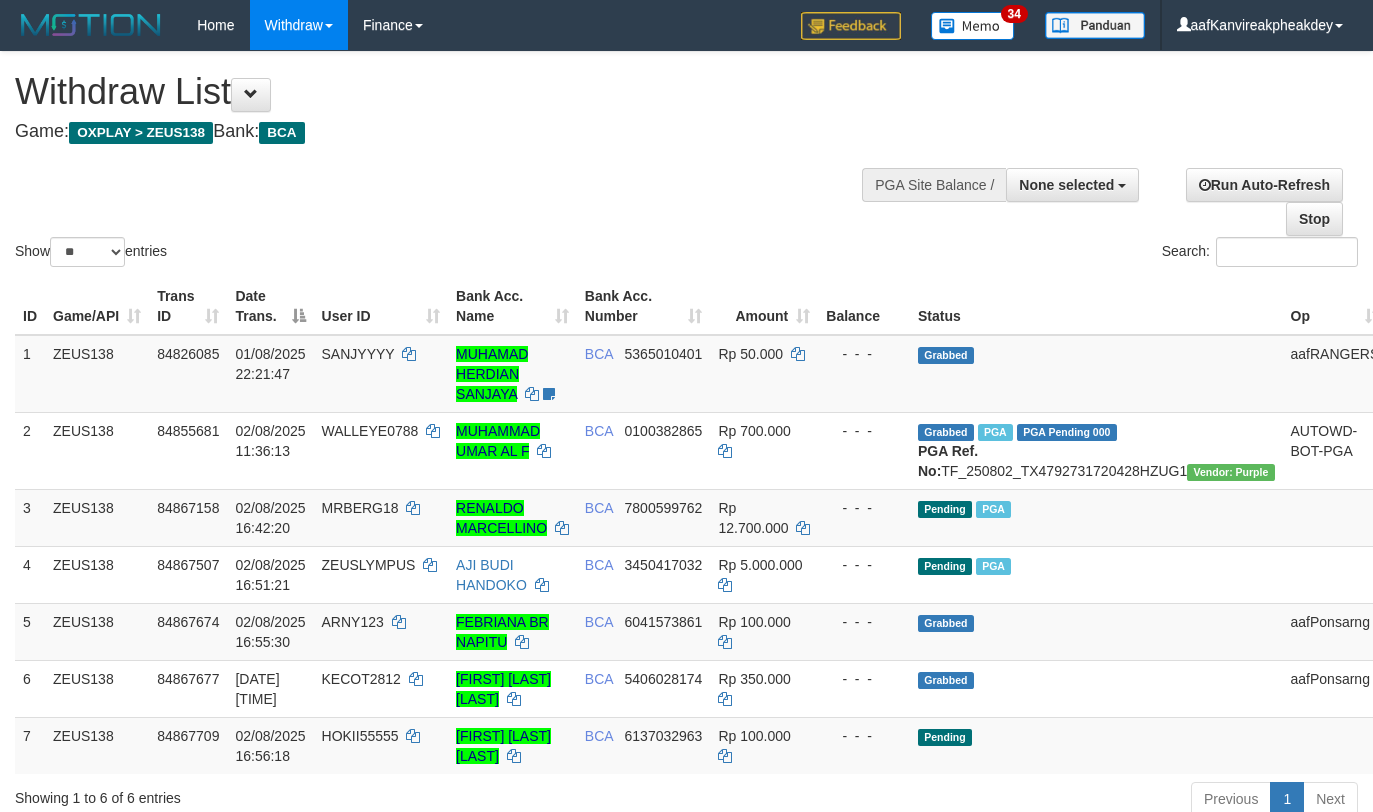 select 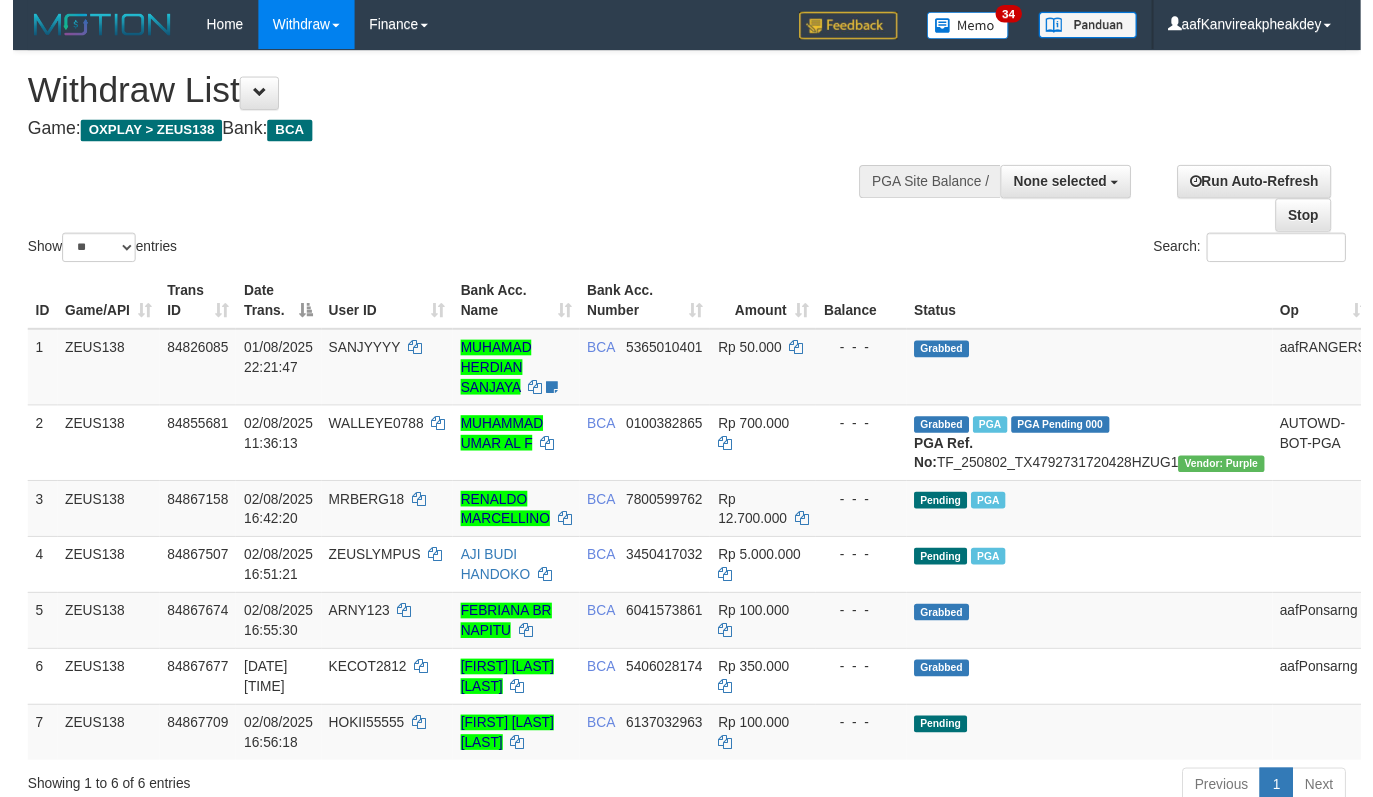 scroll, scrollTop: 71, scrollLeft: 0, axis: vertical 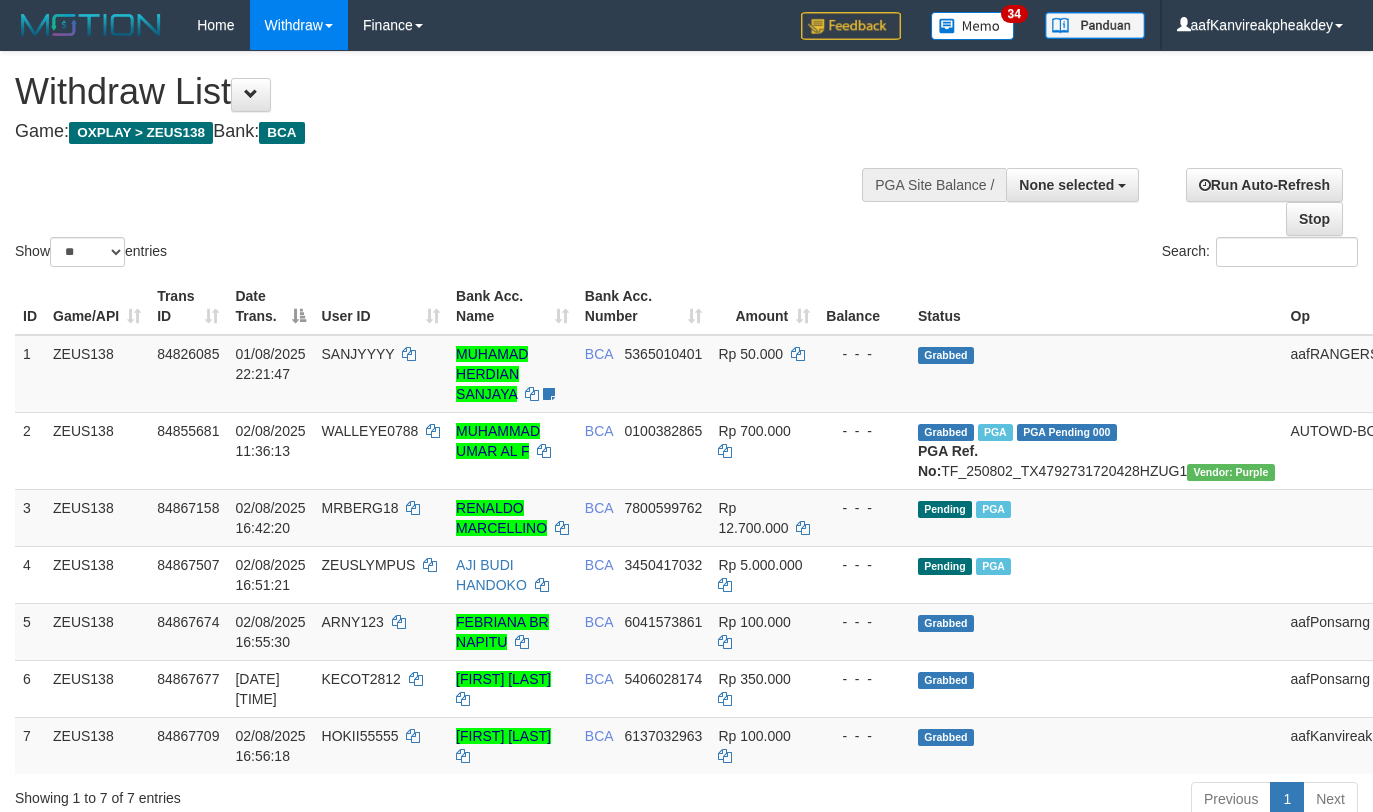 select 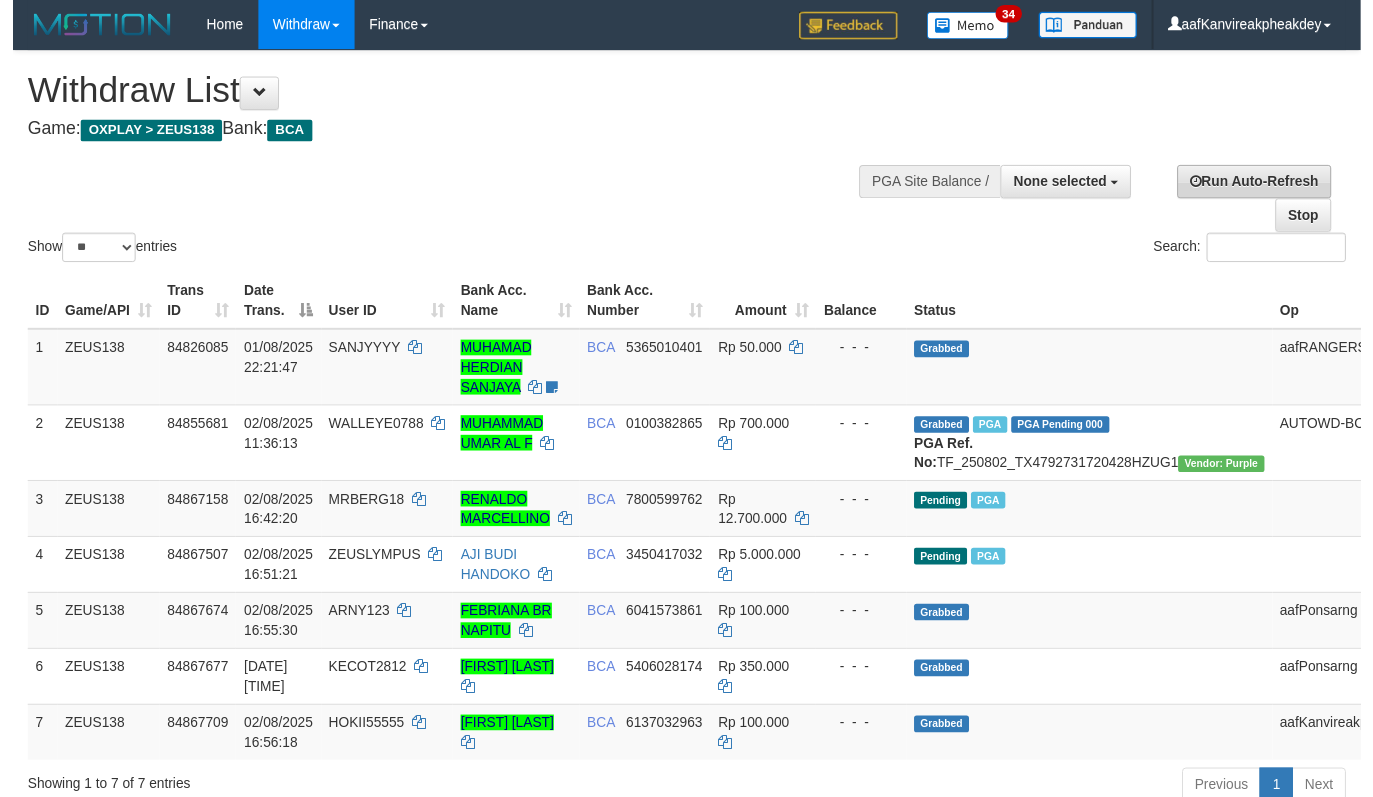 scroll, scrollTop: 71, scrollLeft: 0, axis: vertical 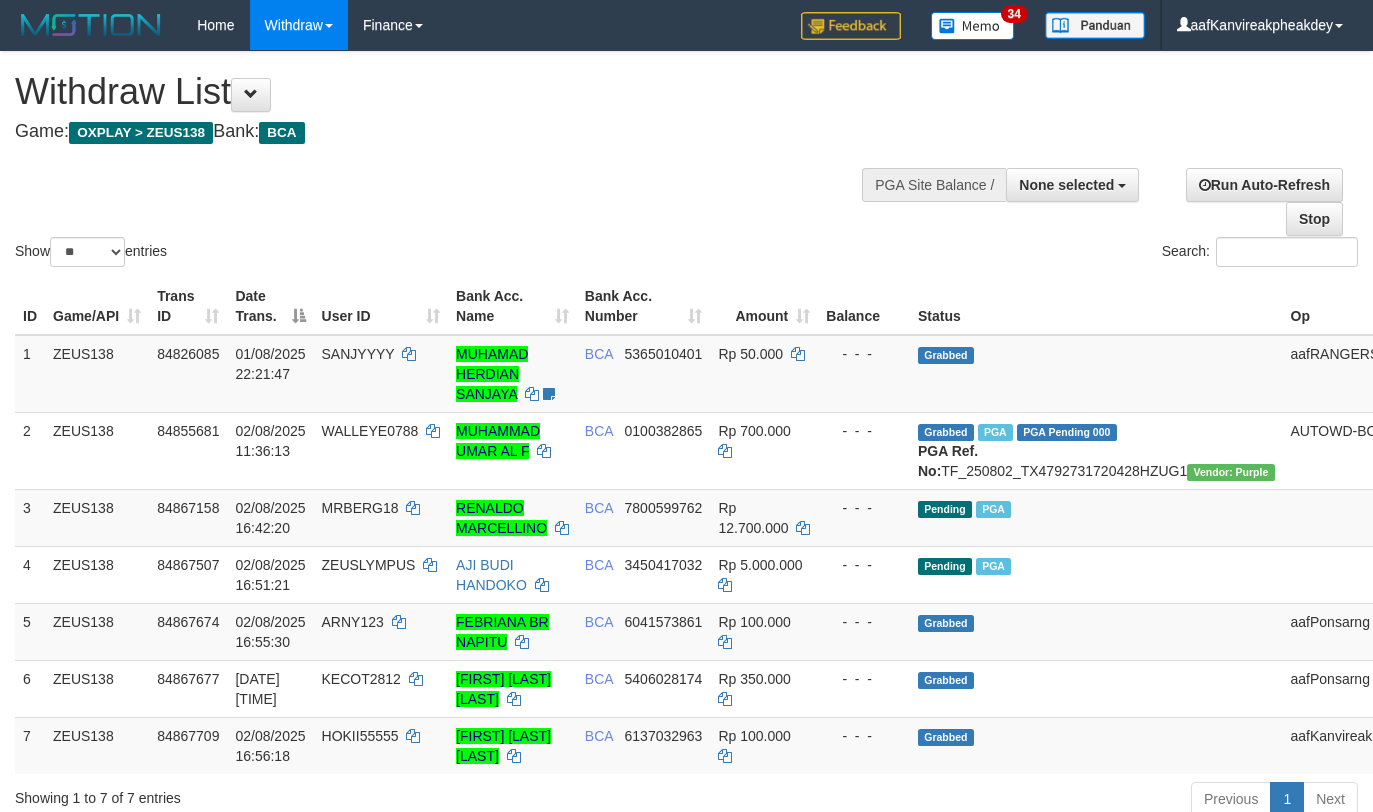 select 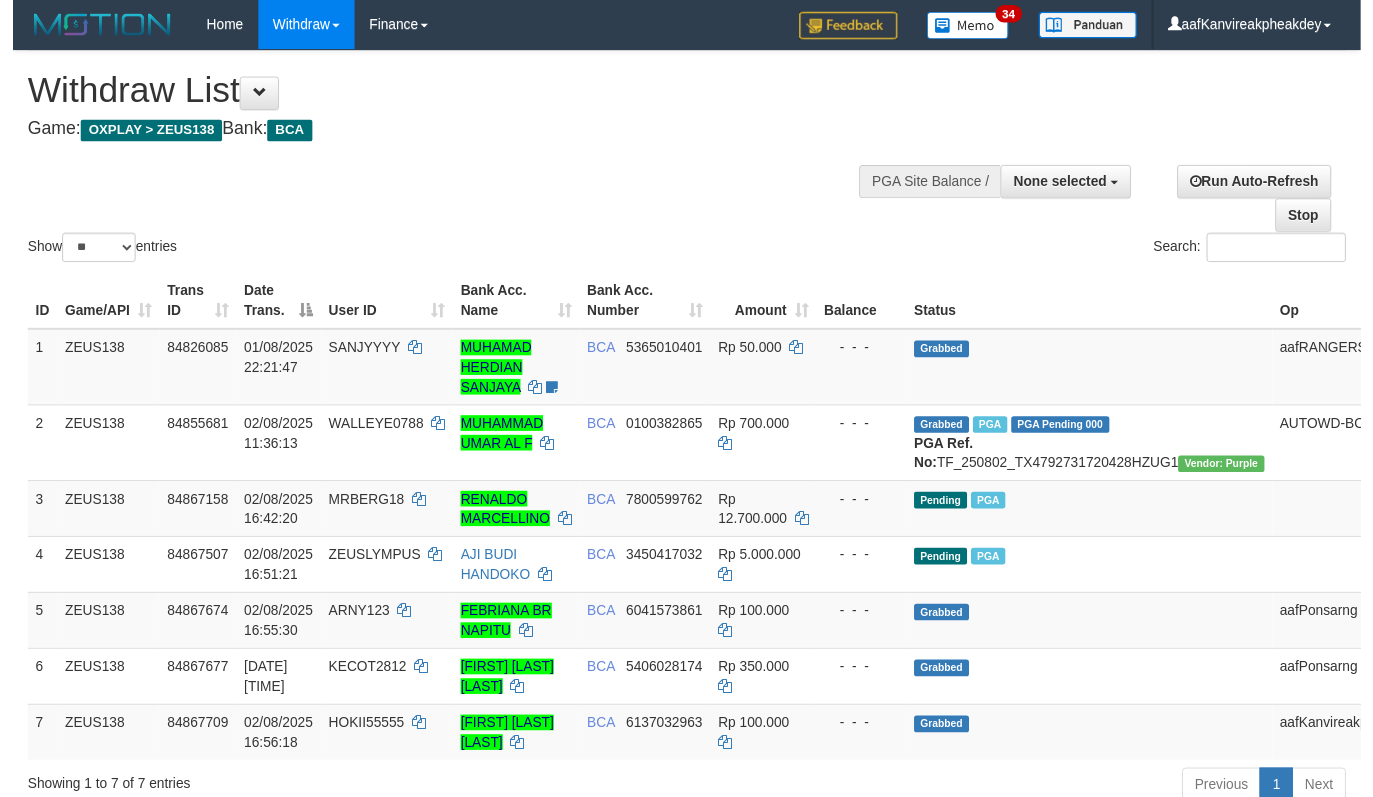 scroll, scrollTop: 71, scrollLeft: 0, axis: vertical 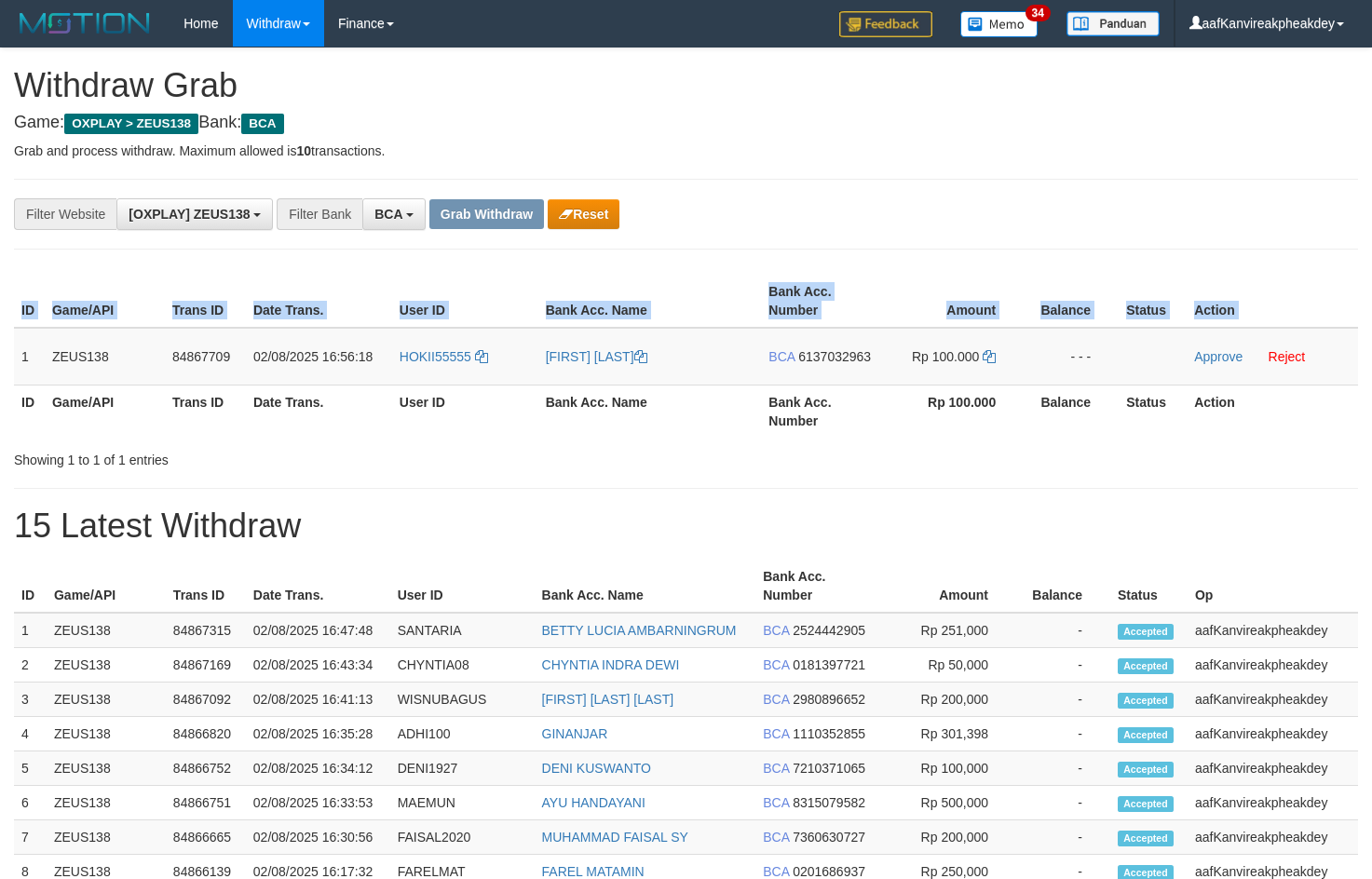 copy on "ID Game/API Trans ID Date Trans. User ID Bank Acc. Name Bank Acc. Number Amount Balance Status Action" 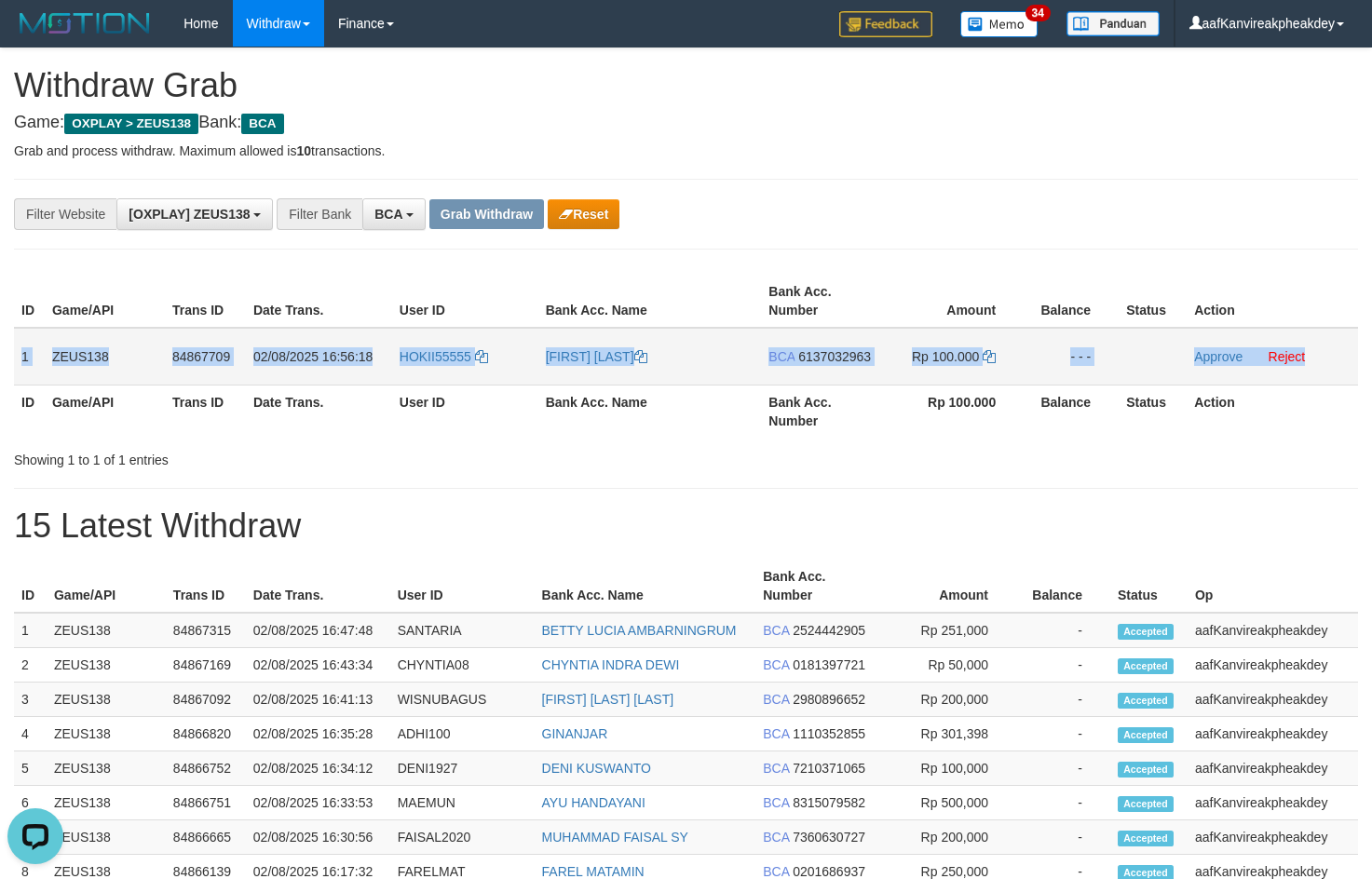 scroll, scrollTop: 0, scrollLeft: 0, axis: both 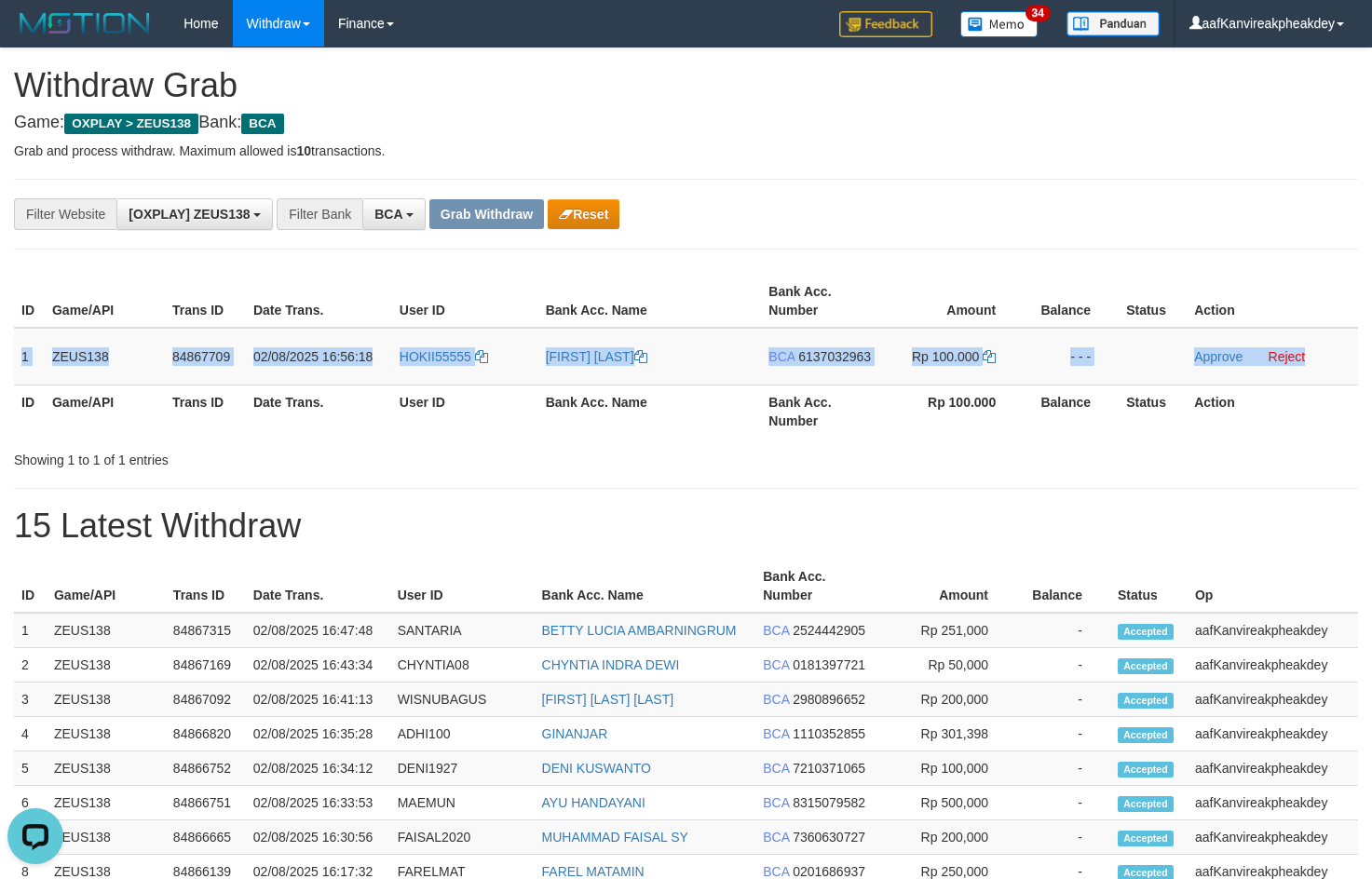 copy on "1
ZEUS138
84867709
02/08/2025 16:56:18
HOKII55555
VICKY PERMANA AMBARU
BCA
6137032963
Rp 100.000
- - -
Approve
Reject" 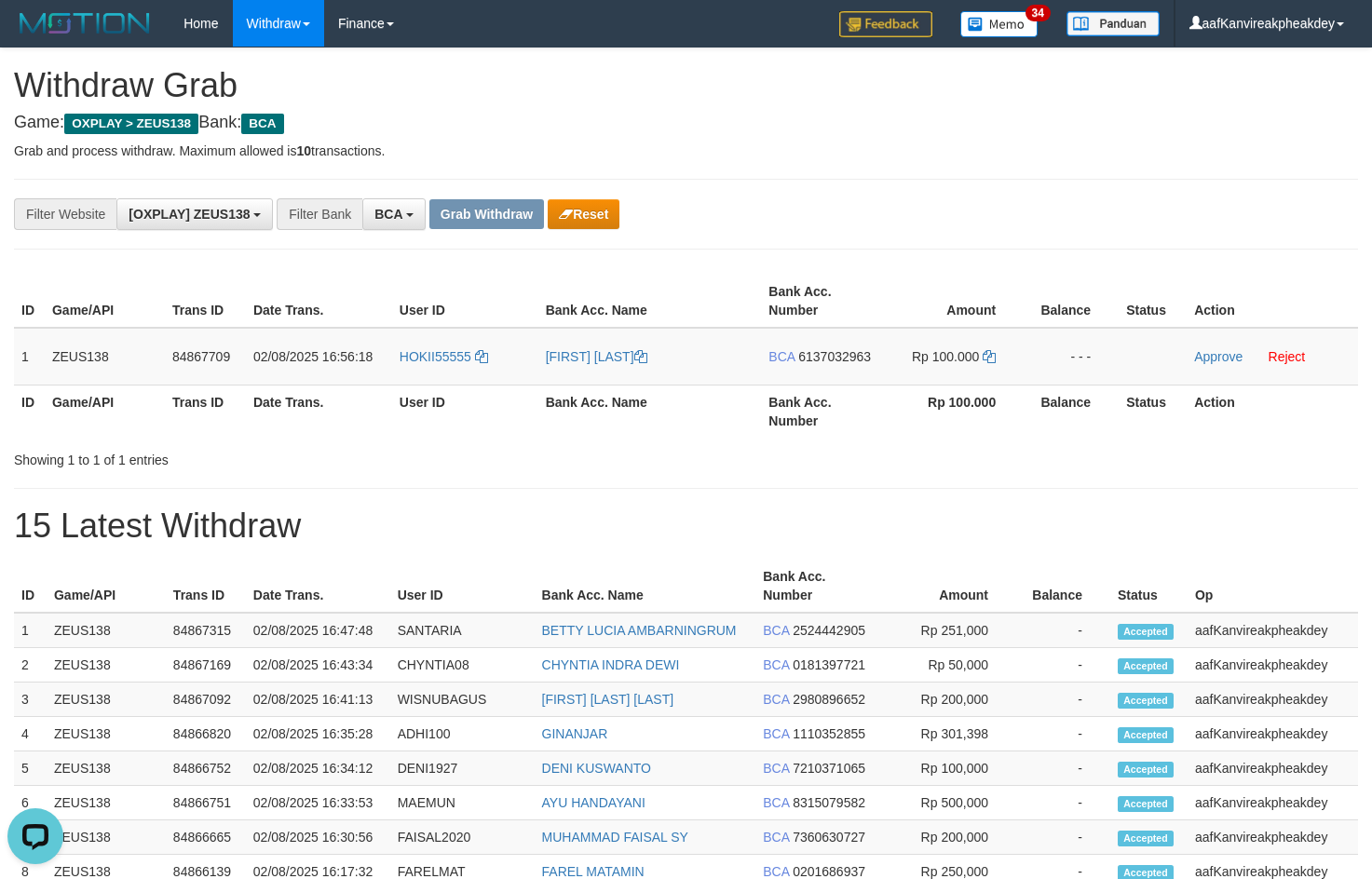 click on "Grab and process withdraw.
Maximum allowed is  10  transactions." at bounding box center [686, 151] 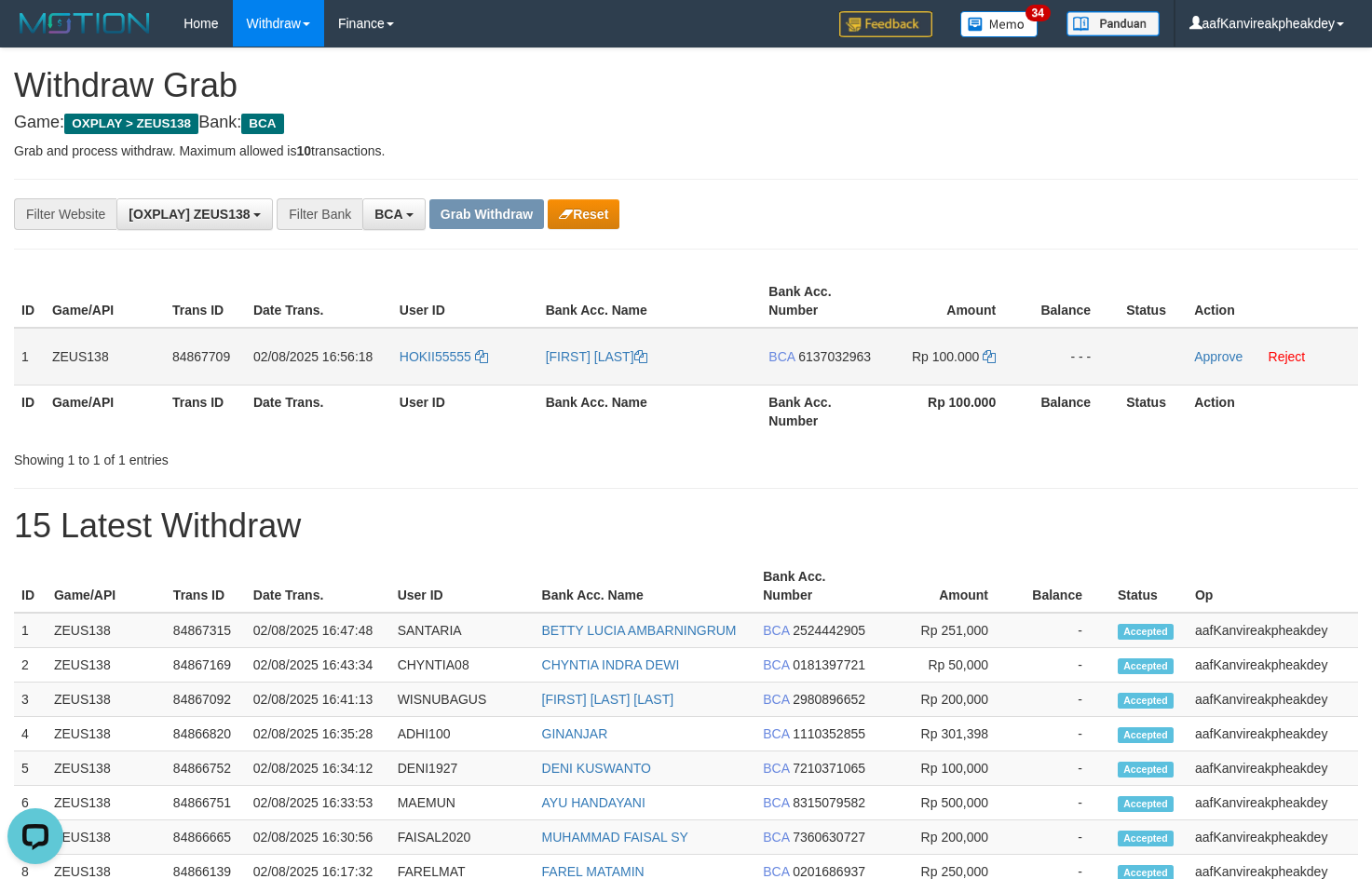 click on "6137032963" at bounding box center [835, 357] 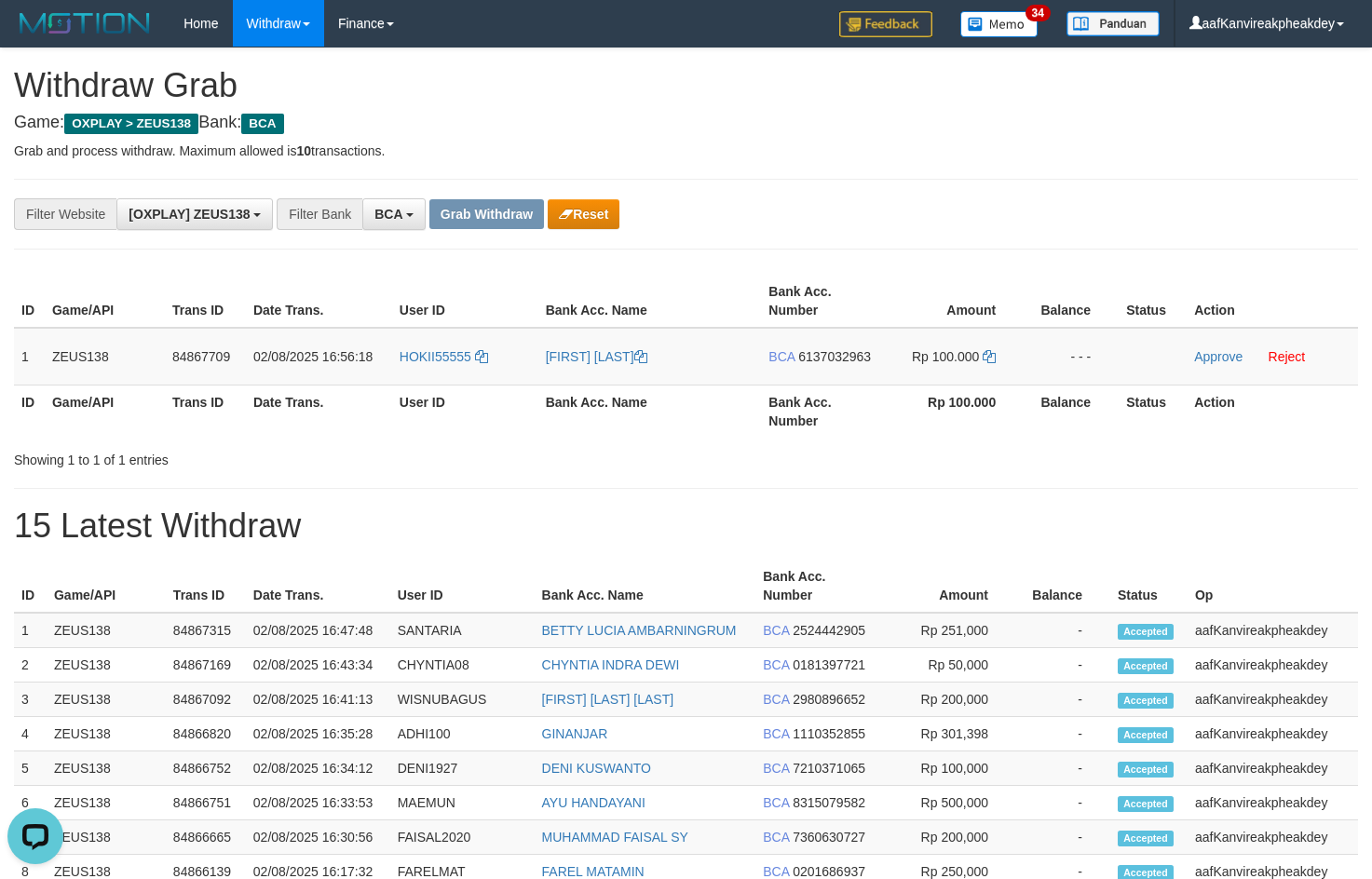 drag, startPoint x: 826, startPoint y: 352, endPoint x: 1347, endPoint y: 235, distance: 533.9757 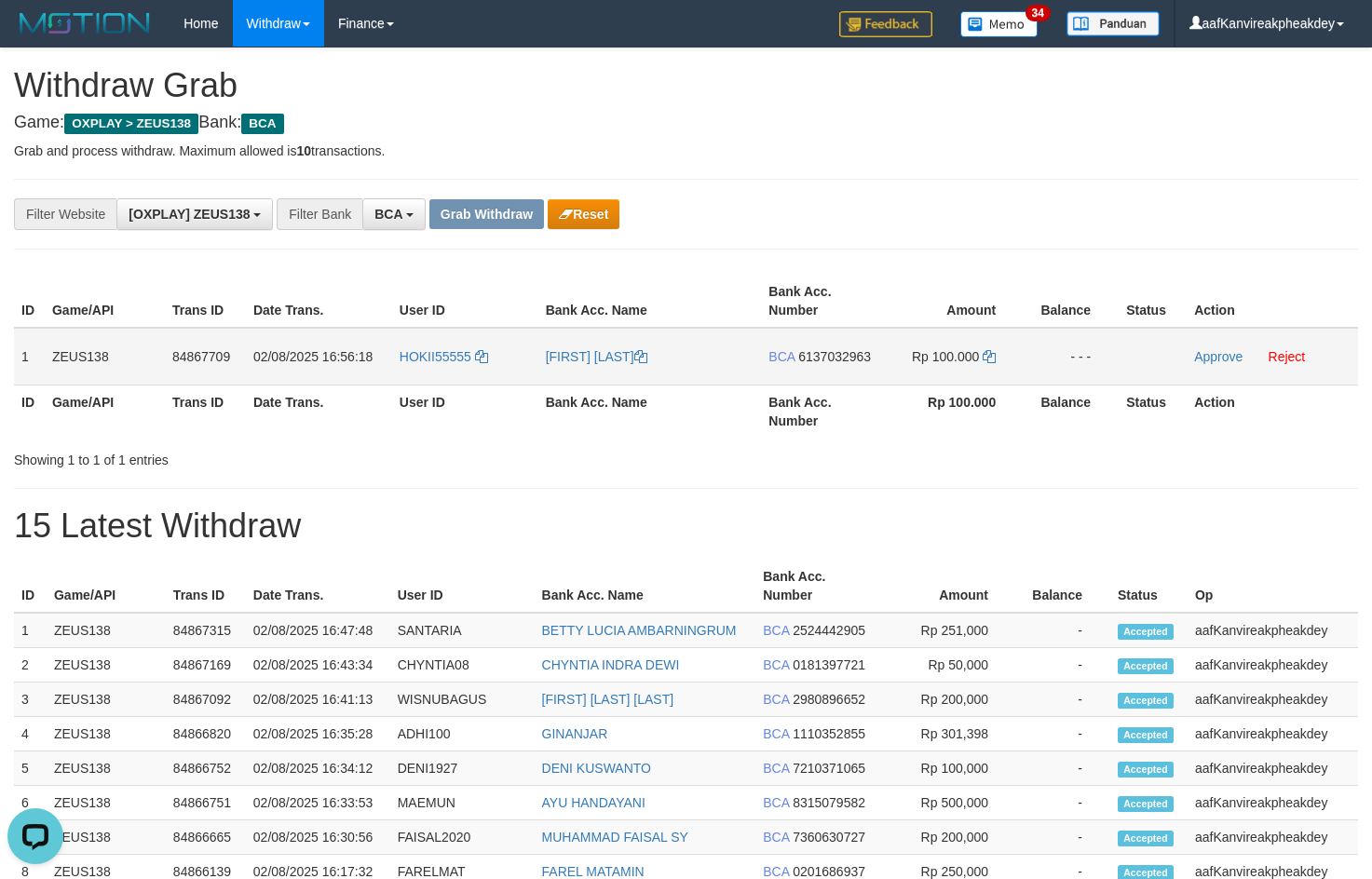click on "HOKII55555" at bounding box center (465, 357) 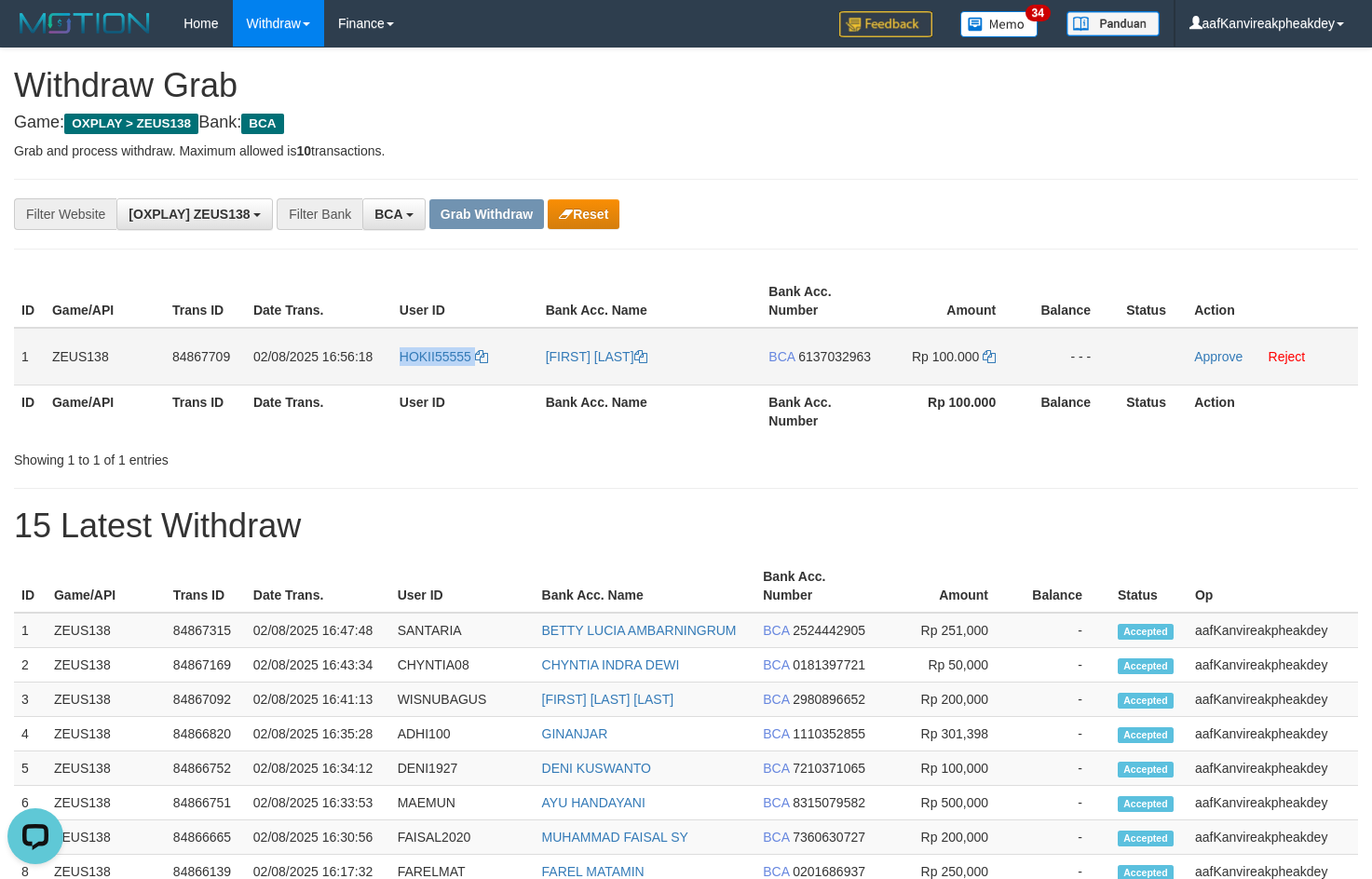 click on "HOKII55555" at bounding box center (465, 357) 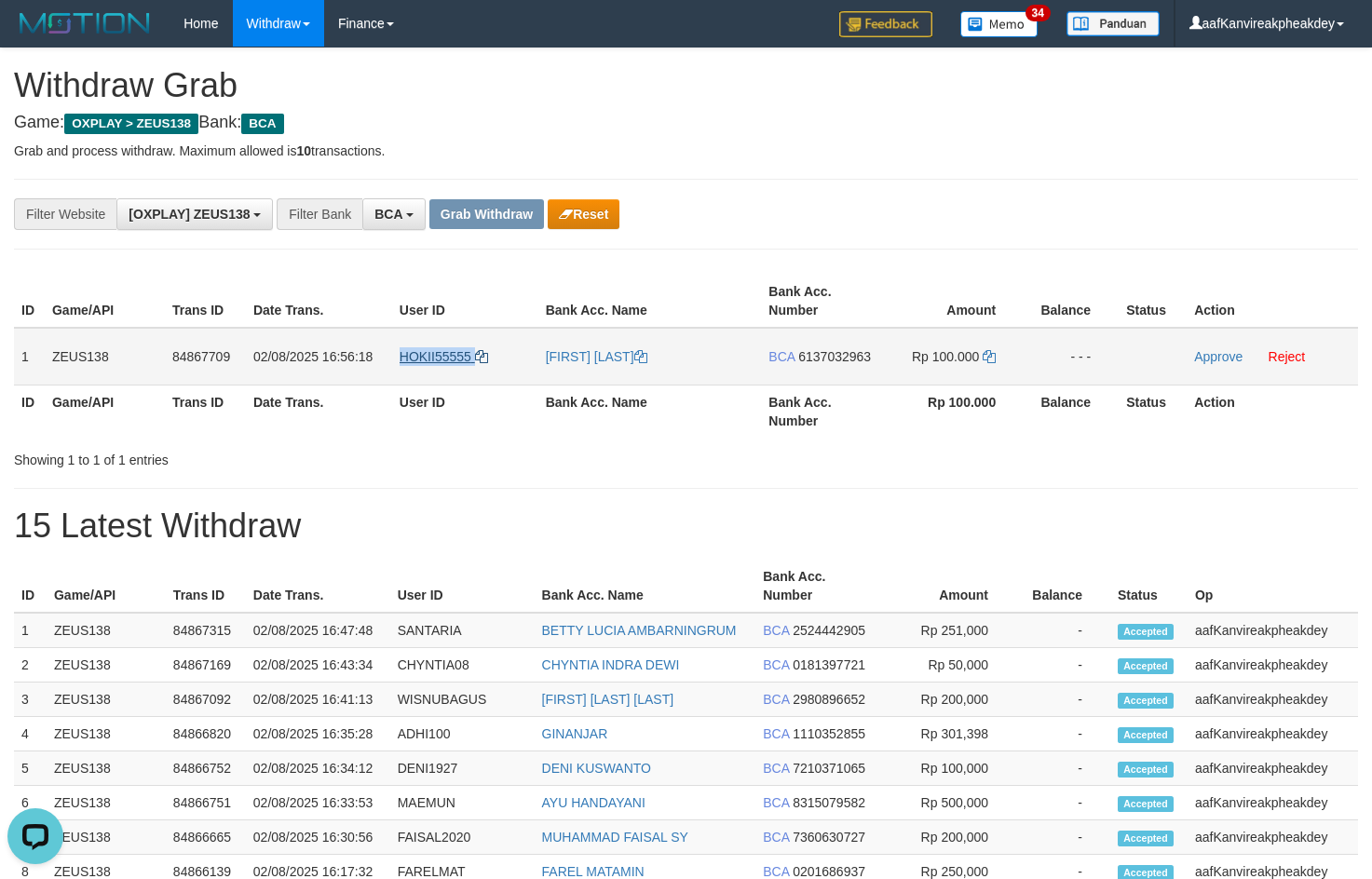 copy on "HOKII55555" 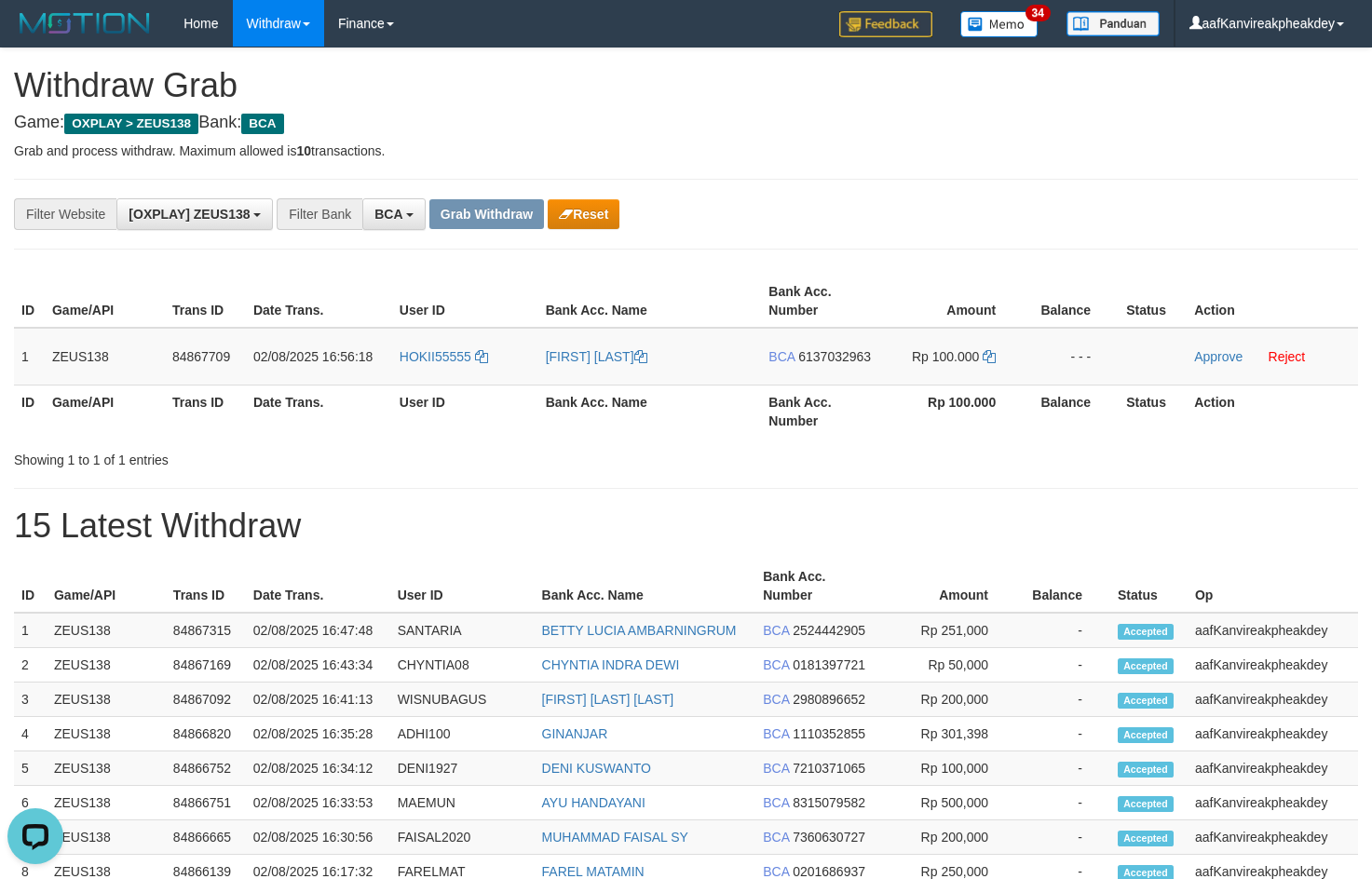 drag, startPoint x: 984, startPoint y: 196, endPoint x: 1383, endPoint y: 292, distance: 410.3864 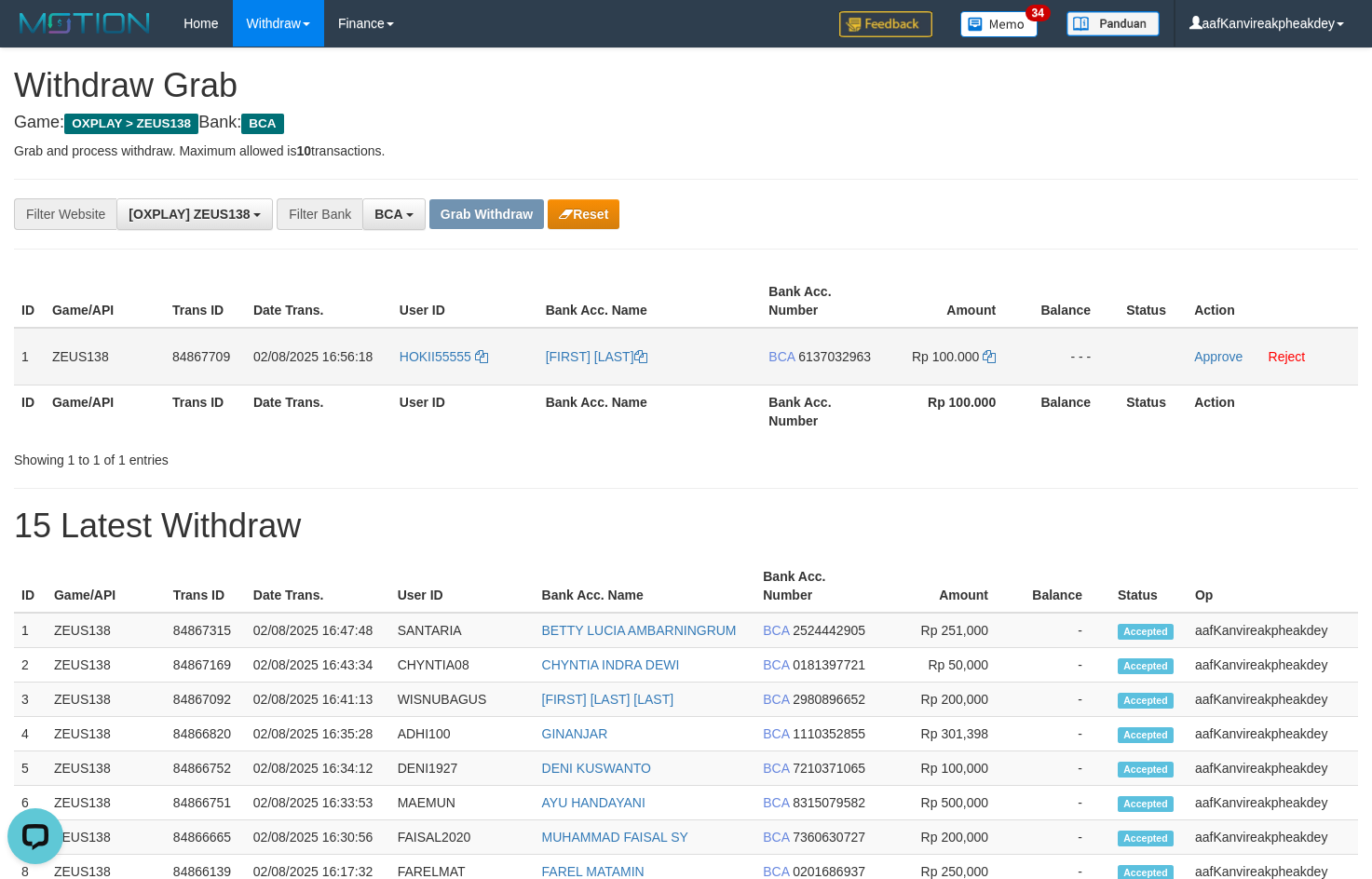 click on "6137032963" at bounding box center [835, 357] 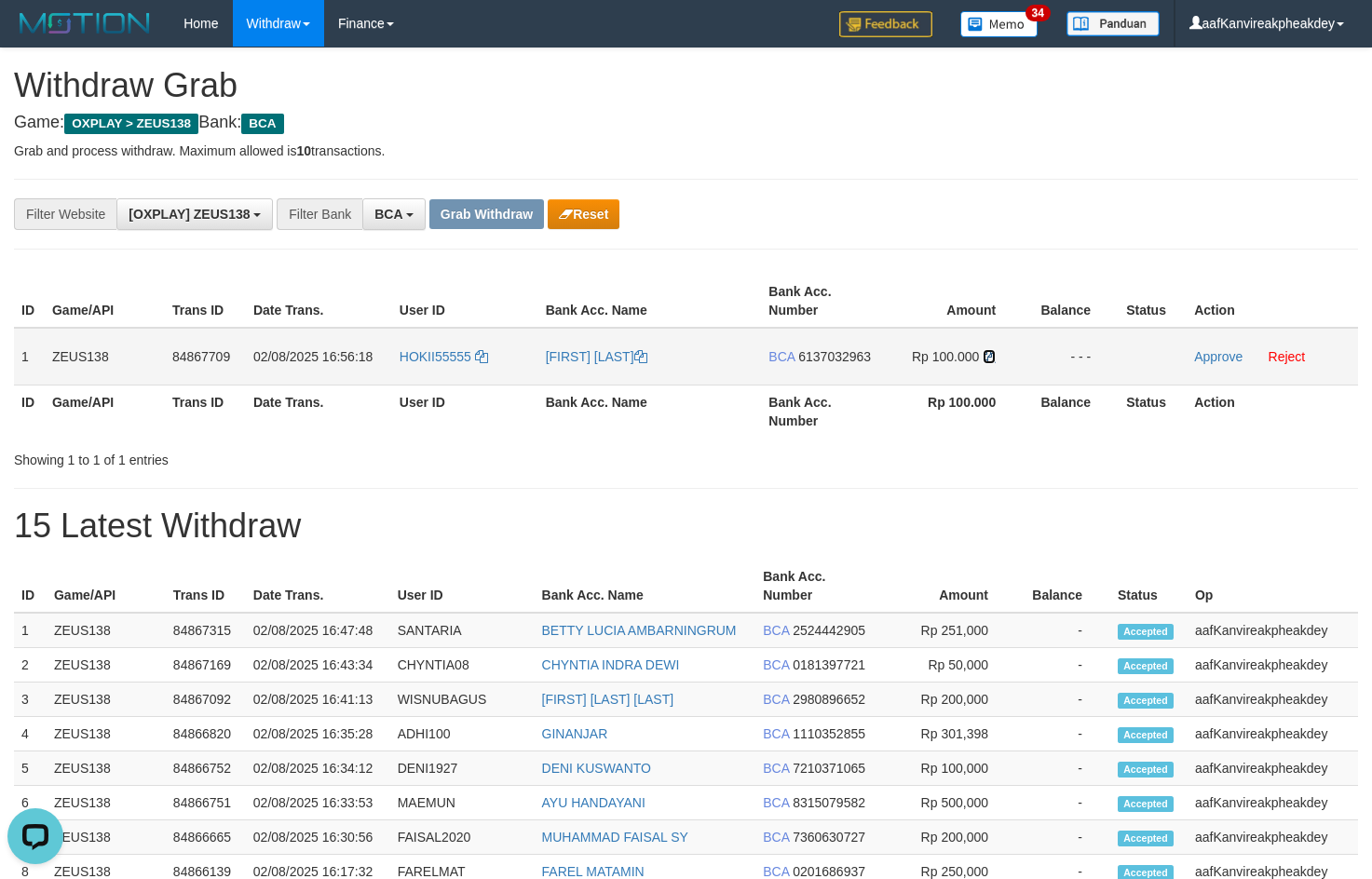 click at bounding box center [989, 357] 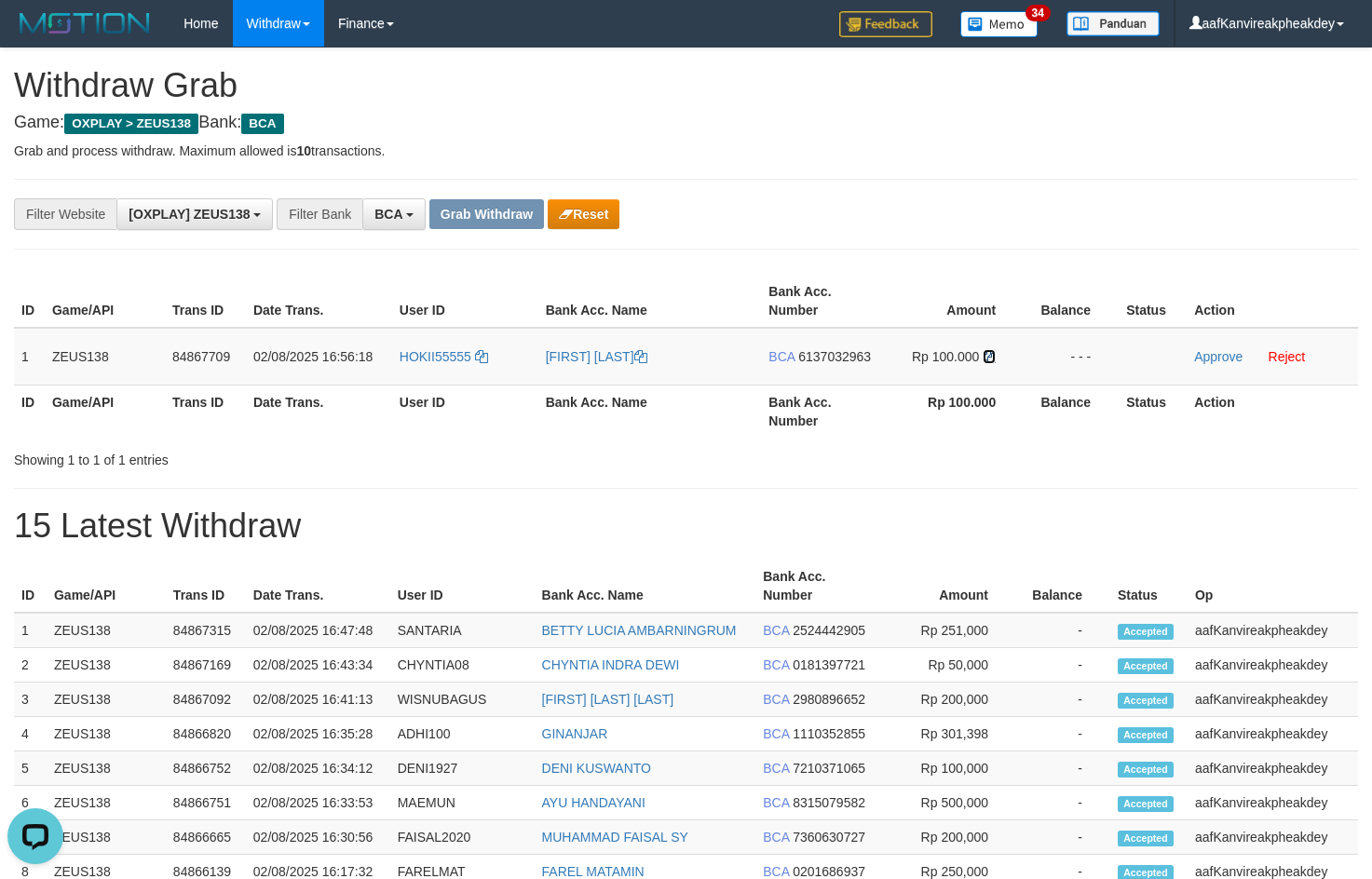 drag, startPoint x: 990, startPoint y: 357, endPoint x: 1379, endPoint y: 327, distance: 390.1551 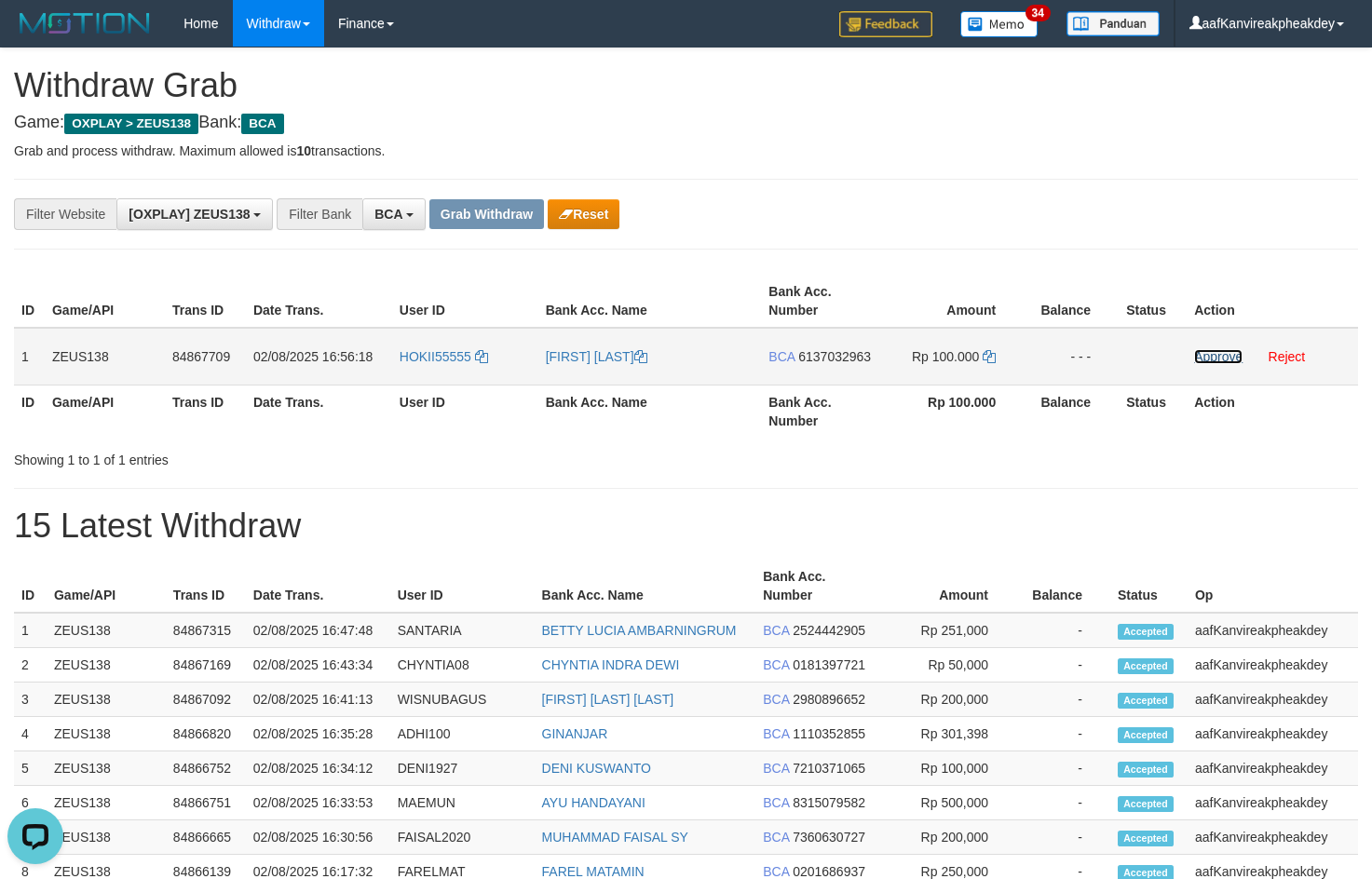 click on "Approve" at bounding box center (1218, 357) 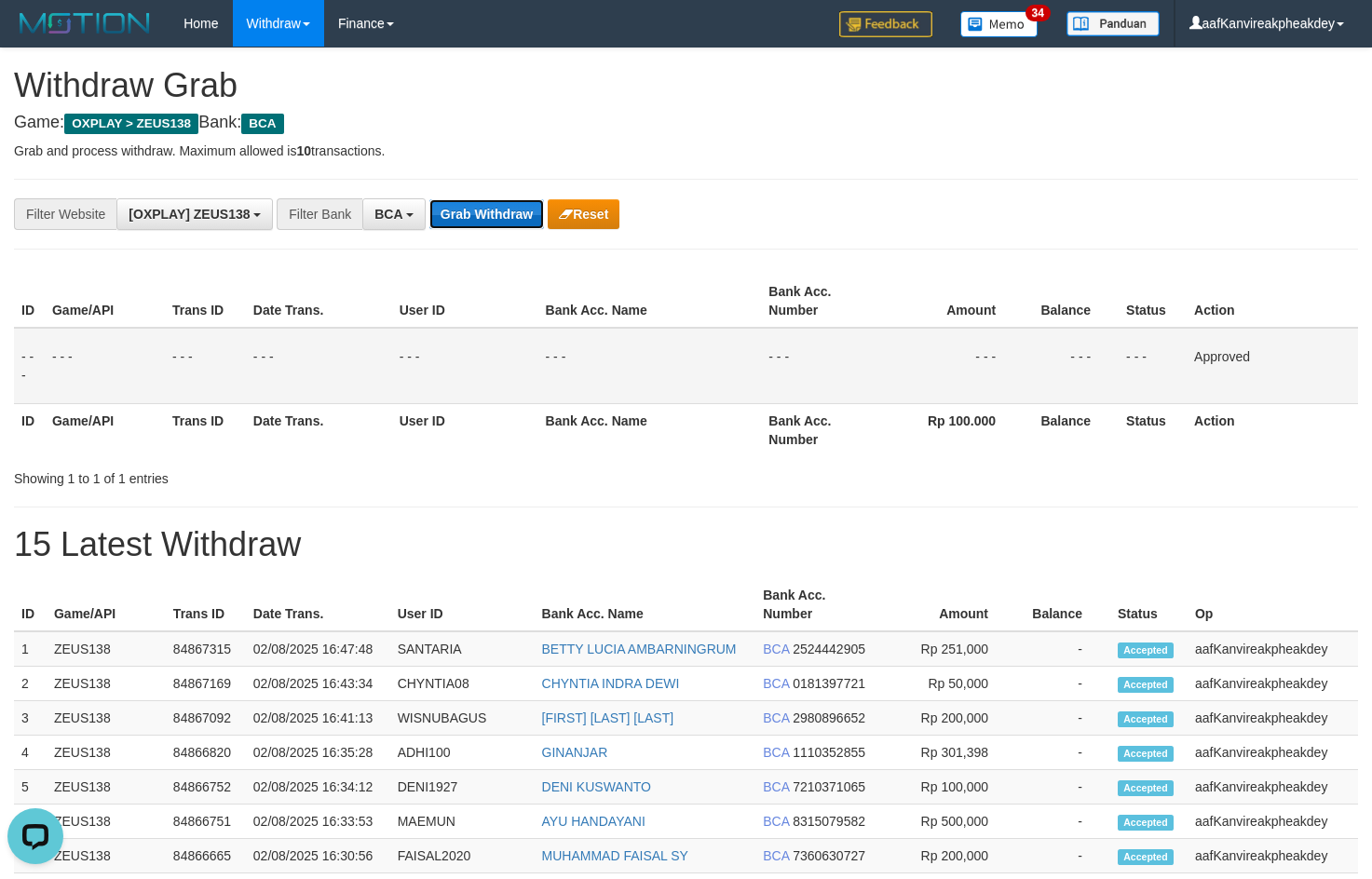 click on "Grab Withdraw" at bounding box center [486, 214] 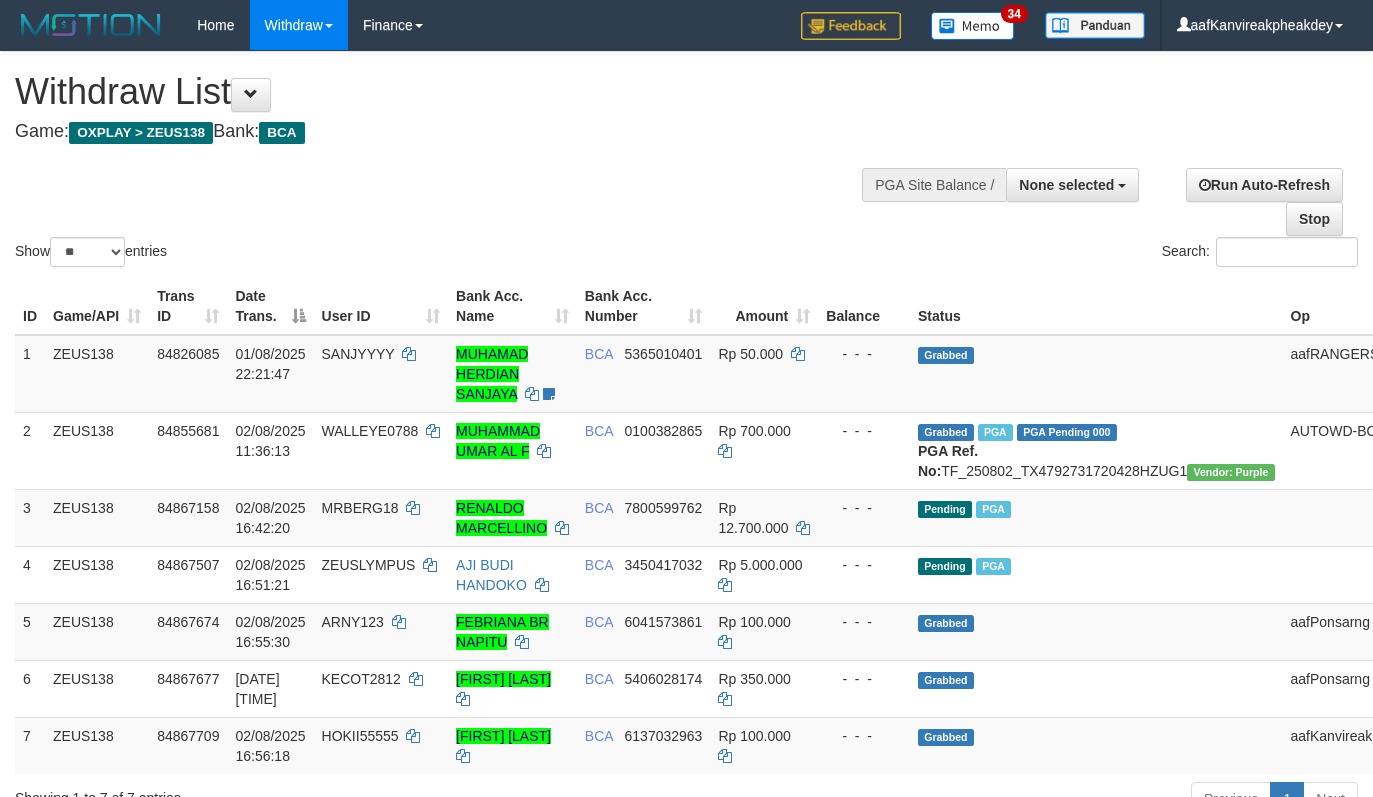 select 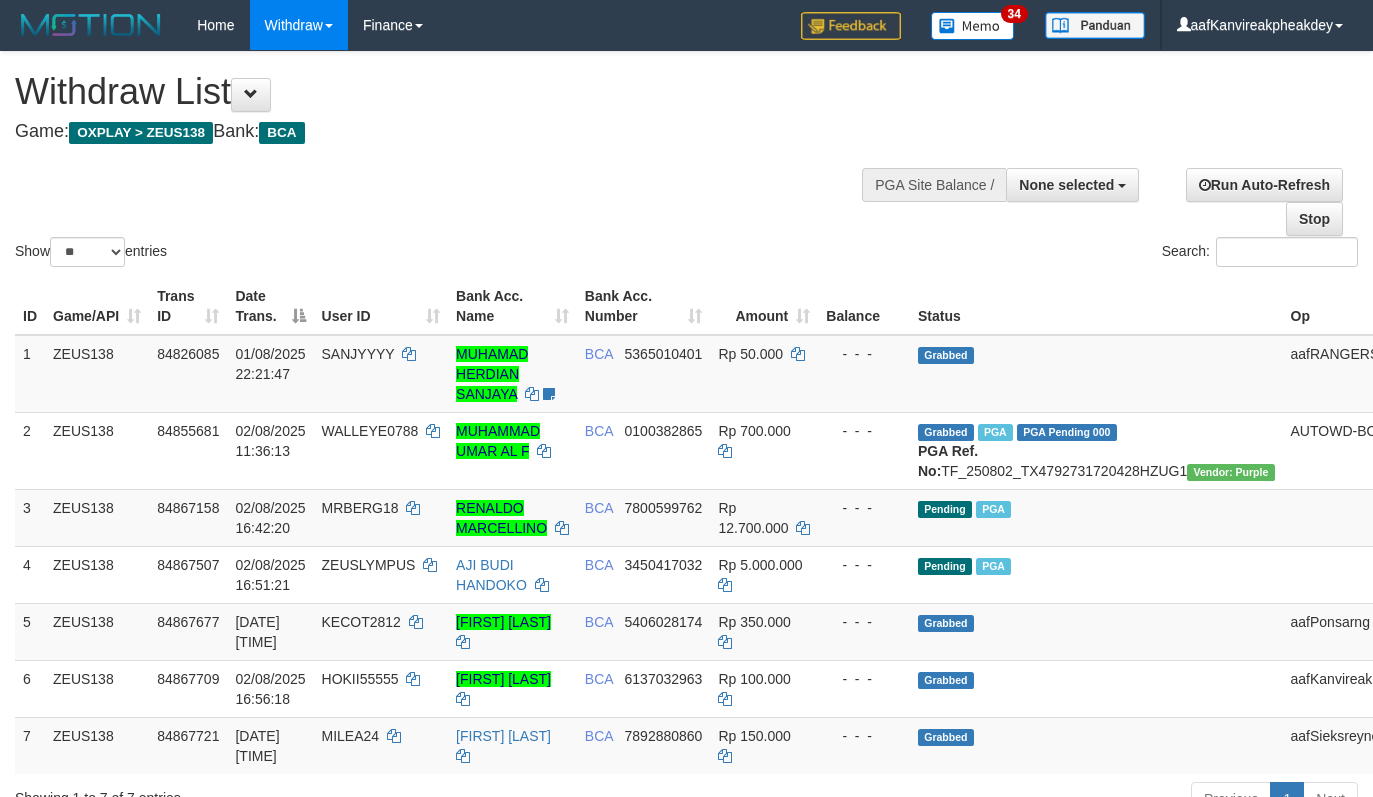 select 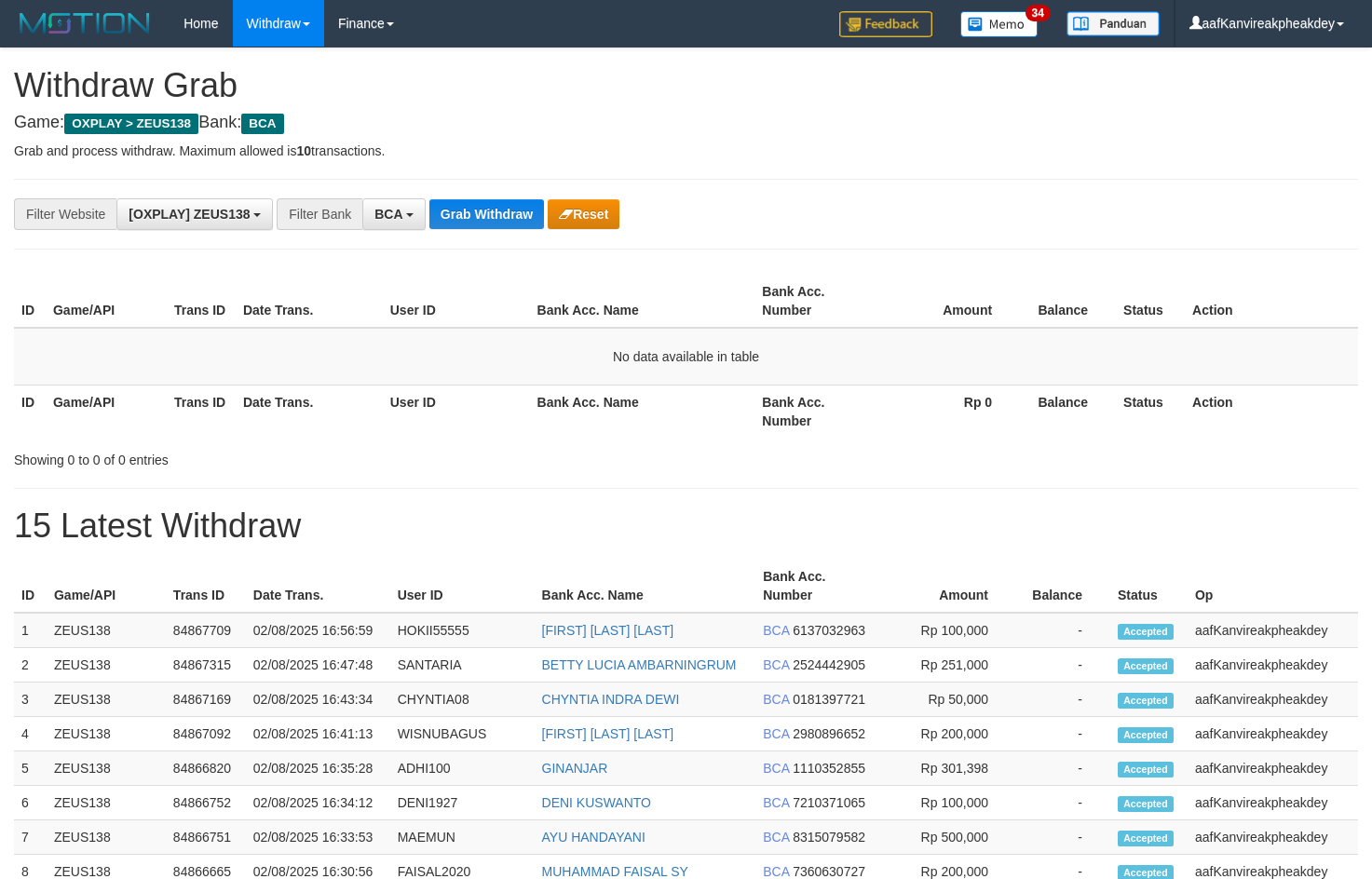 scroll, scrollTop: 0, scrollLeft: 0, axis: both 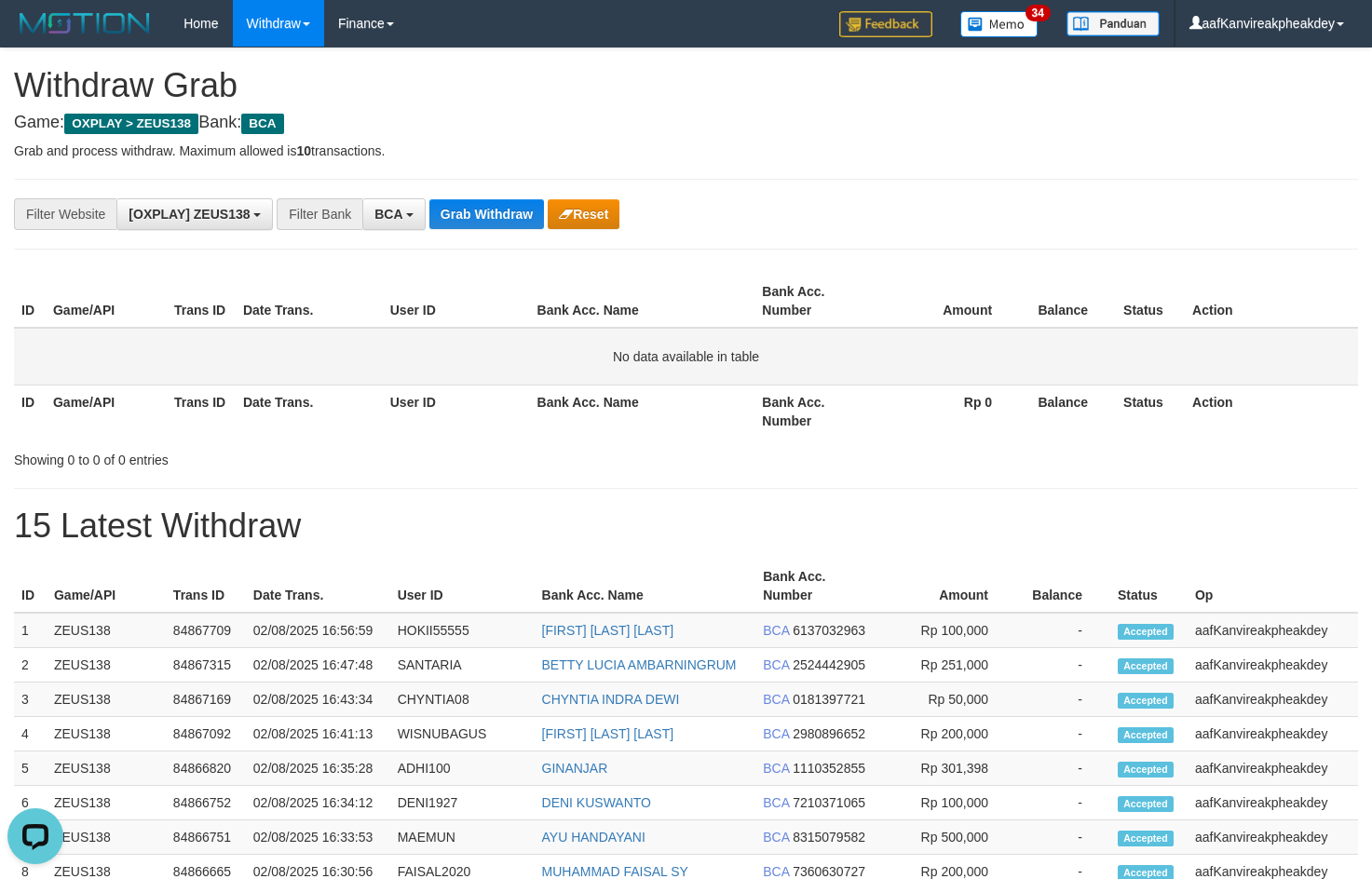click on "No data available in table" at bounding box center (686, 357) 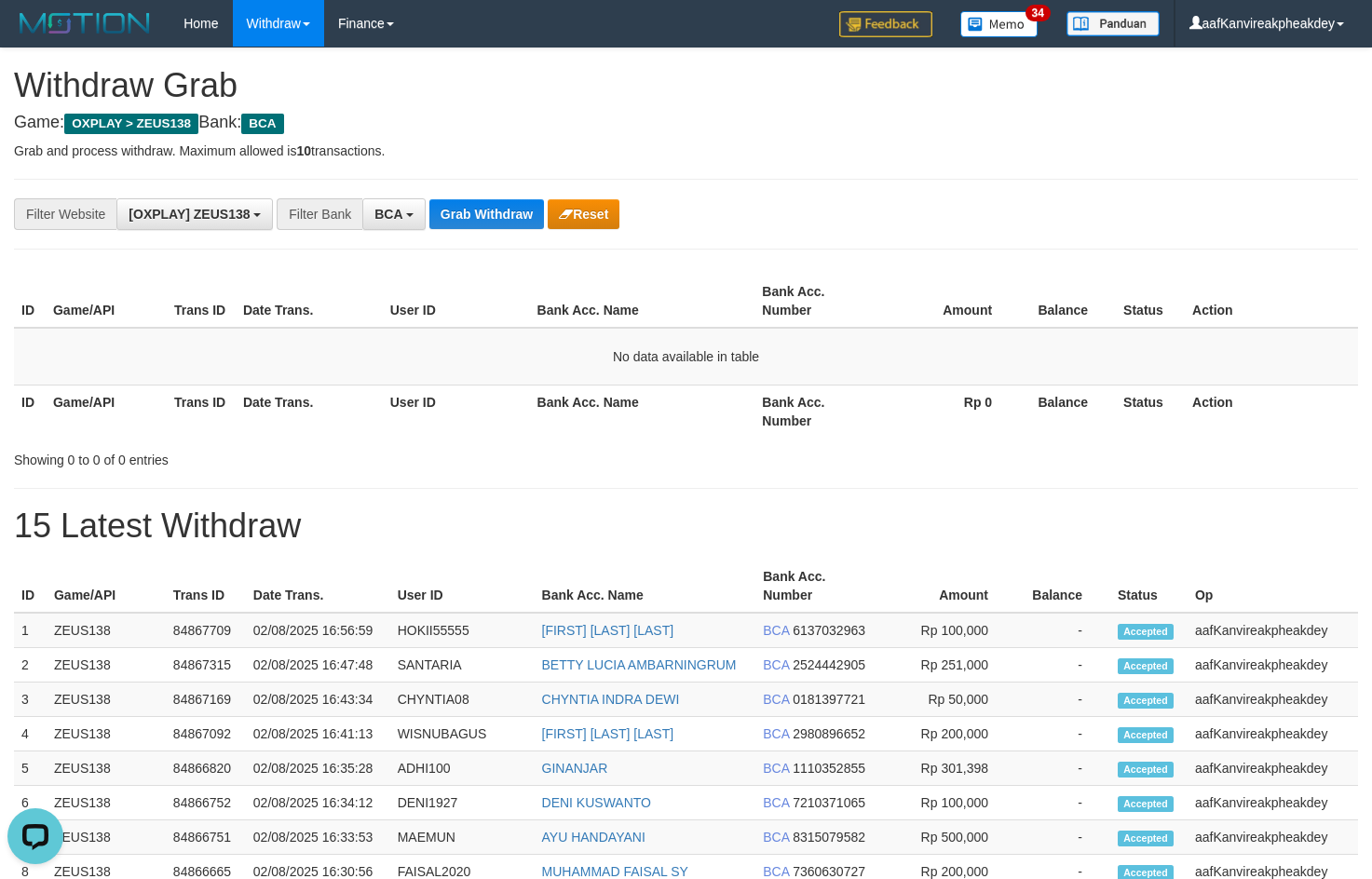 click on "**********" at bounding box center [686, 214] 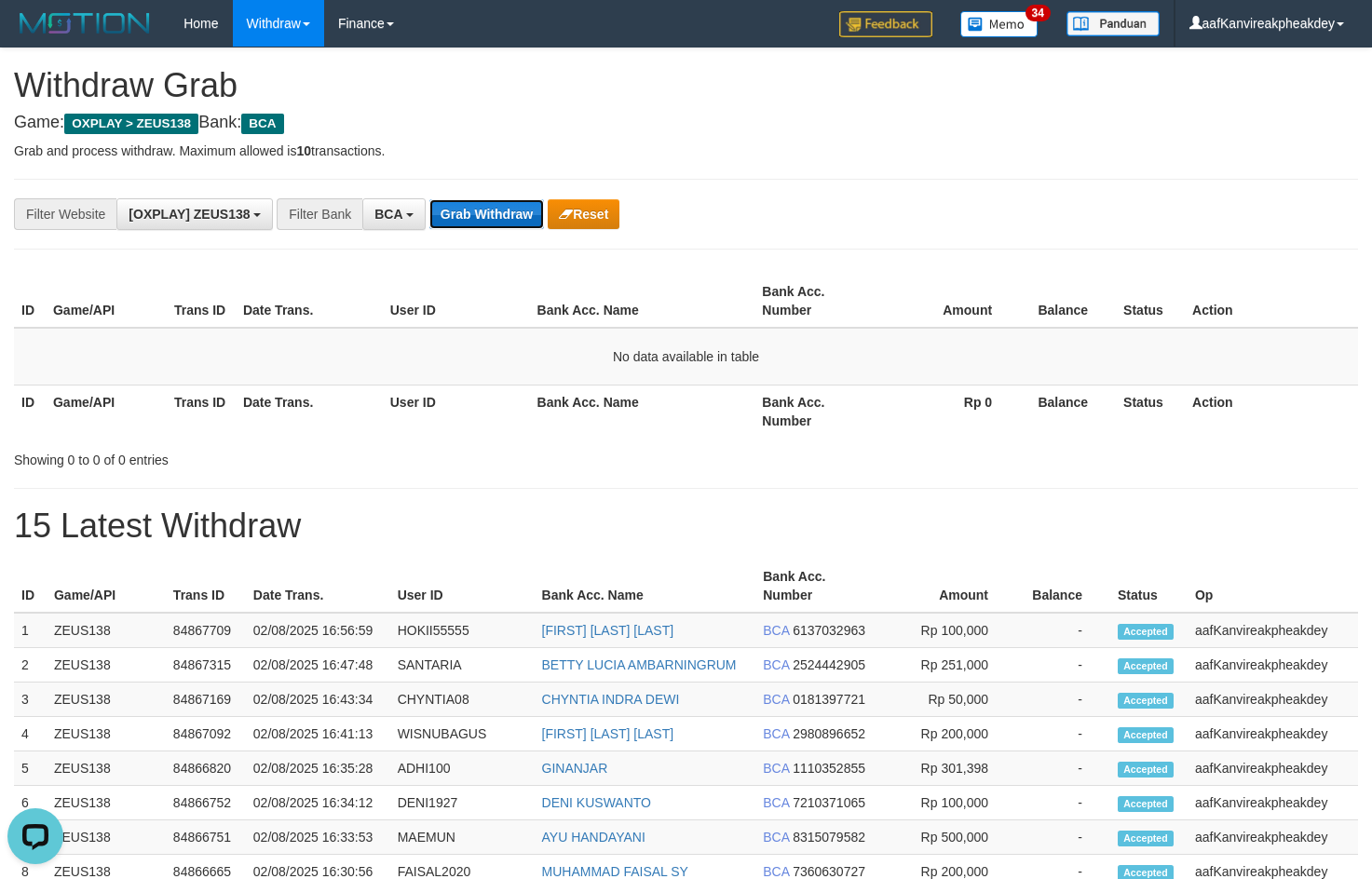 click on "Grab Withdraw" at bounding box center (486, 214) 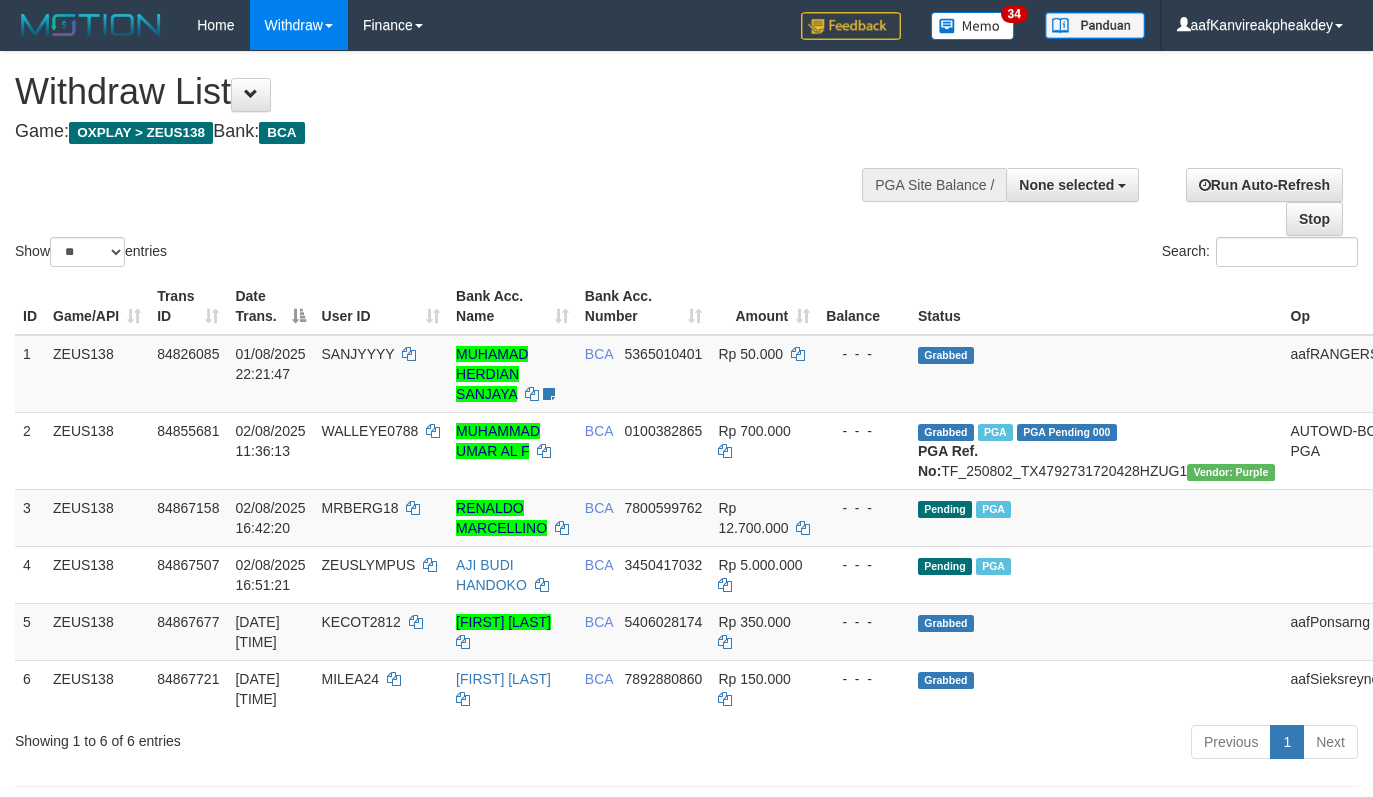 select 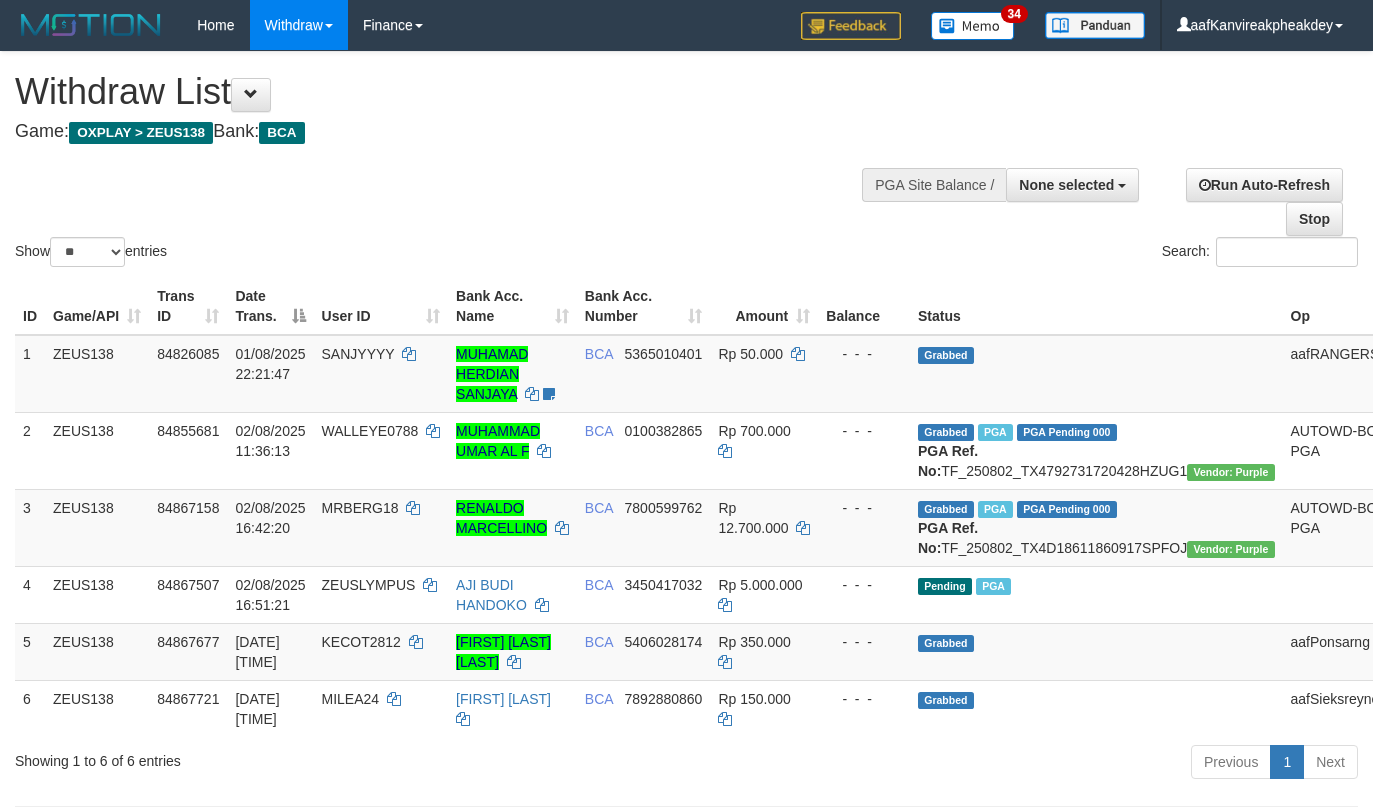 select 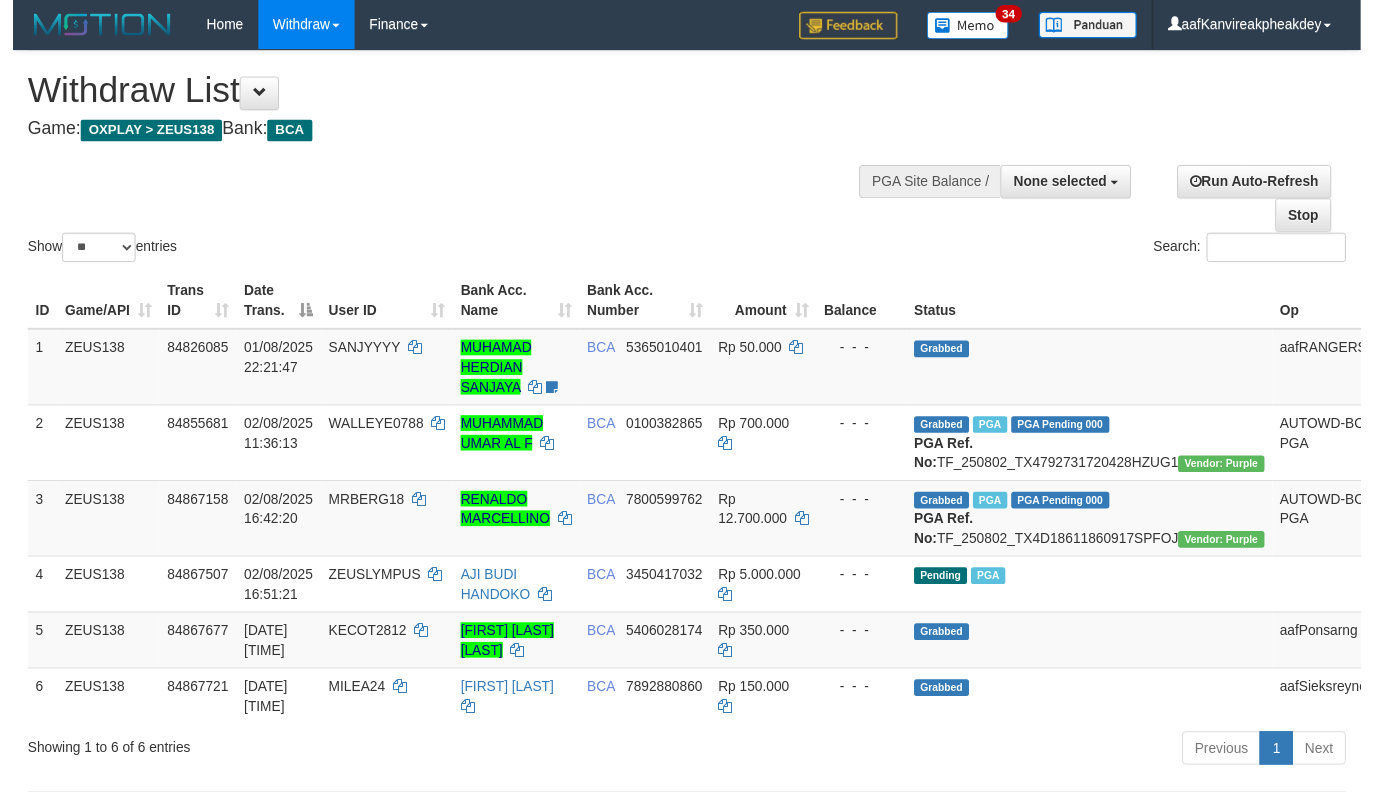 scroll, scrollTop: 267, scrollLeft: 0, axis: vertical 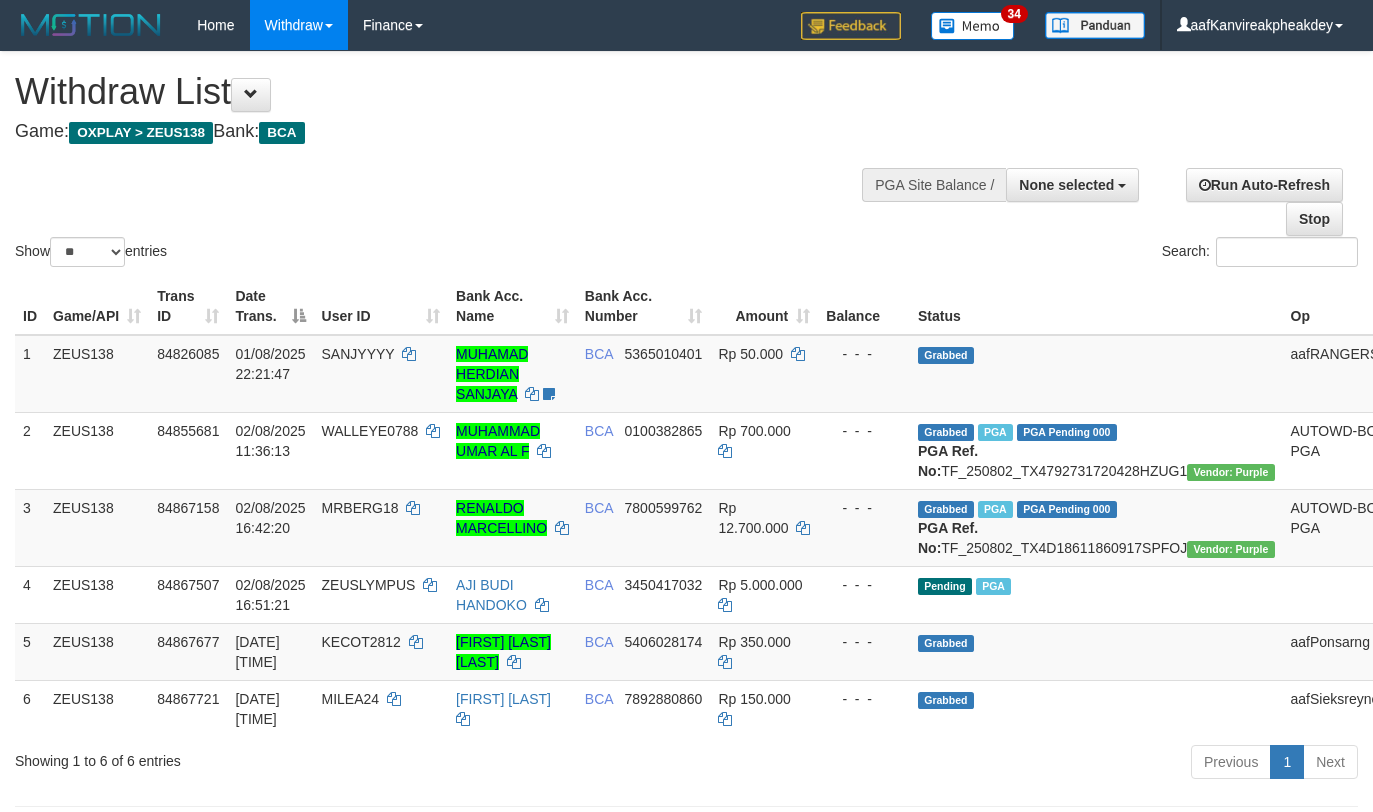 select 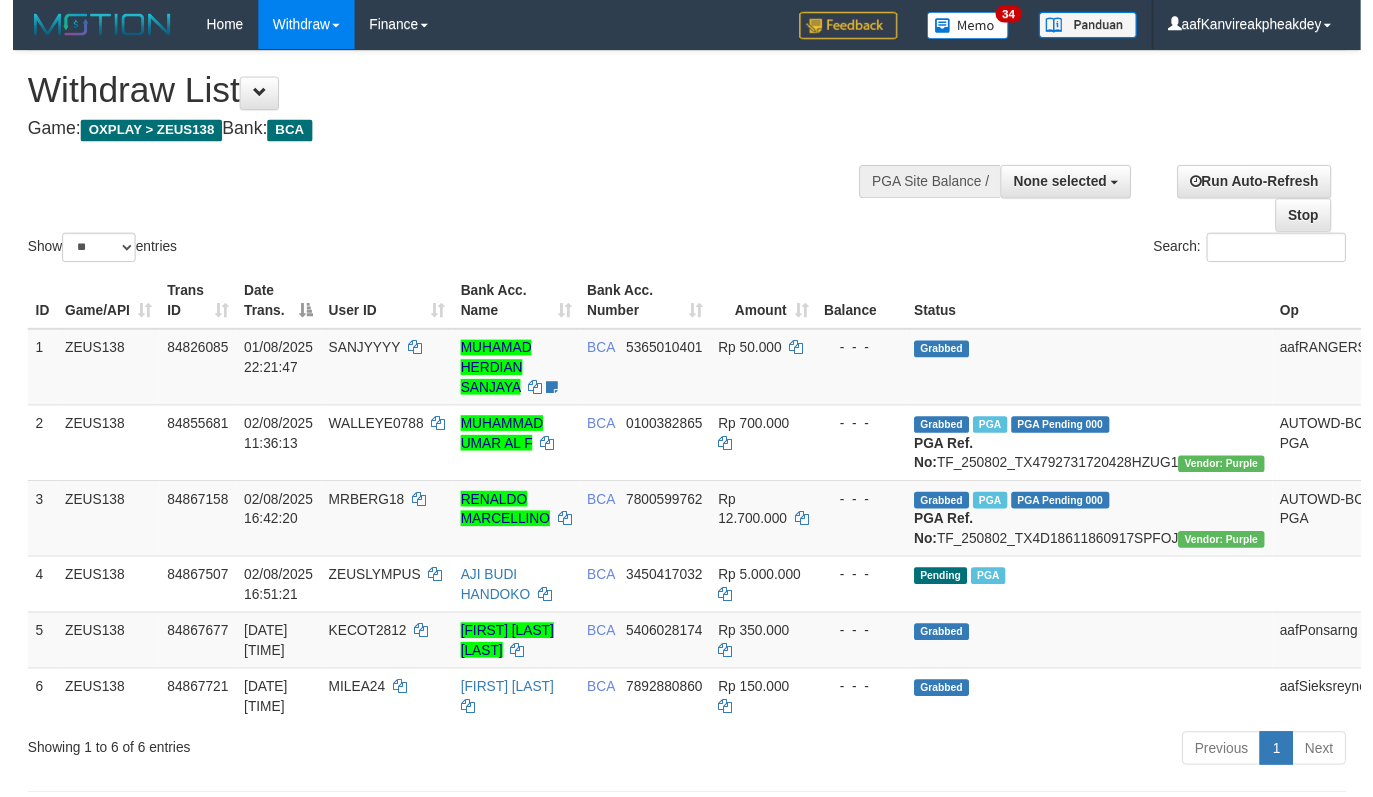 scroll, scrollTop: 267, scrollLeft: 0, axis: vertical 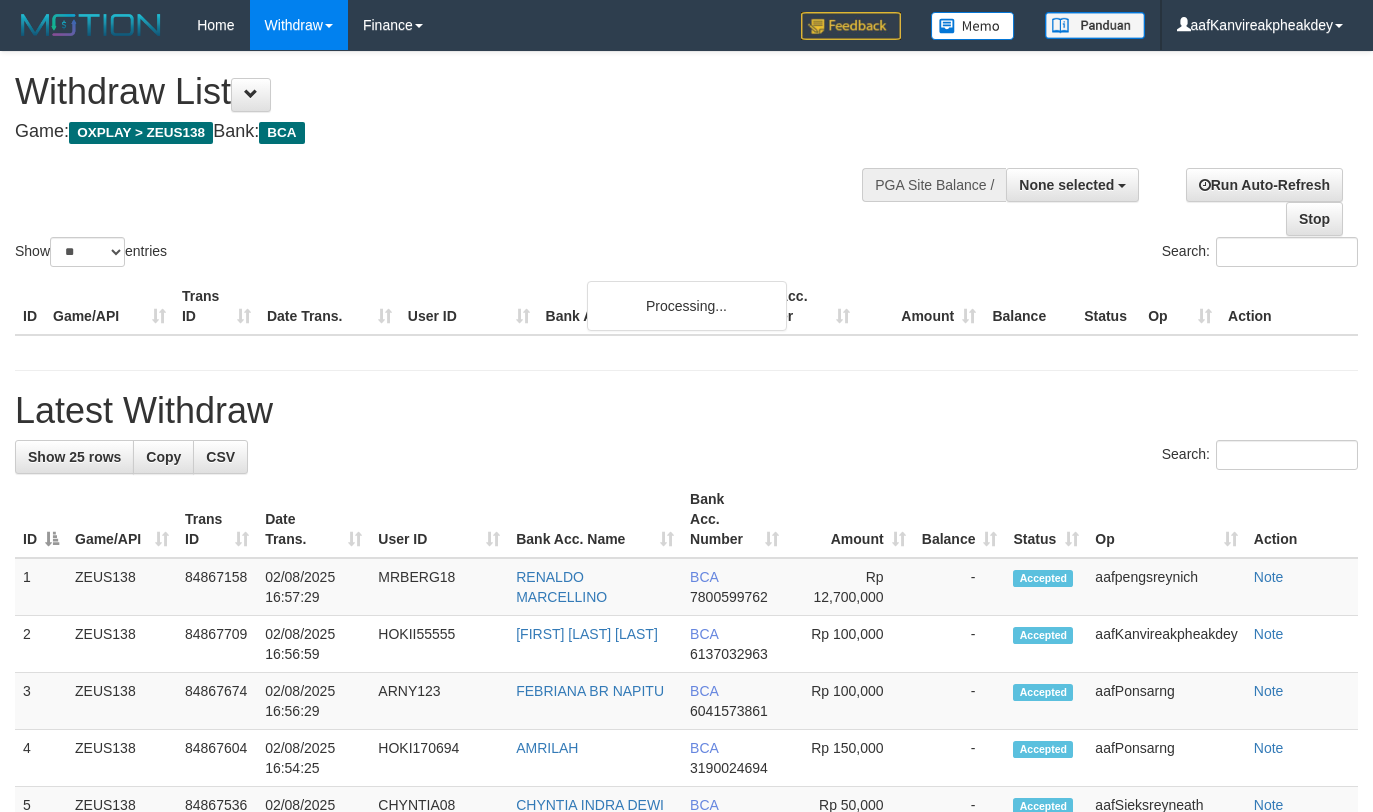 select 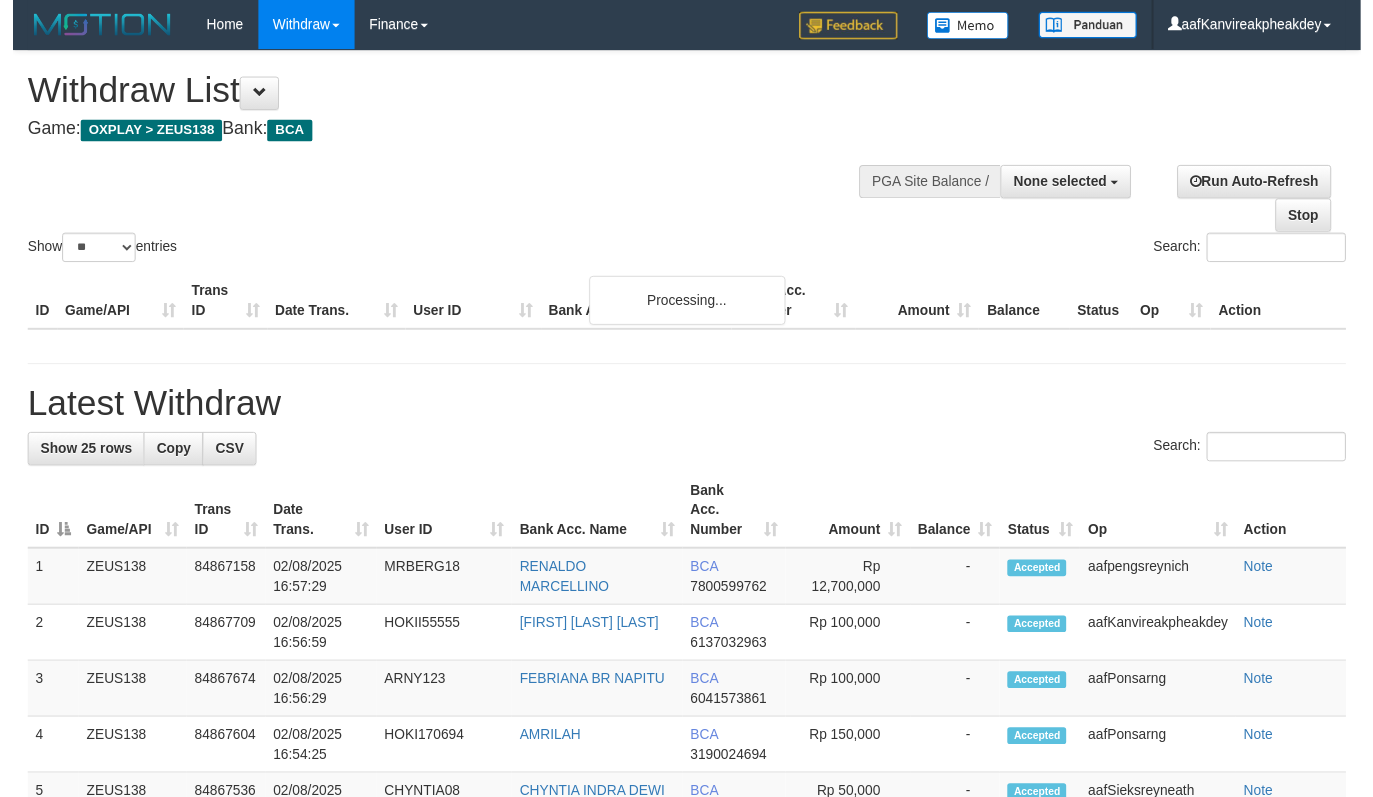 scroll, scrollTop: 267, scrollLeft: 0, axis: vertical 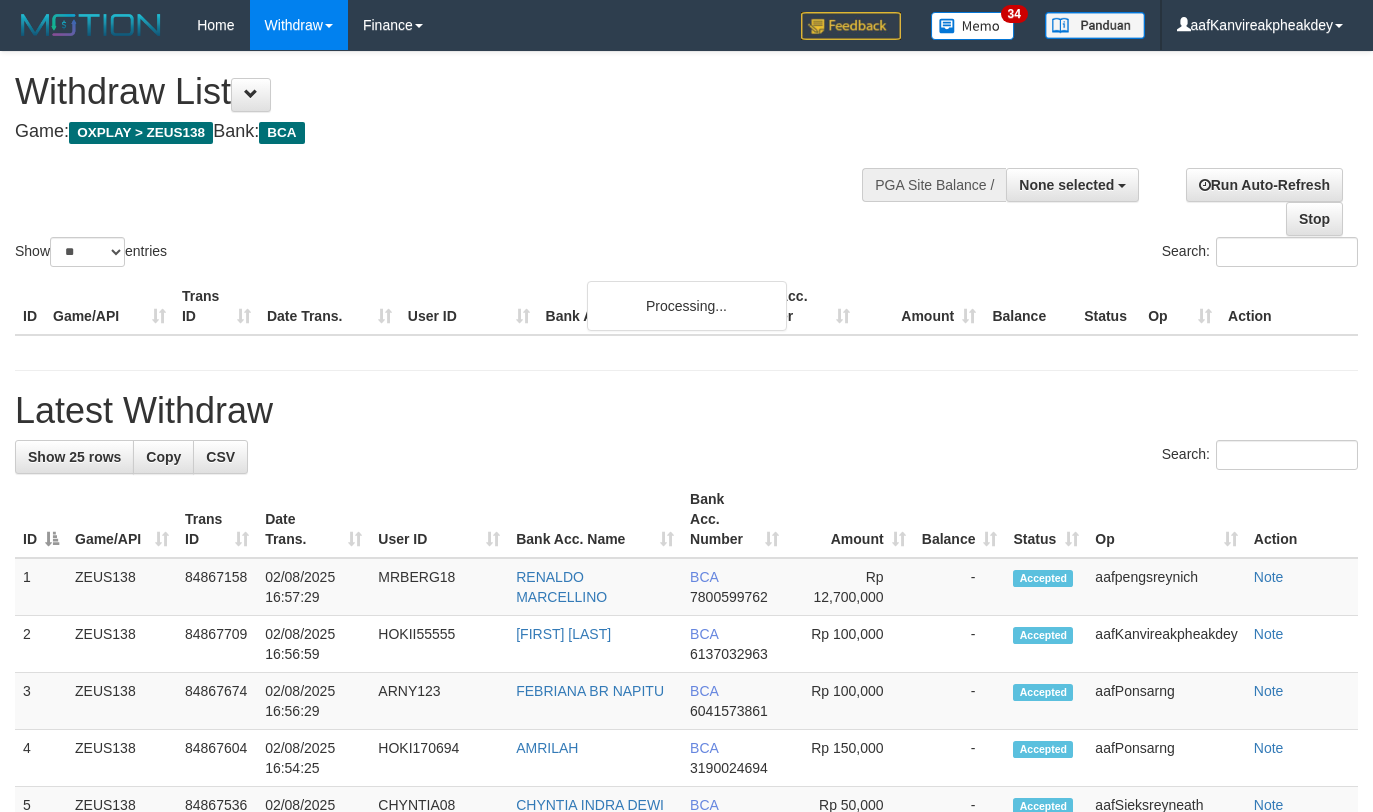 select 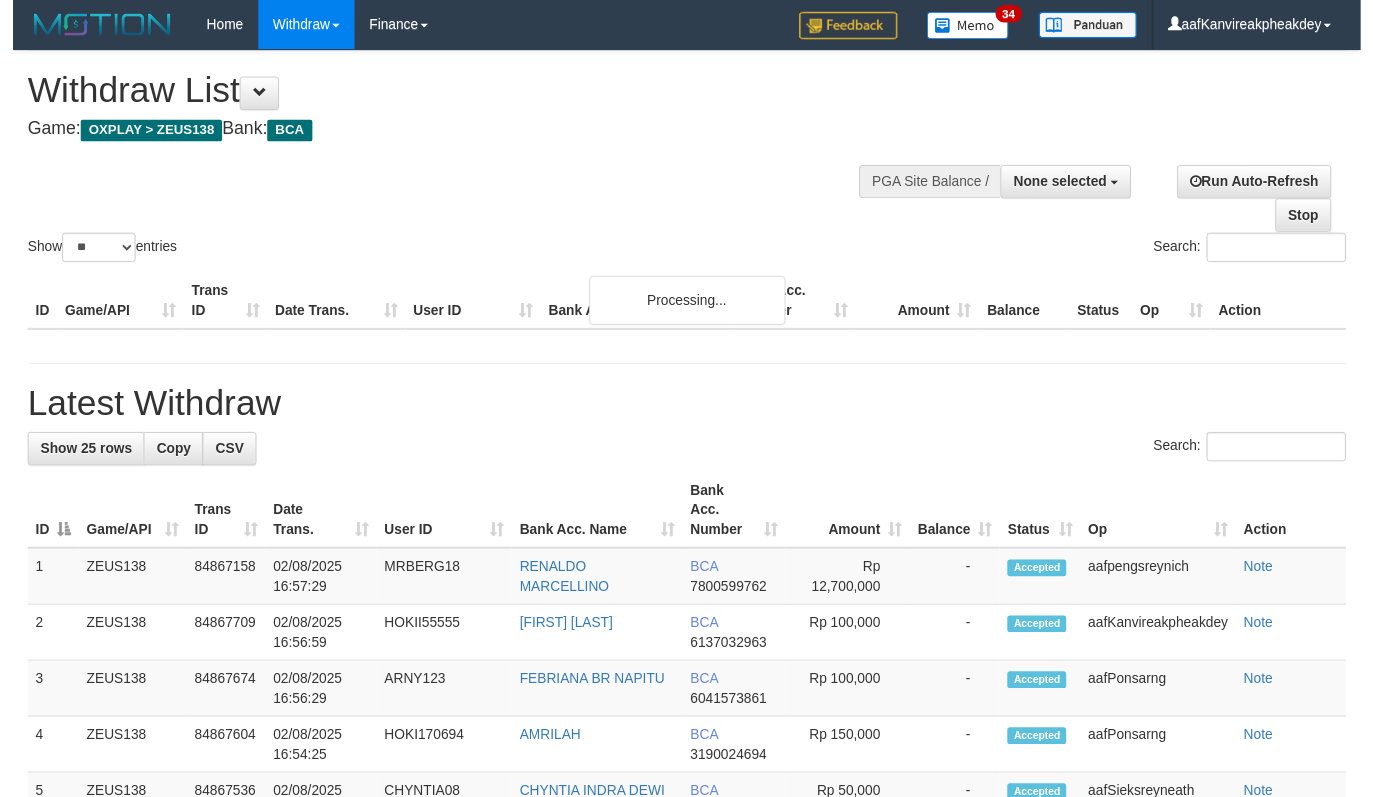 scroll, scrollTop: 267, scrollLeft: 0, axis: vertical 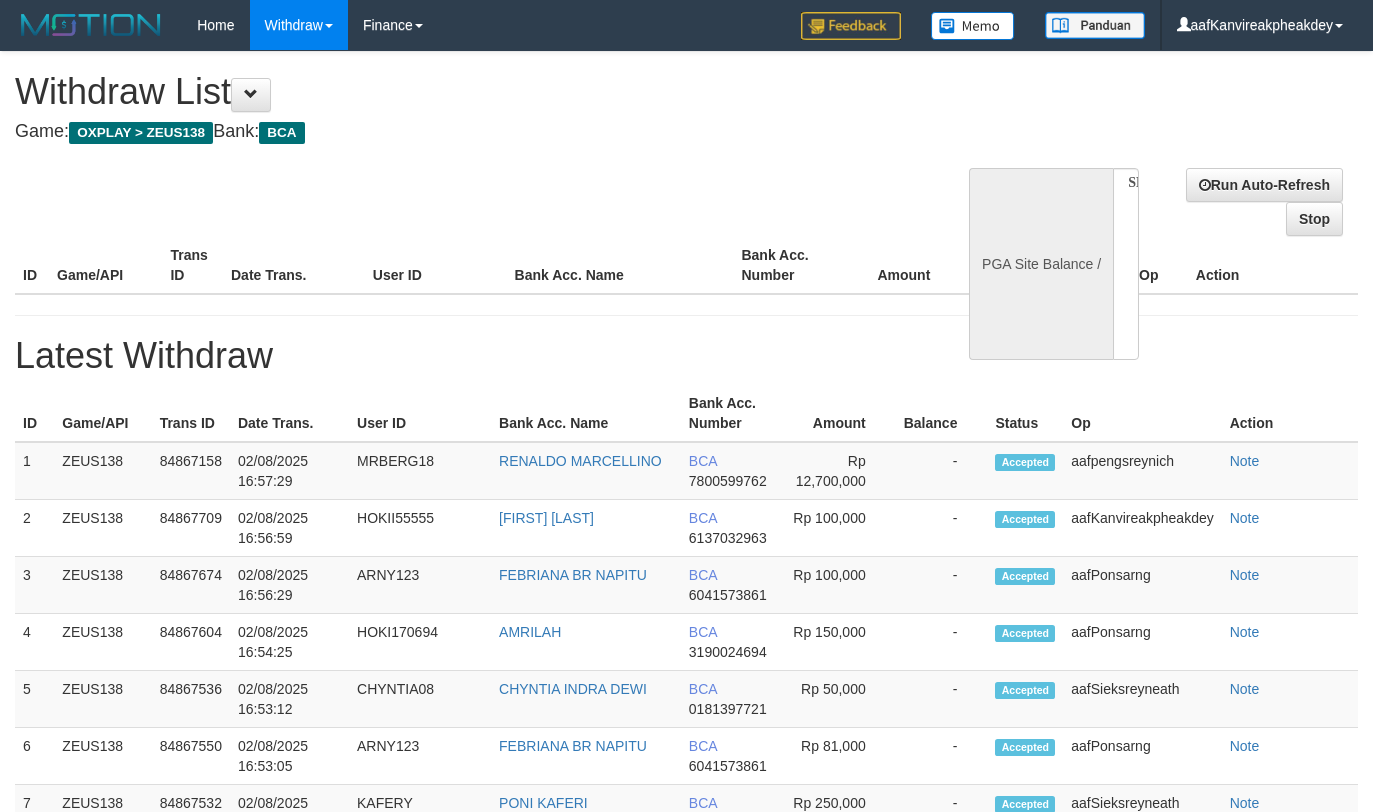 select 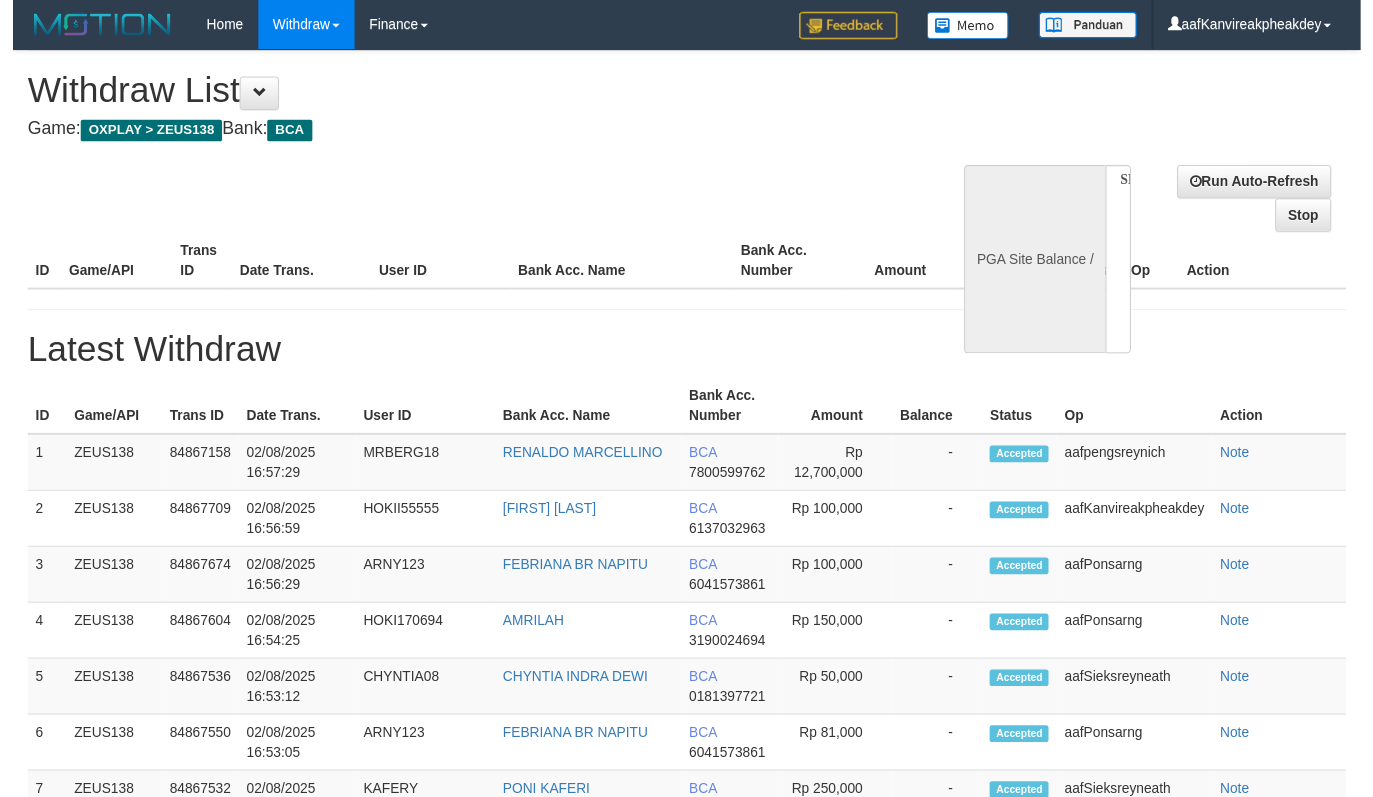 scroll, scrollTop: 267, scrollLeft: 0, axis: vertical 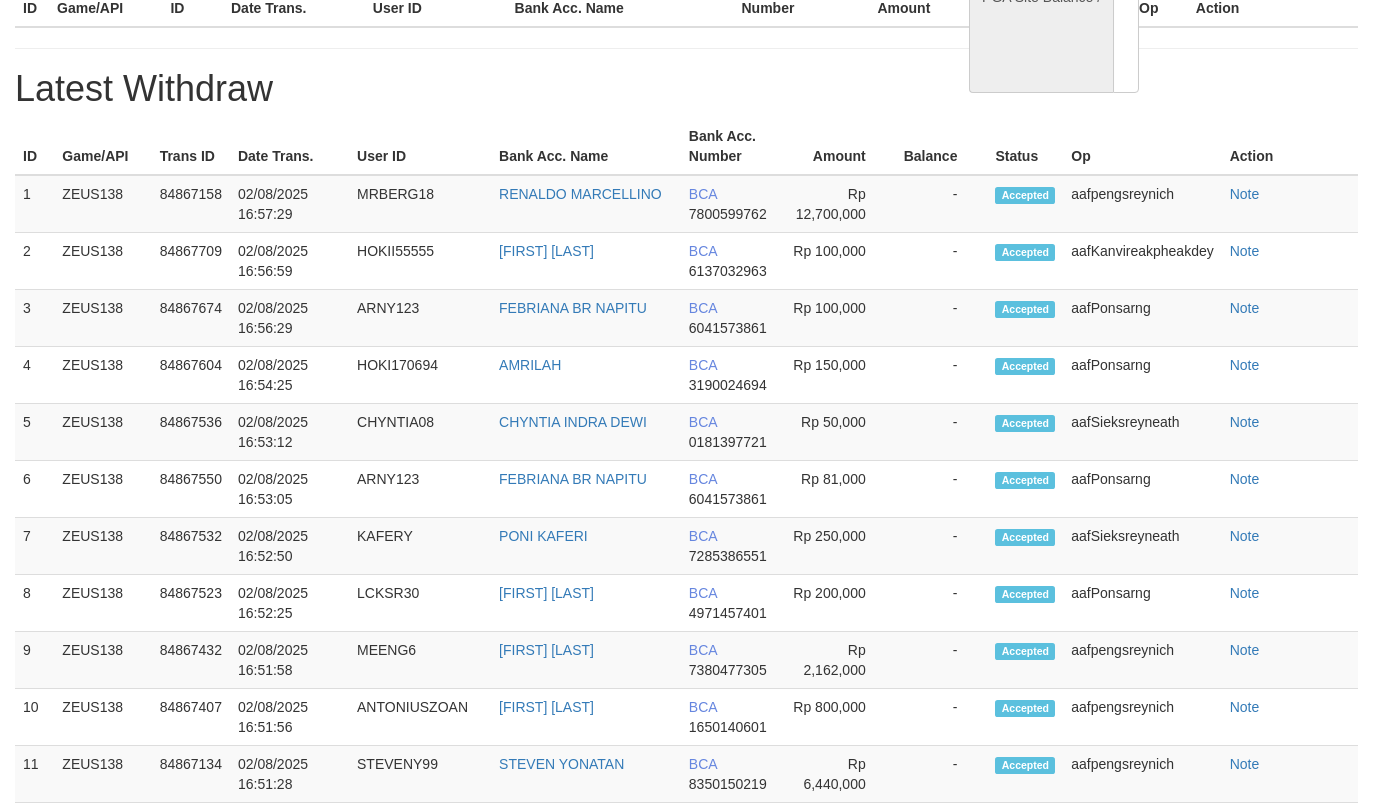 select on "**" 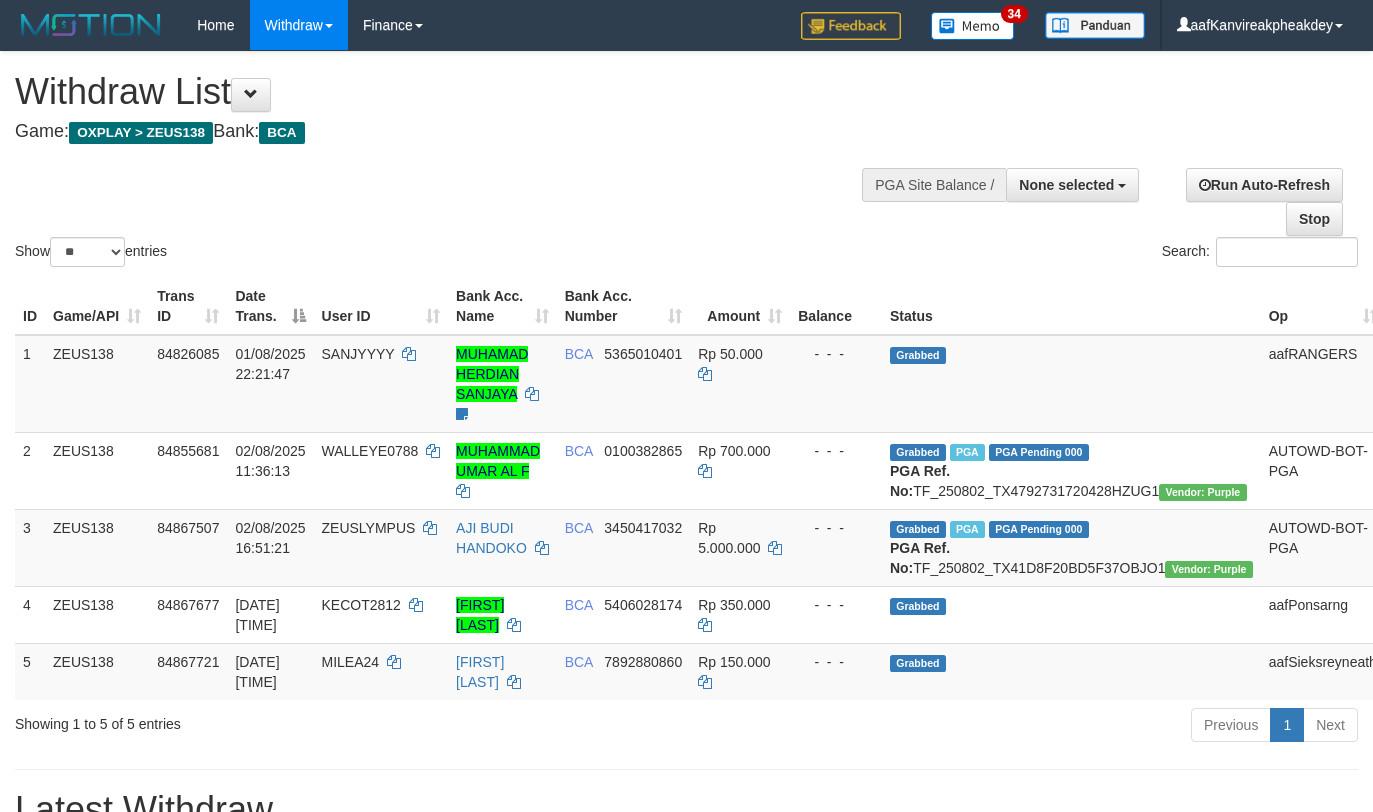 select 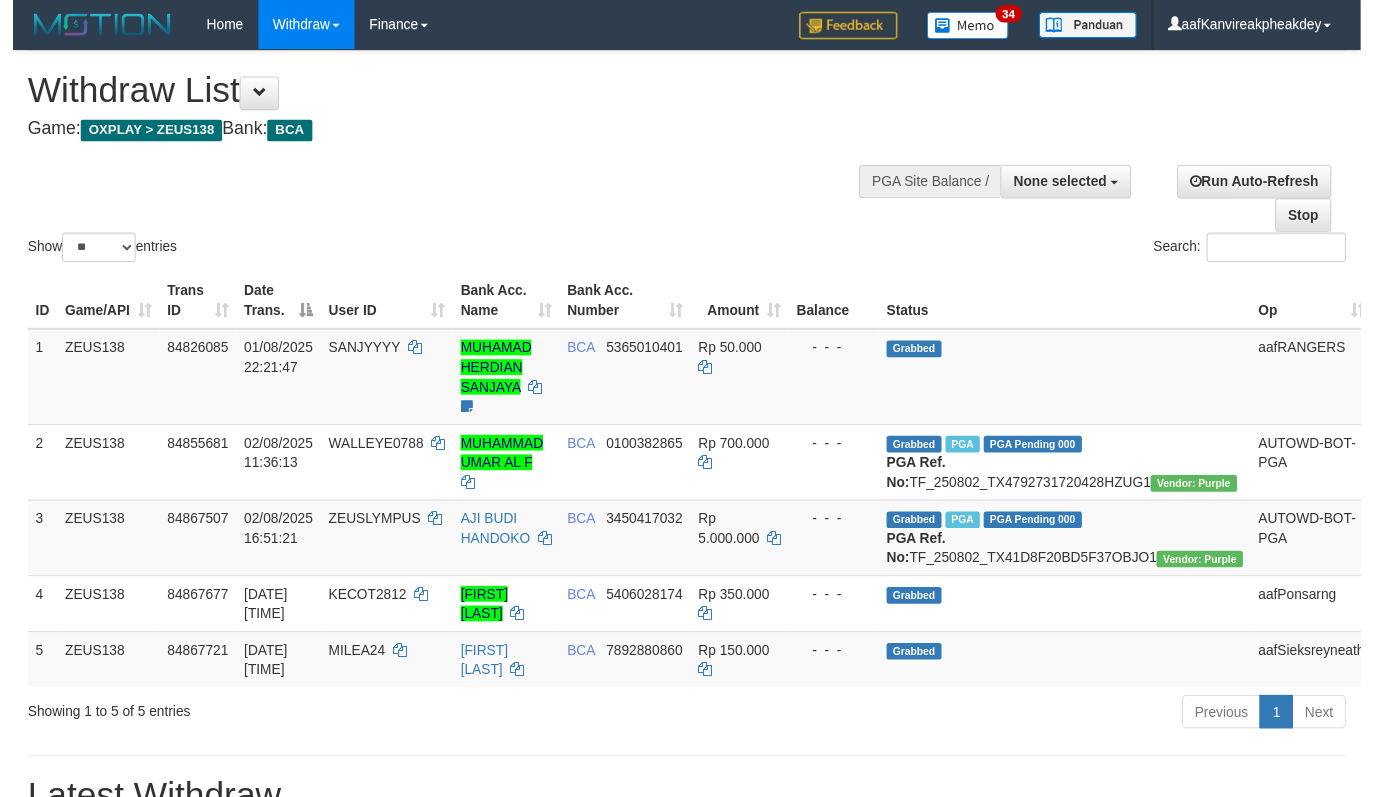 scroll, scrollTop: 267, scrollLeft: 0, axis: vertical 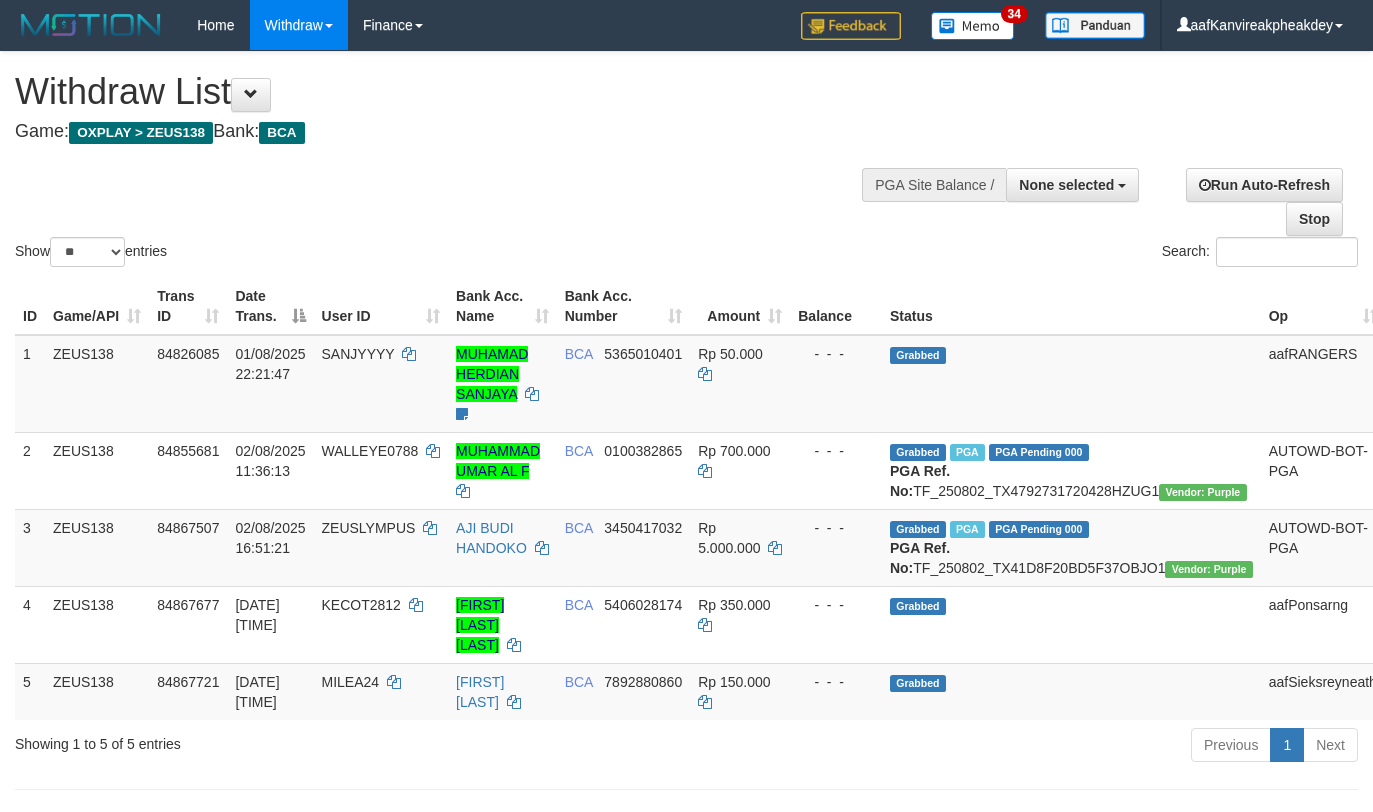 select 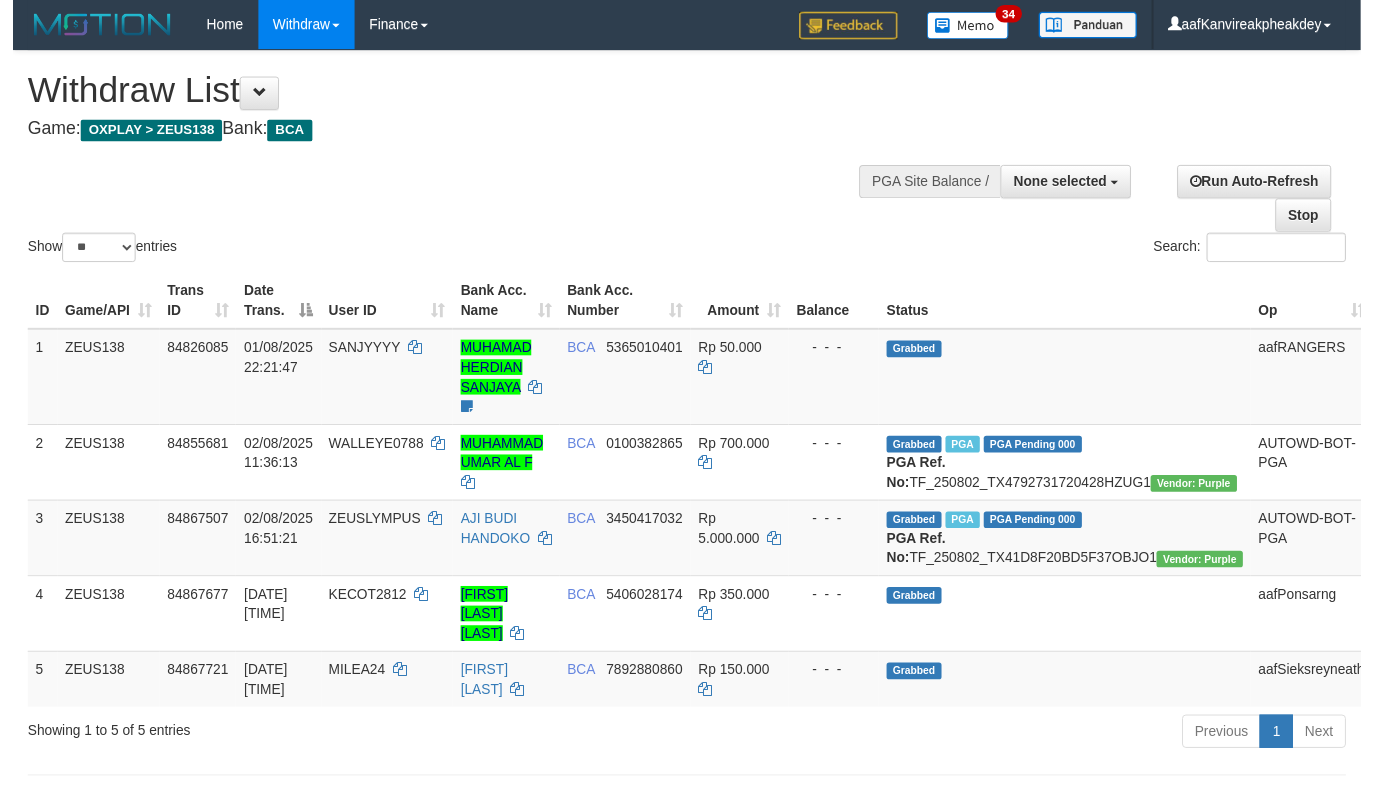 scroll, scrollTop: 267, scrollLeft: 0, axis: vertical 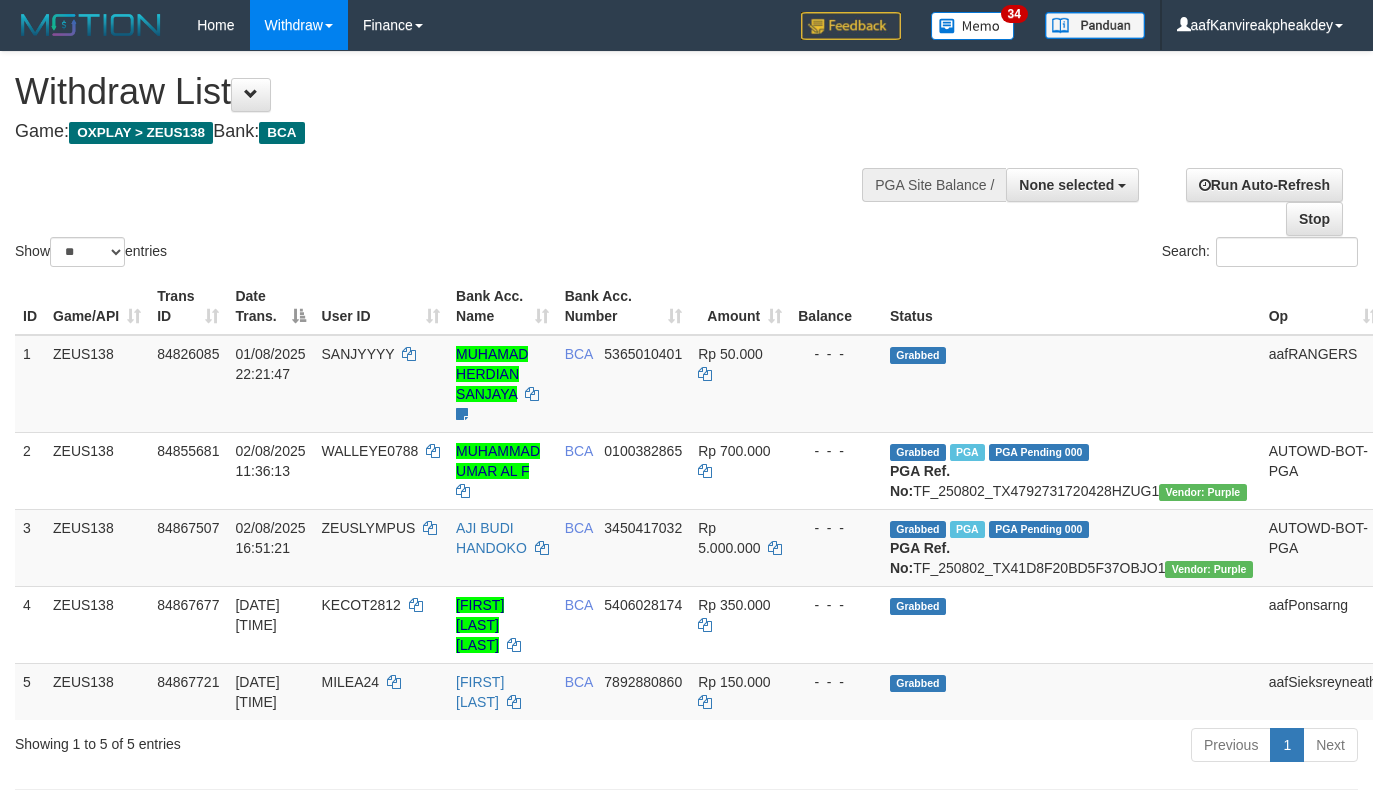 select 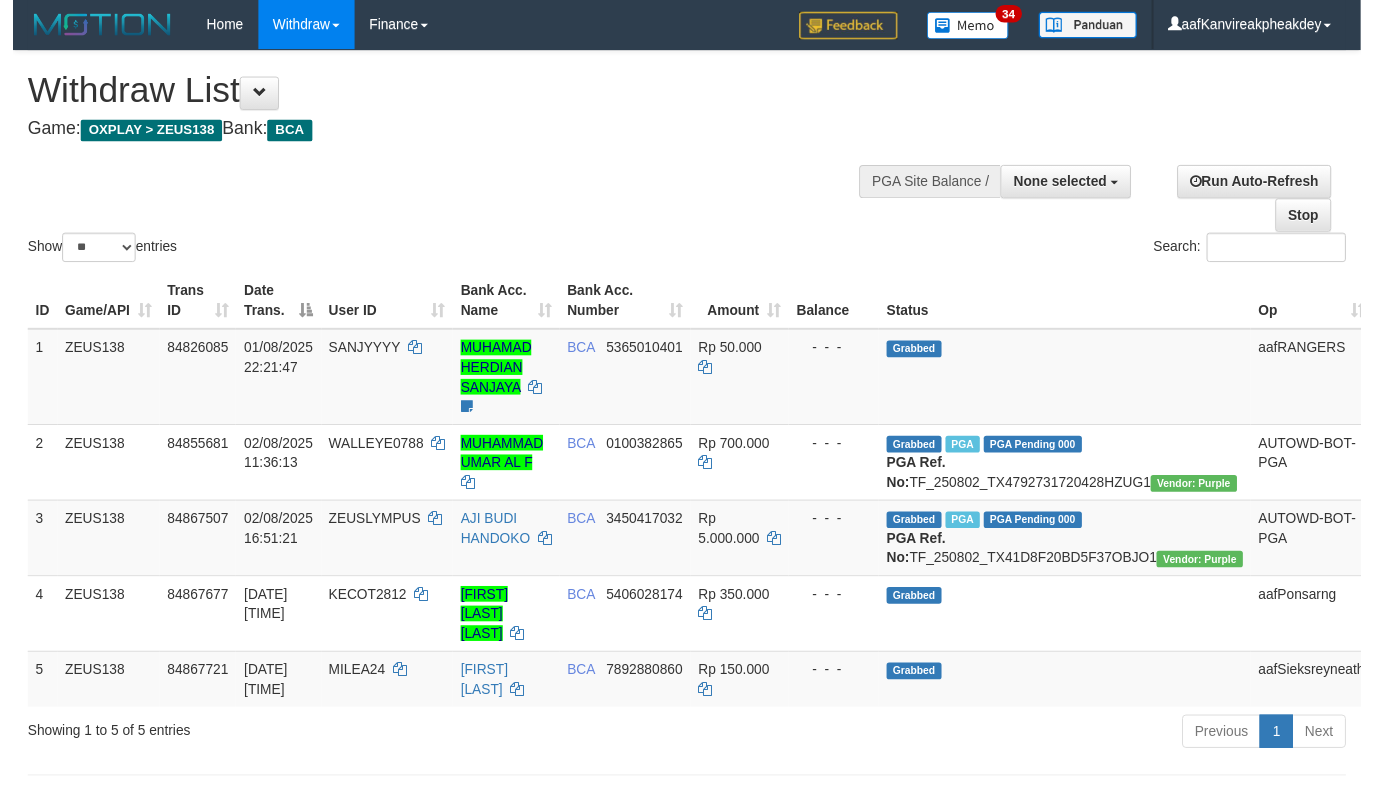 scroll, scrollTop: 267, scrollLeft: 0, axis: vertical 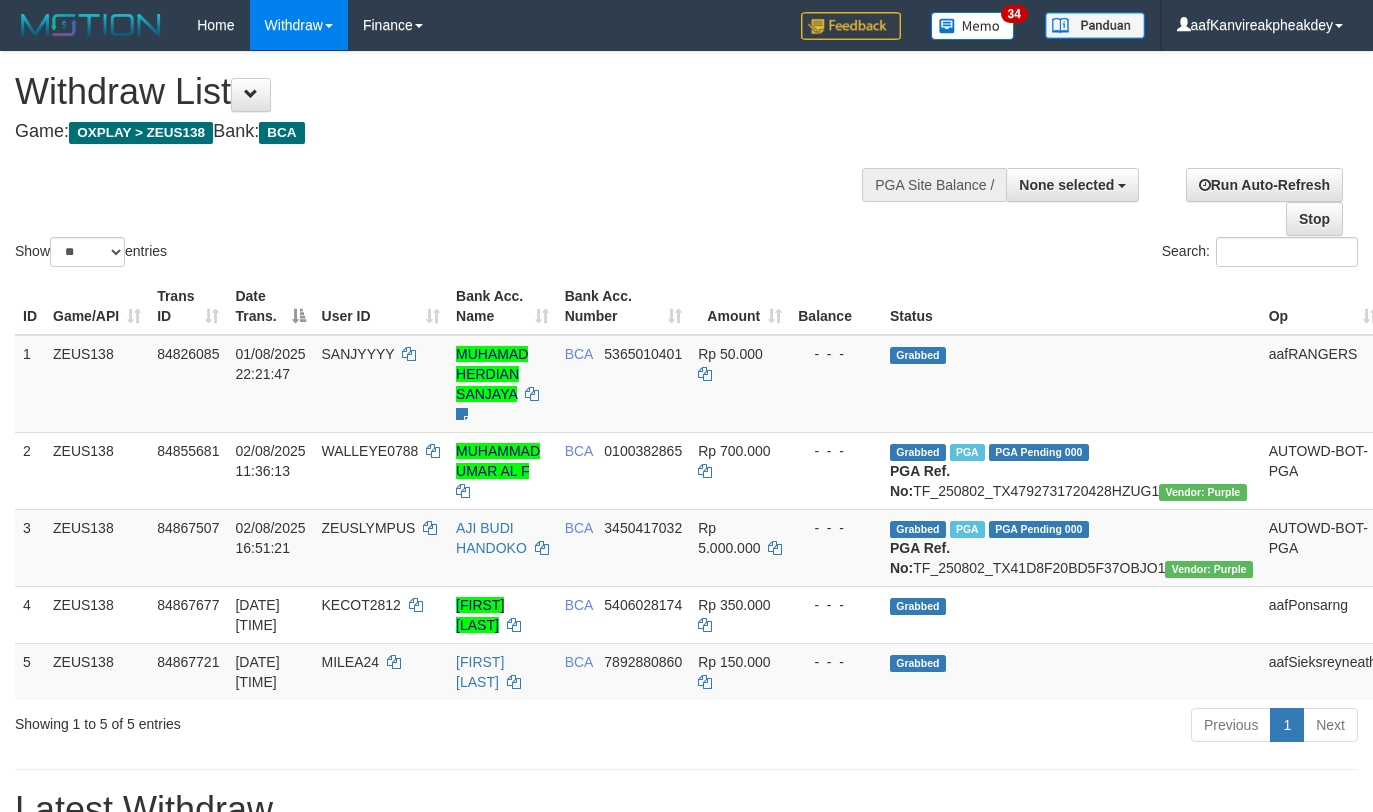 select 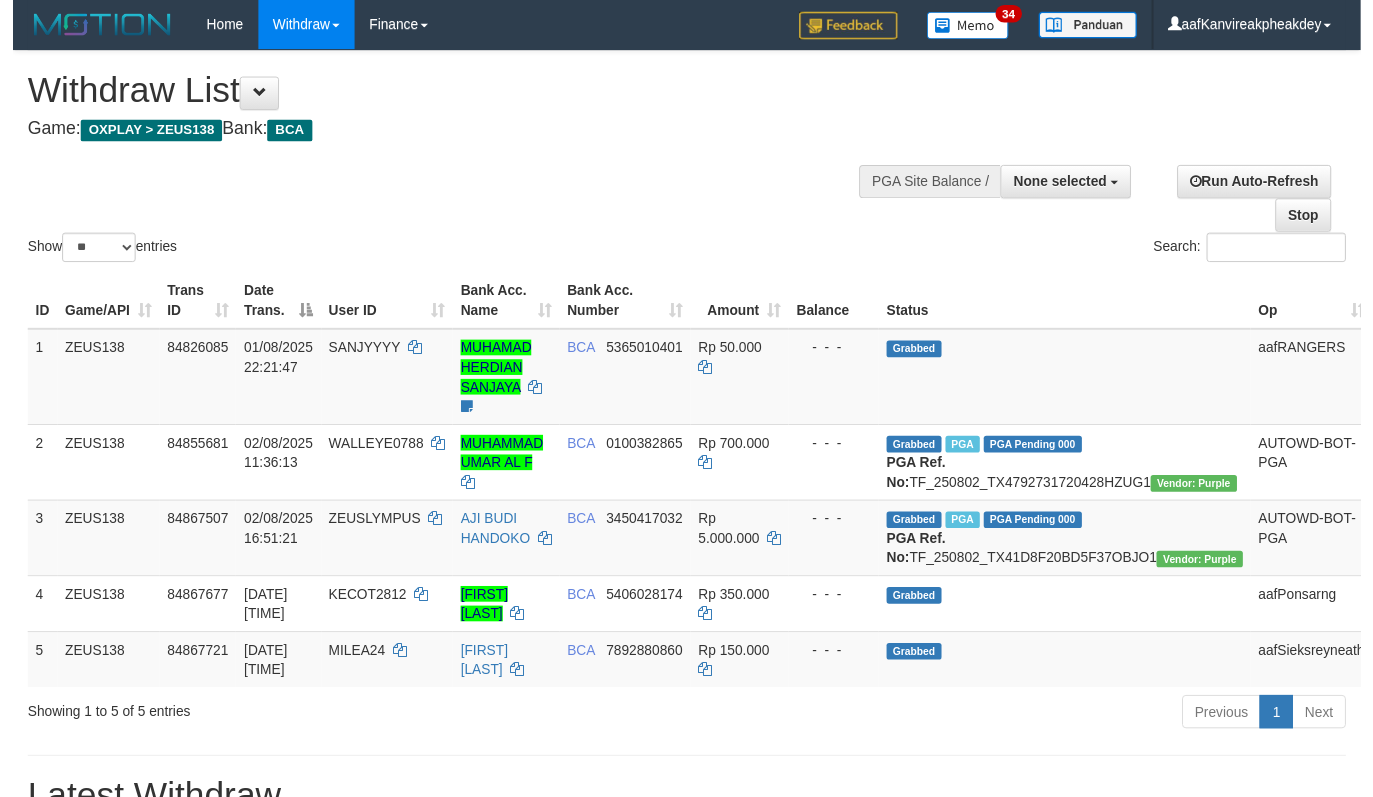 scroll, scrollTop: 267, scrollLeft: 0, axis: vertical 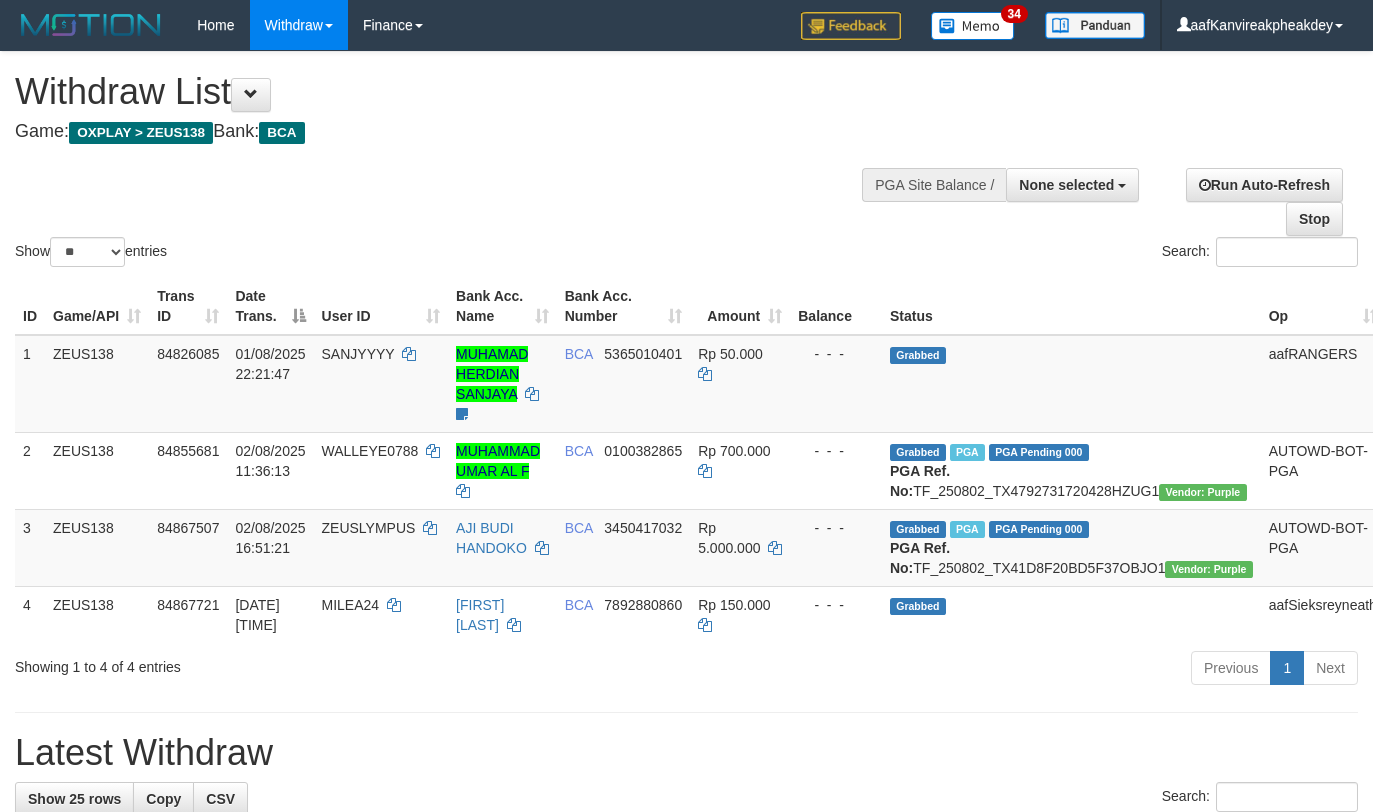 select 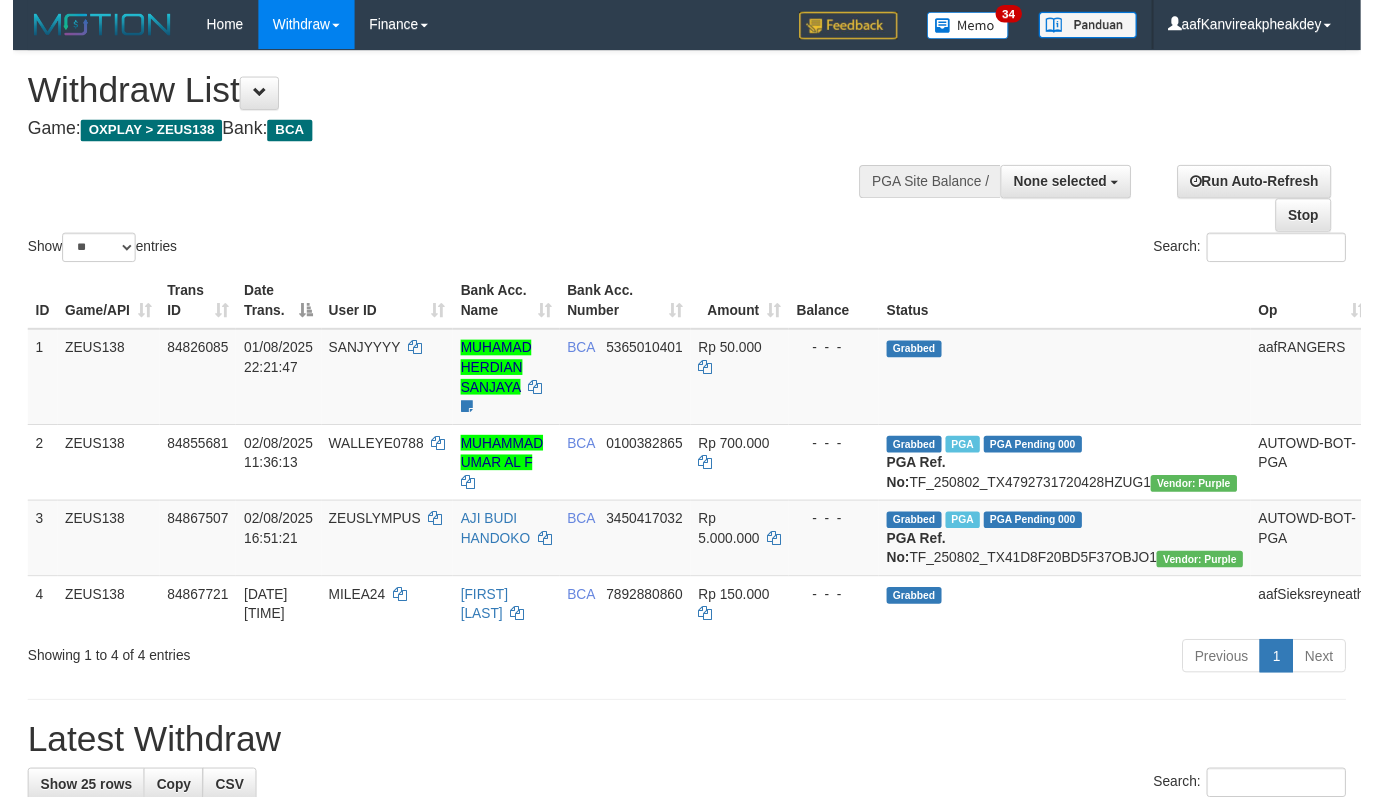 scroll, scrollTop: 267, scrollLeft: 0, axis: vertical 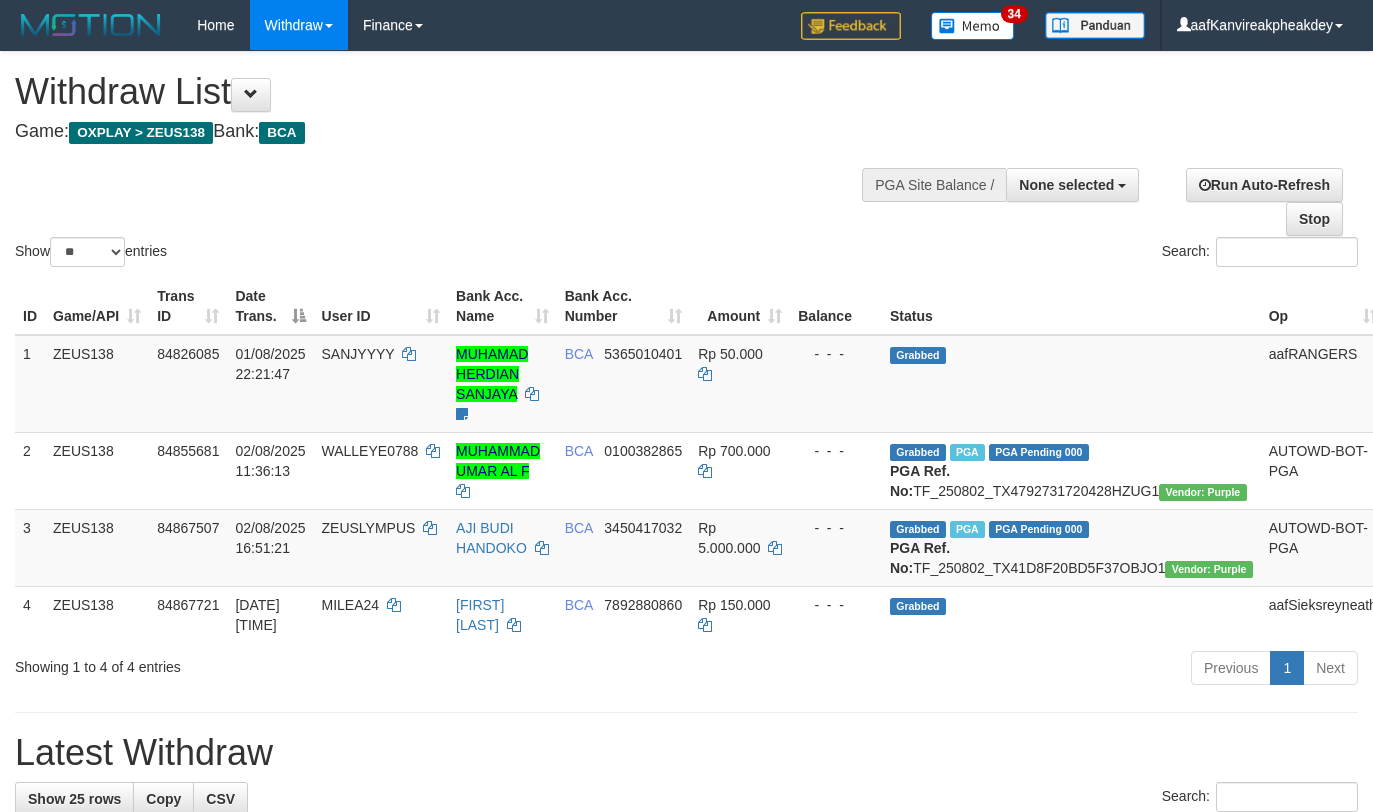 select 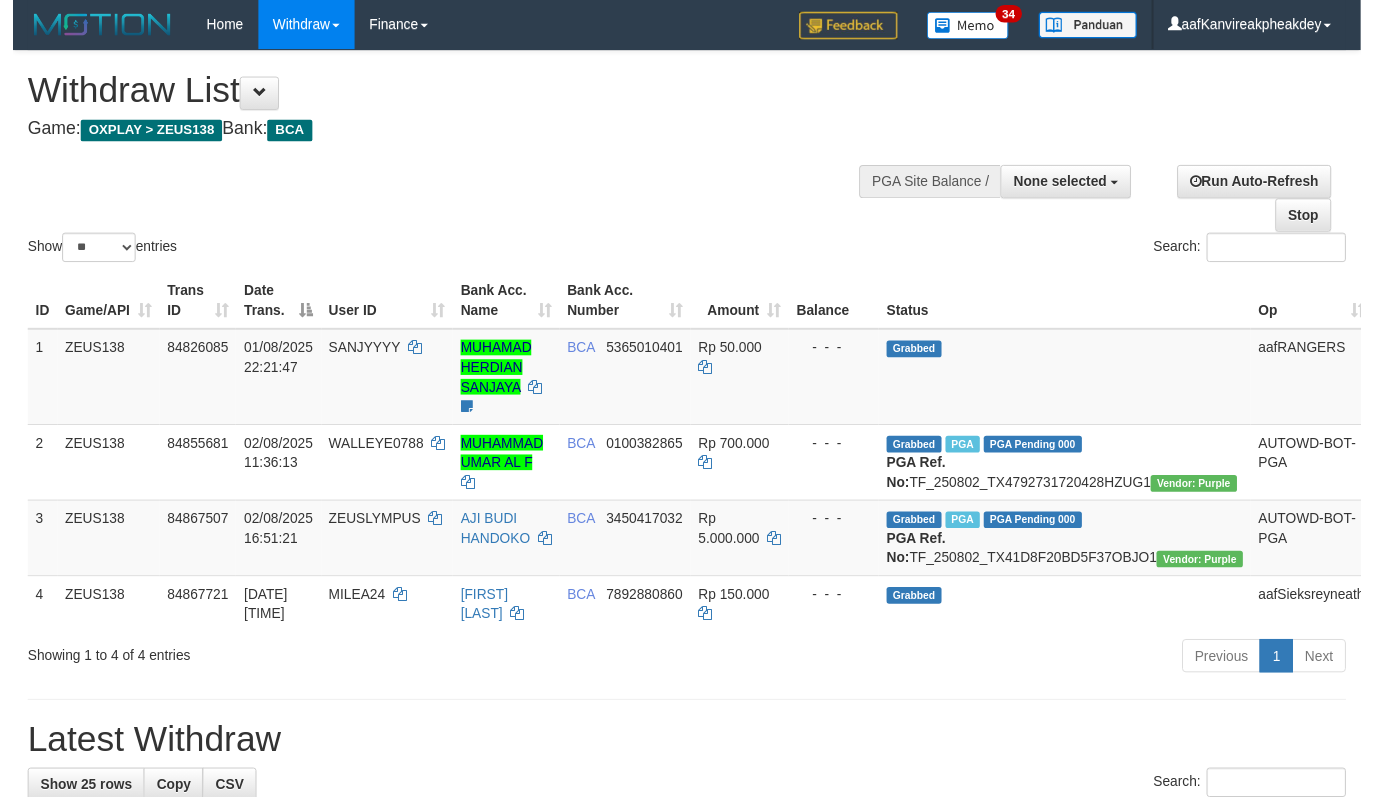 scroll, scrollTop: 267, scrollLeft: 0, axis: vertical 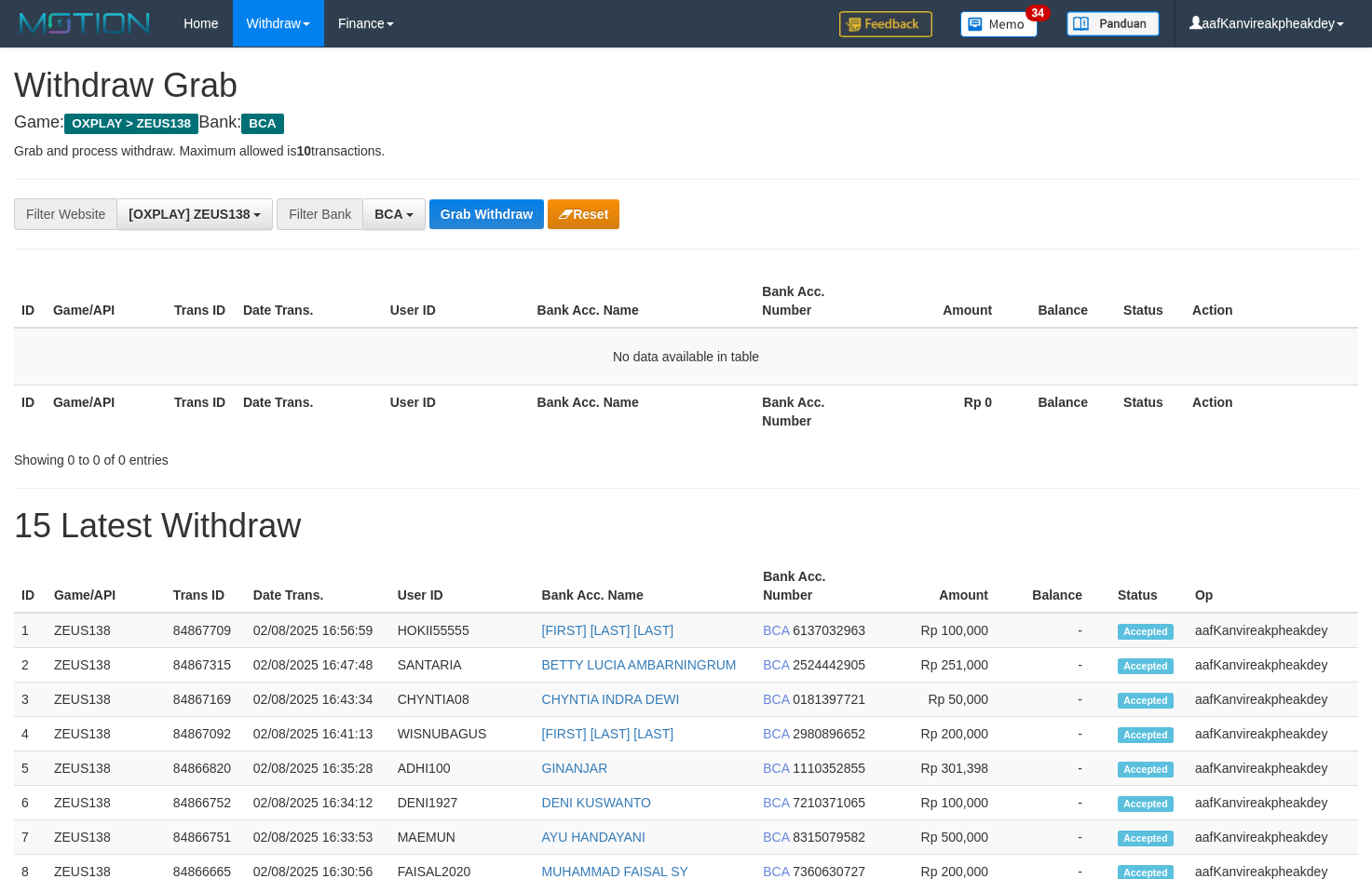drag, startPoint x: 756, startPoint y: 169, endPoint x: 1377, endPoint y: 156, distance: 621.13606 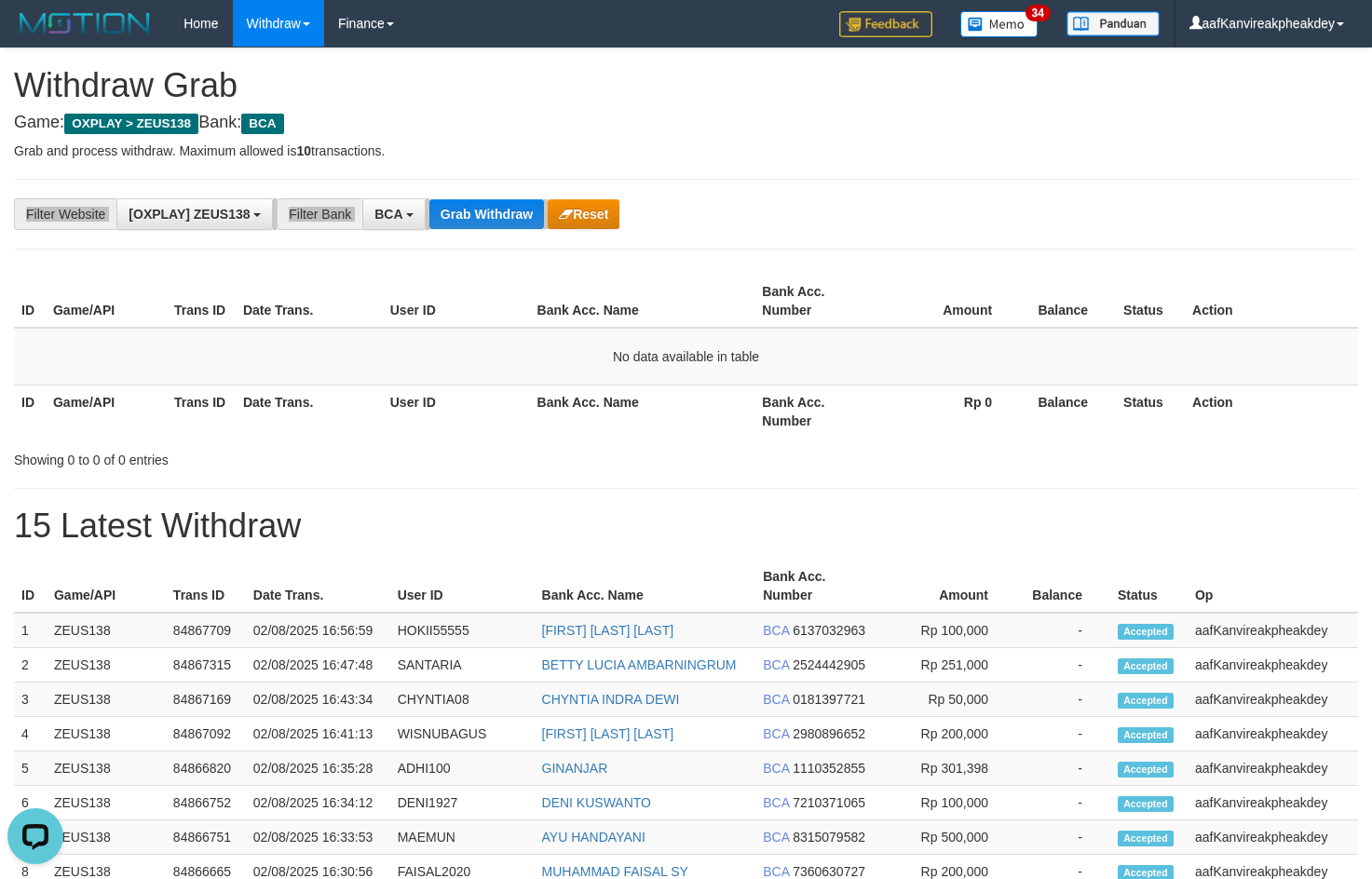 scroll, scrollTop: 0, scrollLeft: 0, axis: both 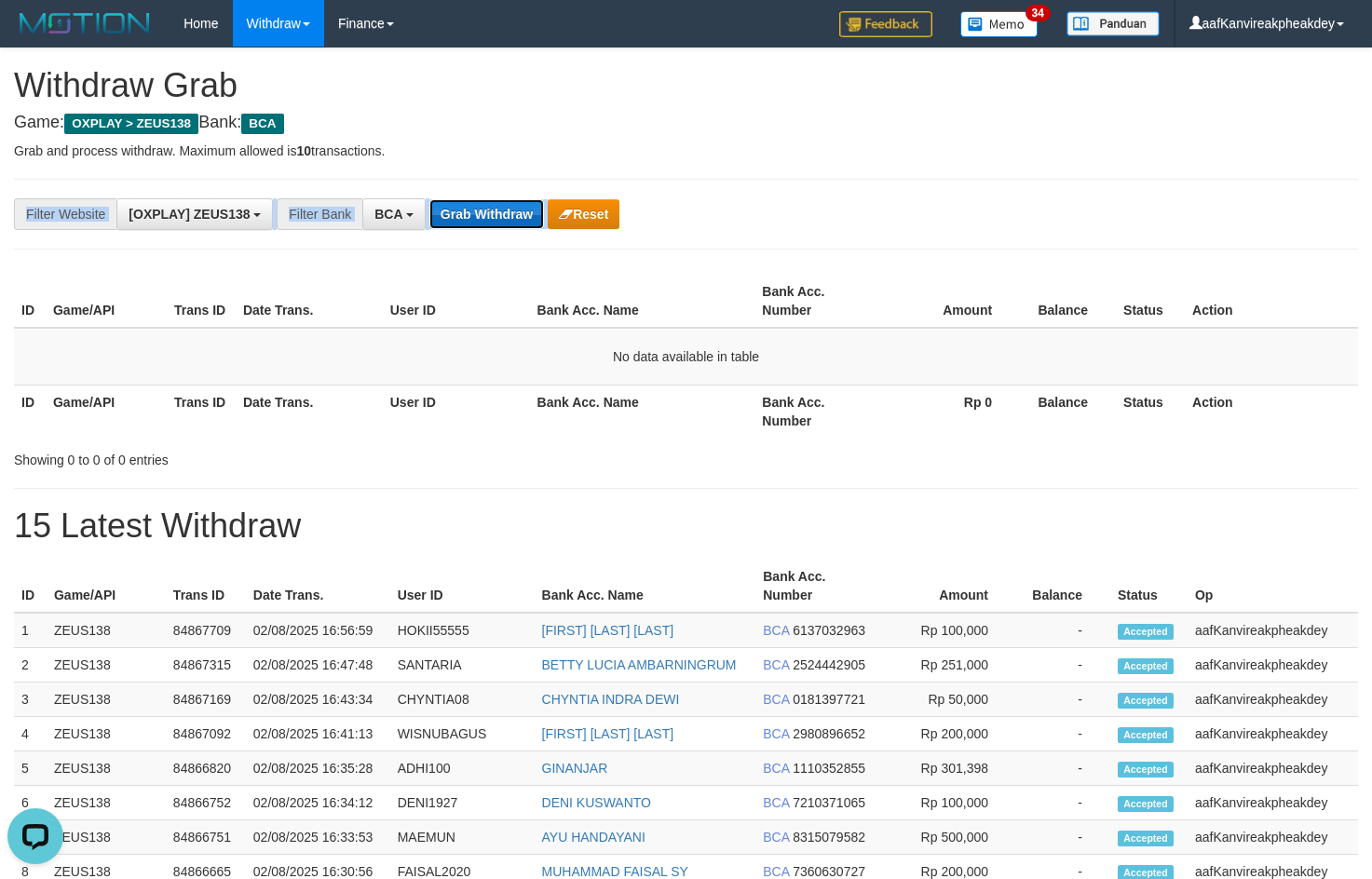 click on "Grab Withdraw" at bounding box center [486, 214] 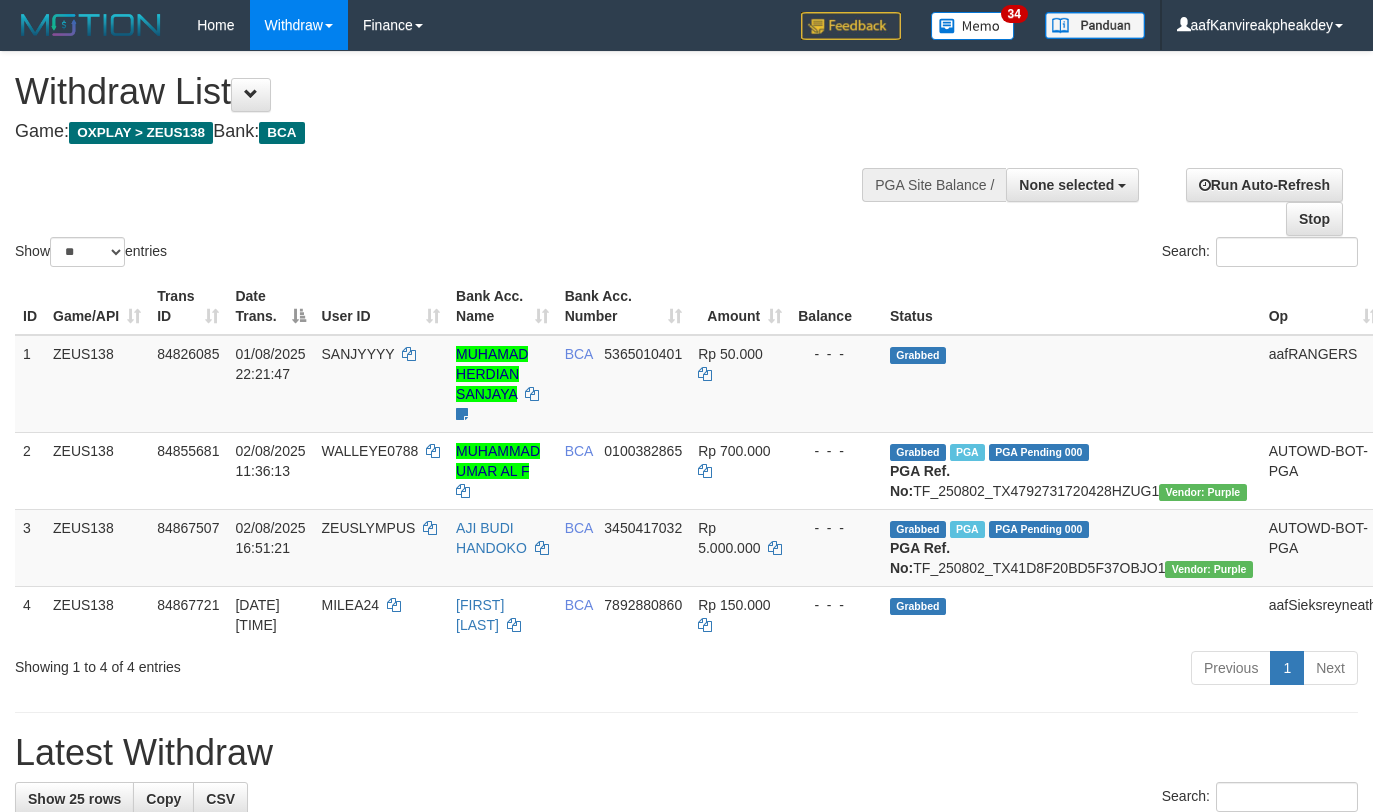select 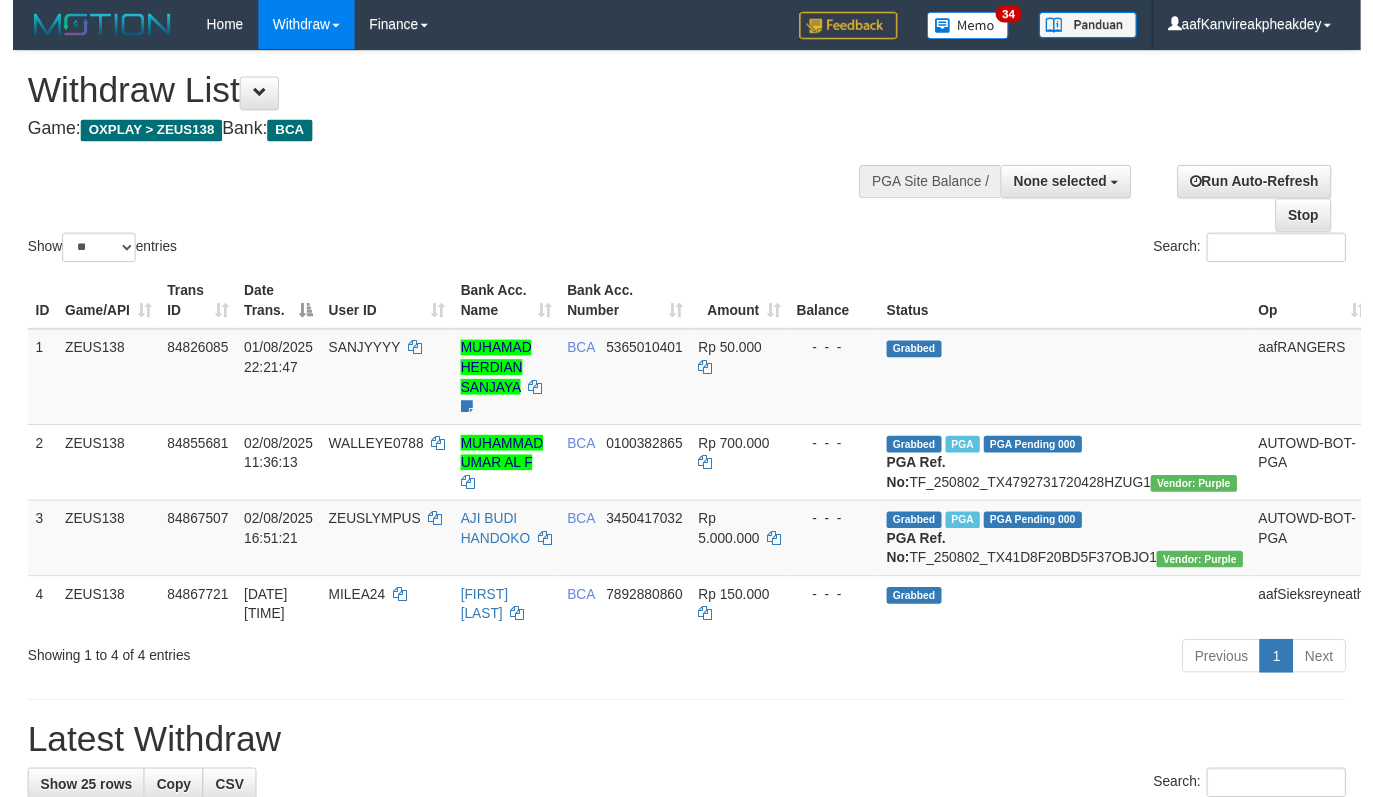 scroll, scrollTop: 267, scrollLeft: 0, axis: vertical 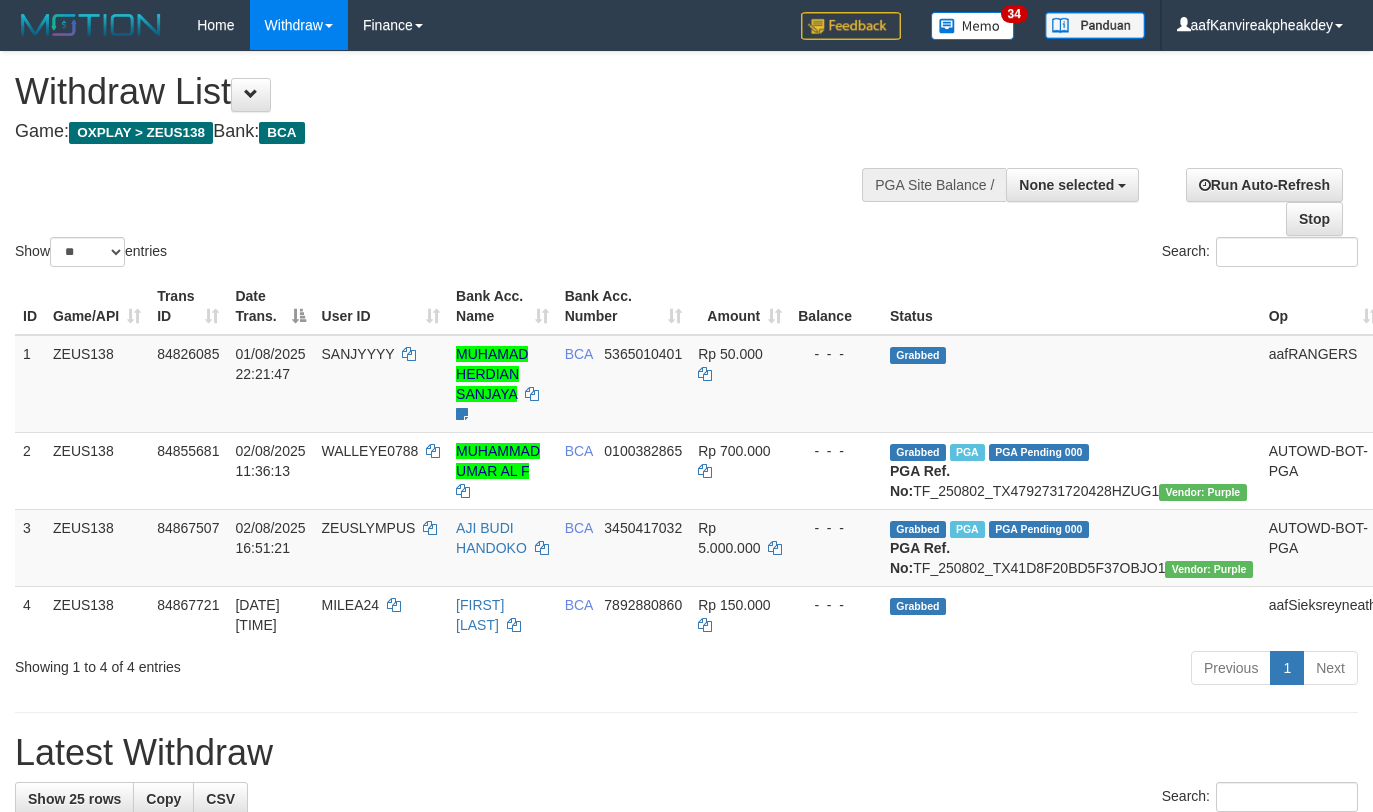 select 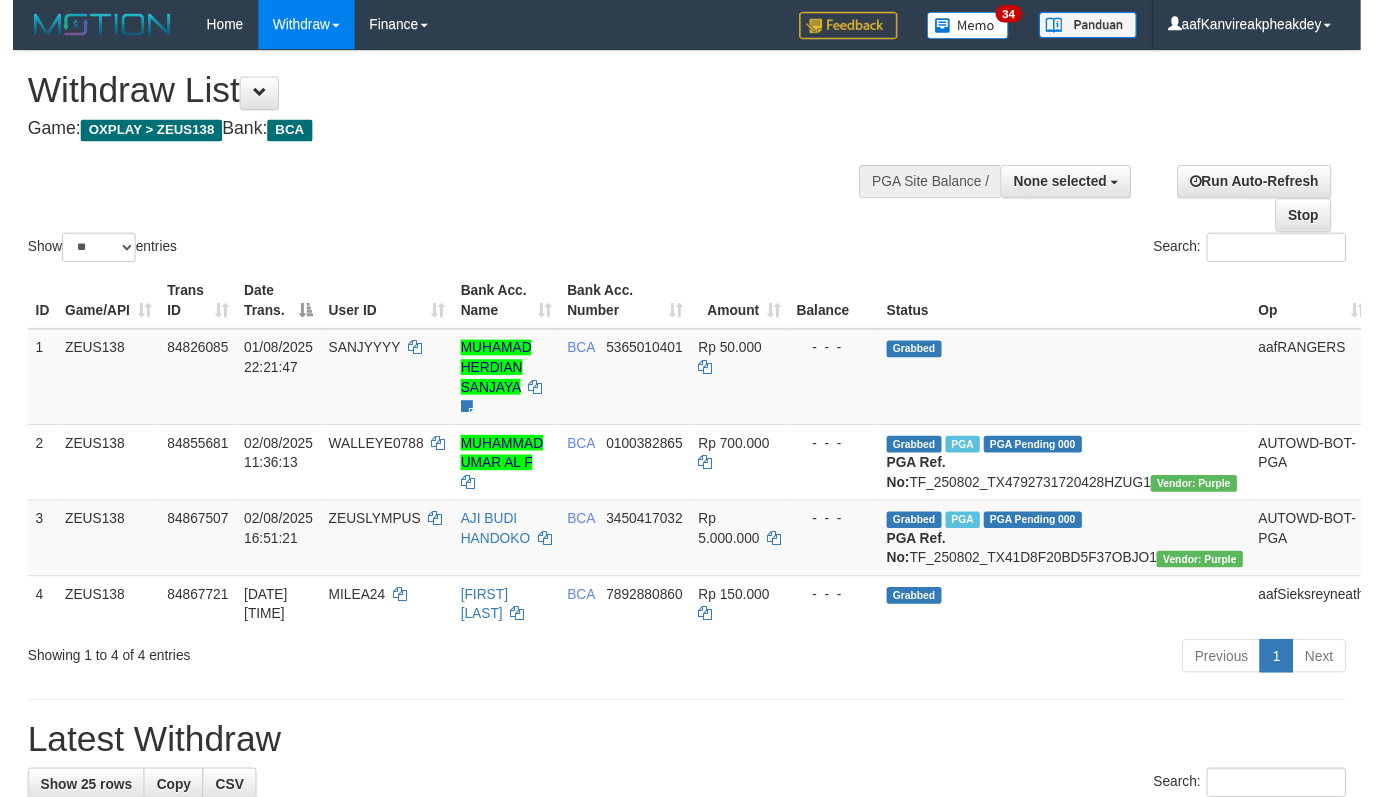 scroll, scrollTop: 267, scrollLeft: 0, axis: vertical 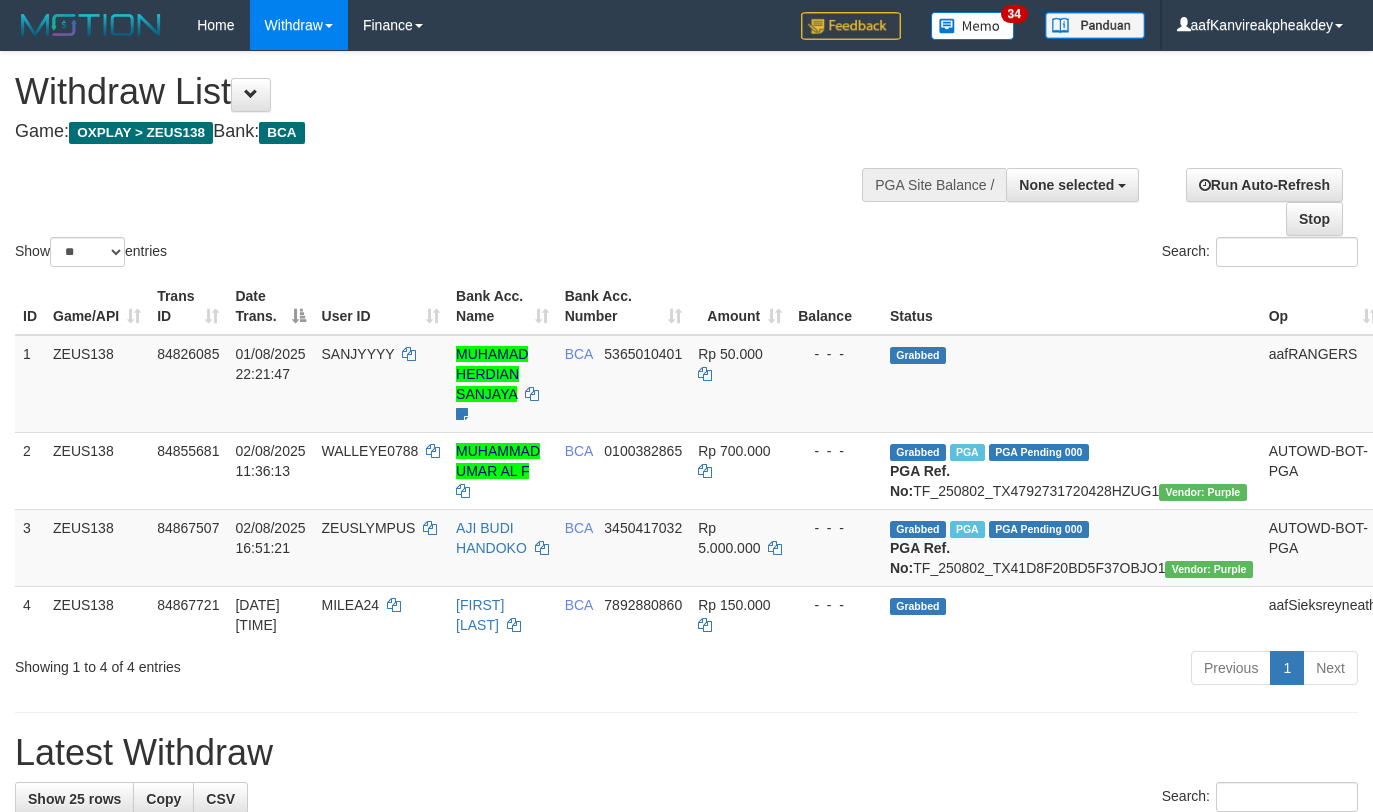 select 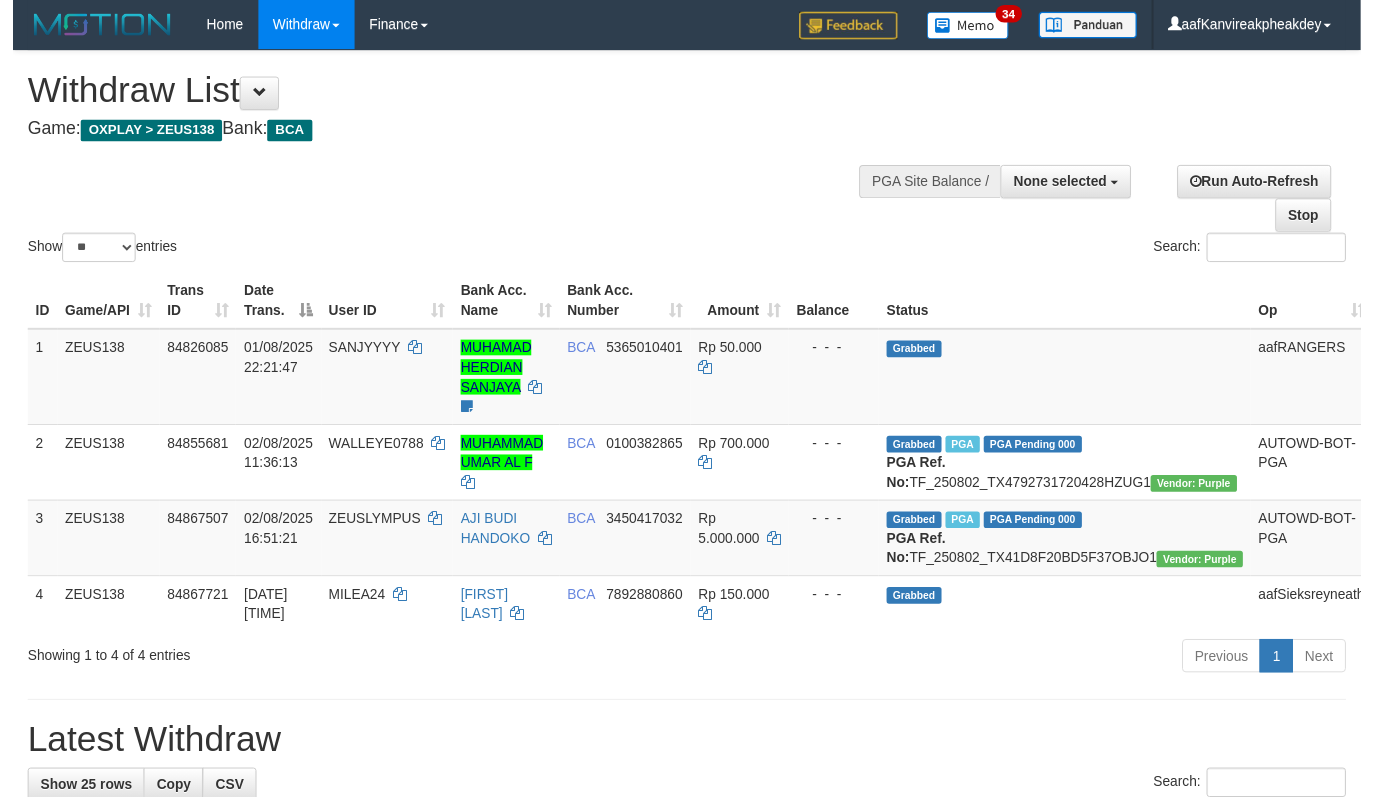 scroll, scrollTop: 267, scrollLeft: 0, axis: vertical 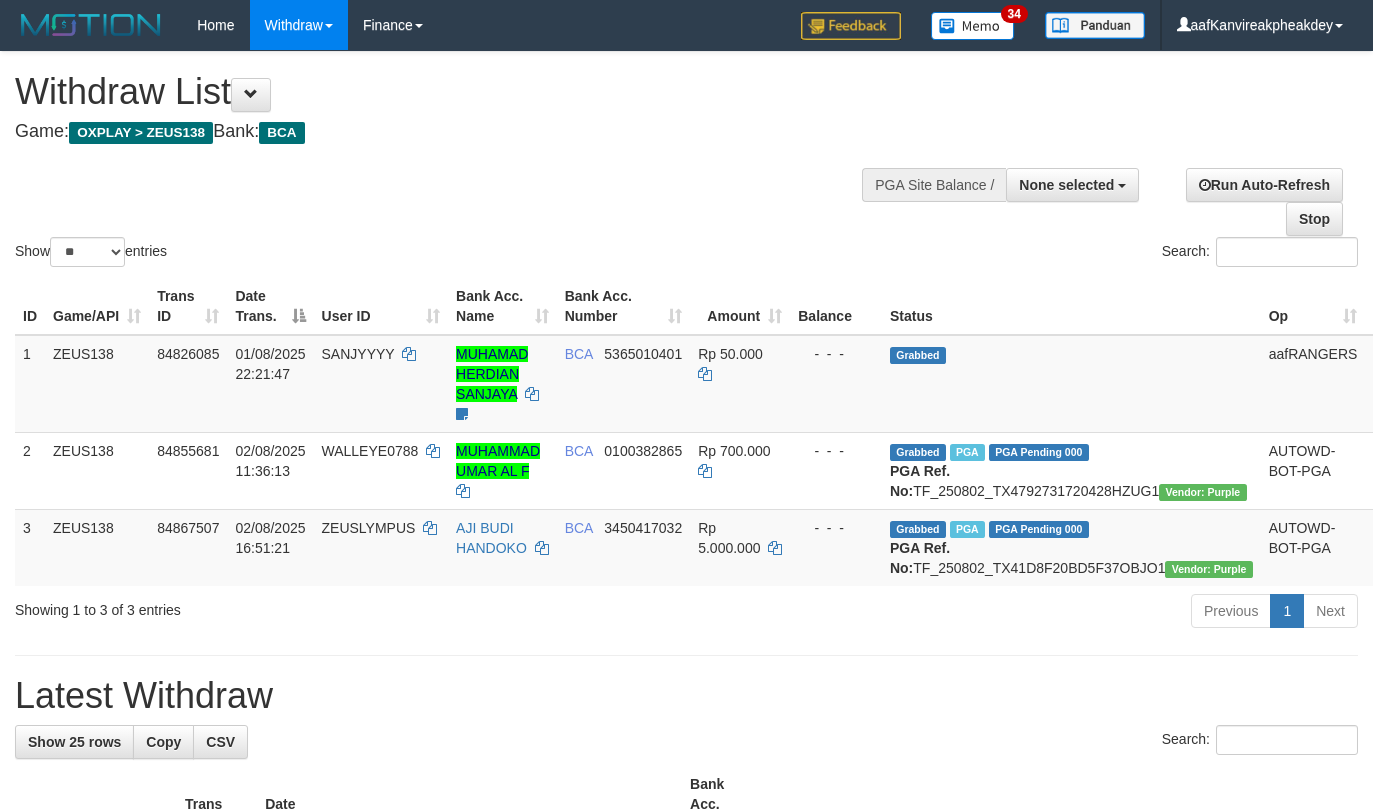 select 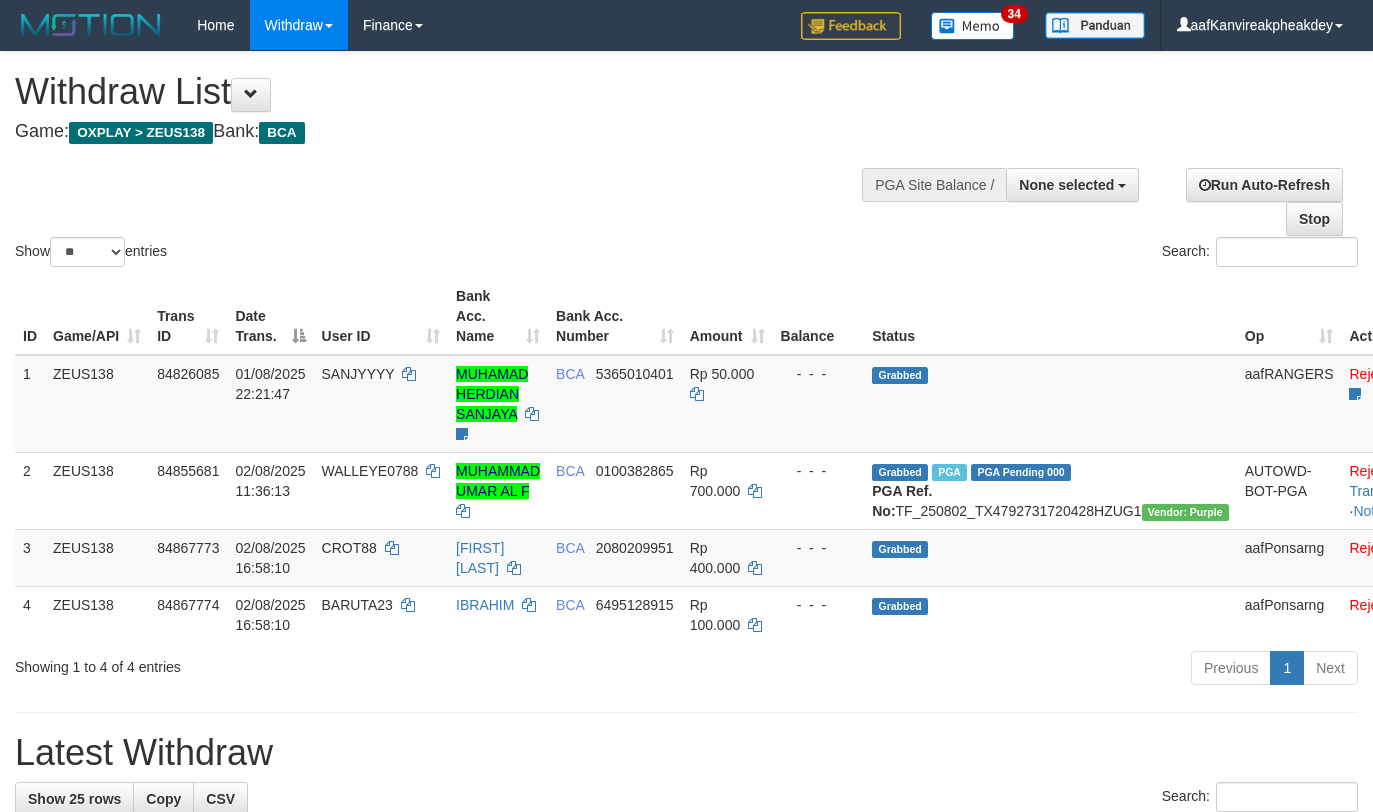 select 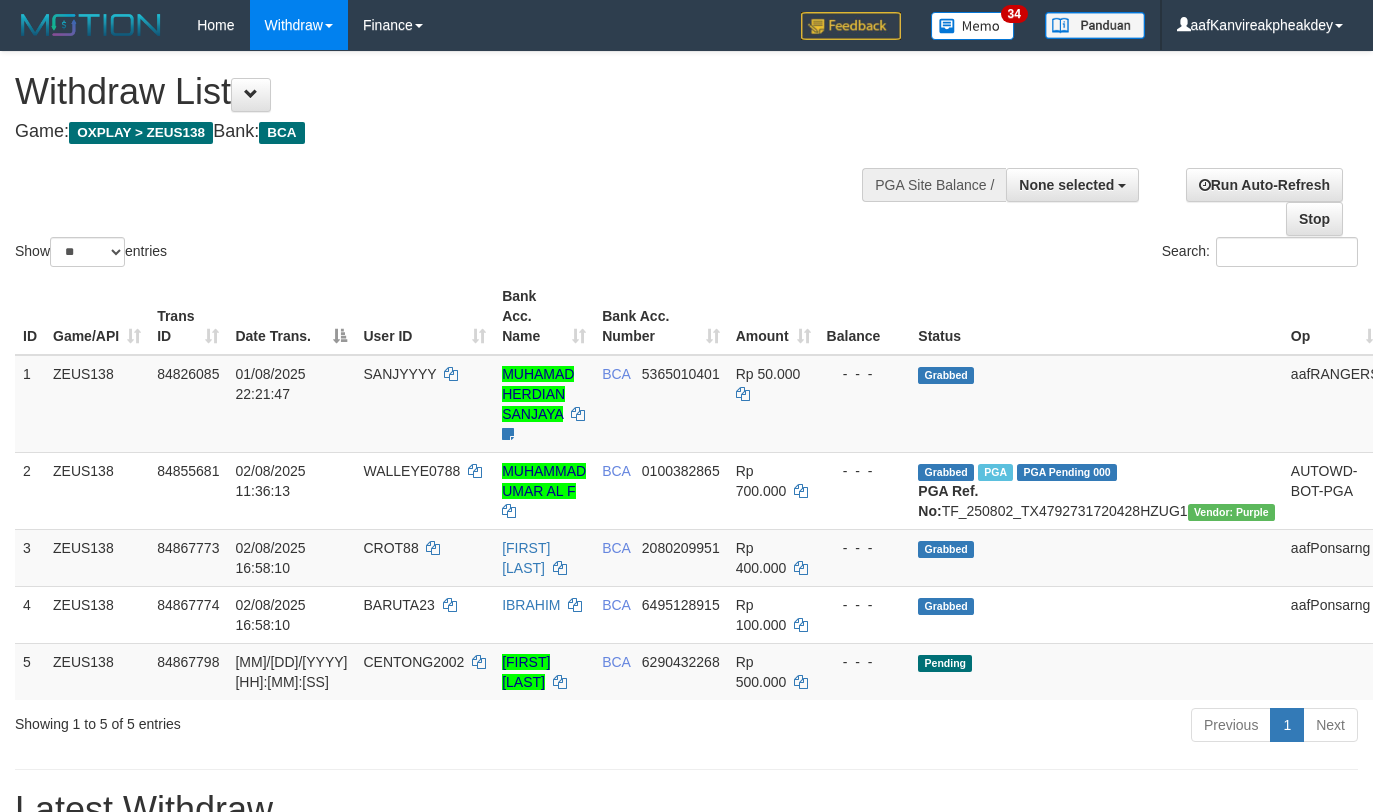 select 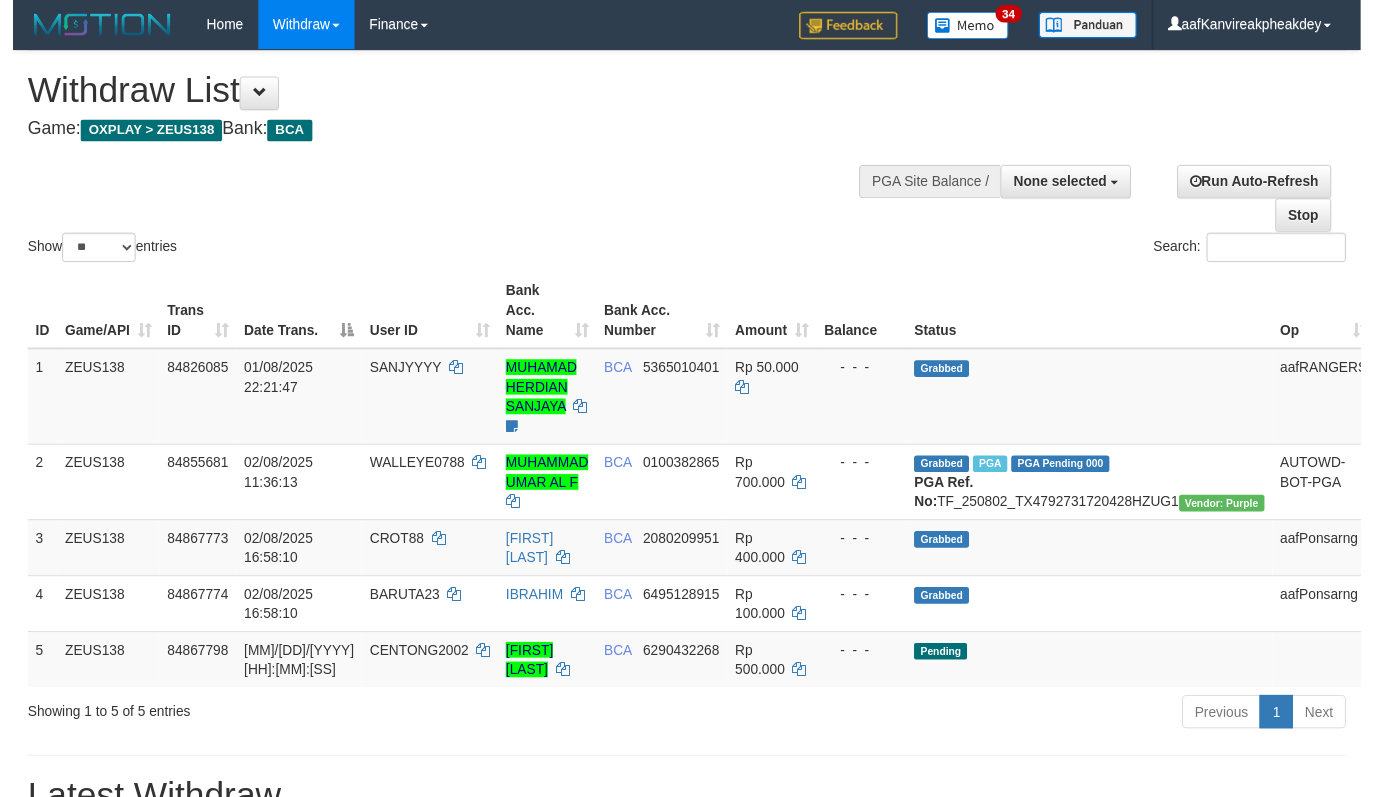 scroll, scrollTop: 267, scrollLeft: 0, axis: vertical 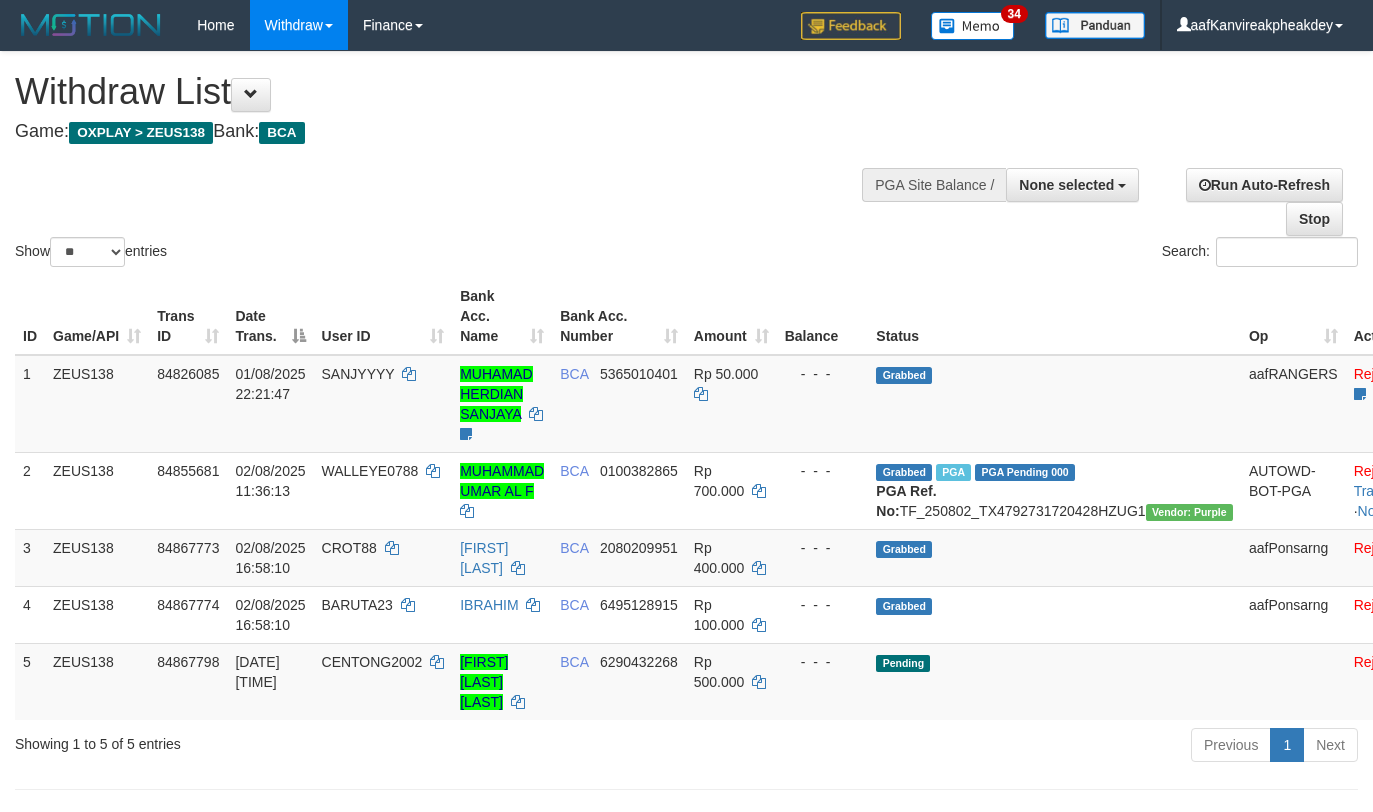 select 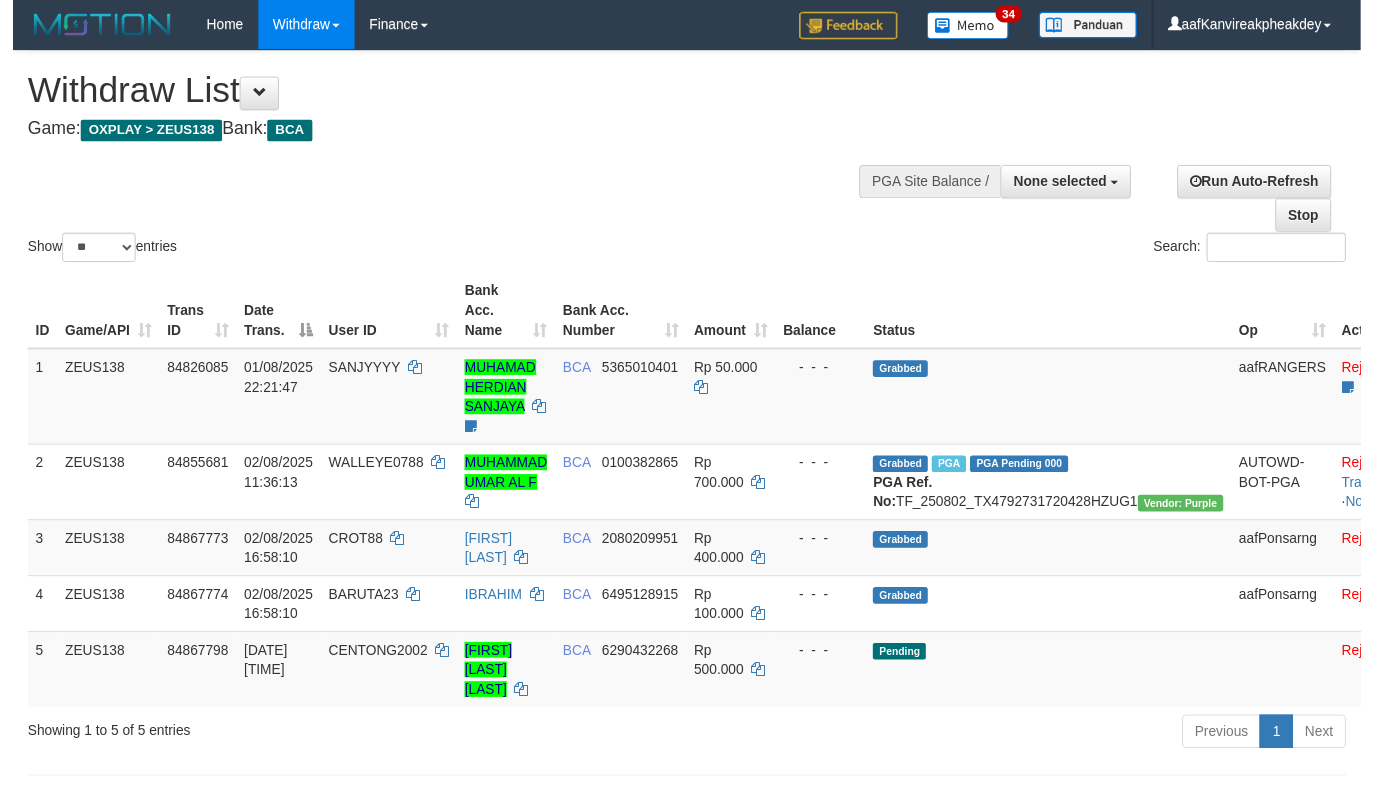 scroll, scrollTop: 267, scrollLeft: 0, axis: vertical 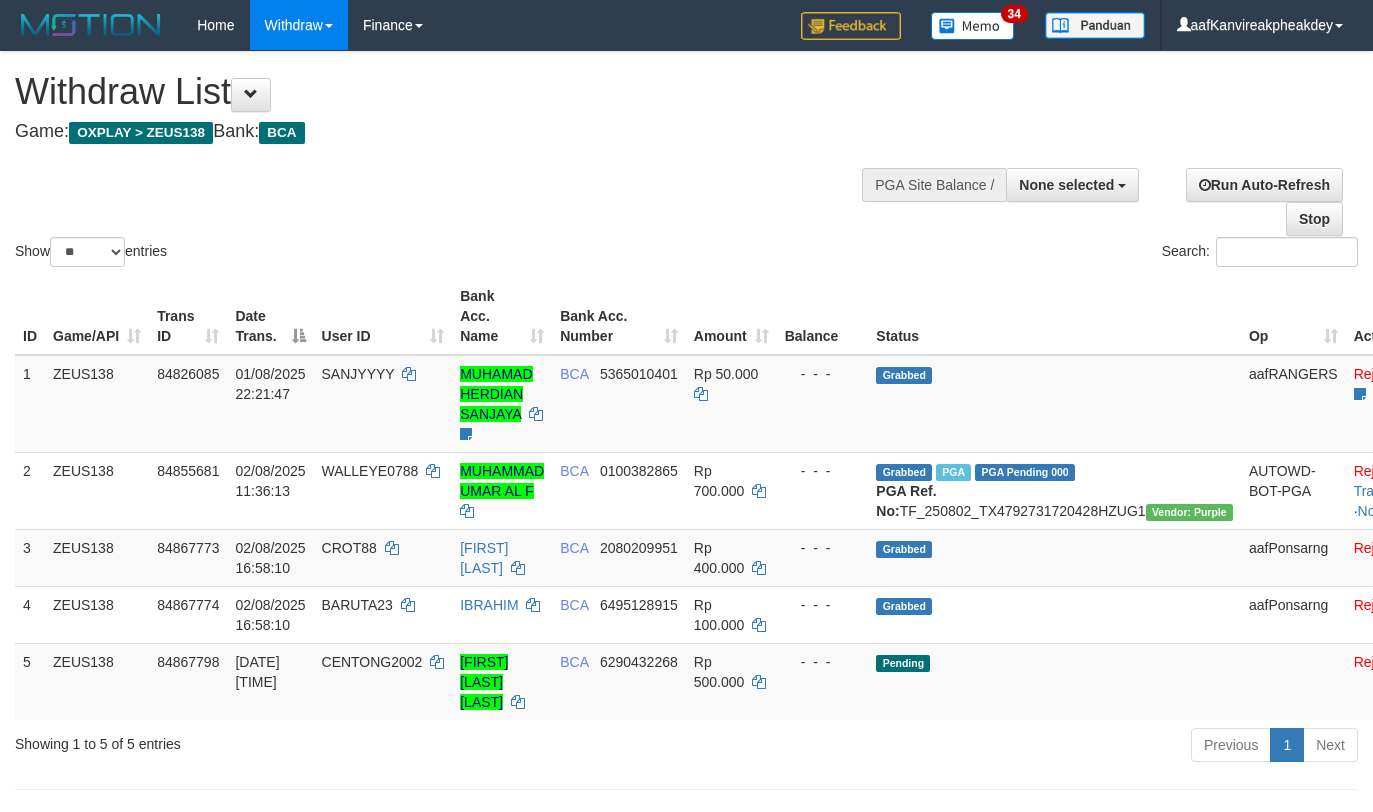 select 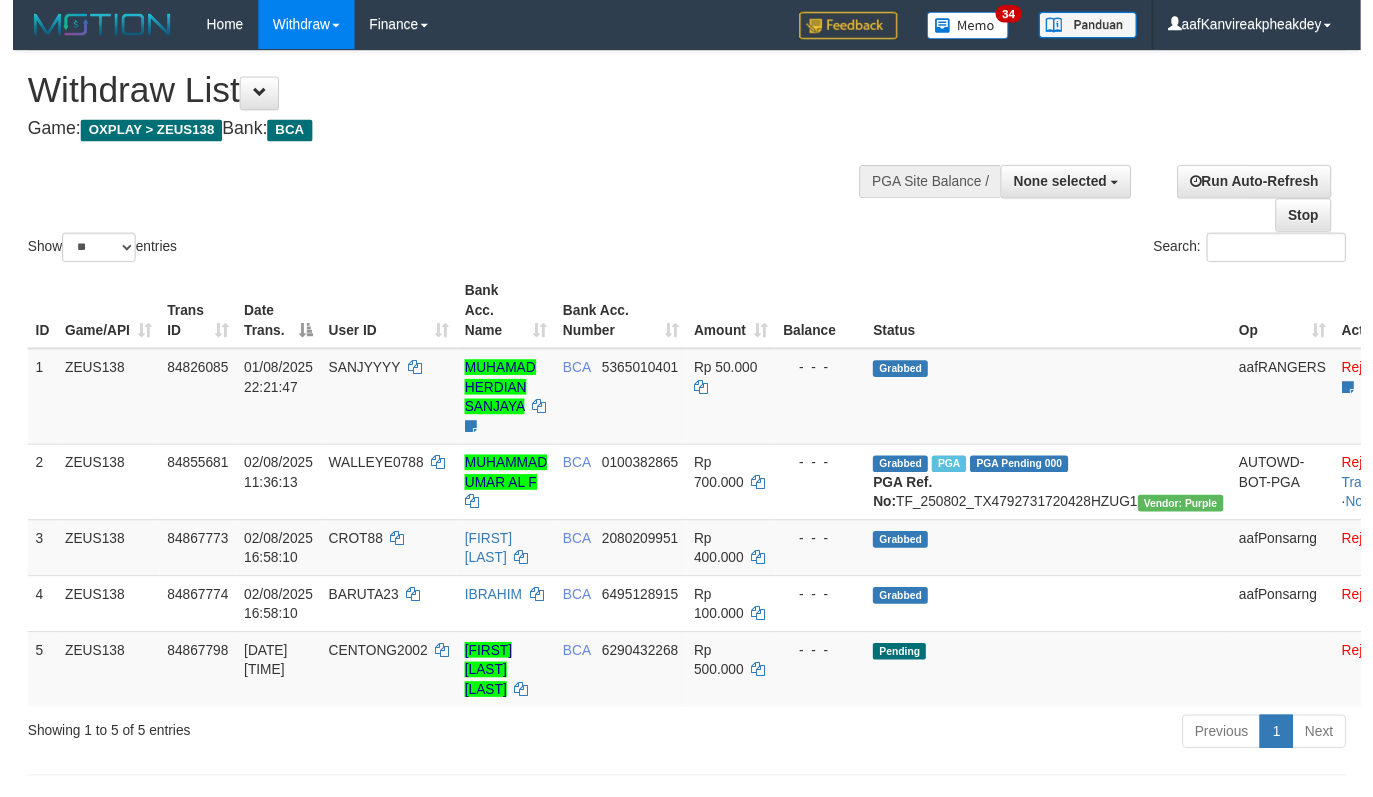 scroll, scrollTop: 267, scrollLeft: 0, axis: vertical 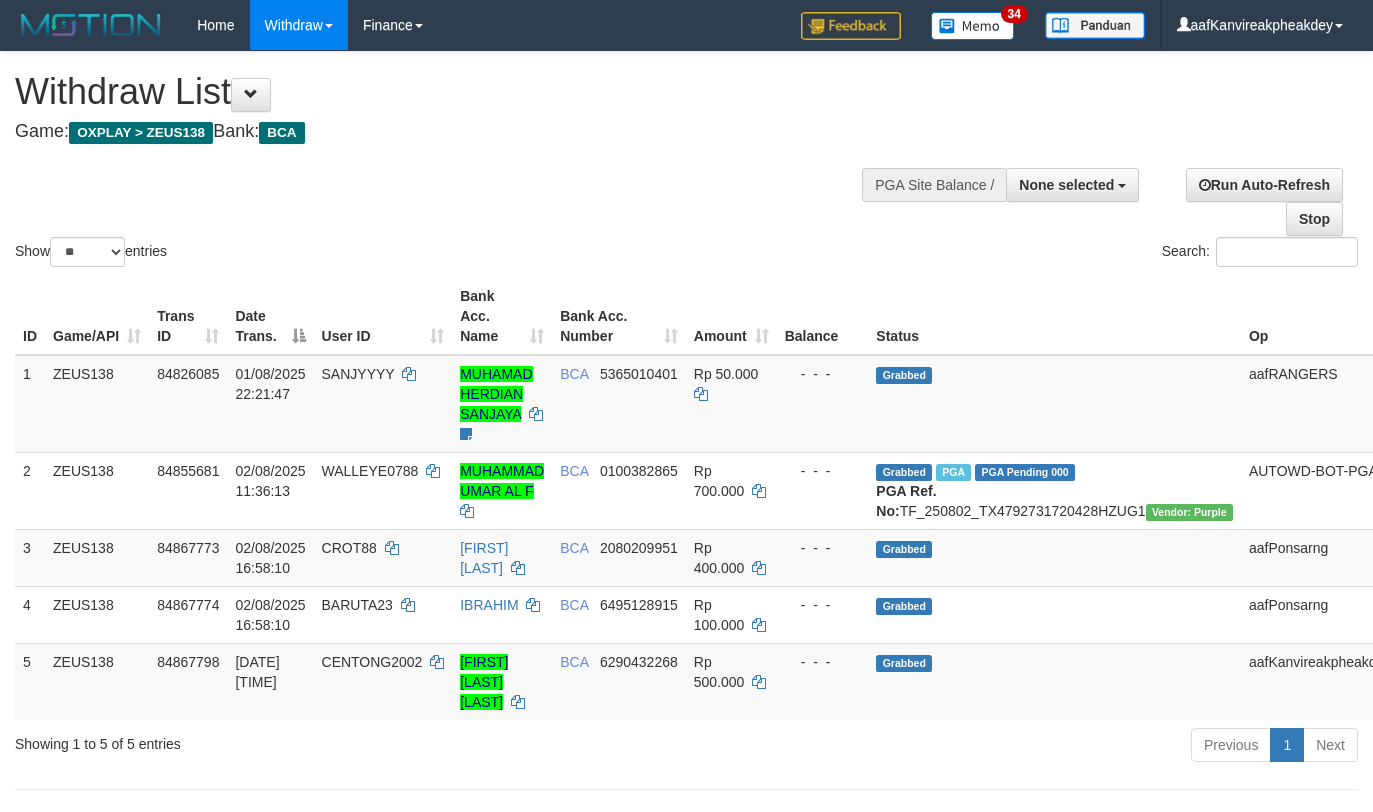 select 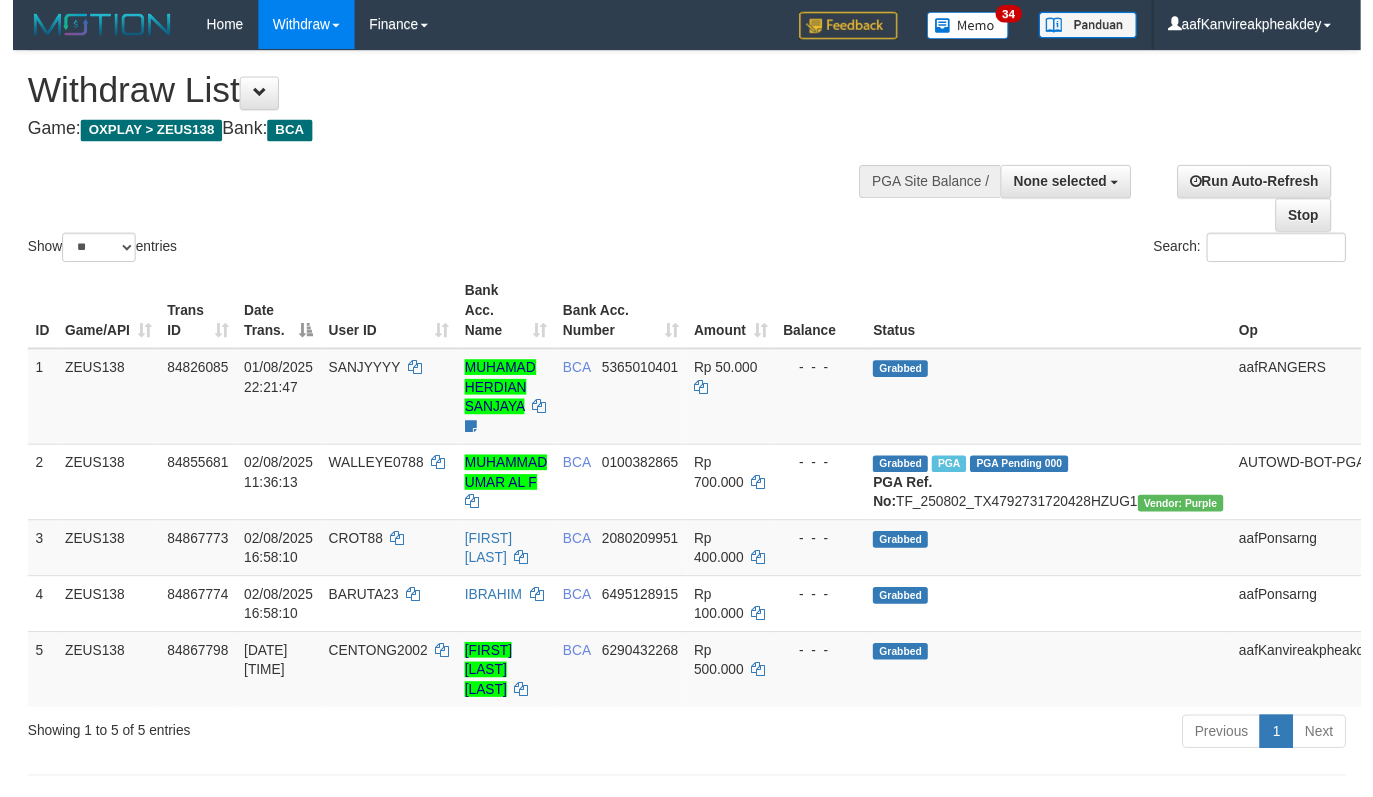 scroll, scrollTop: 267, scrollLeft: 0, axis: vertical 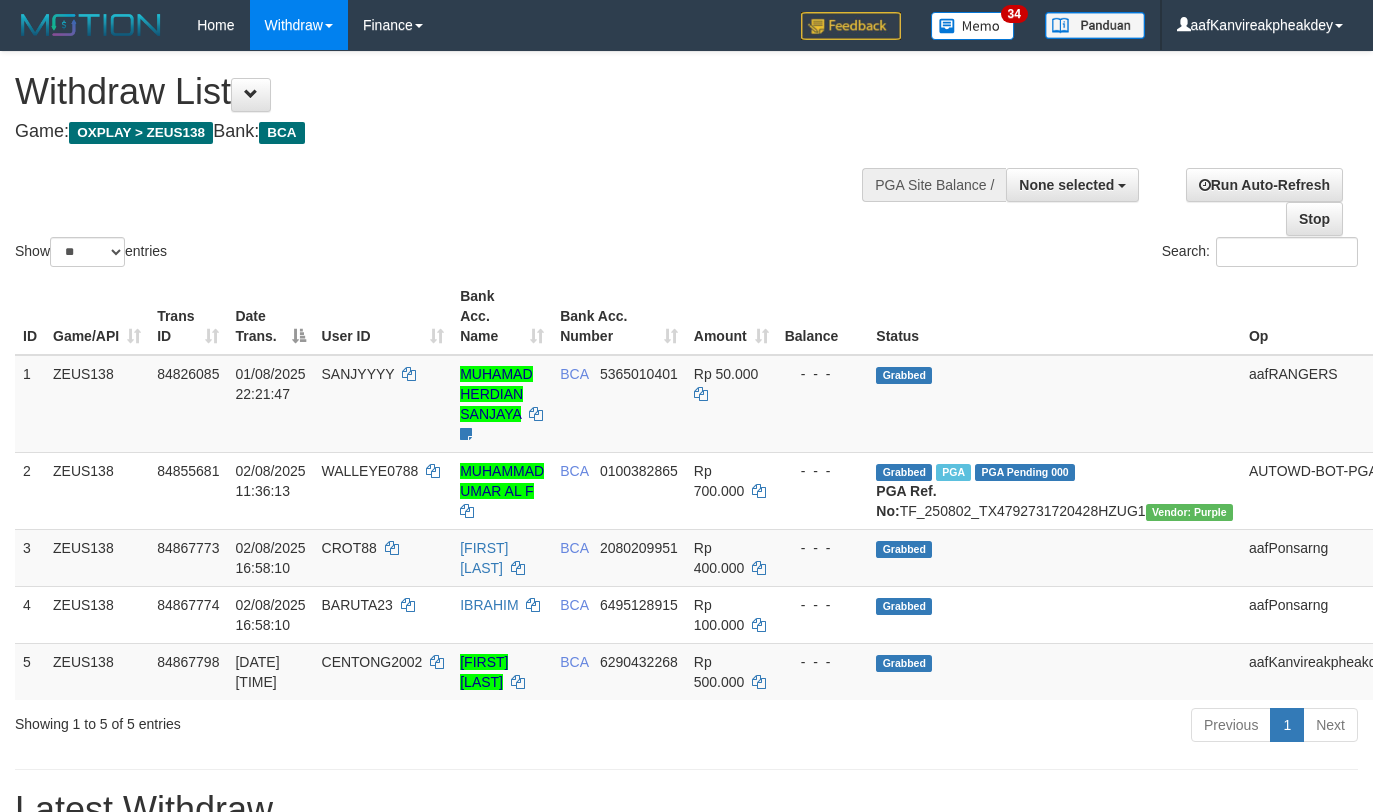 select 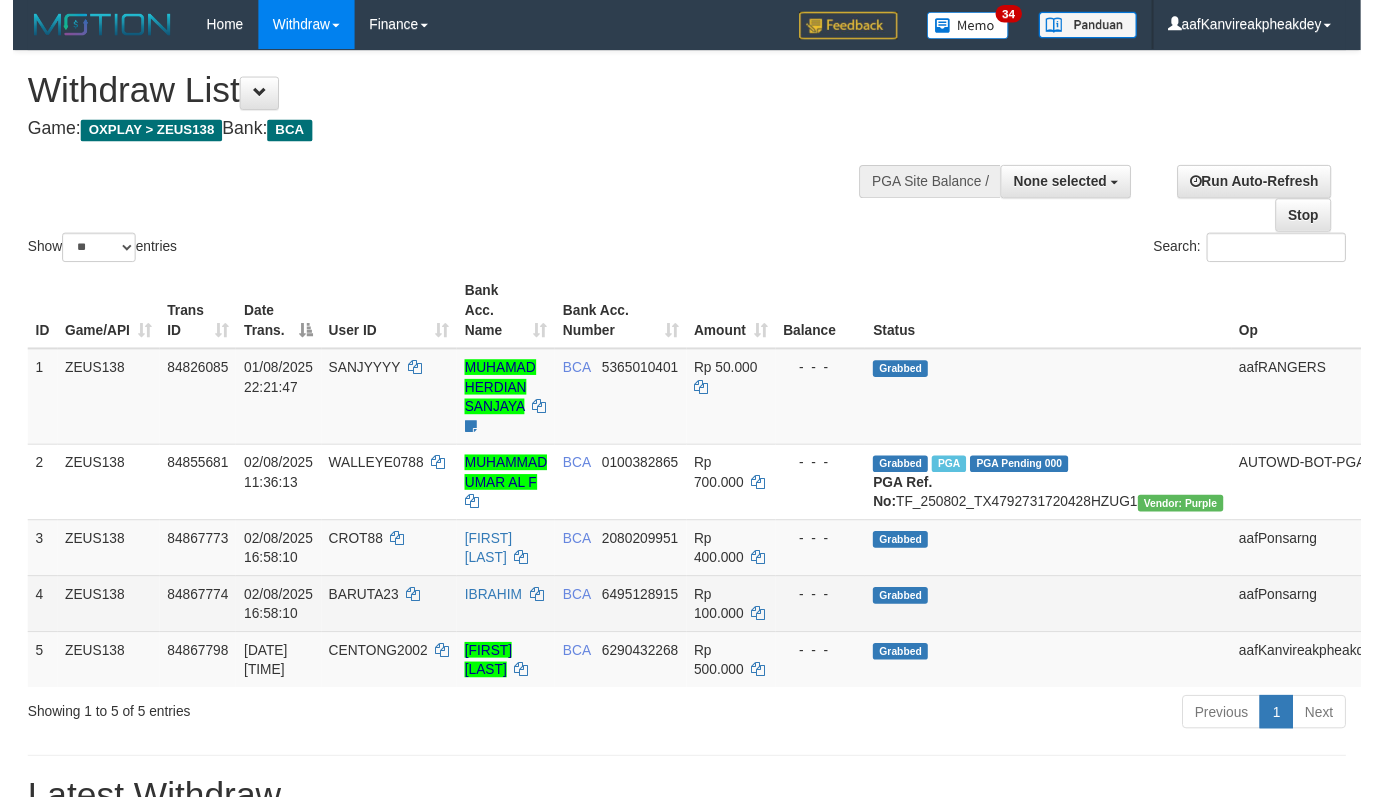 scroll, scrollTop: 267, scrollLeft: 0, axis: vertical 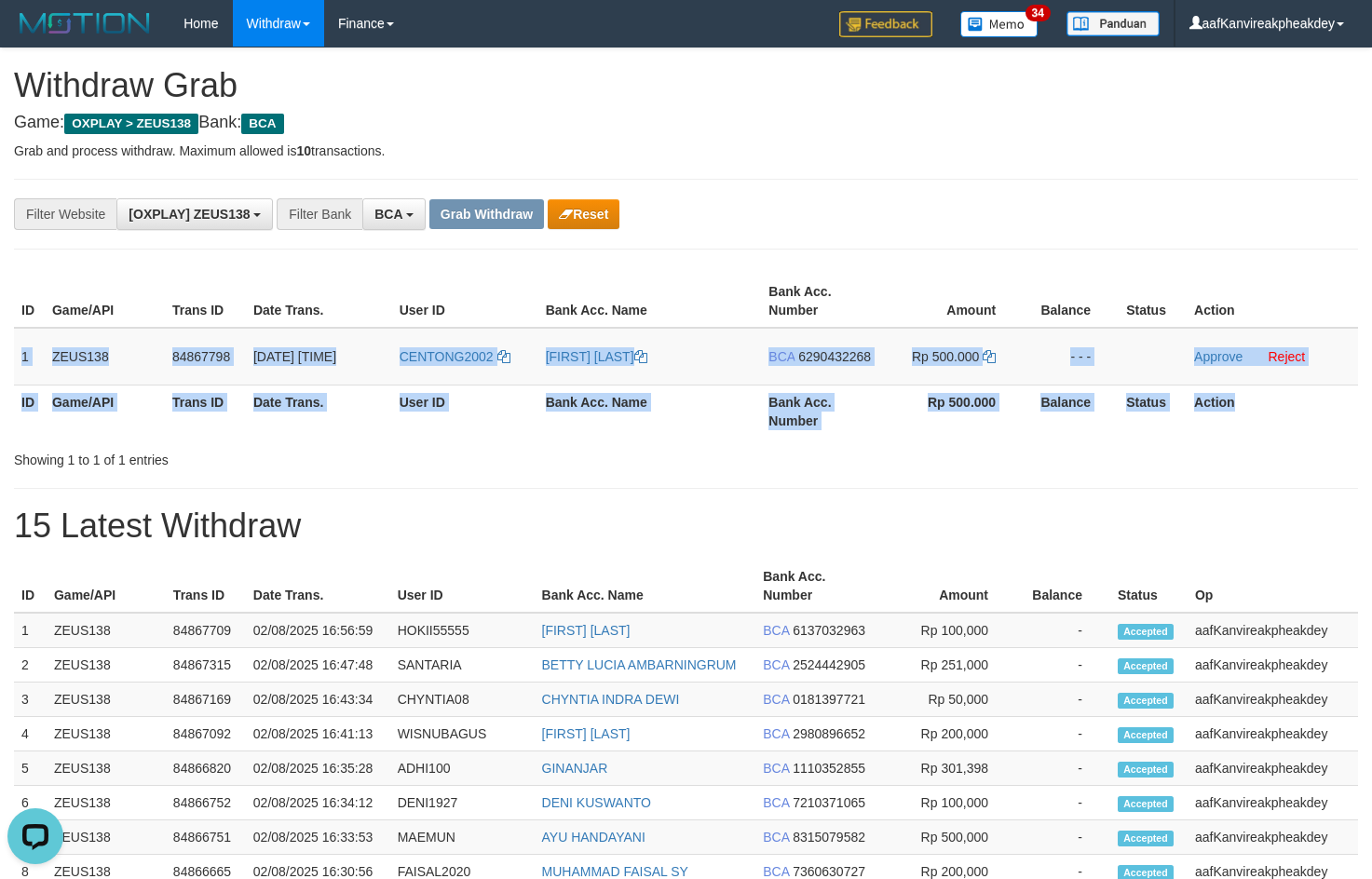 copy on "1
ZEUS138
84867798
02/08/2025 16:58:47
CENTONG2002
[FIRST] [LAST]
BCA
[ACCOUNT_NUMBER]
Rp 500.000
- - -
Approve
Reject
ID Game/API Trans ID Date Trans. User ID Bank Acc. Name Bank Acc. Number Rp 500.000 Balance Status Action" 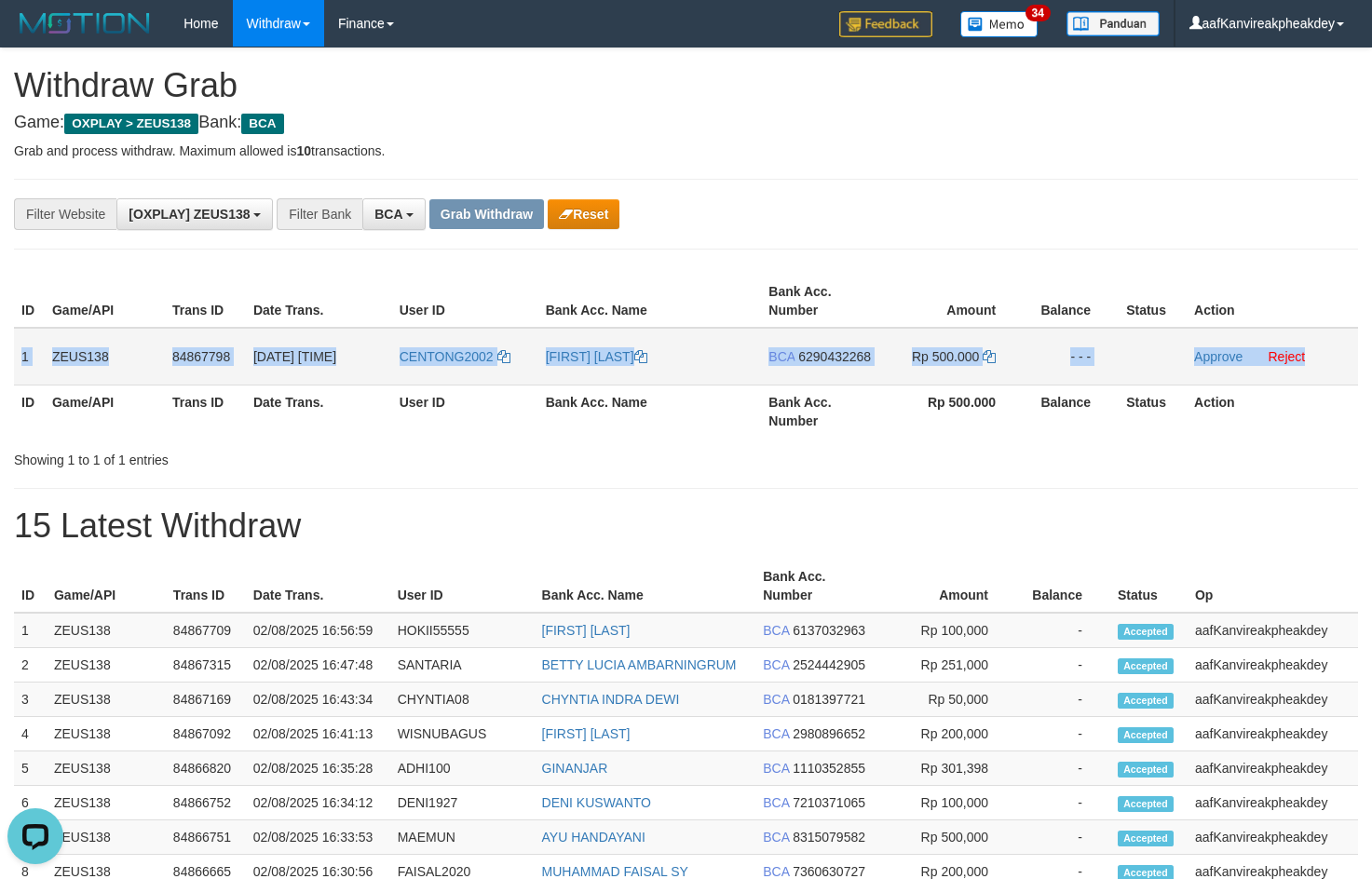 copy on "1
ZEUS138
84867798
02/08/2025 16:58:47
CENTONG2002
MUHAMMAD BINTANG SATRIA
BCA
6290432268
Rp 500.000
- - -
Approve
Reject" 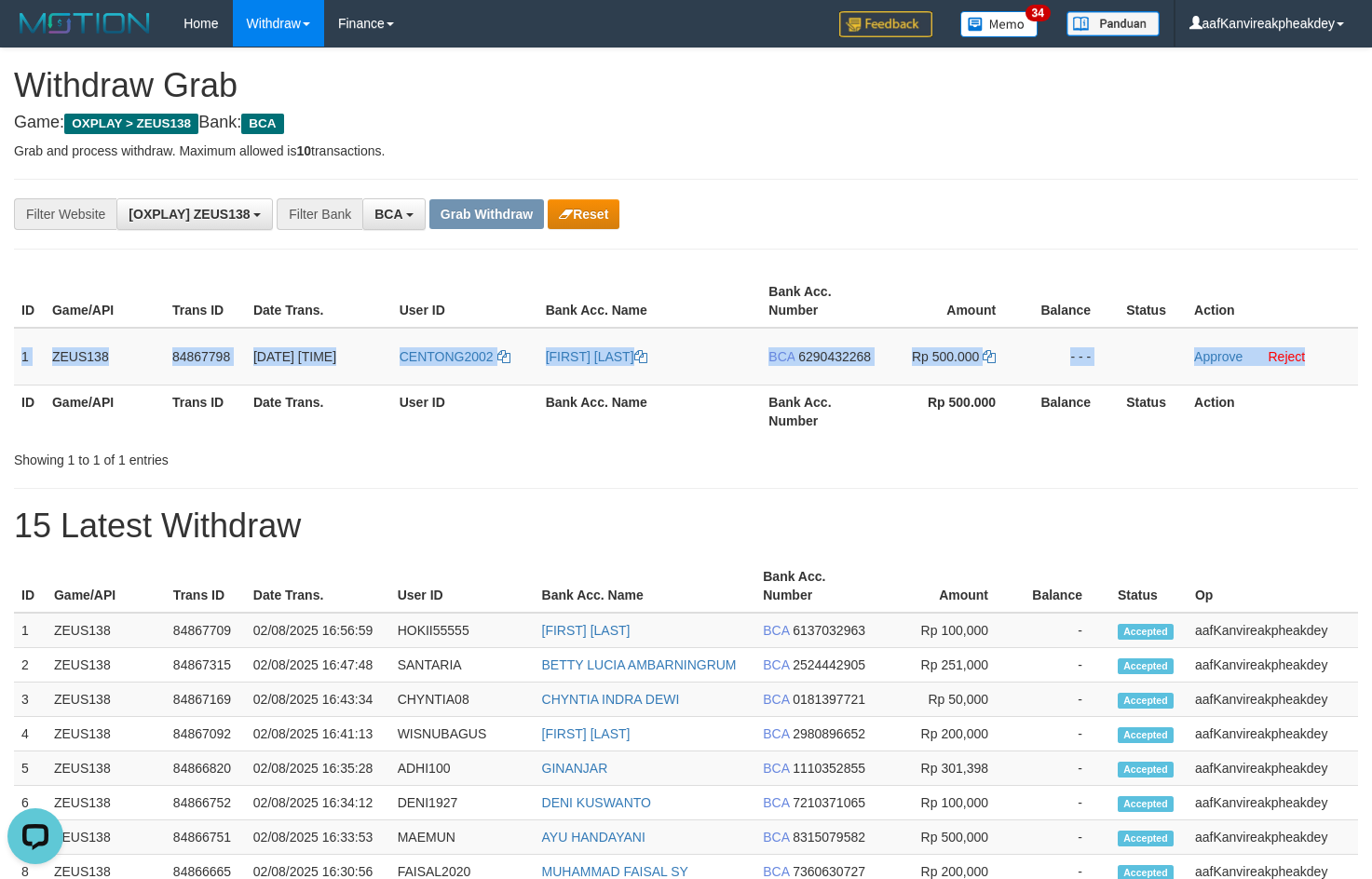 drag, startPoint x: 480, startPoint y: 381, endPoint x: 1383, endPoint y: 365, distance: 903.142 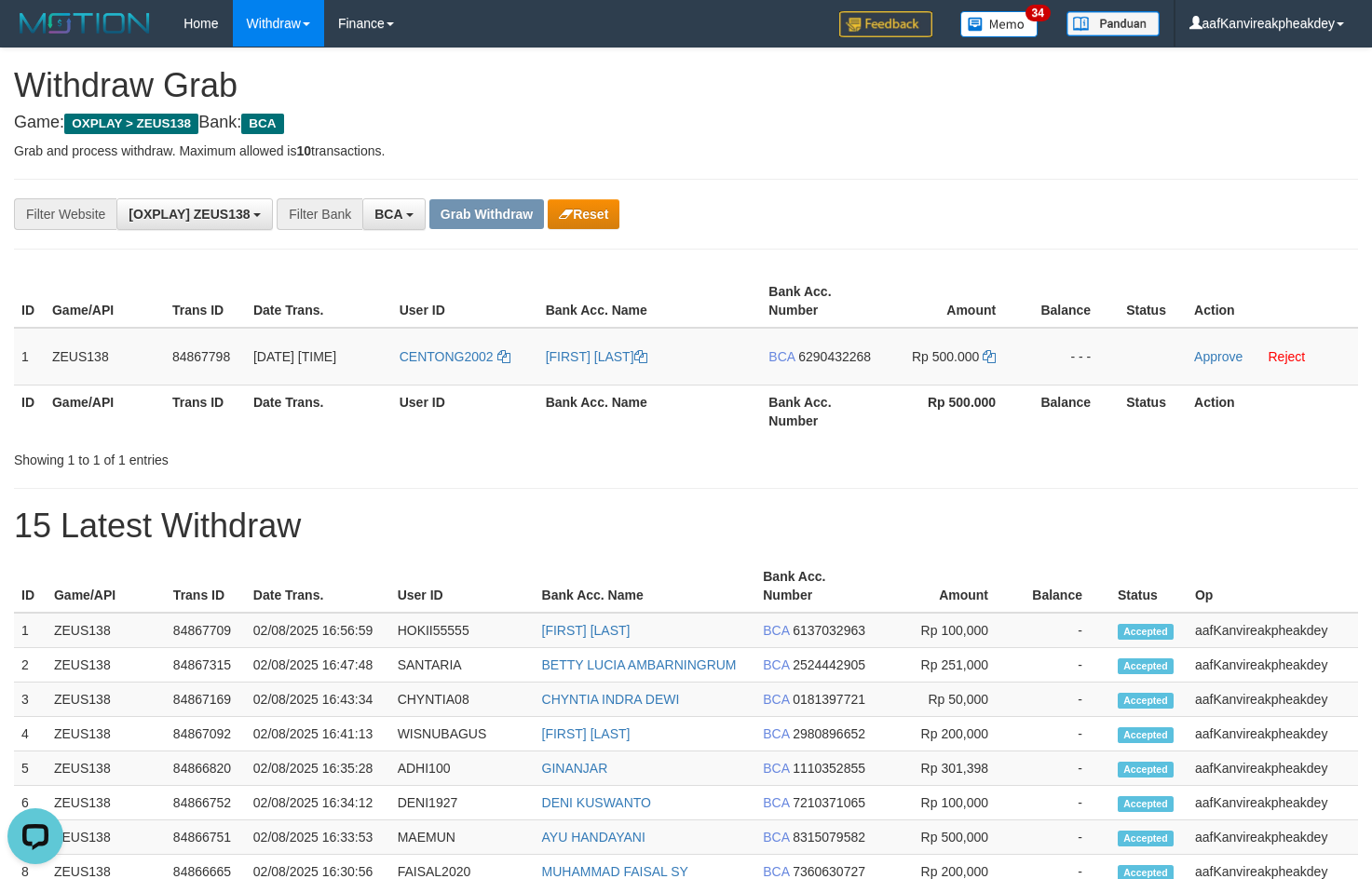 drag, startPoint x: 1021, startPoint y: 151, endPoint x: 1092, endPoint y: 163, distance: 72.00694 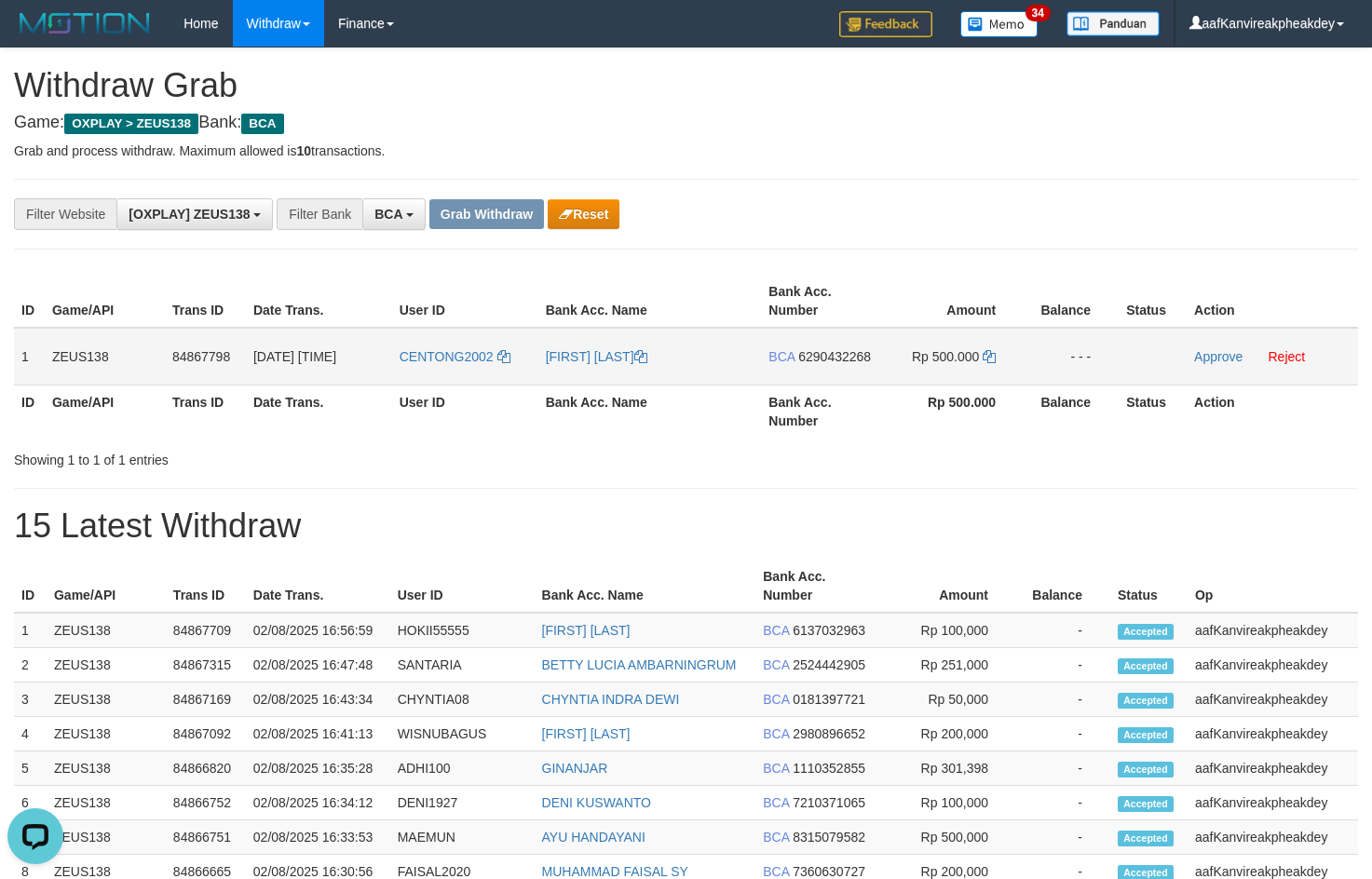 click on "6290432268" at bounding box center (835, 357) 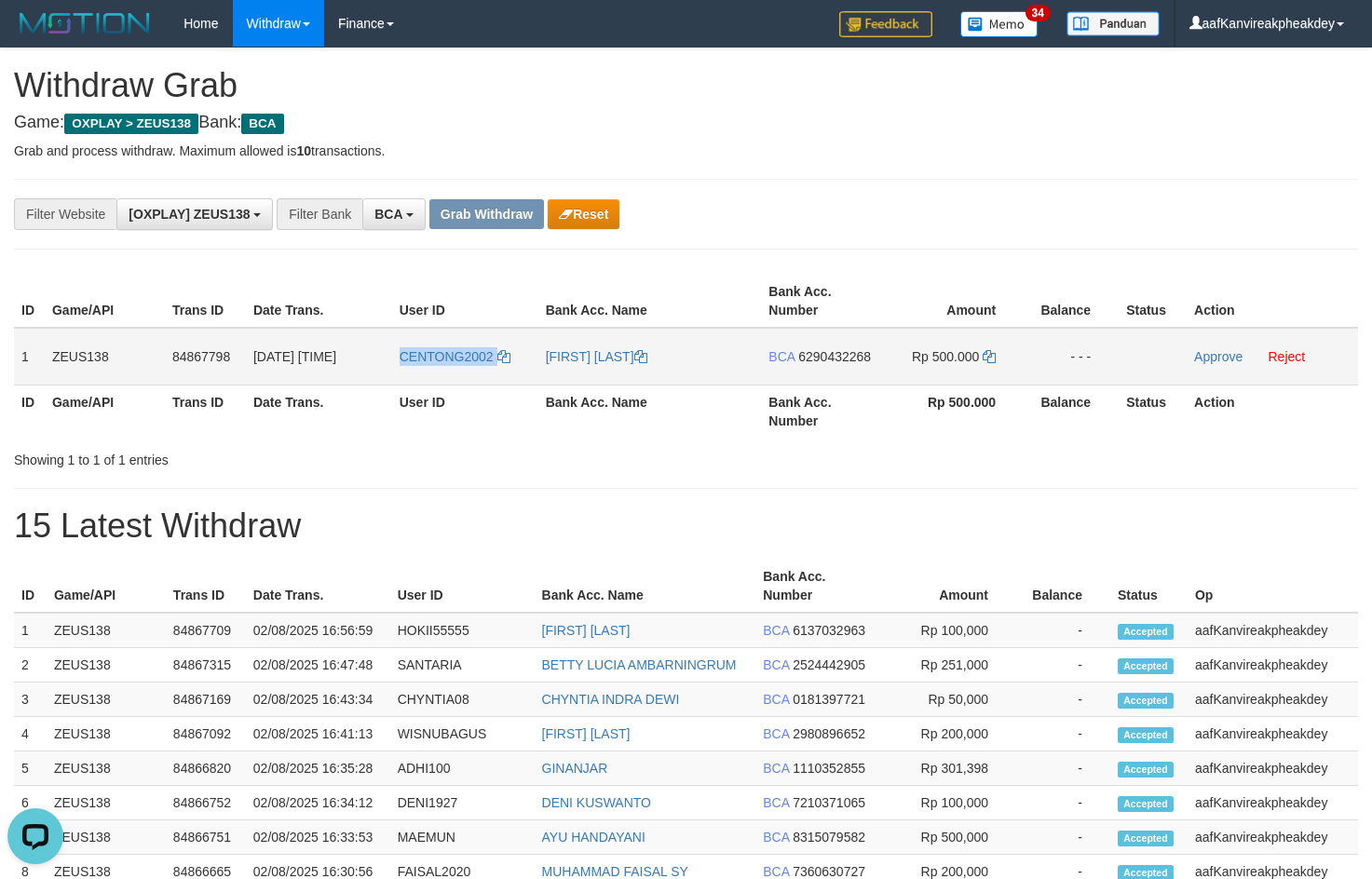 copy on "CENTONG2002" 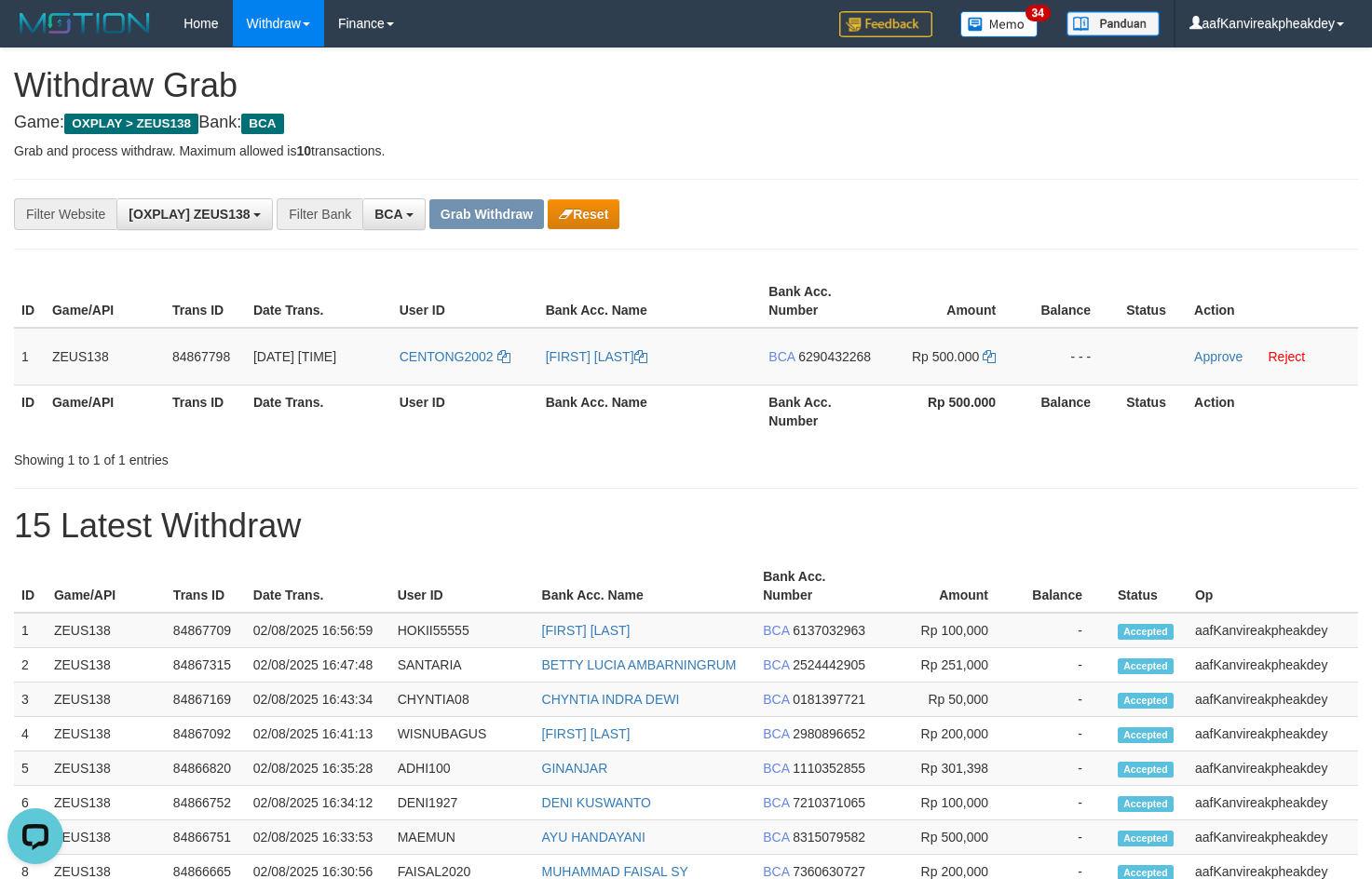 click on "**********" at bounding box center [572, 214] 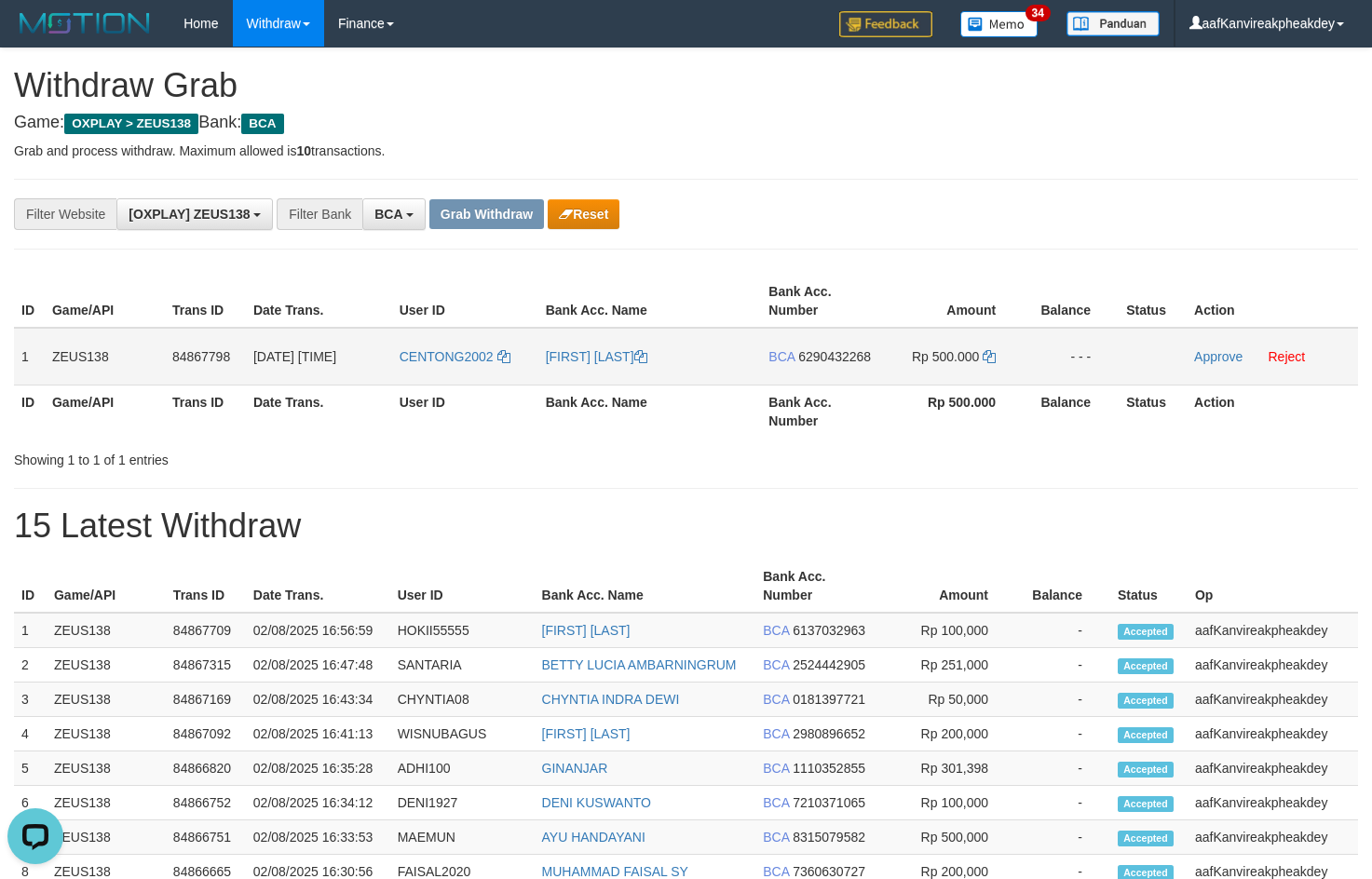 click on "BCA
6290432268" at bounding box center (821, 357) 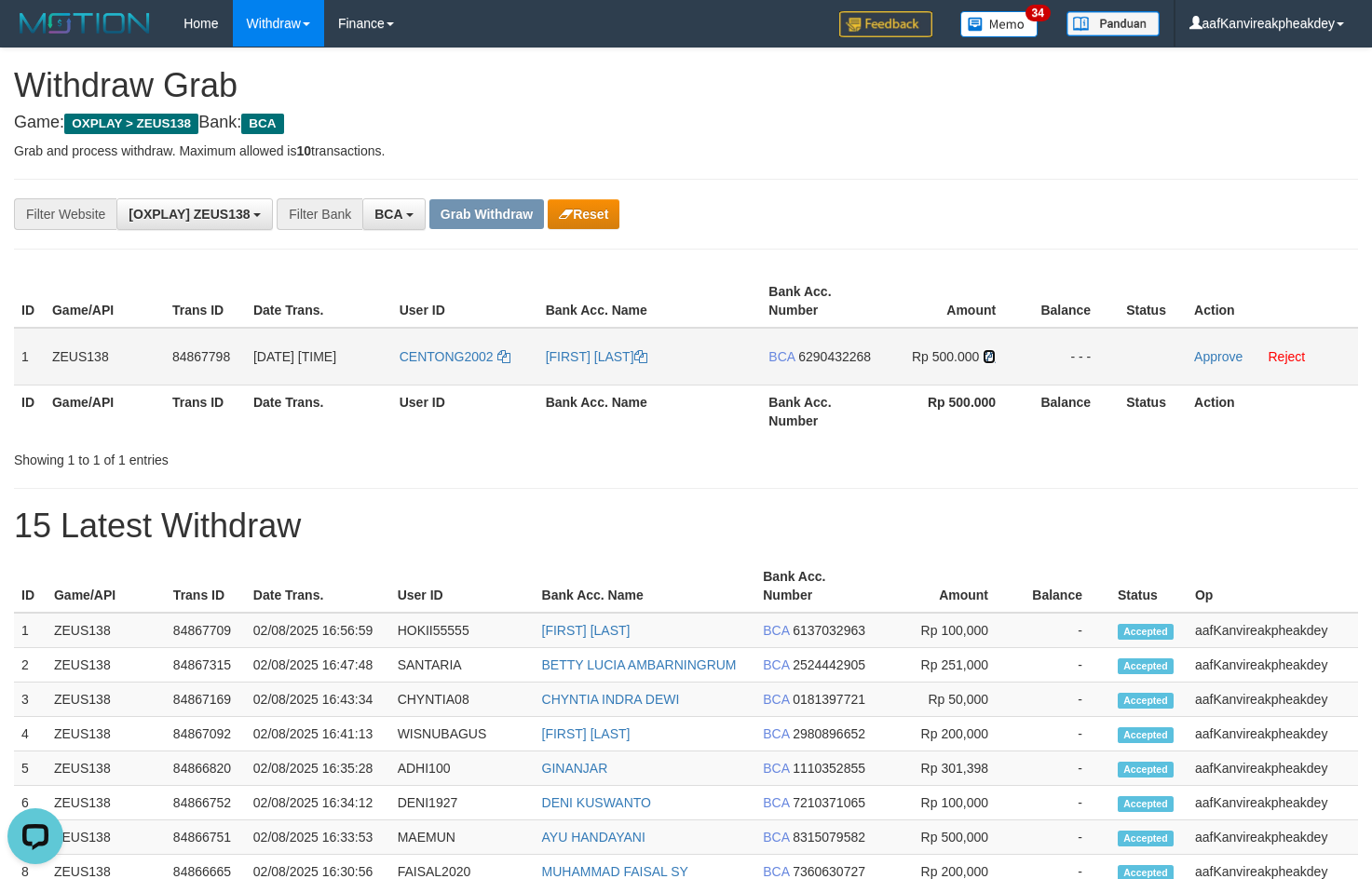 click at bounding box center [989, 357] 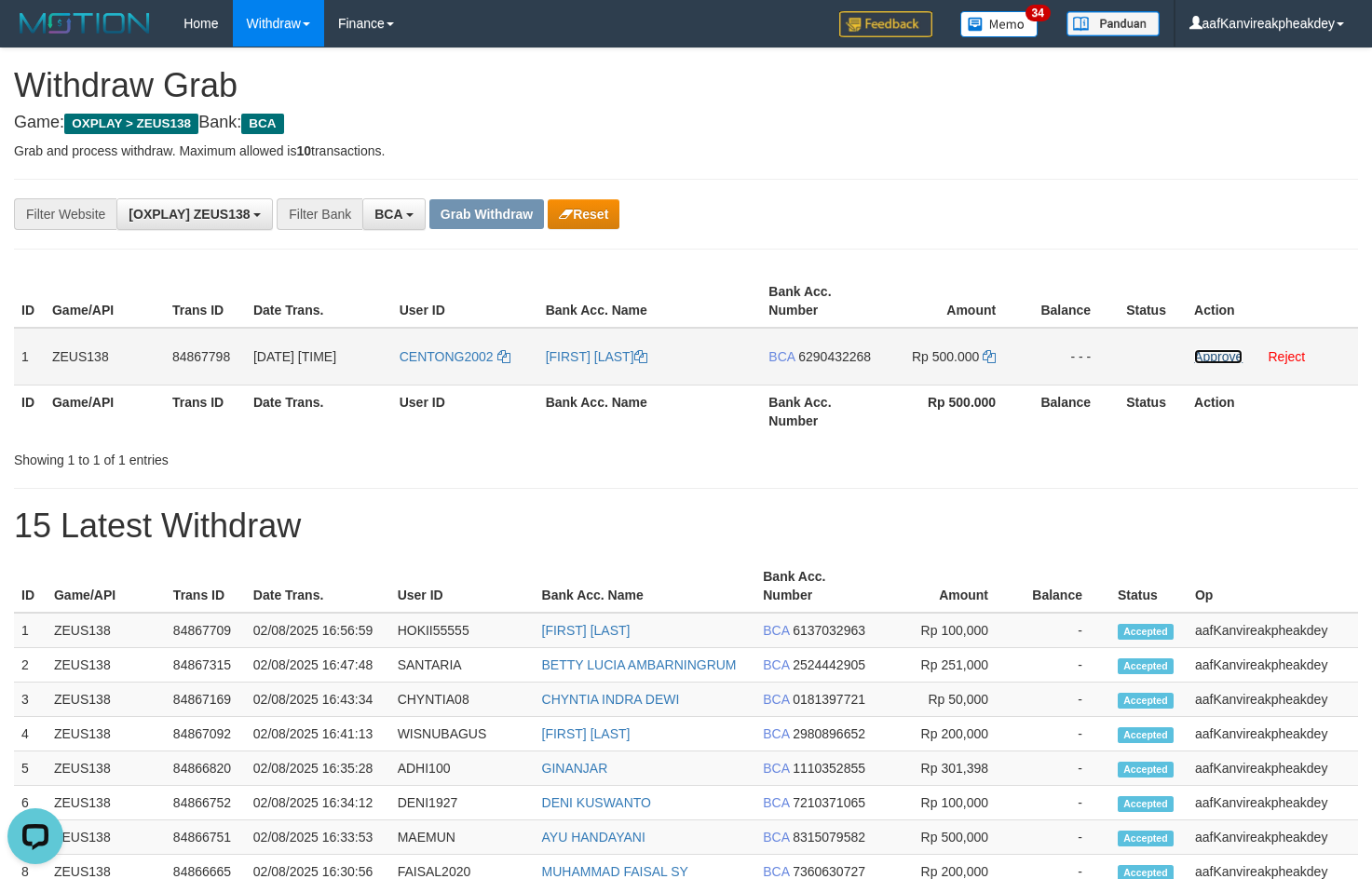 click on "Approve" at bounding box center [1218, 357] 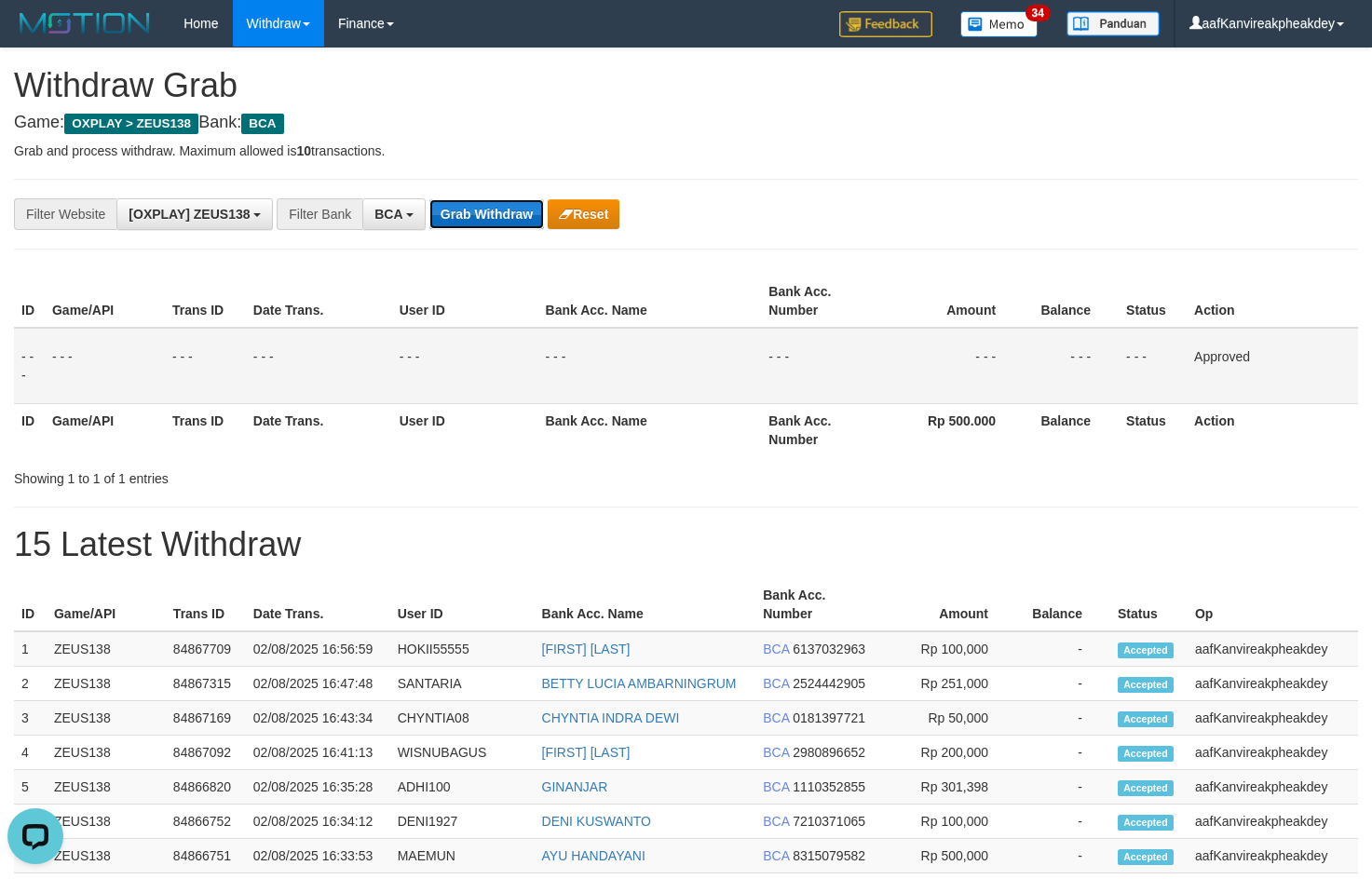 click on "Grab Withdraw" at bounding box center [486, 214] 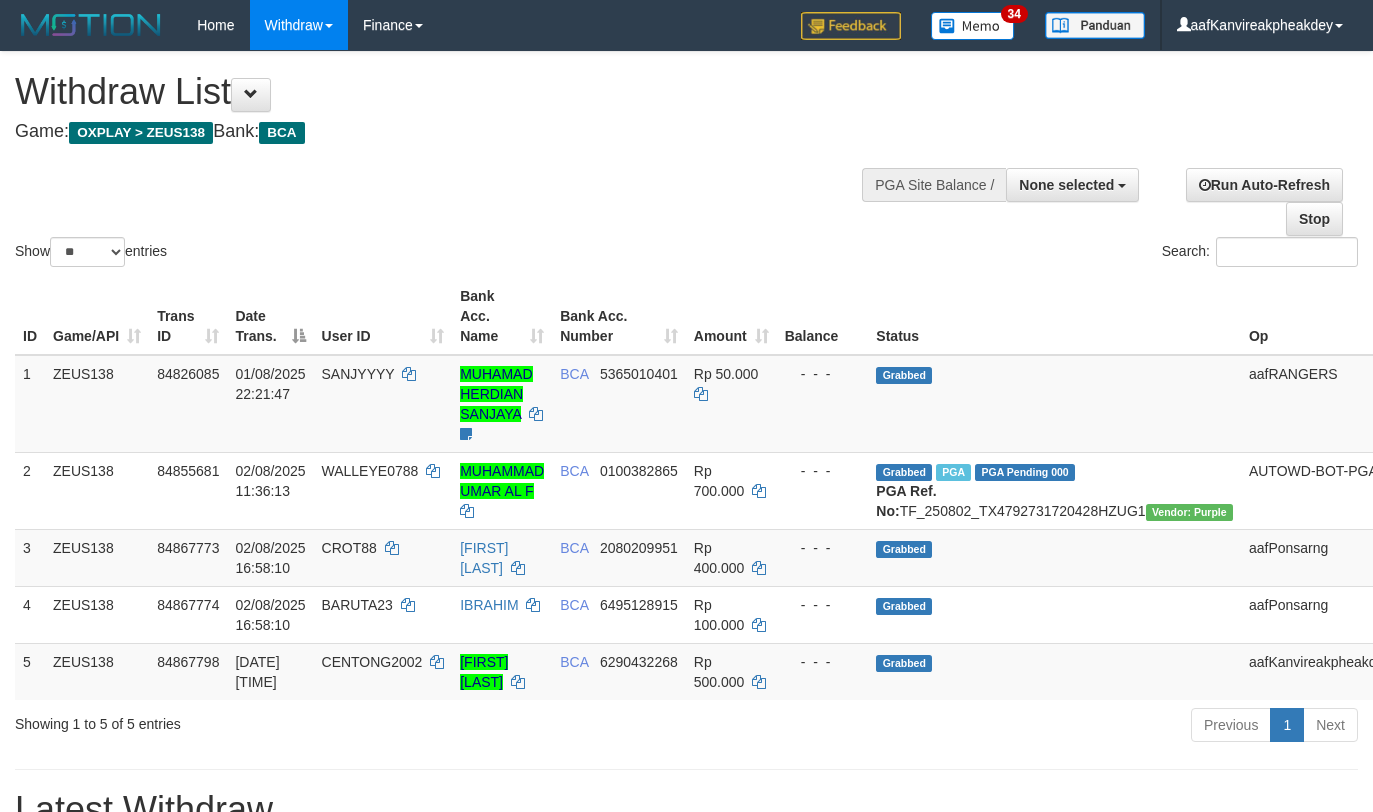 select 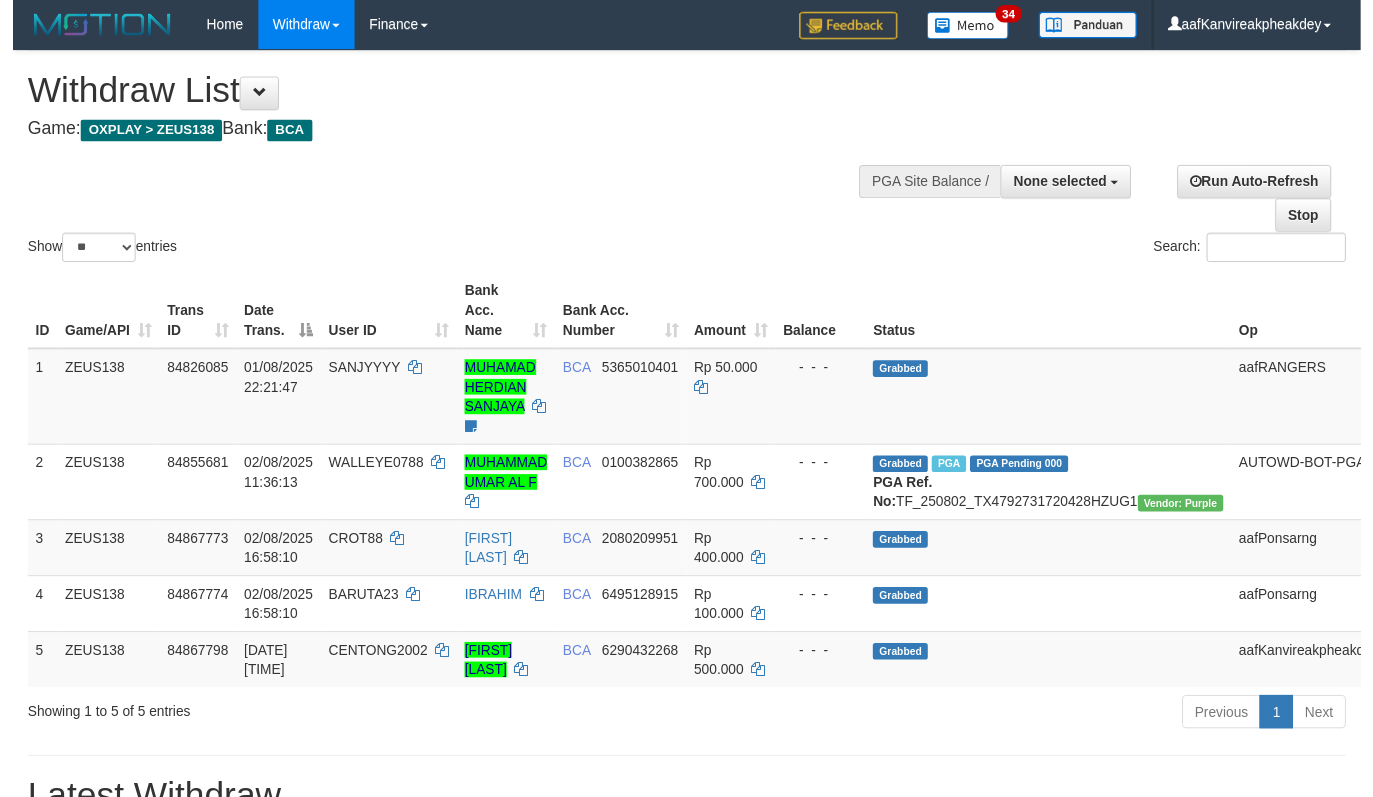 scroll, scrollTop: 267, scrollLeft: 0, axis: vertical 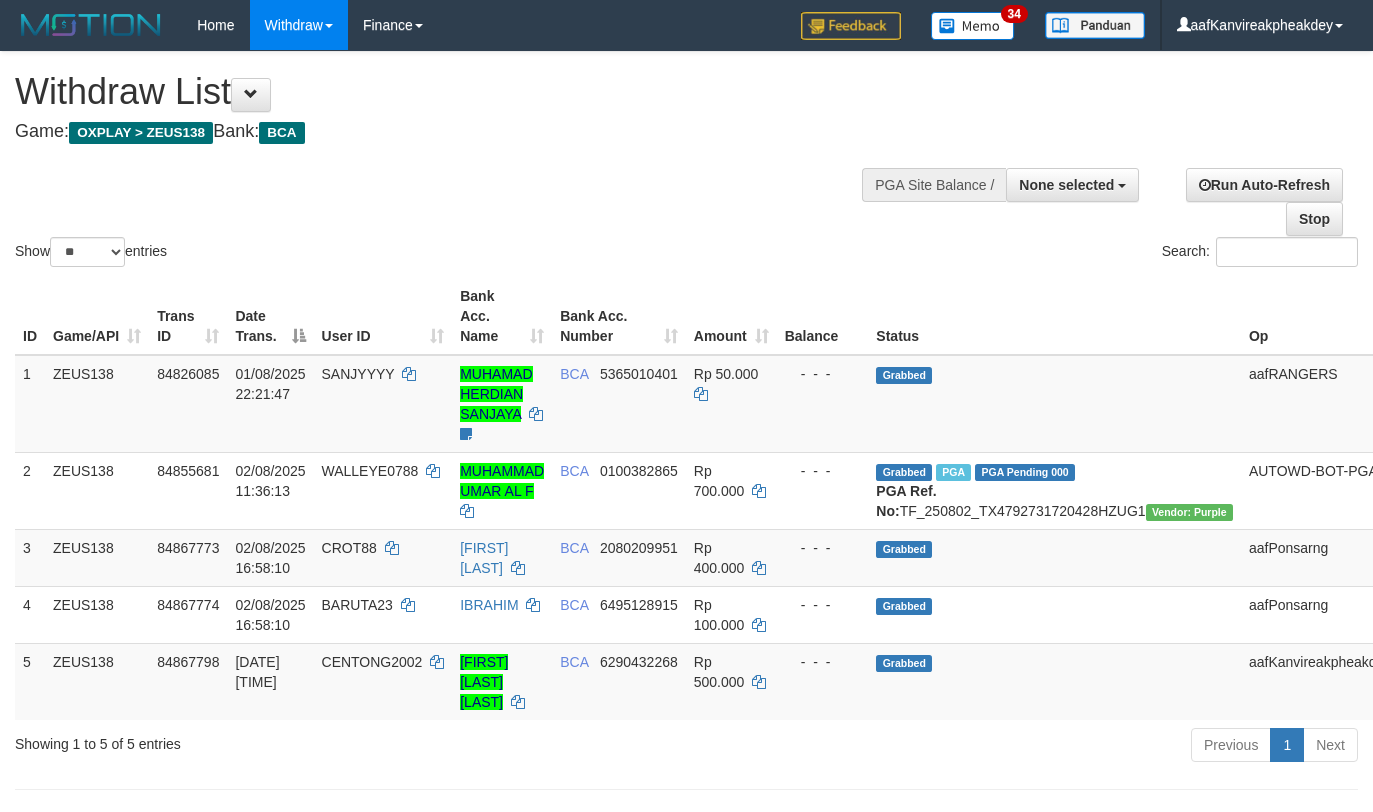 select 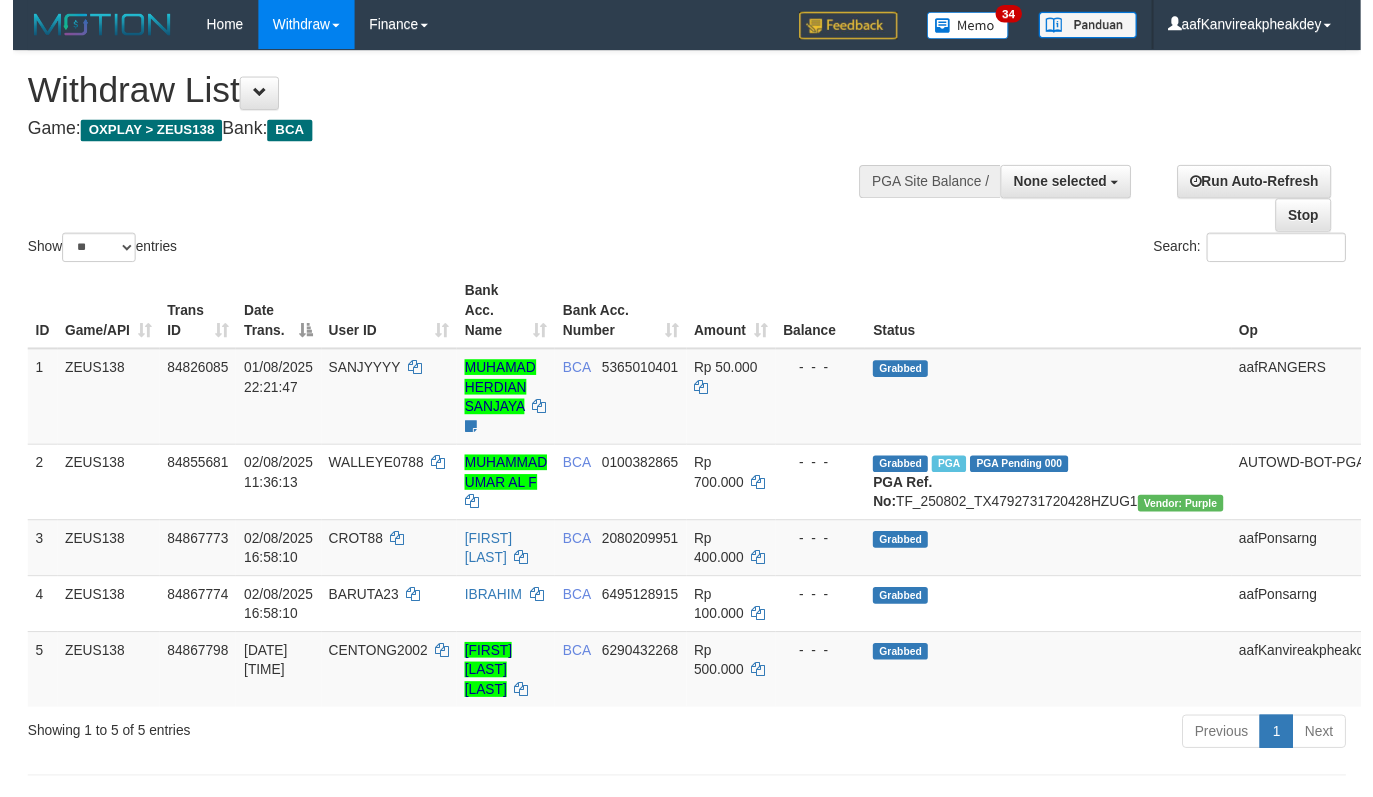 scroll, scrollTop: 267, scrollLeft: 0, axis: vertical 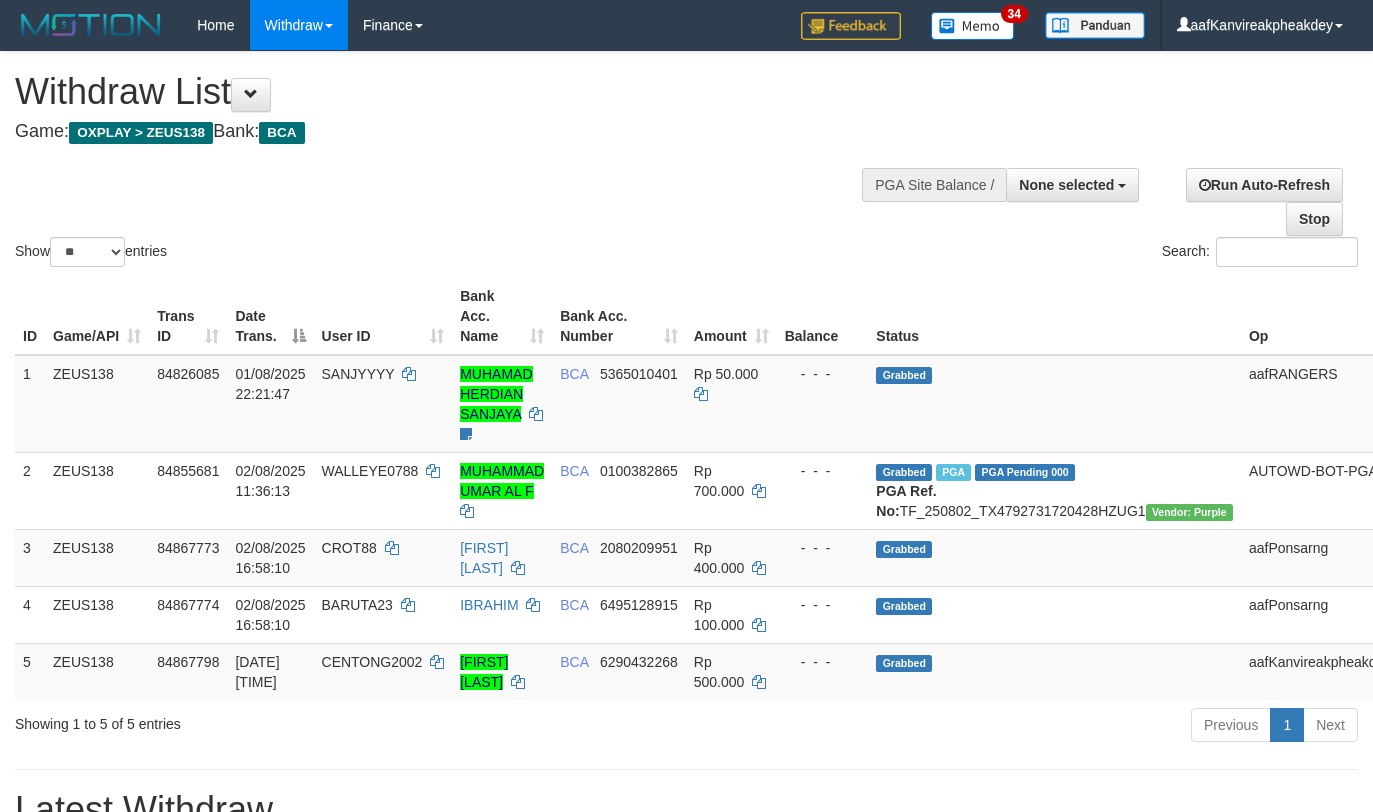 select 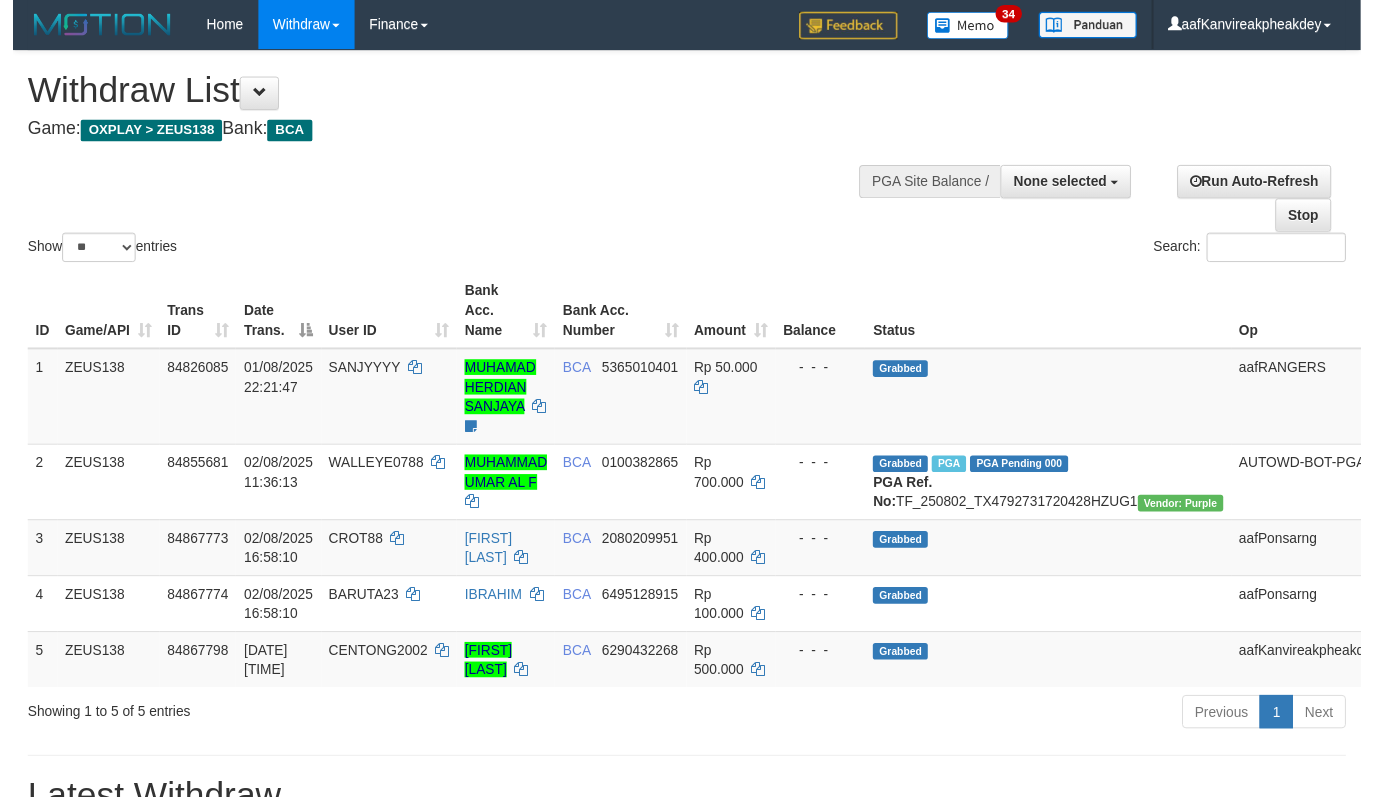 scroll, scrollTop: 267, scrollLeft: 0, axis: vertical 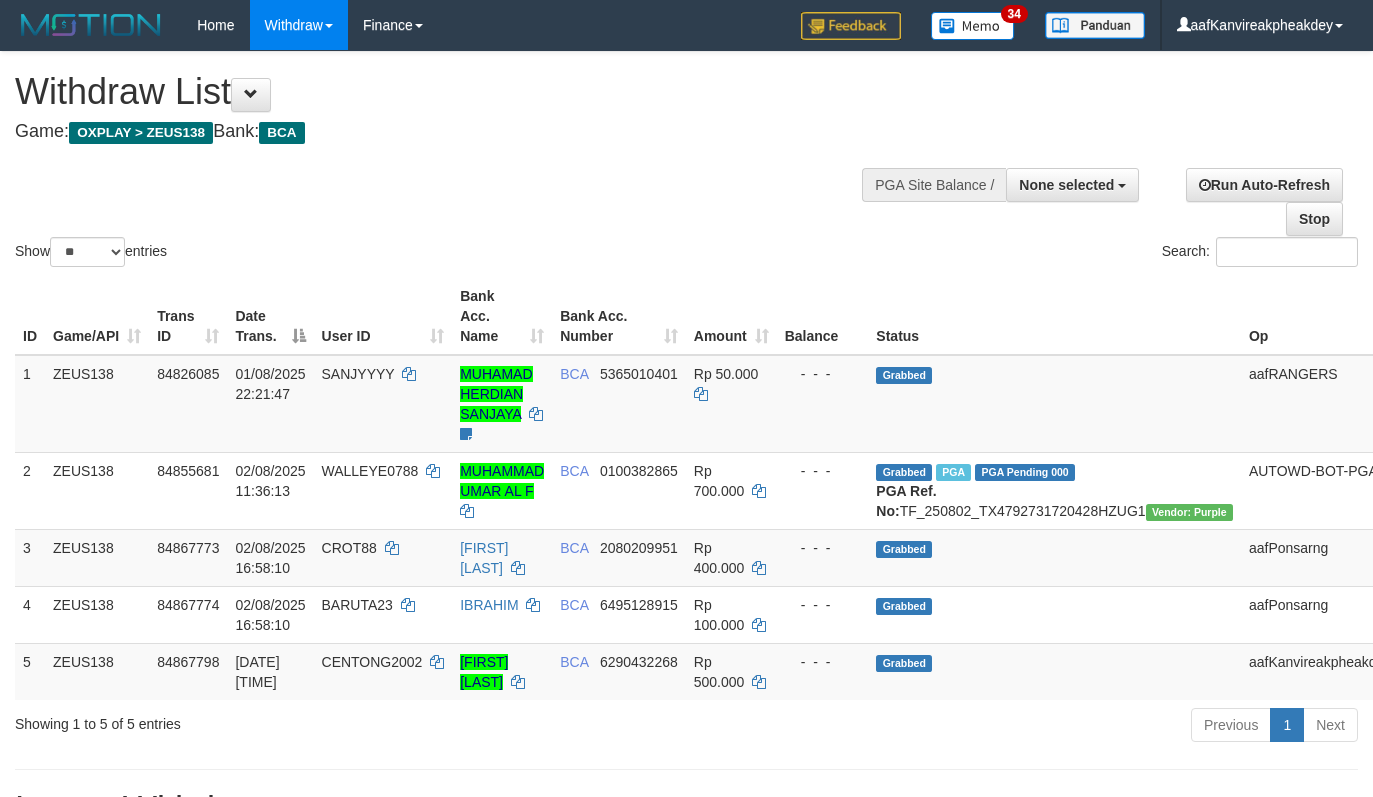 select 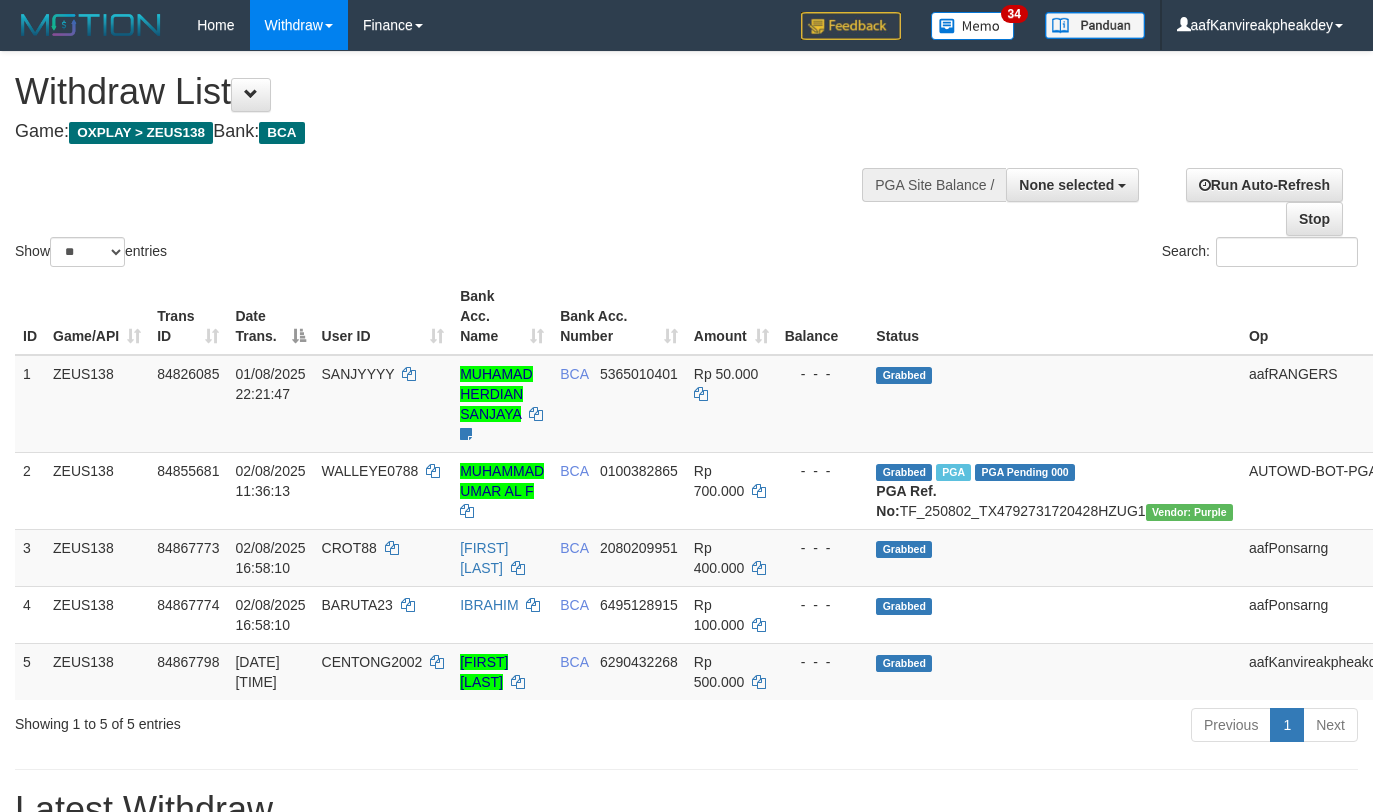 select 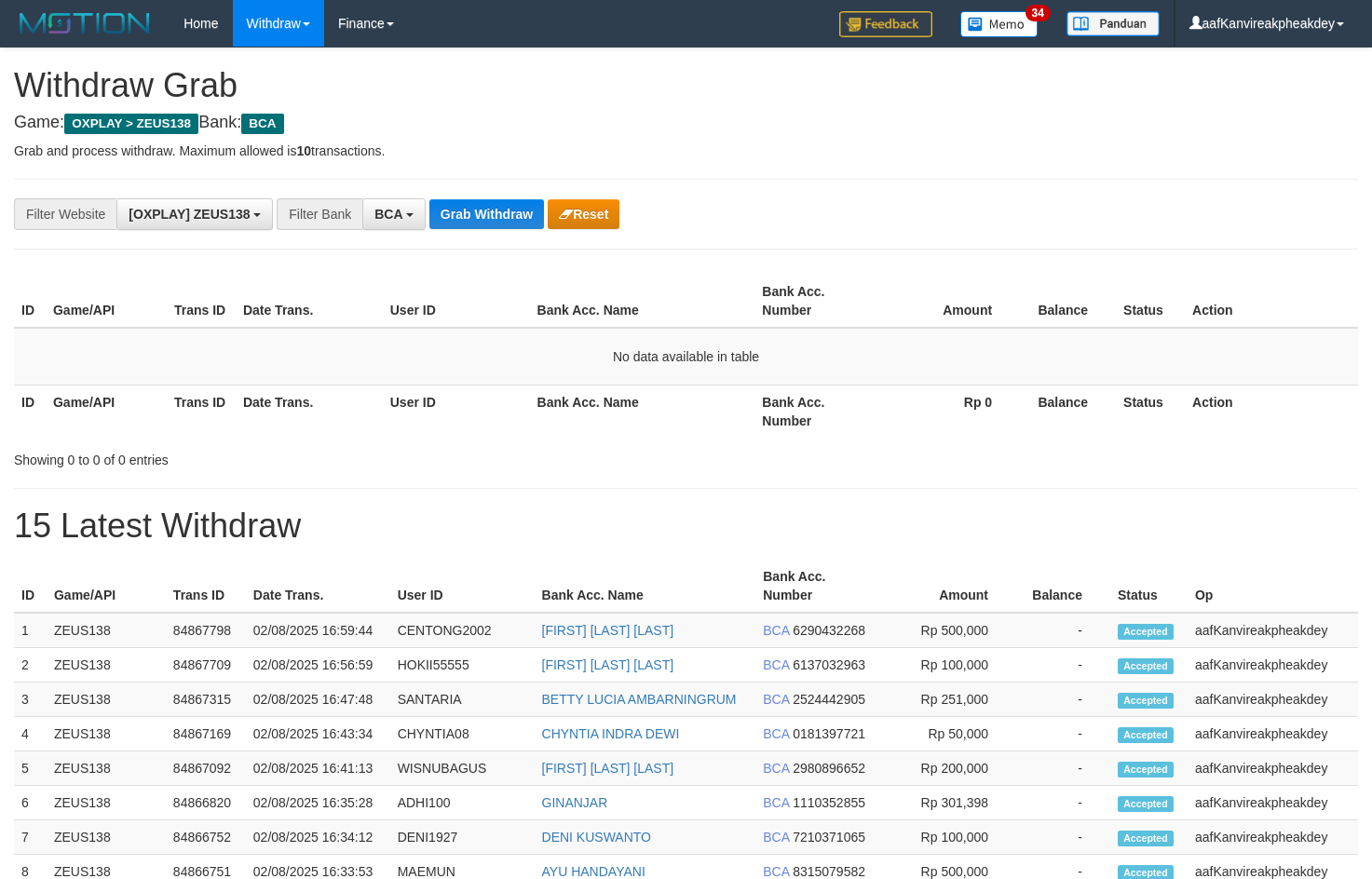 scroll, scrollTop: 0, scrollLeft: 0, axis: both 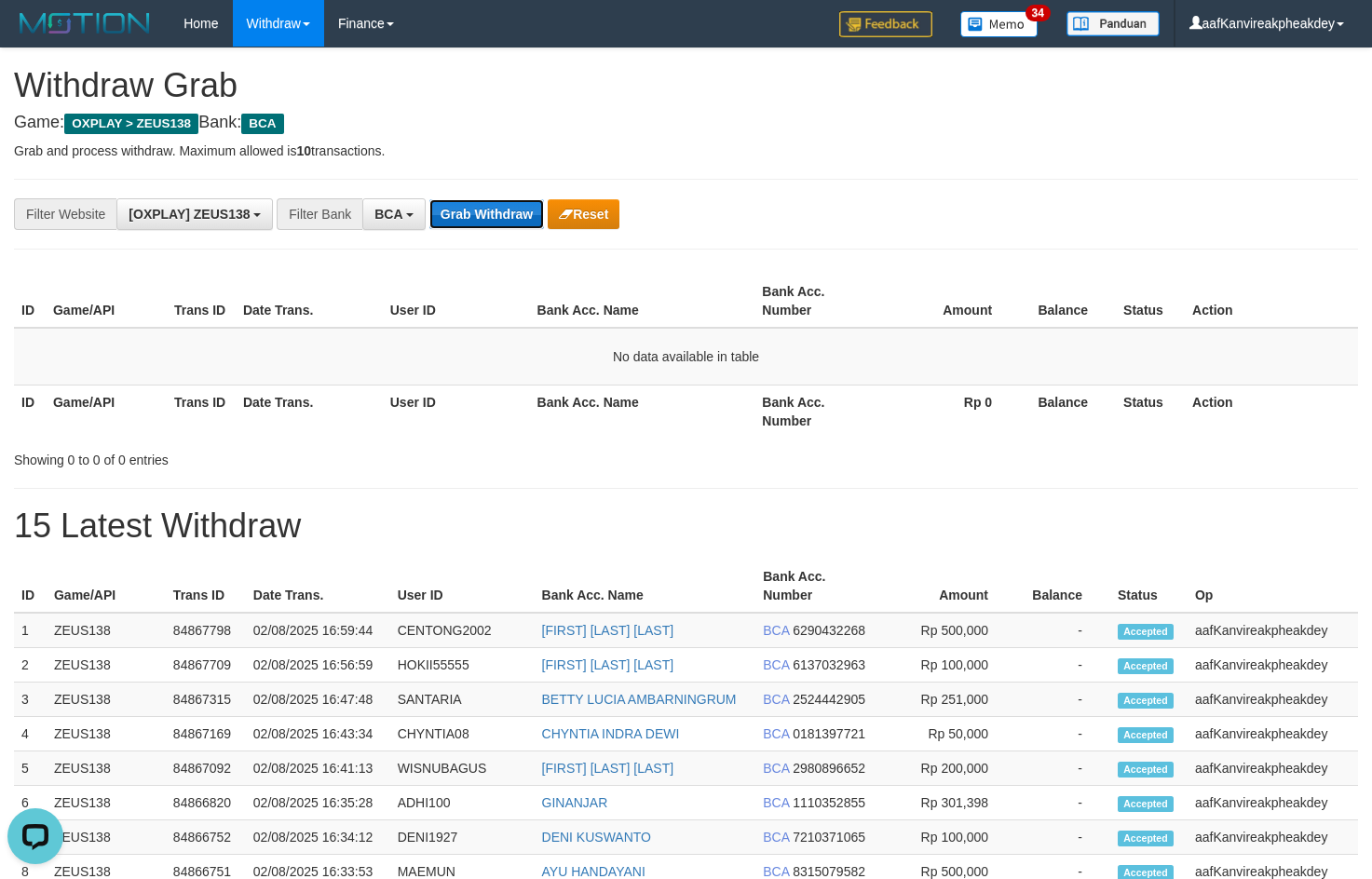 click on "Grab Withdraw" at bounding box center [486, 214] 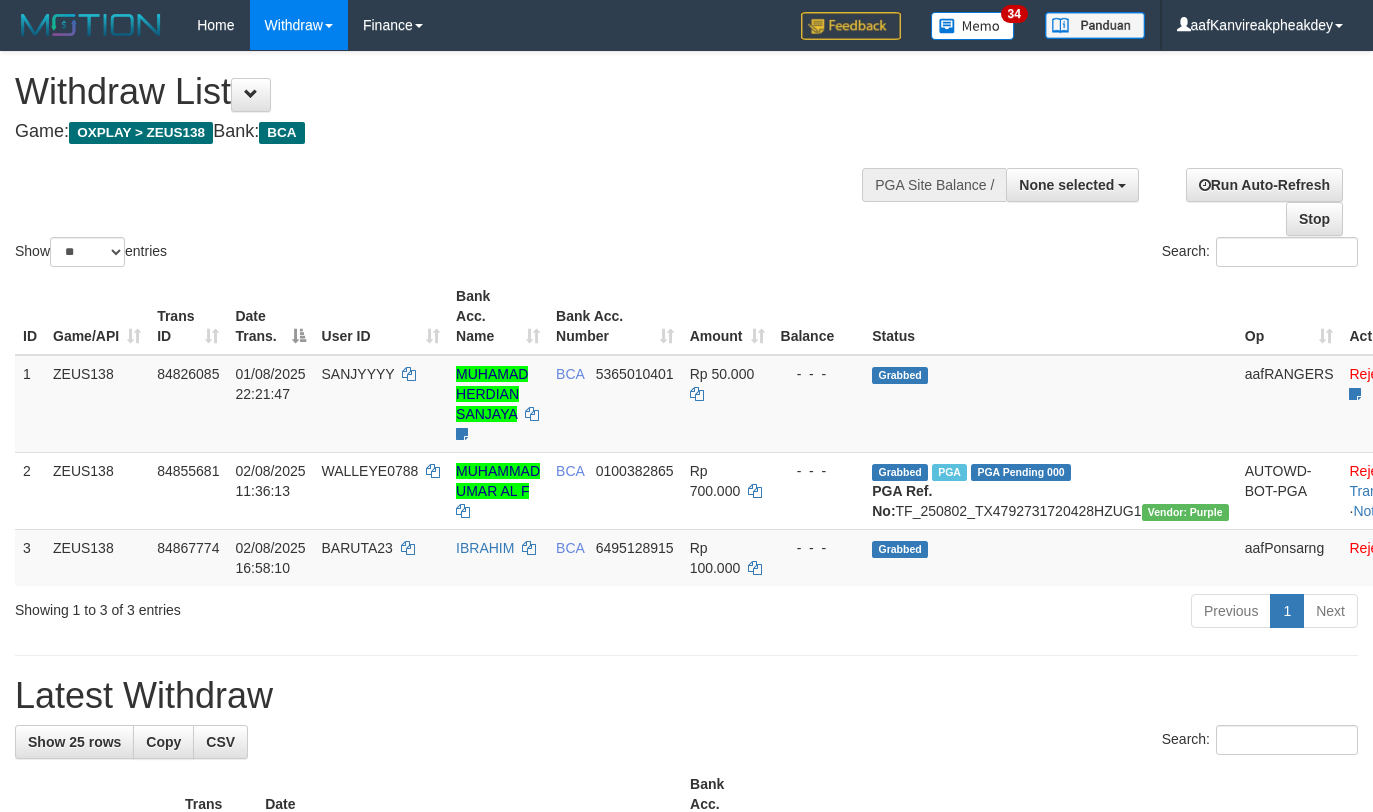 select 